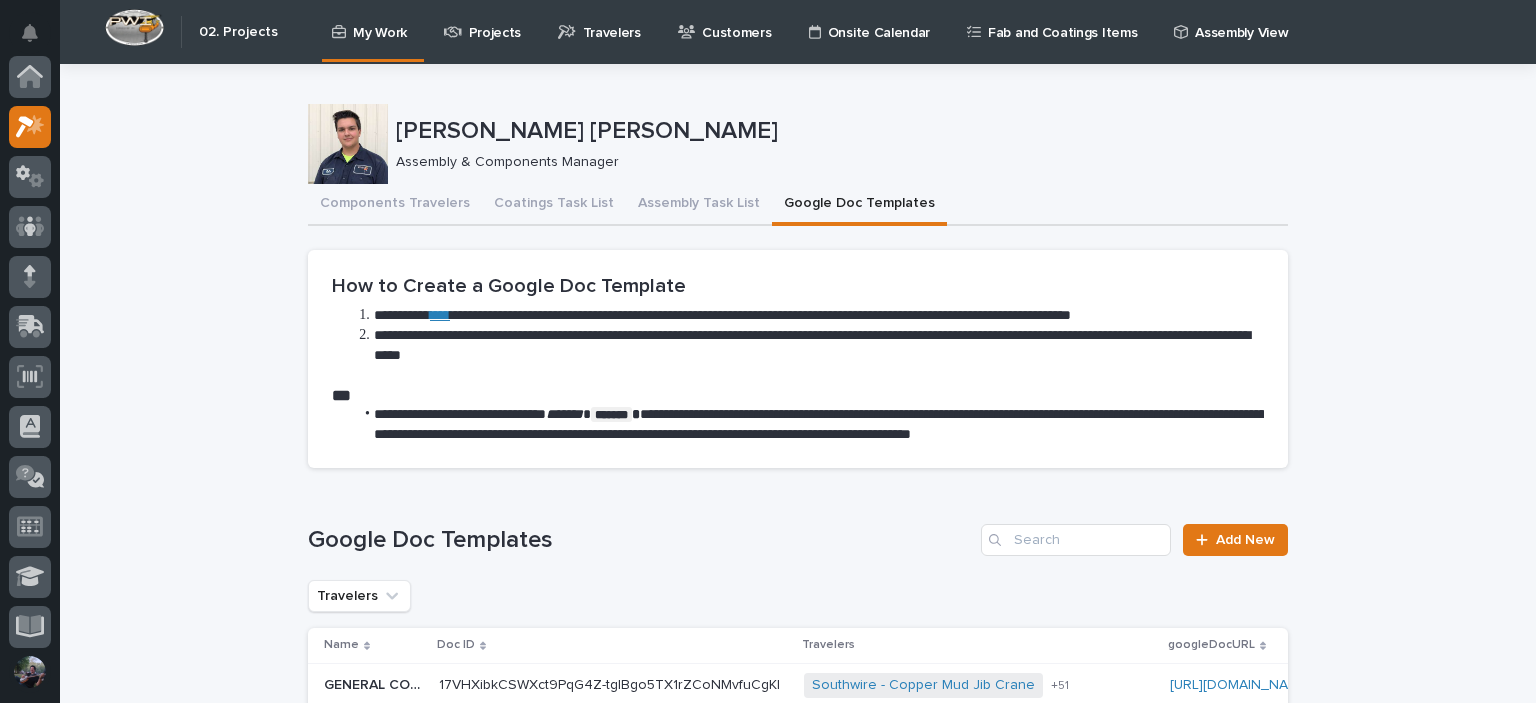 scroll, scrollTop: 0, scrollLeft: 0, axis: both 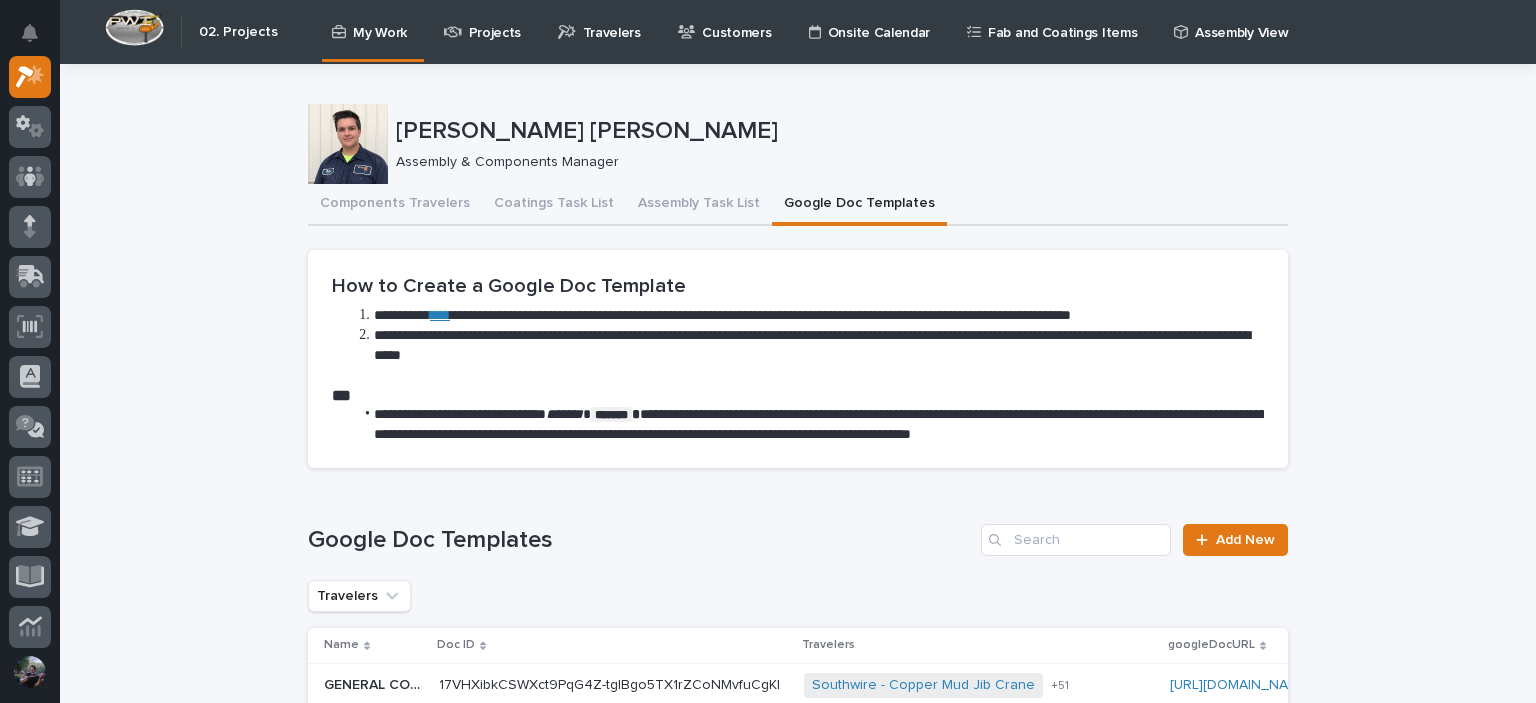 click on "**********" at bounding box center (798, 516) 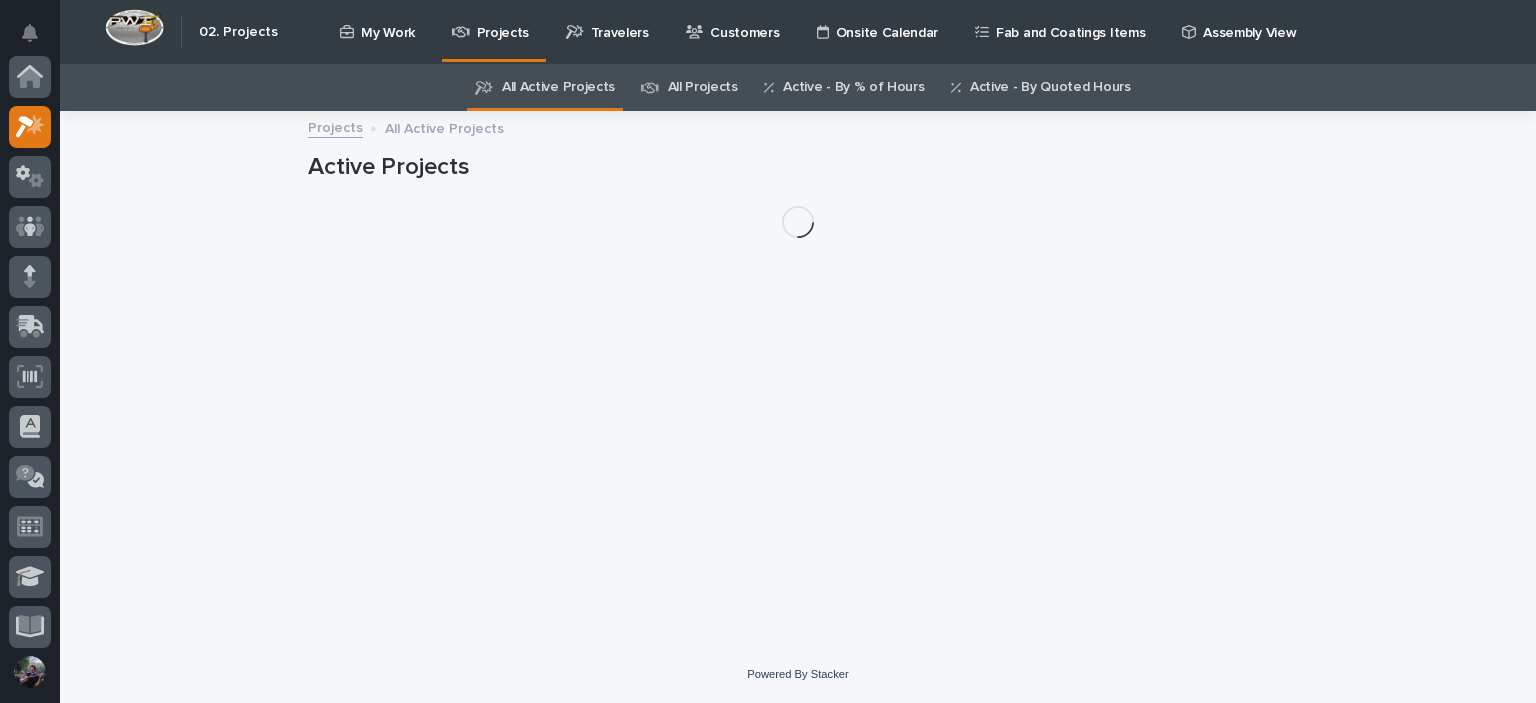 scroll, scrollTop: 50, scrollLeft: 0, axis: vertical 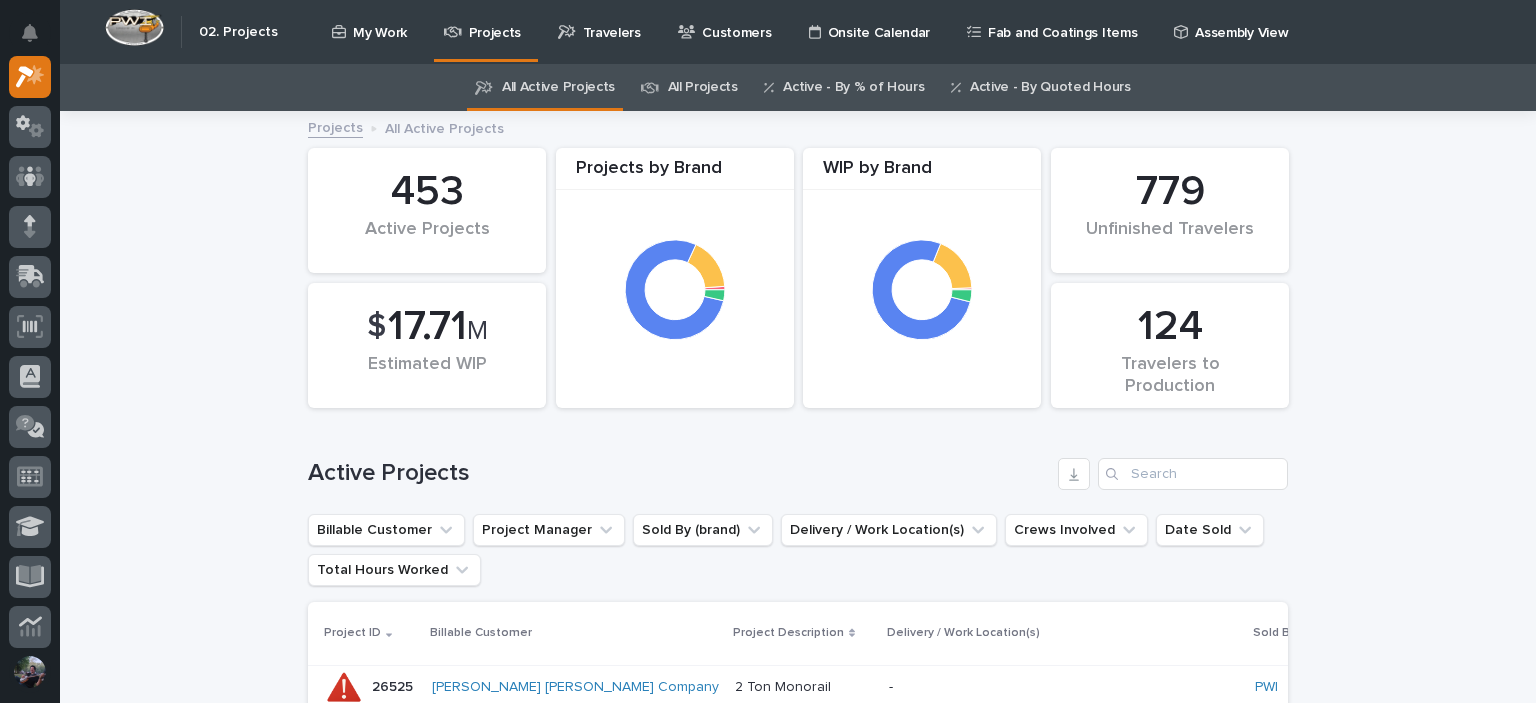 click on "My Work" at bounding box center [373, 31] 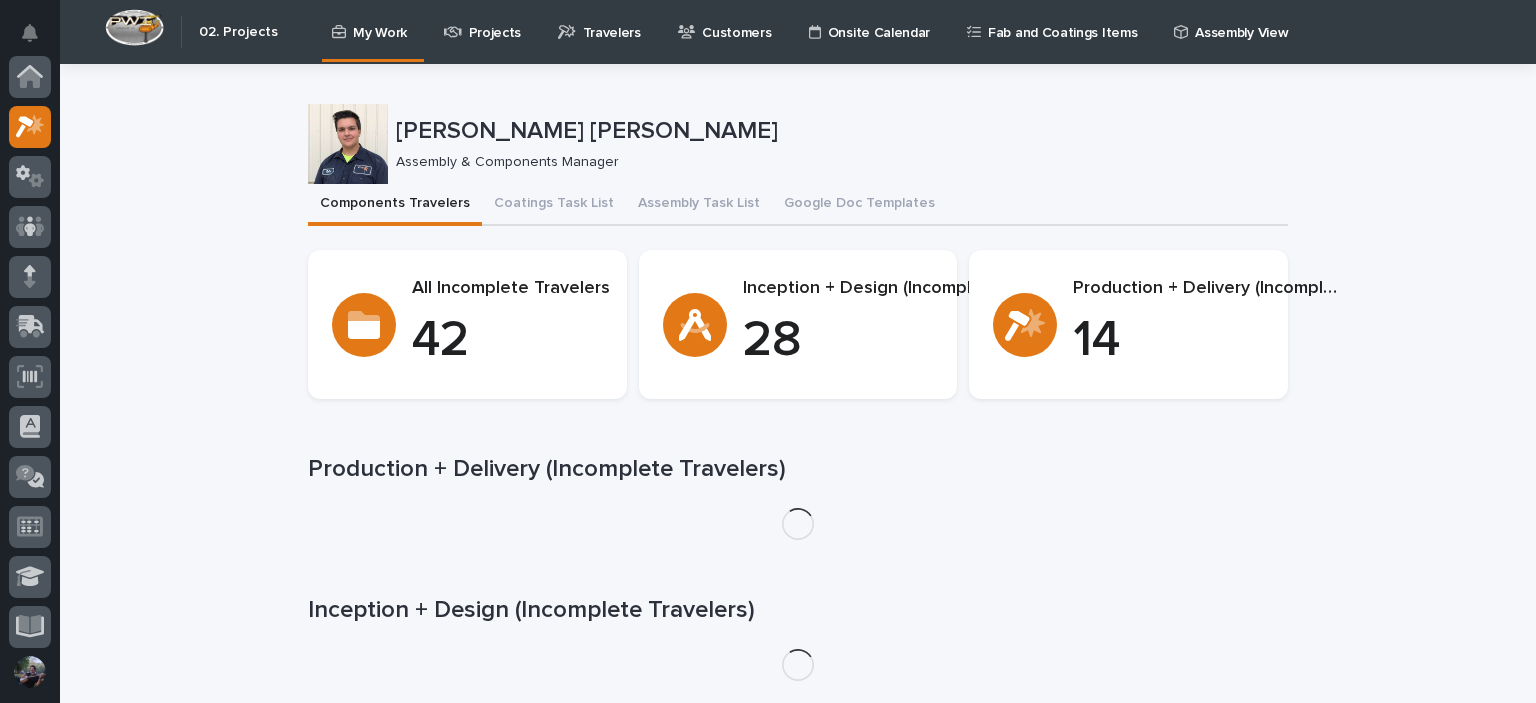 scroll, scrollTop: 50, scrollLeft: 0, axis: vertical 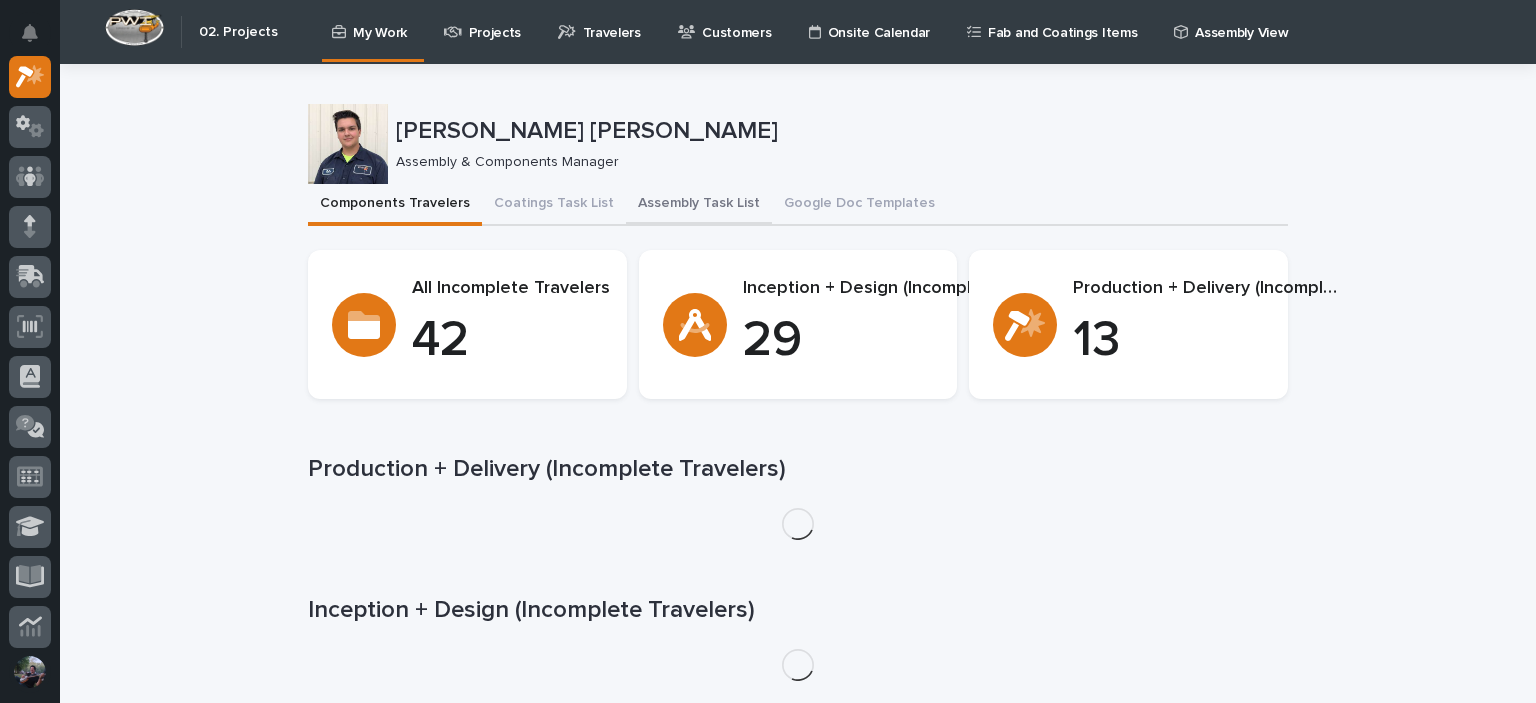 click on "Assembly Task List" at bounding box center (699, 205) 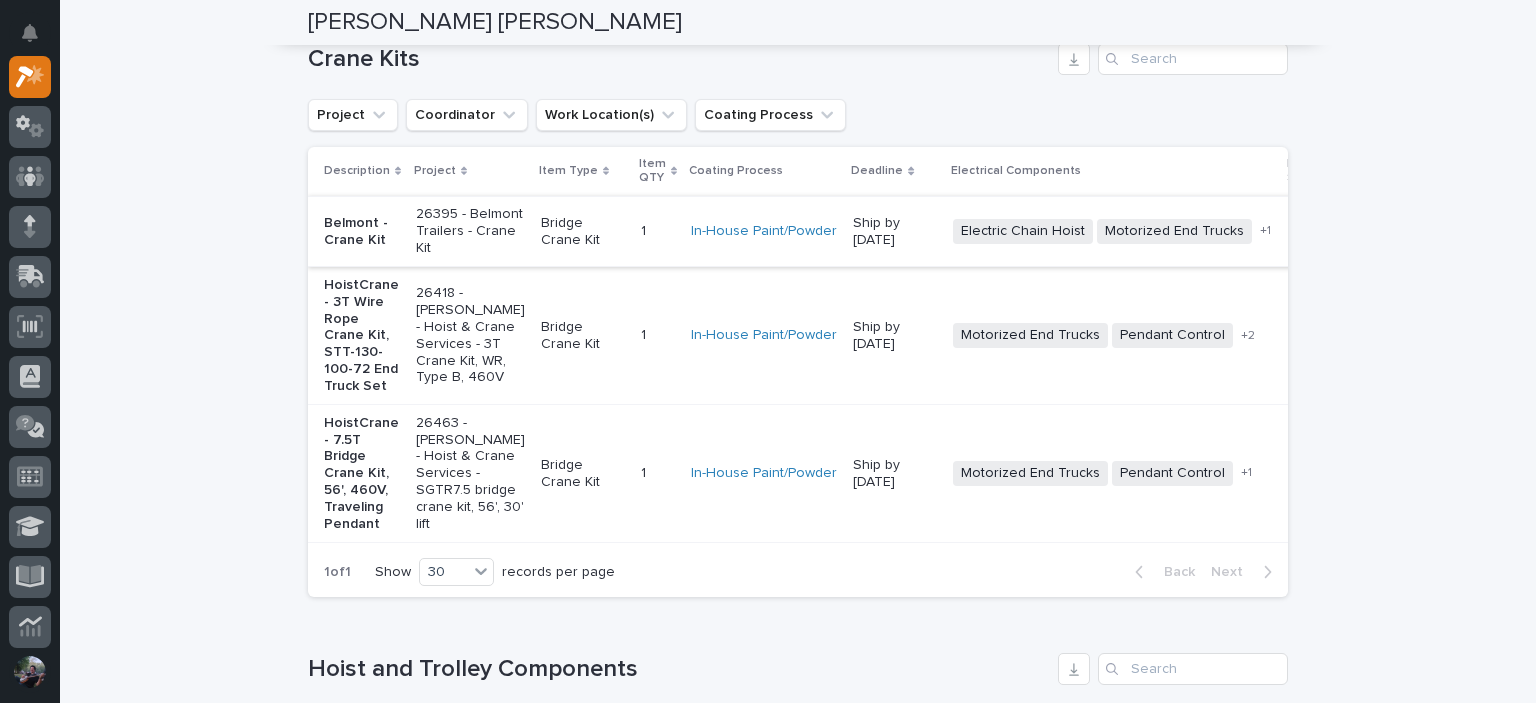 scroll, scrollTop: 266, scrollLeft: 0, axis: vertical 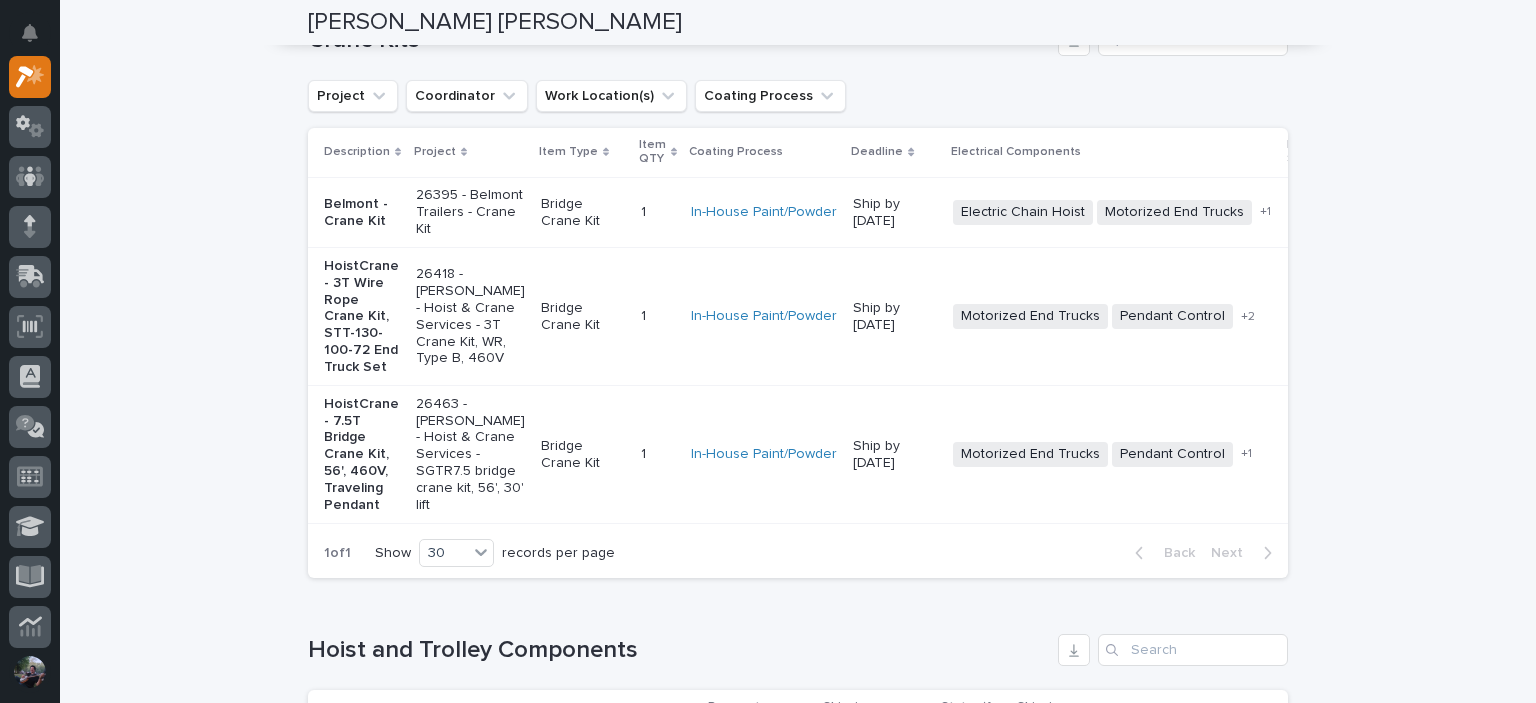 click on "26395 - Belmont Trailers - Crane Kit" at bounding box center (470, 212) 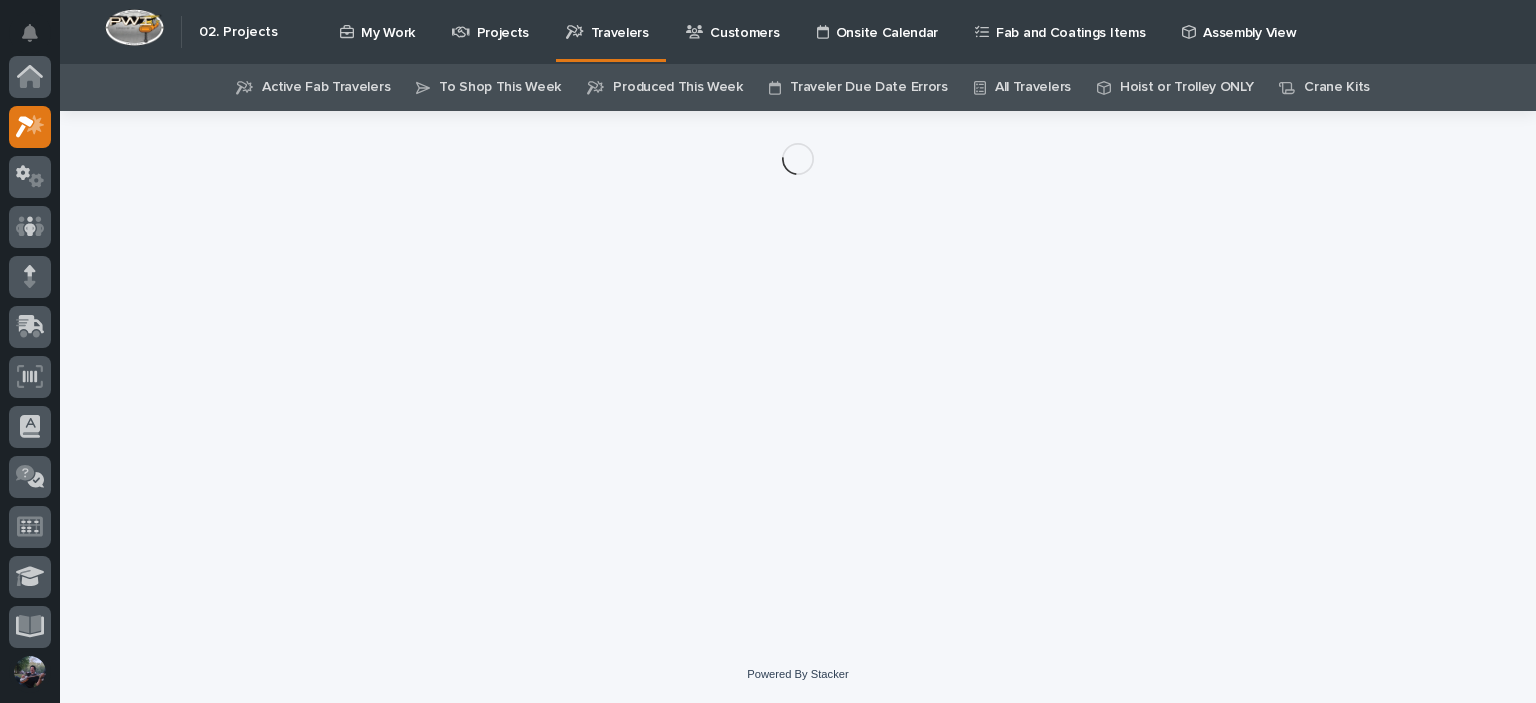 scroll, scrollTop: 0, scrollLeft: 0, axis: both 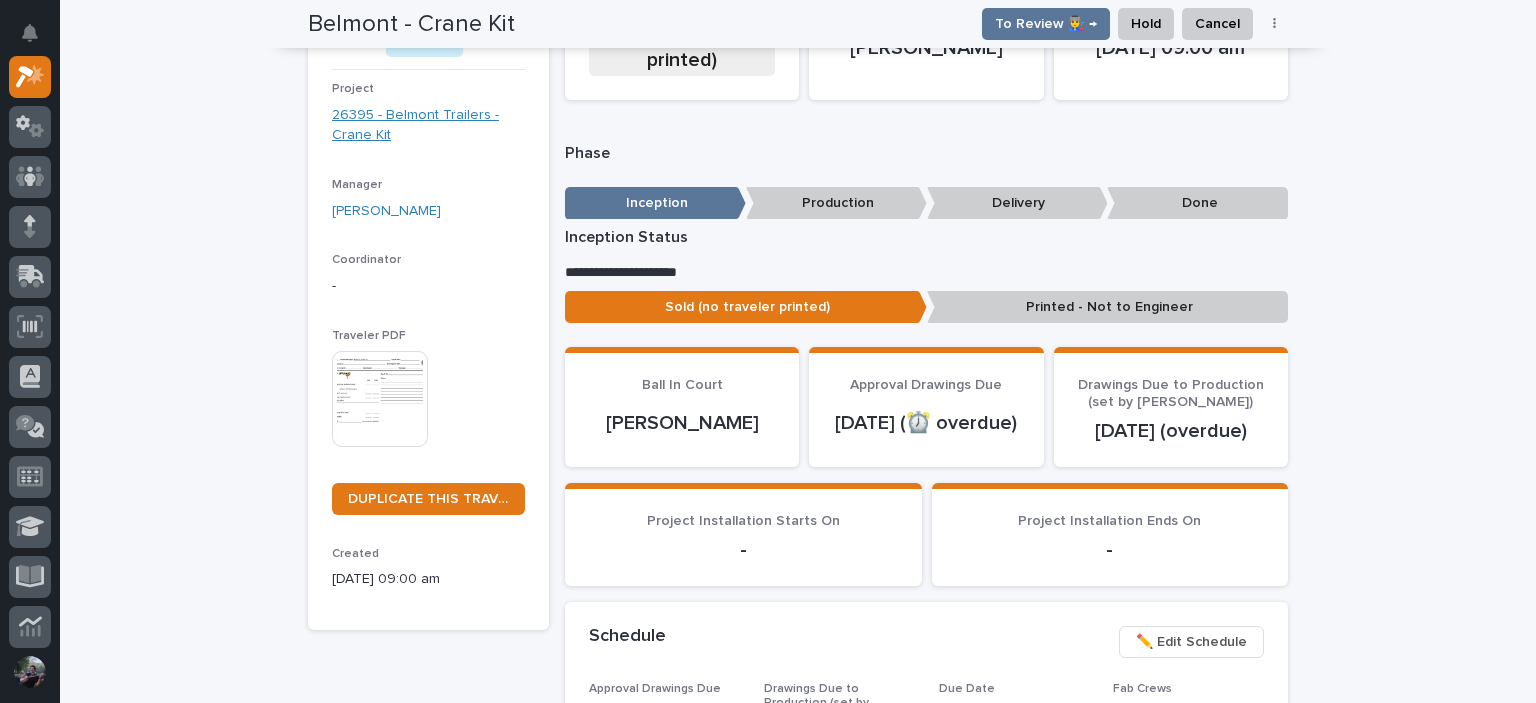 click on "26395 - Belmont Trailers - Crane Kit" at bounding box center (428, 126) 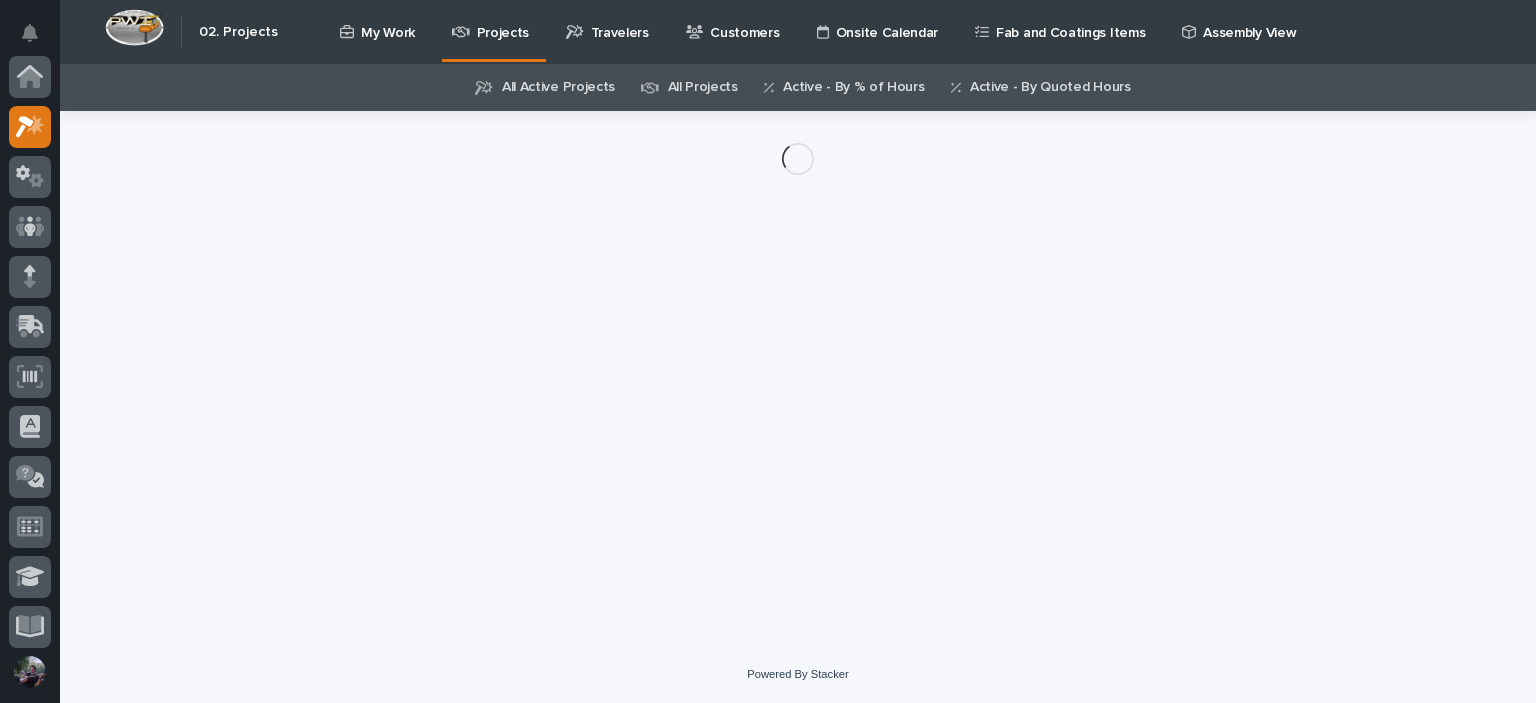 scroll, scrollTop: 0, scrollLeft: 0, axis: both 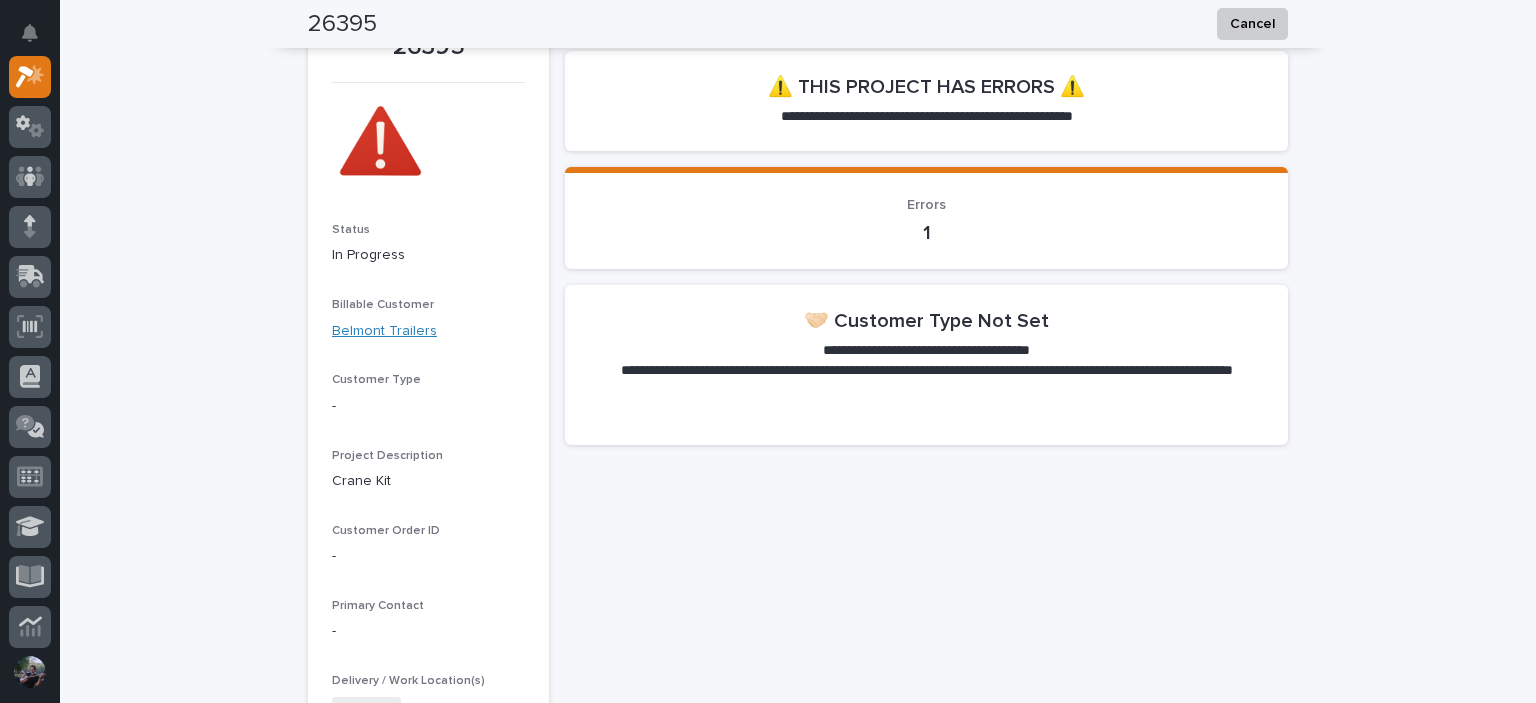 click on "Belmont Trailers" at bounding box center (384, 331) 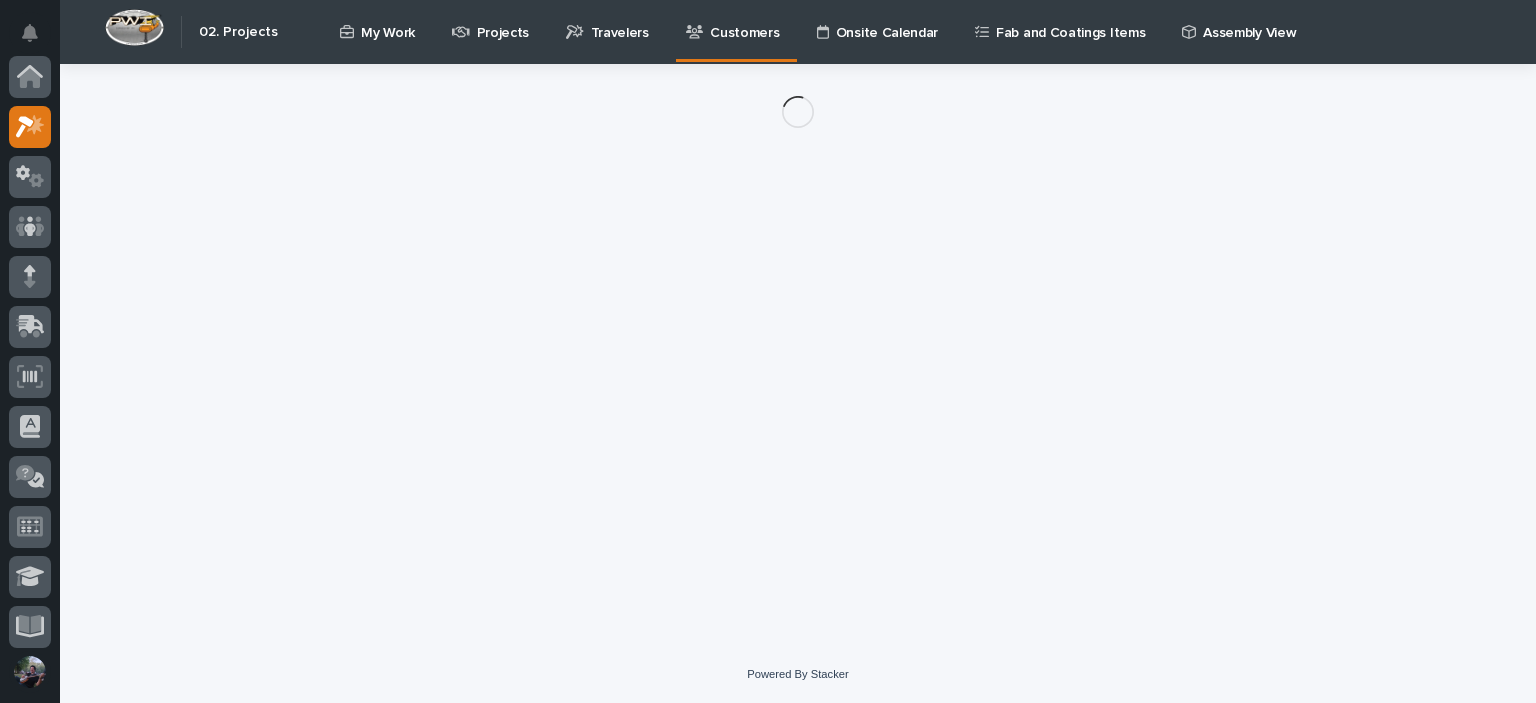 scroll, scrollTop: 0, scrollLeft: 0, axis: both 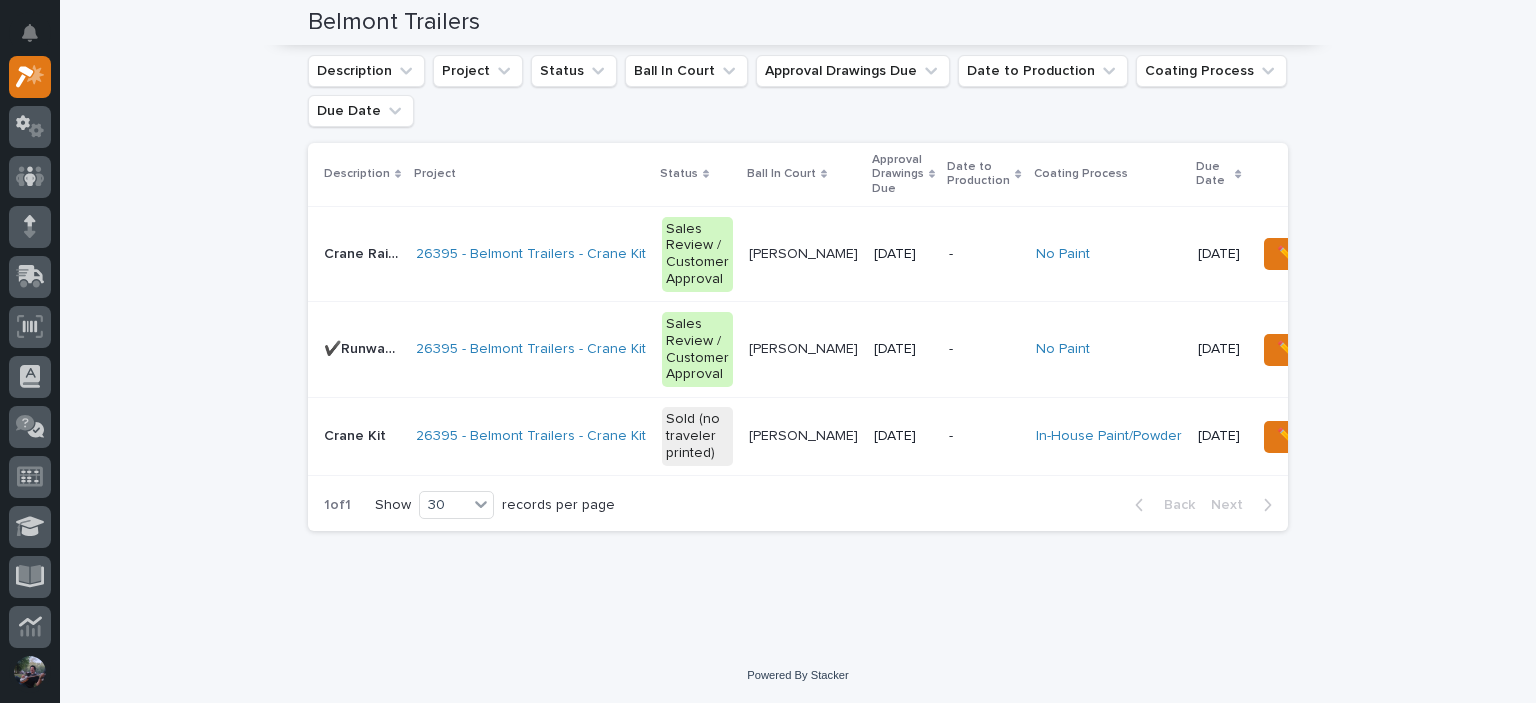 click on "Crane Kit" at bounding box center (357, 434) 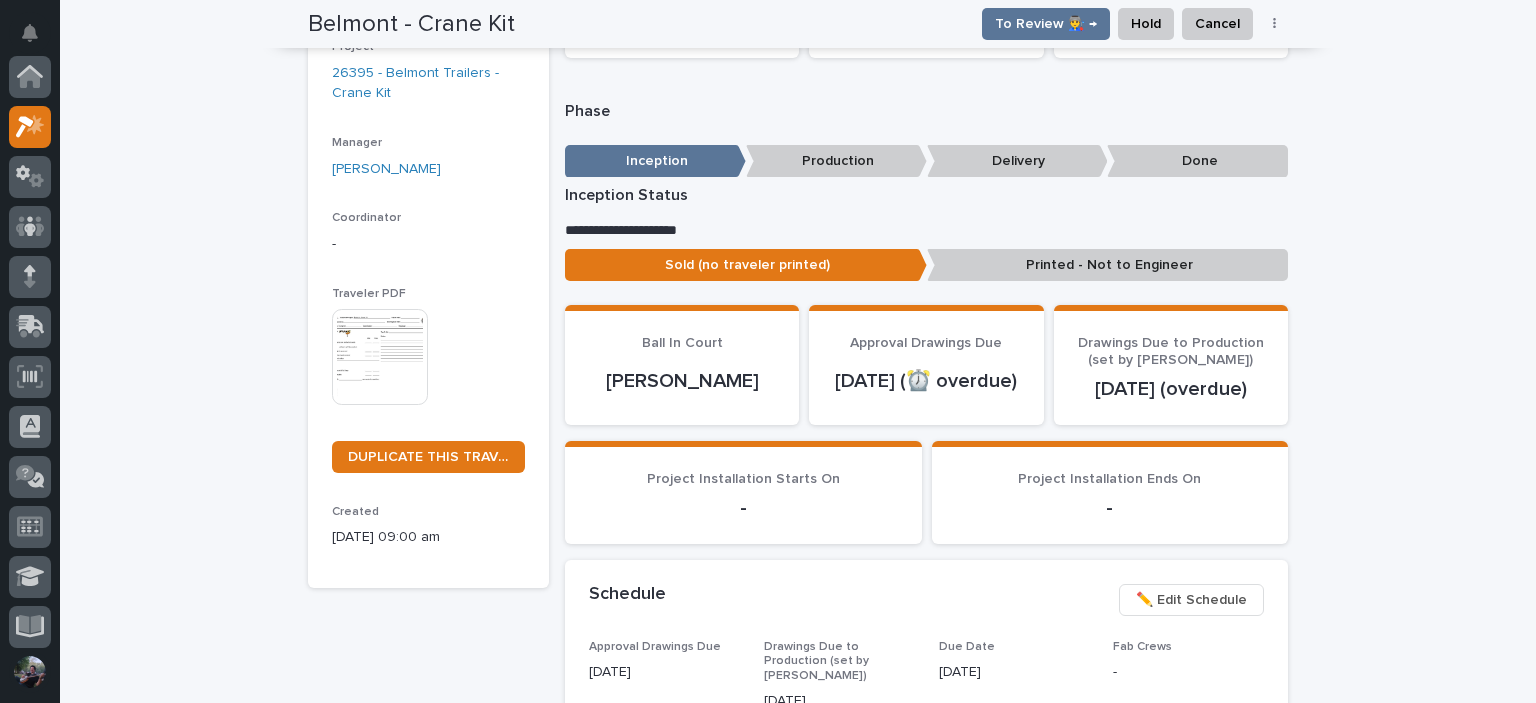 scroll, scrollTop: 153, scrollLeft: 0, axis: vertical 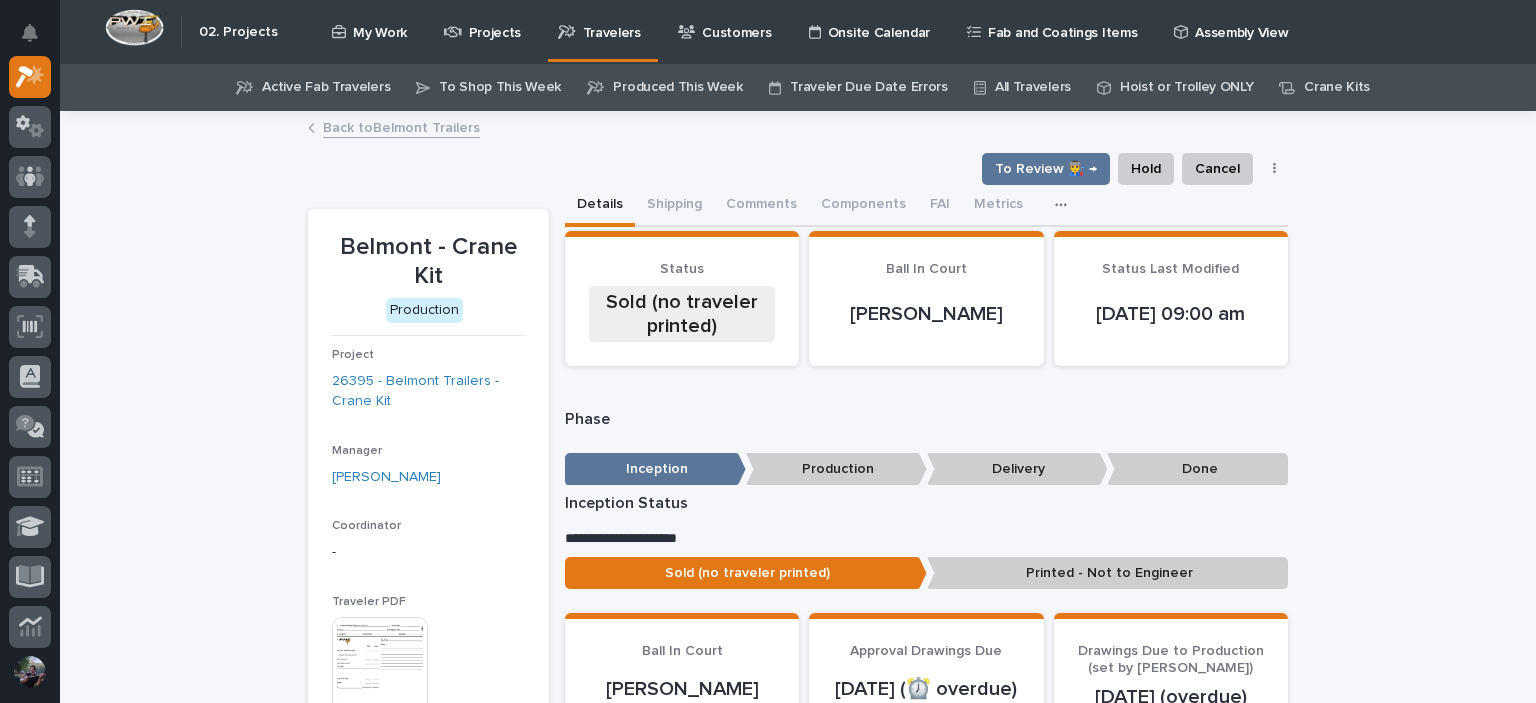 click on "Back to  Belmont Trailers" at bounding box center (401, 126) 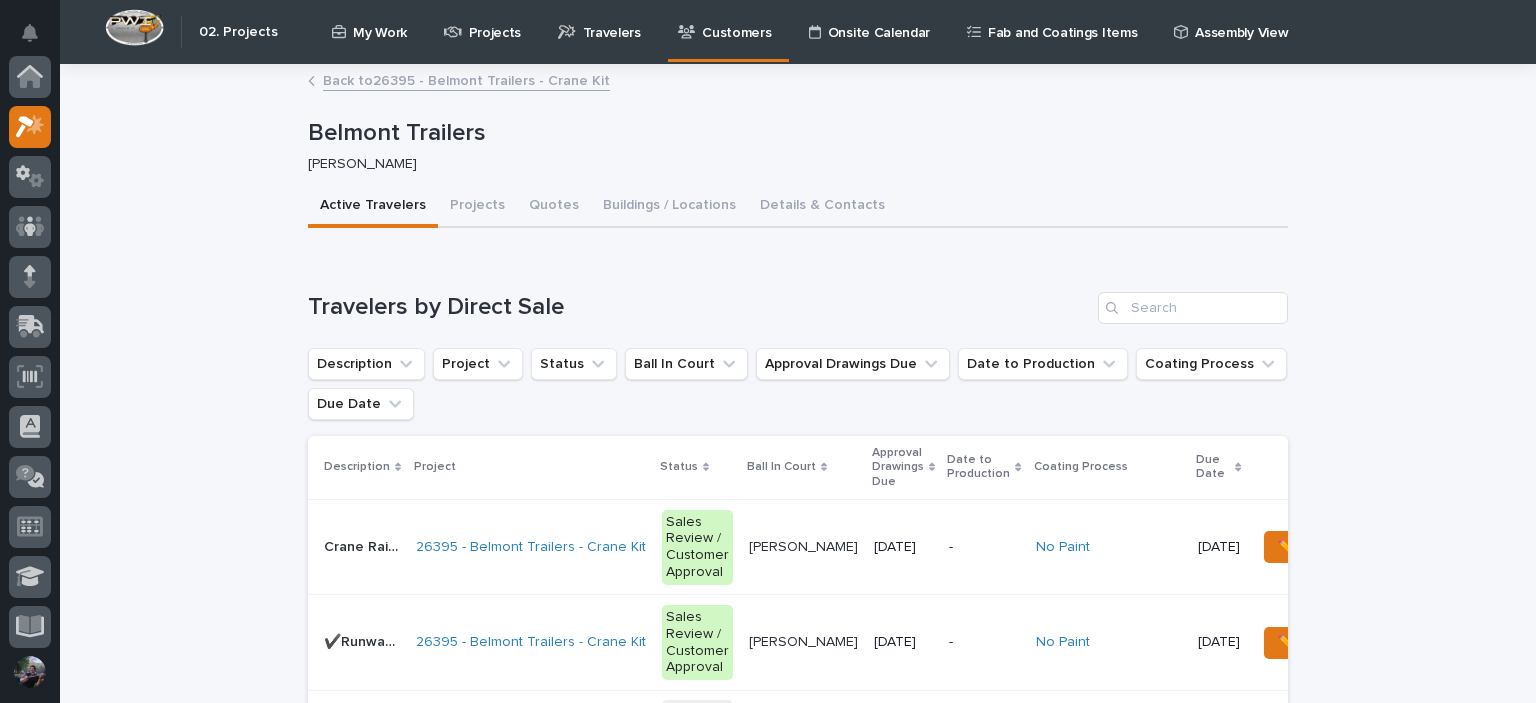 scroll, scrollTop: 50, scrollLeft: 0, axis: vertical 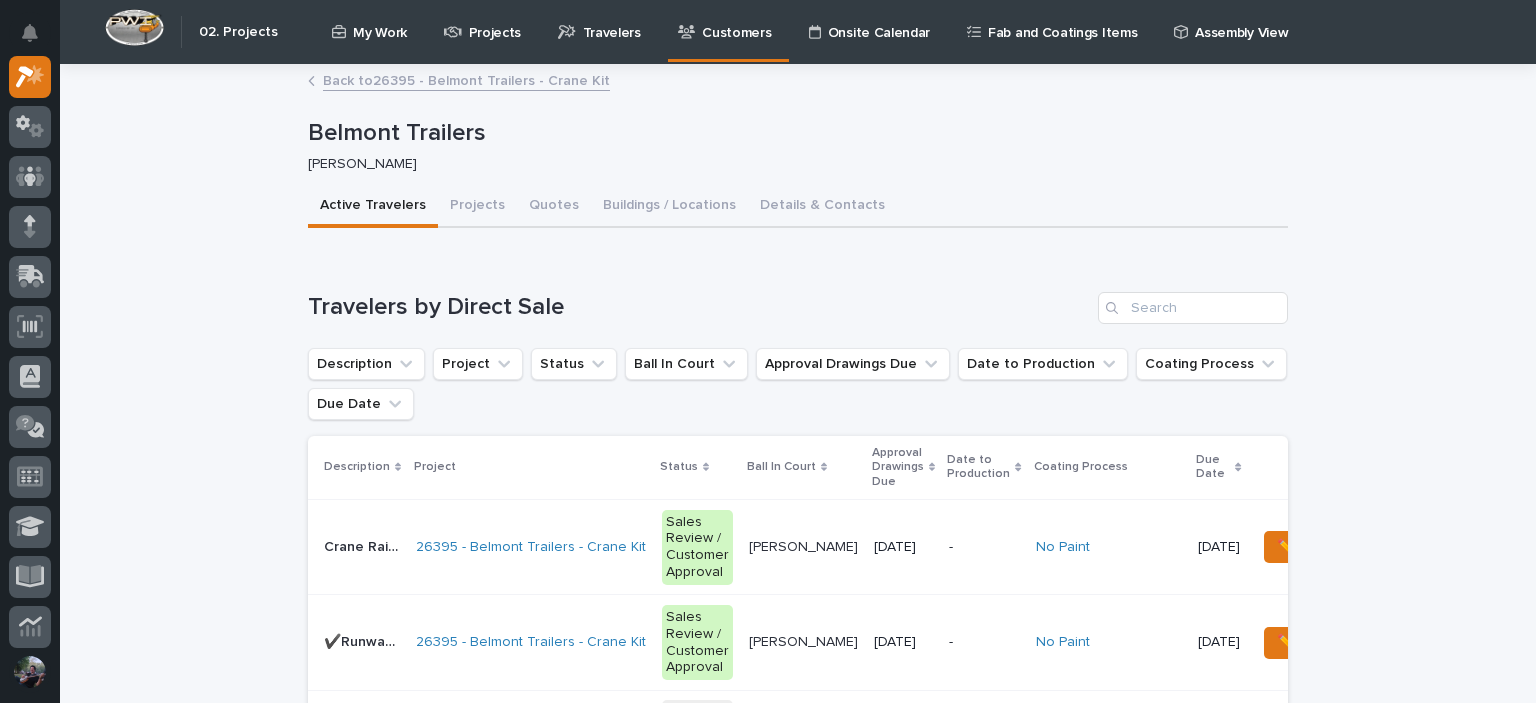 click on "Back to  26395 - Belmont Trailers - Crane Kit" at bounding box center (466, 79) 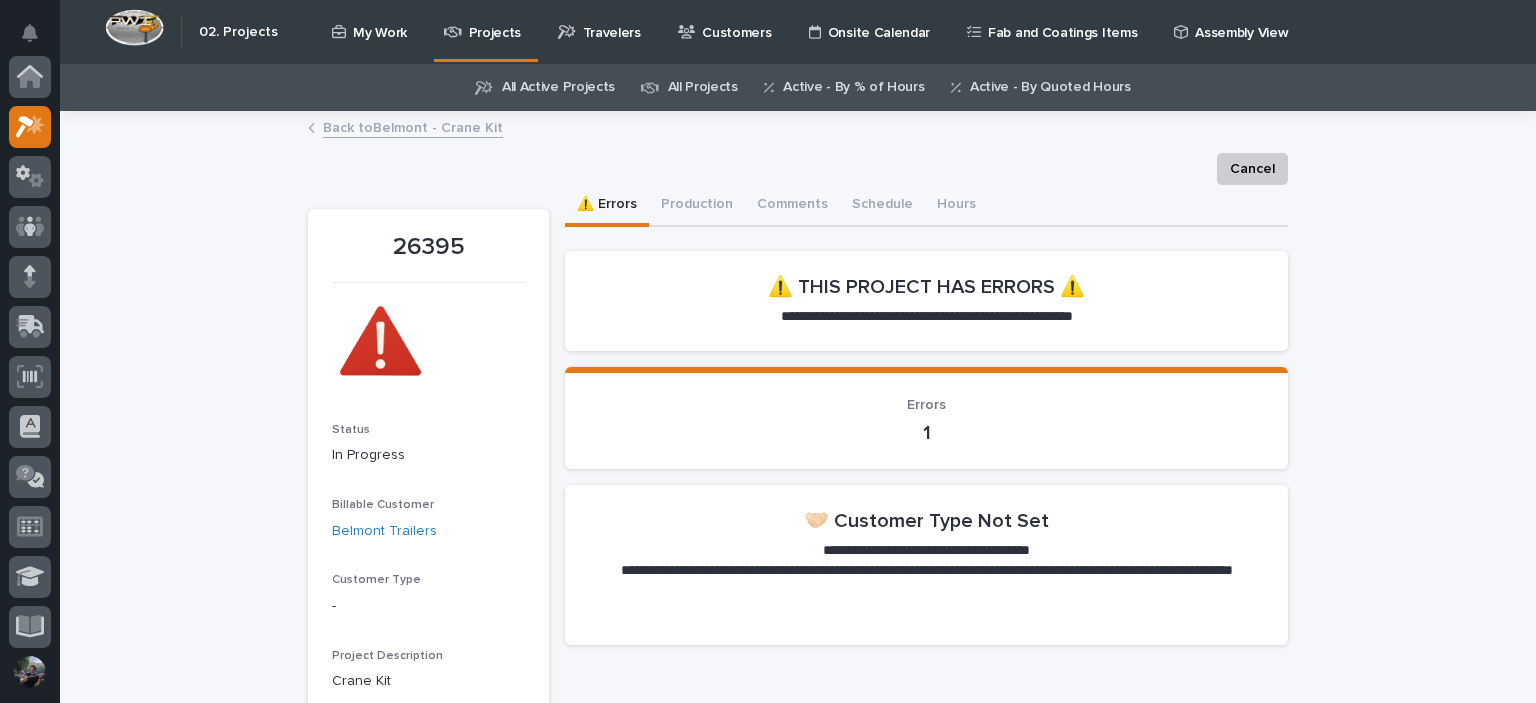 scroll, scrollTop: 50, scrollLeft: 0, axis: vertical 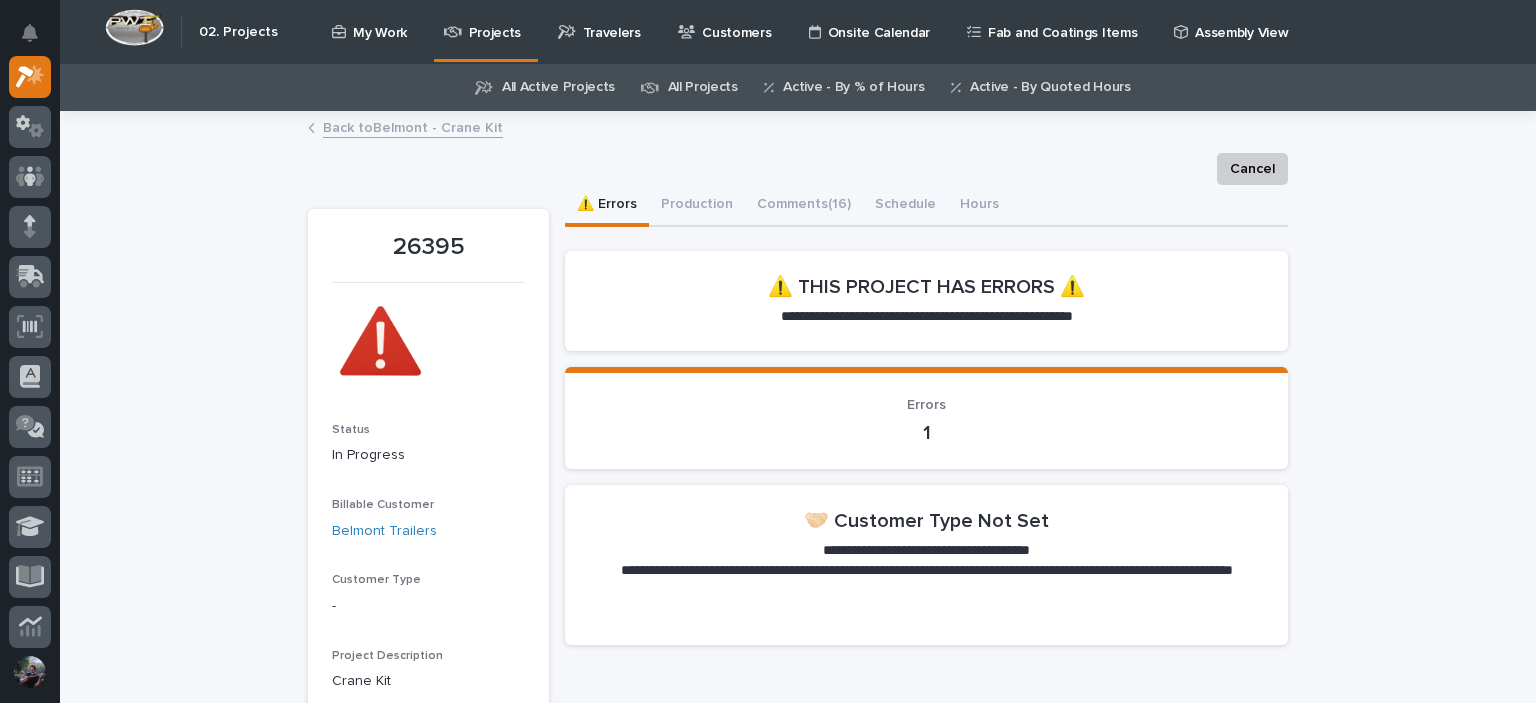 click on "Back to  Belmont - Crane Kit" at bounding box center [798, 129] 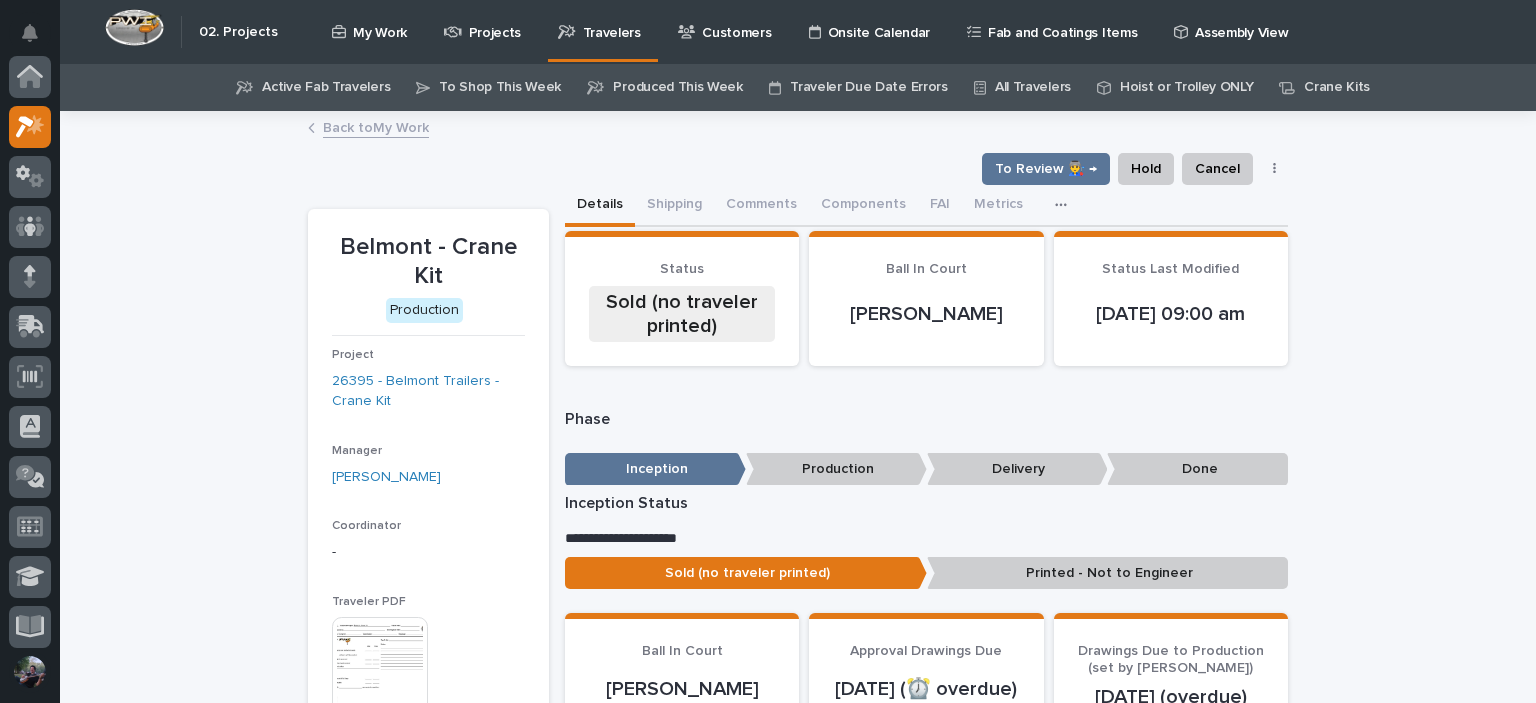 scroll, scrollTop: 50, scrollLeft: 0, axis: vertical 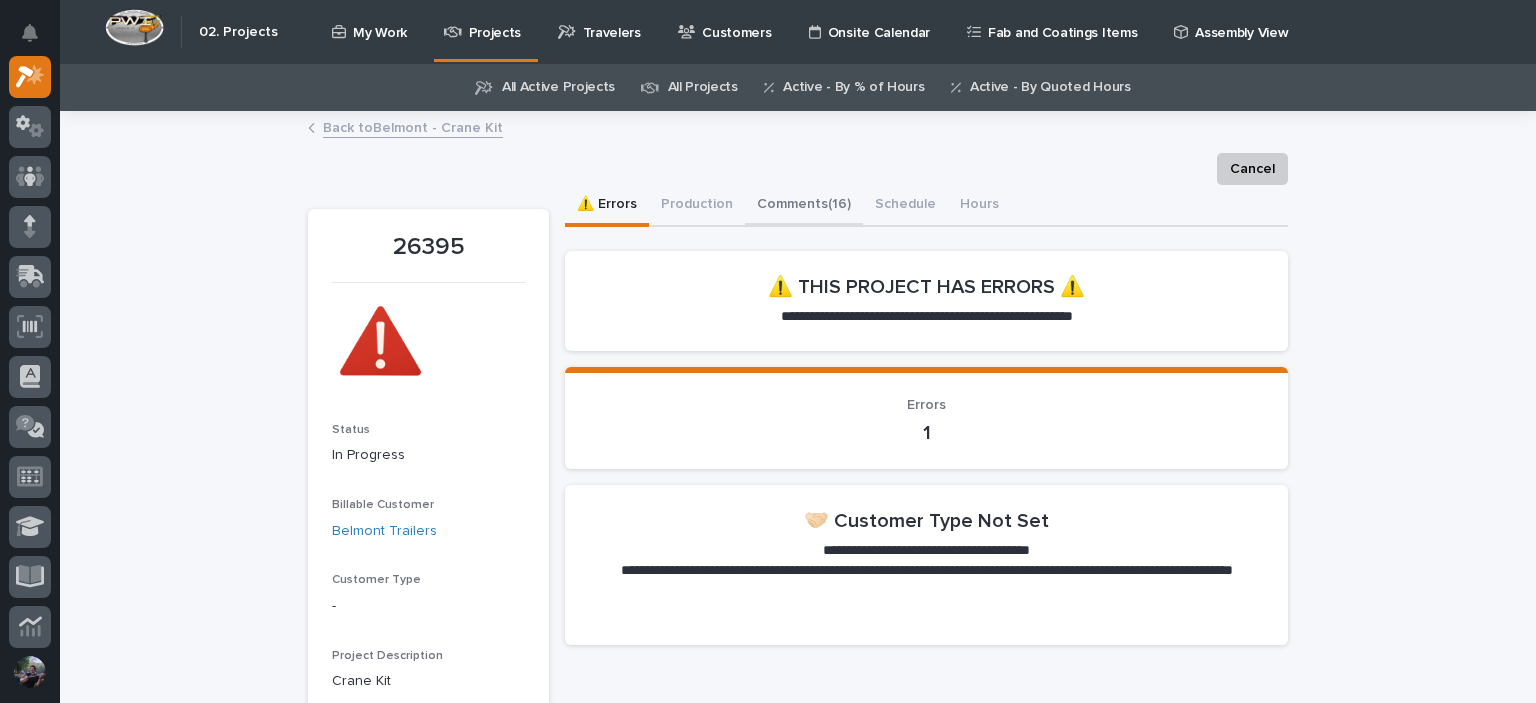 click on "Comments  (16)" at bounding box center [804, 206] 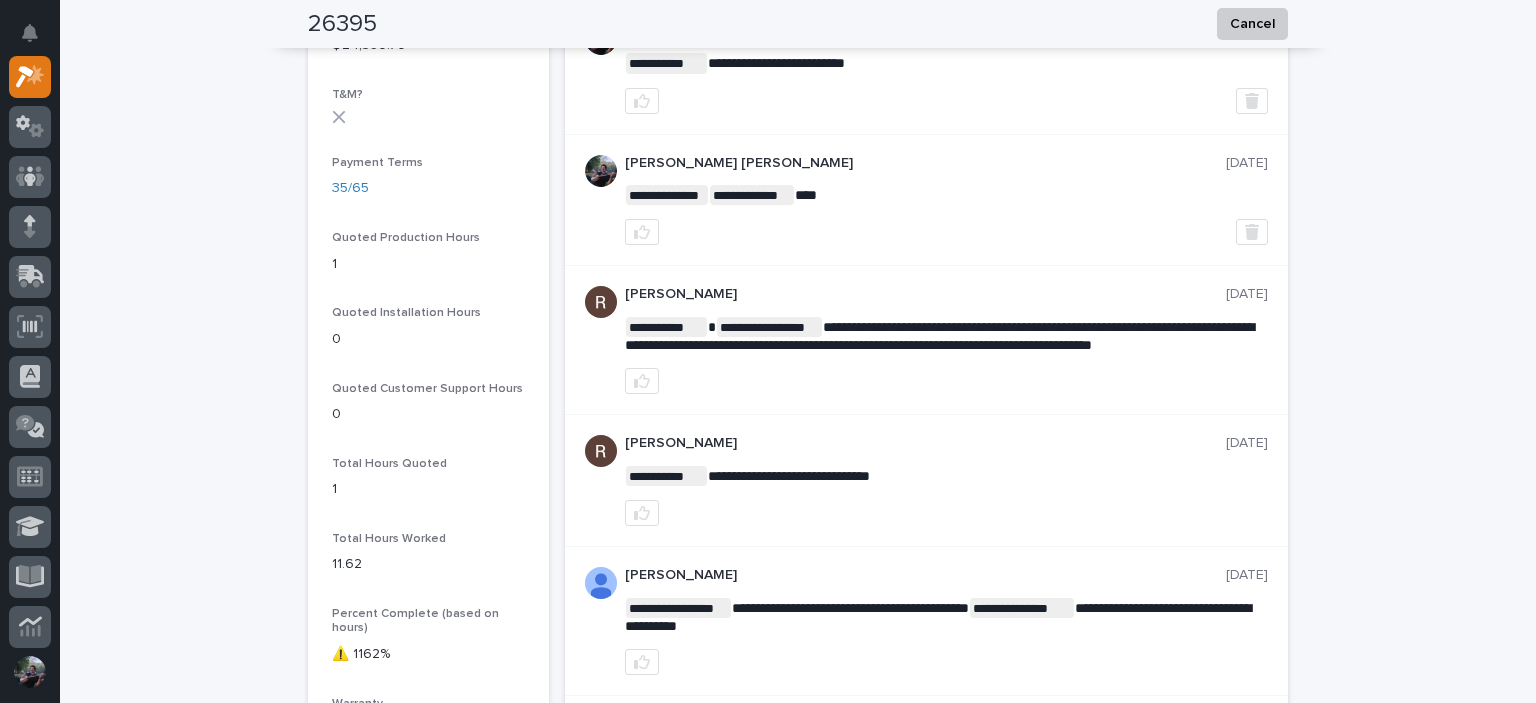 scroll, scrollTop: 1333, scrollLeft: 0, axis: vertical 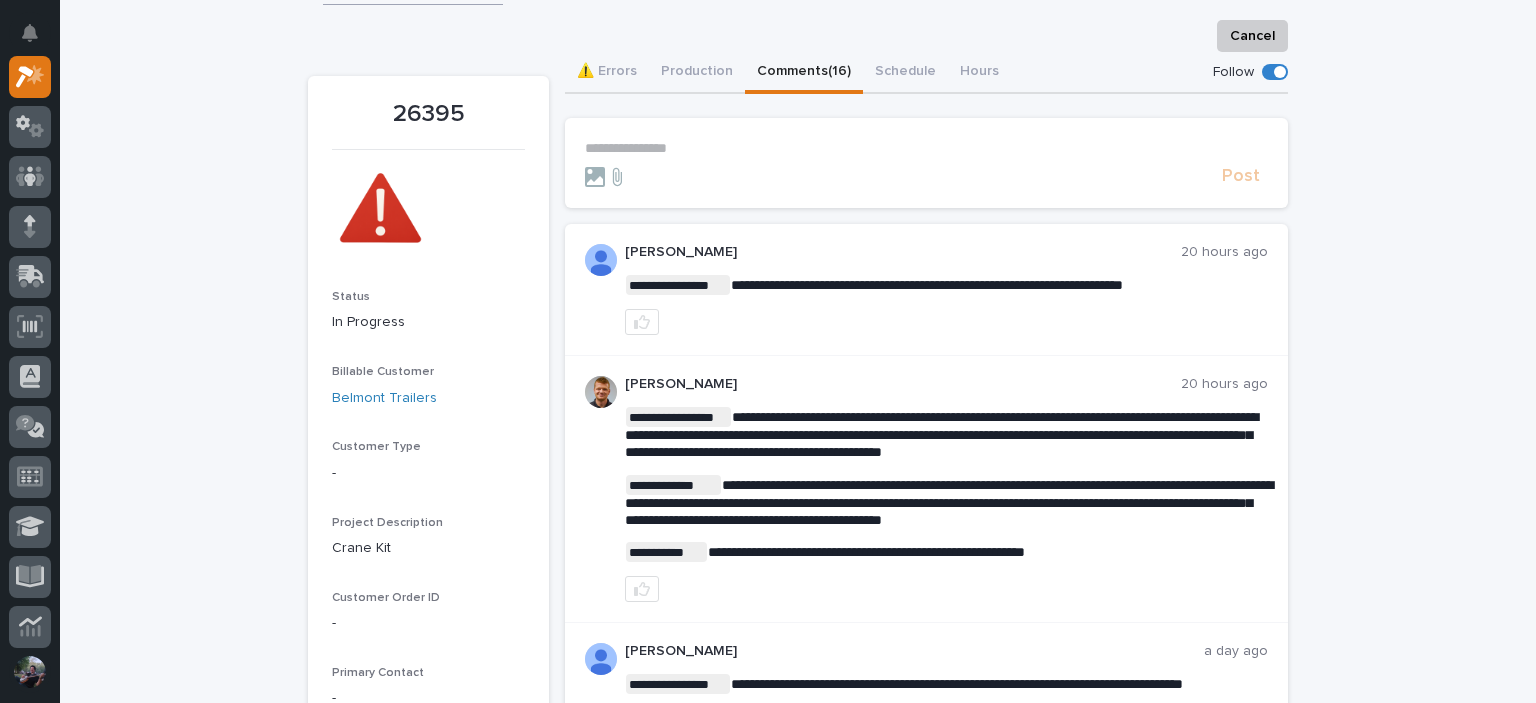 click on "**********" at bounding box center [926, 148] 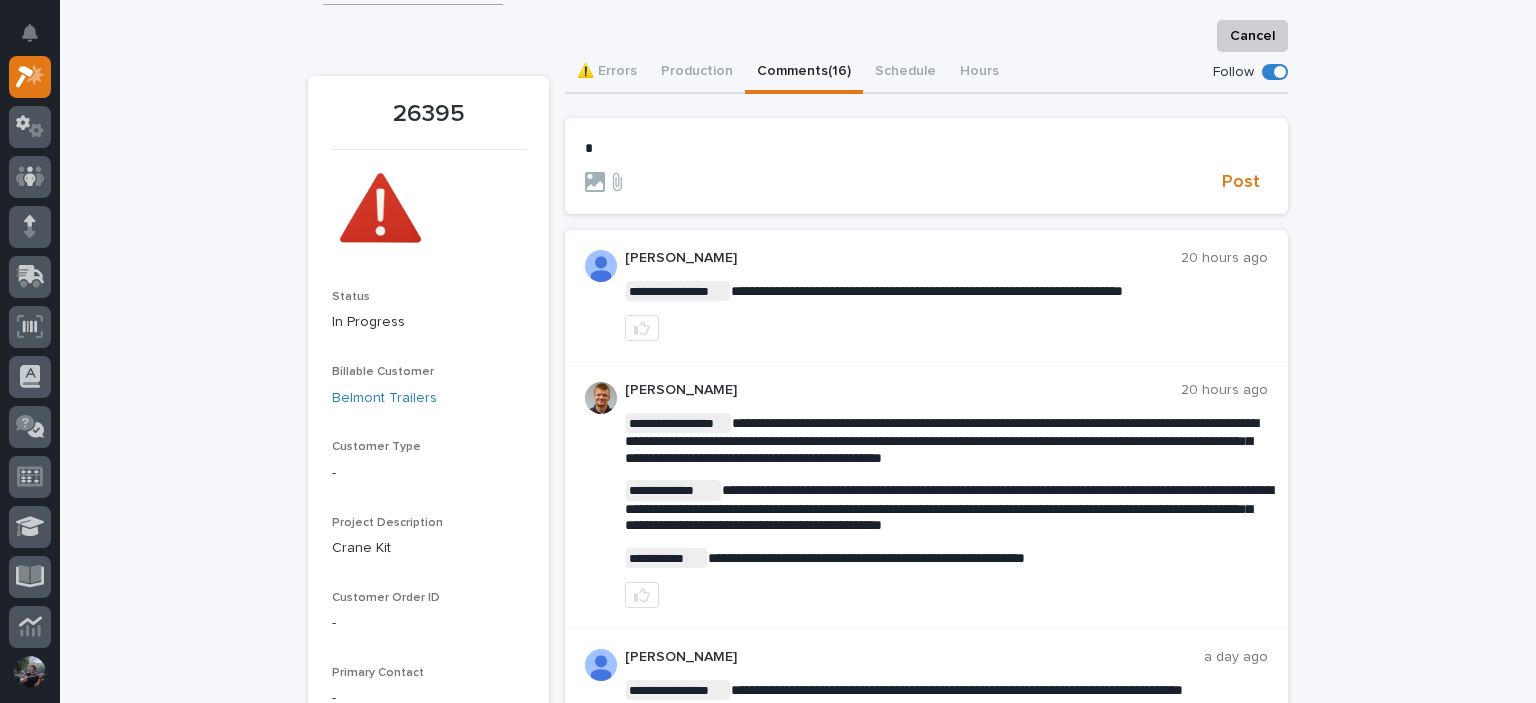 type 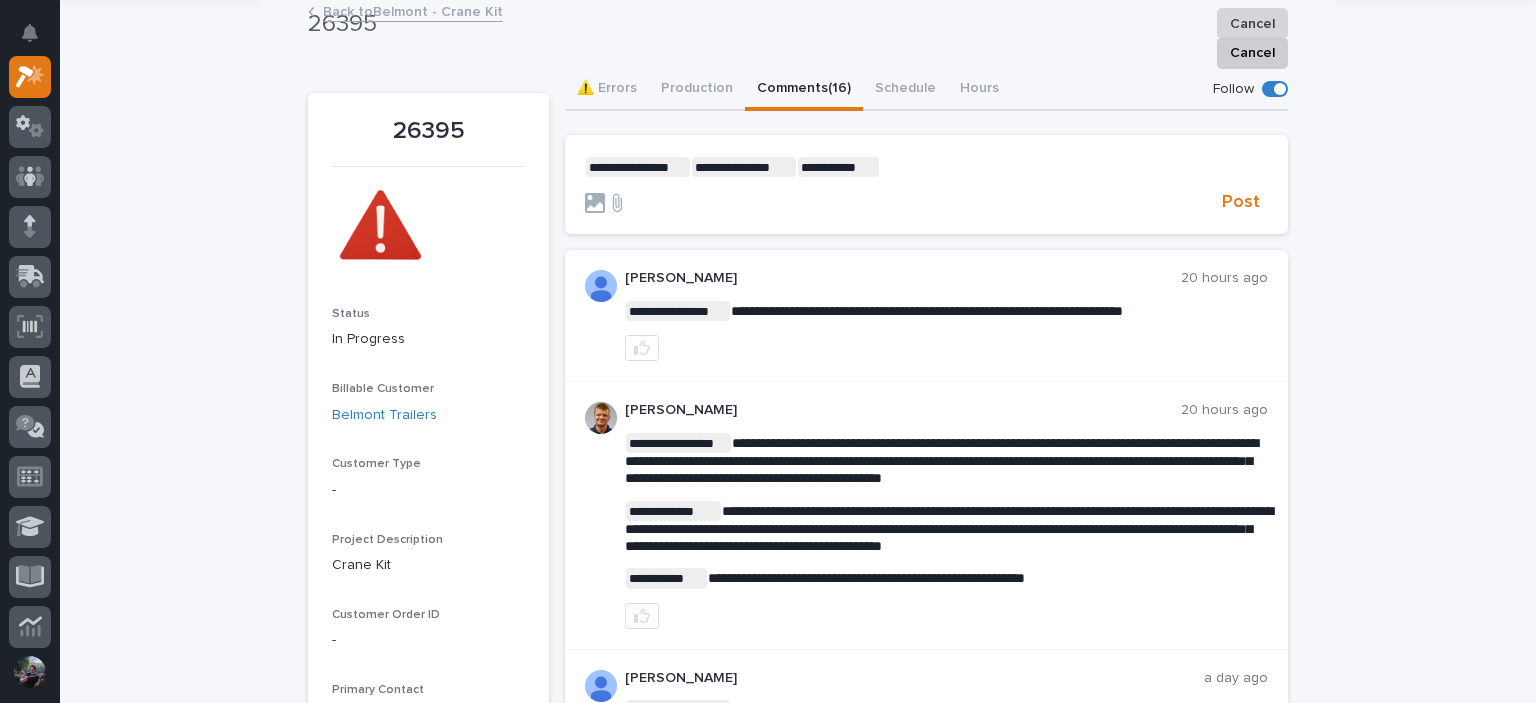 scroll, scrollTop: 0, scrollLeft: 0, axis: both 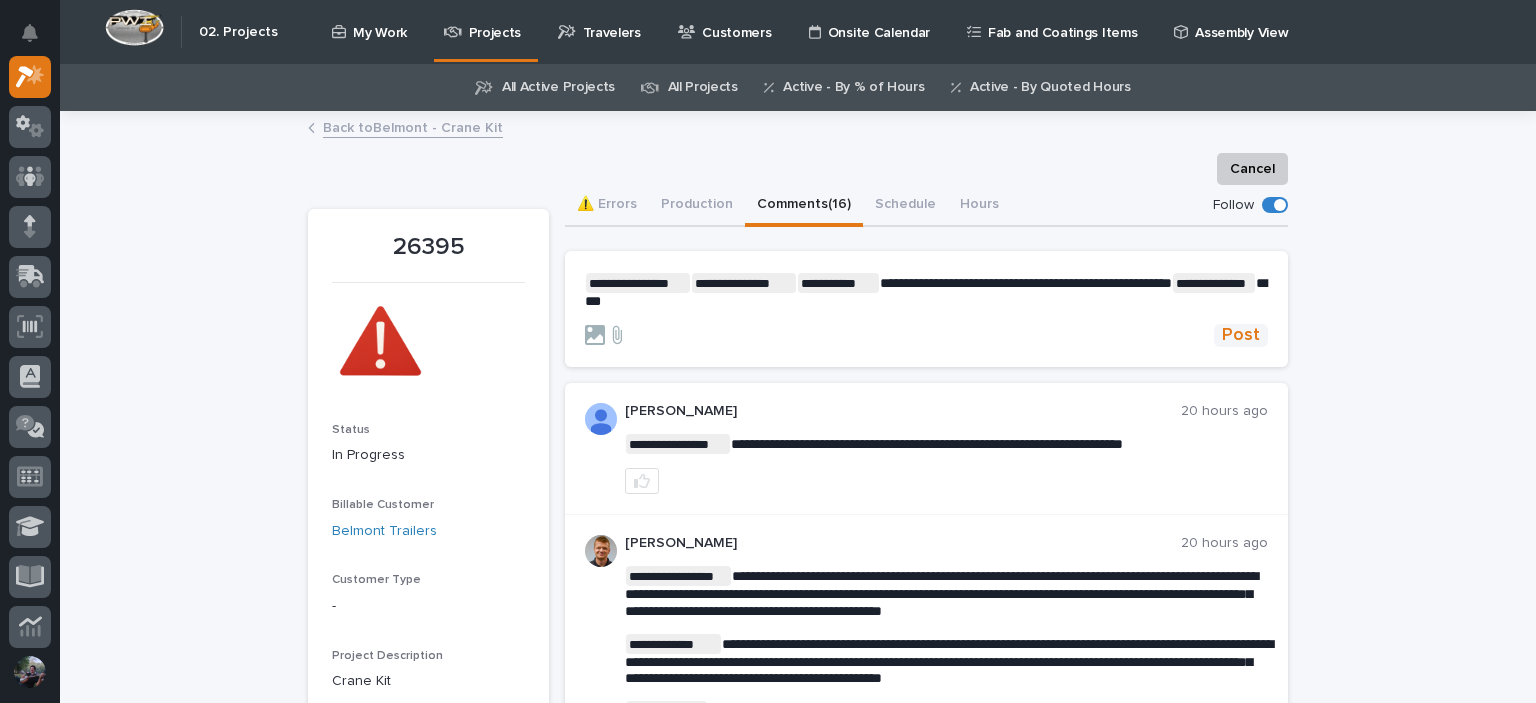 click on "Post" at bounding box center [1241, 335] 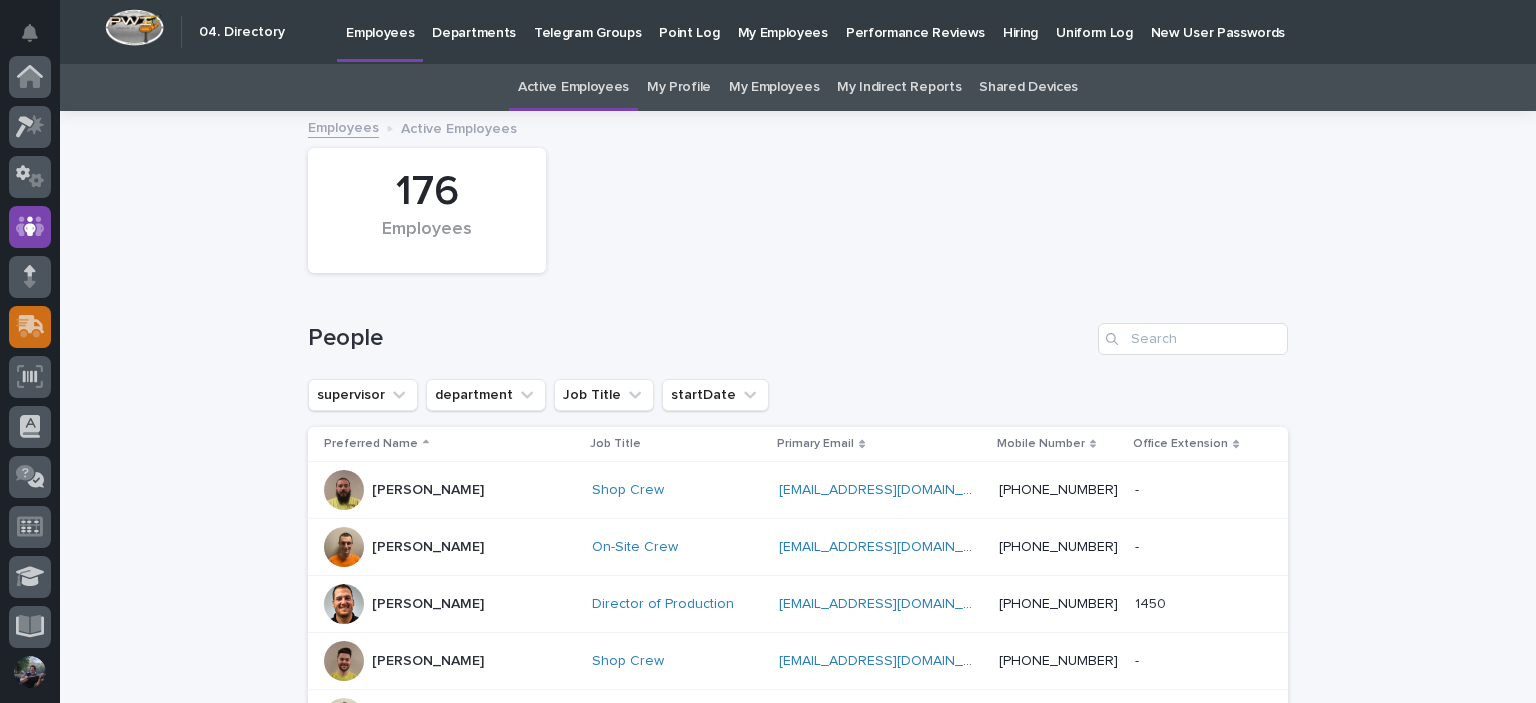 scroll, scrollTop: 0, scrollLeft: 0, axis: both 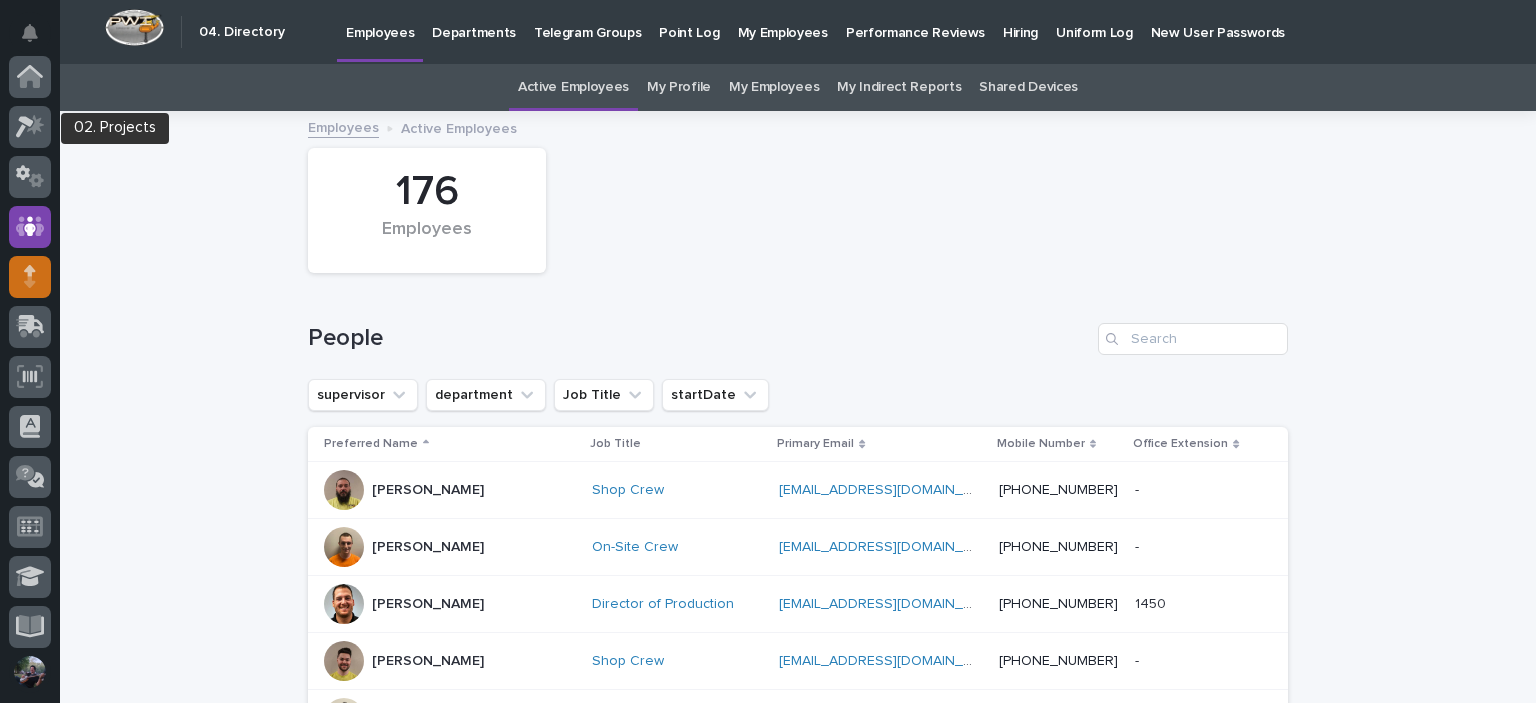 click at bounding box center [30, 127] 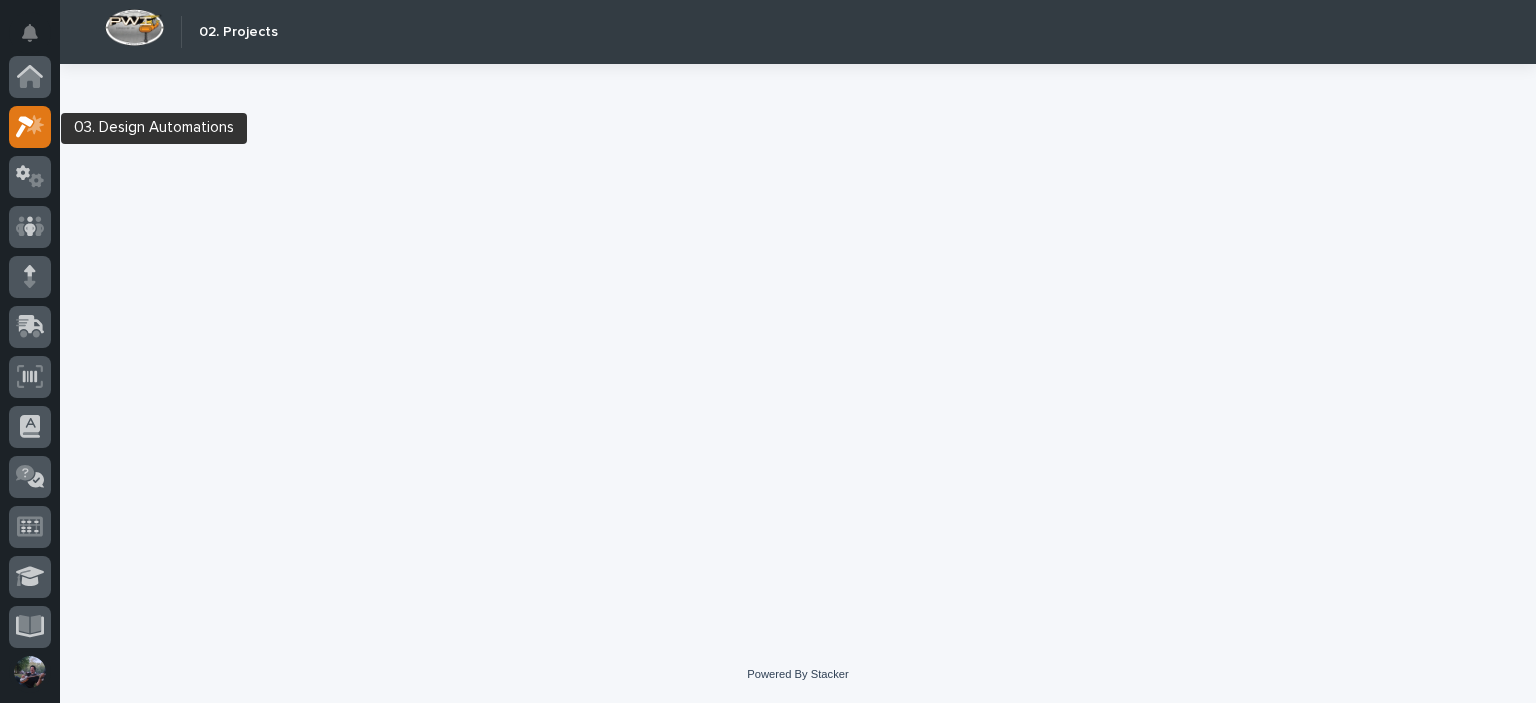 scroll, scrollTop: 50, scrollLeft: 0, axis: vertical 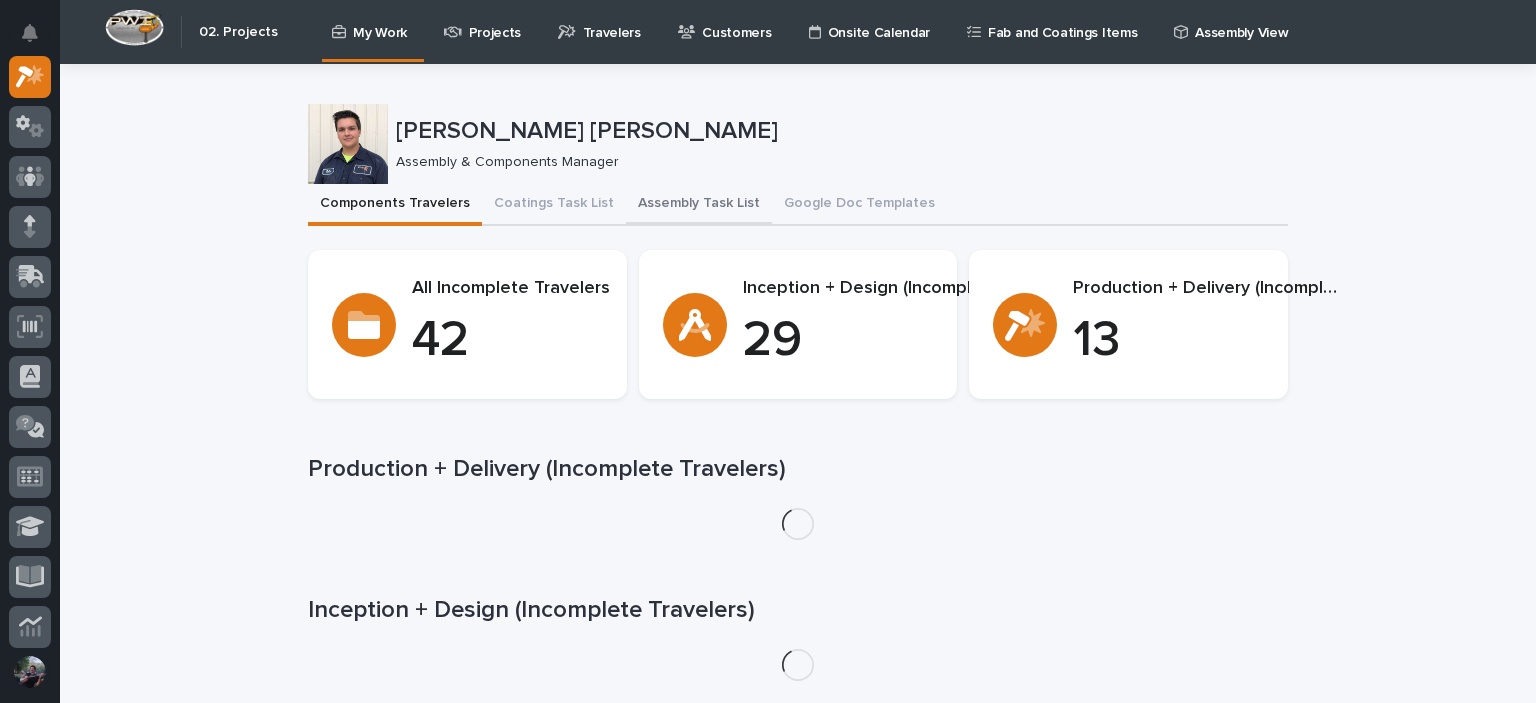 click on "Assembly Task List" at bounding box center [699, 205] 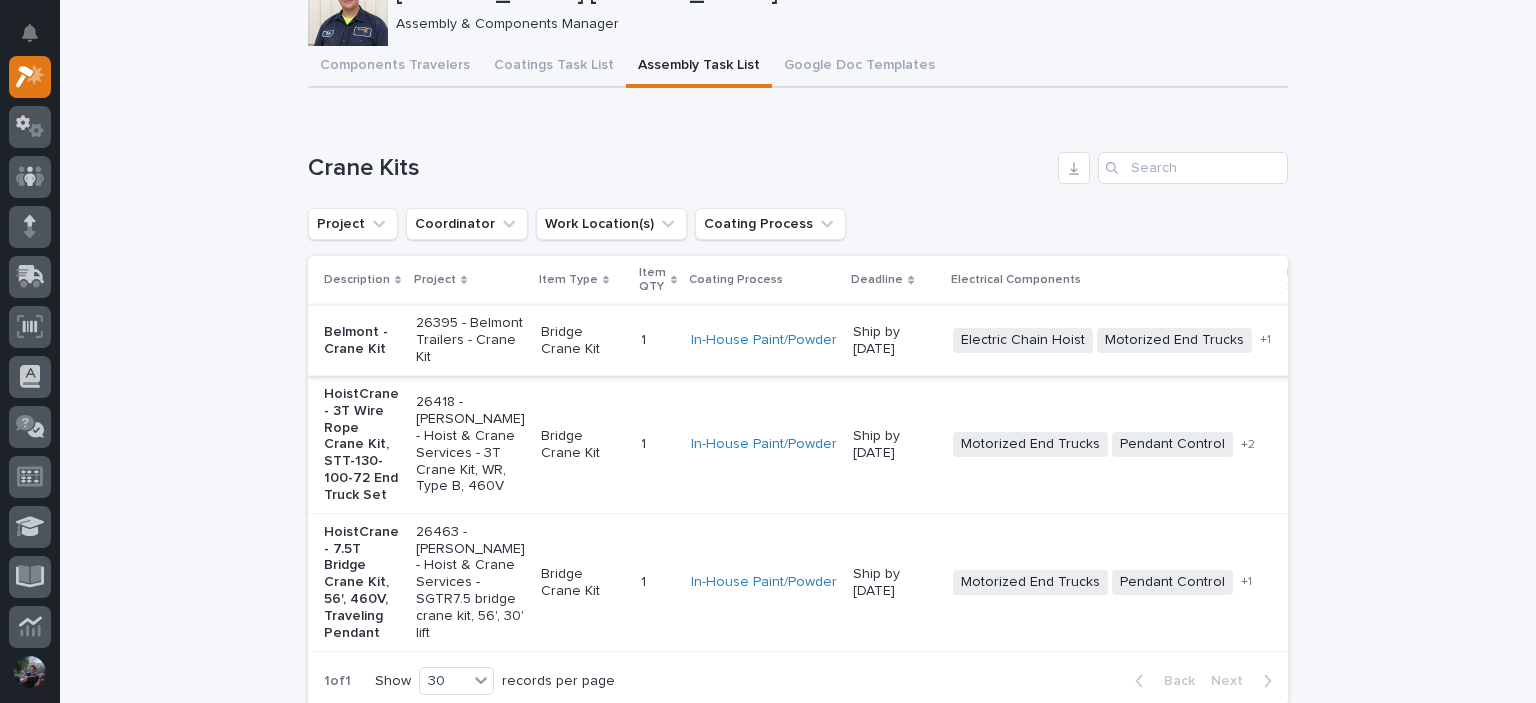 scroll, scrollTop: 200, scrollLeft: 0, axis: vertical 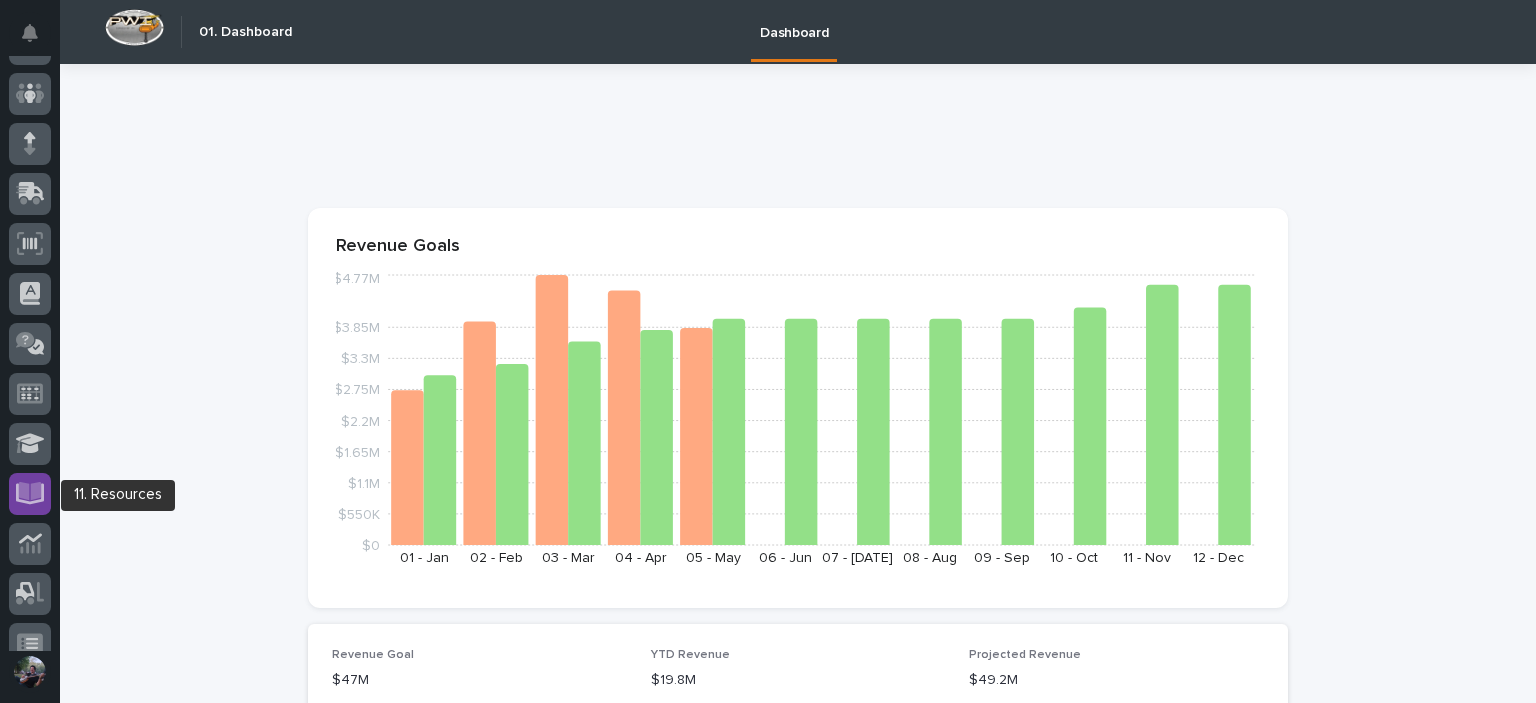 click 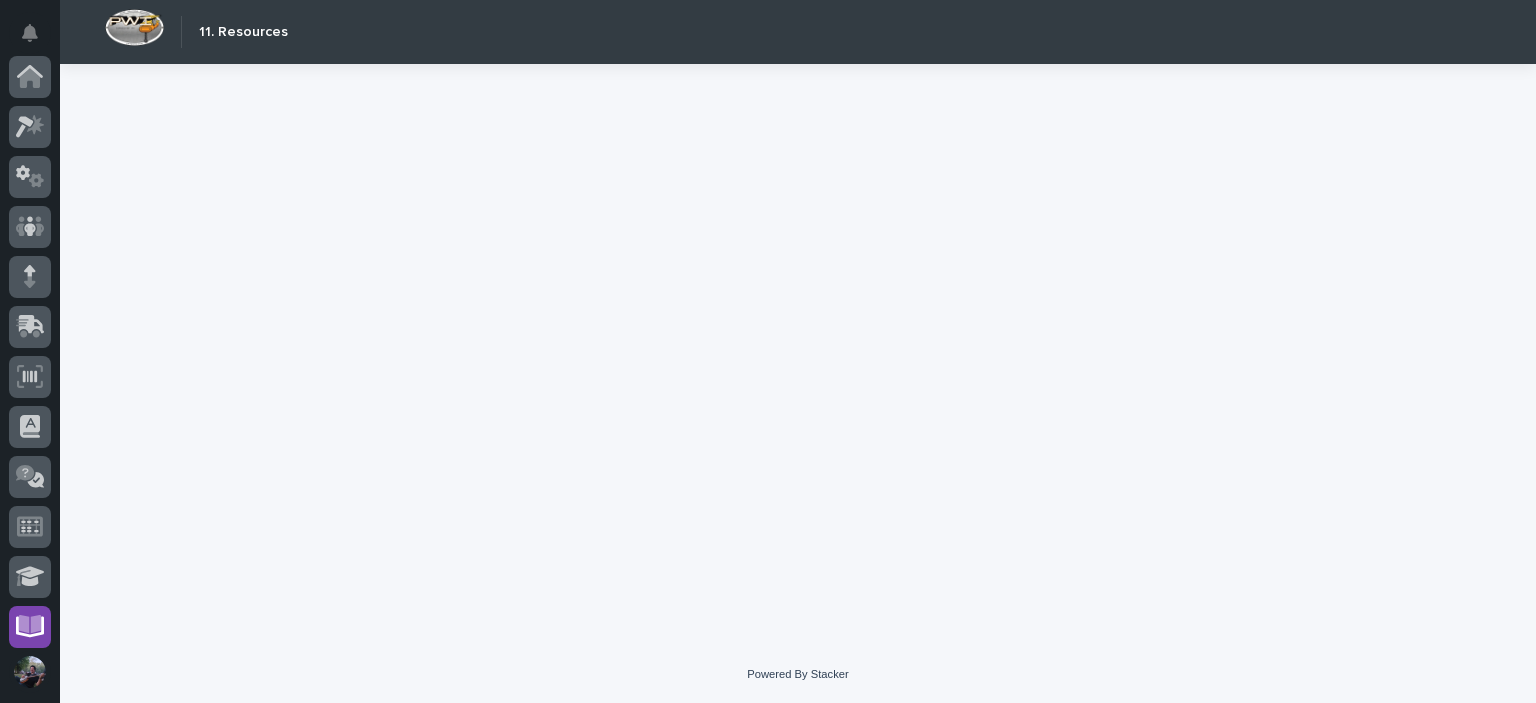 scroll, scrollTop: 404, scrollLeft: 0, axis: vertical 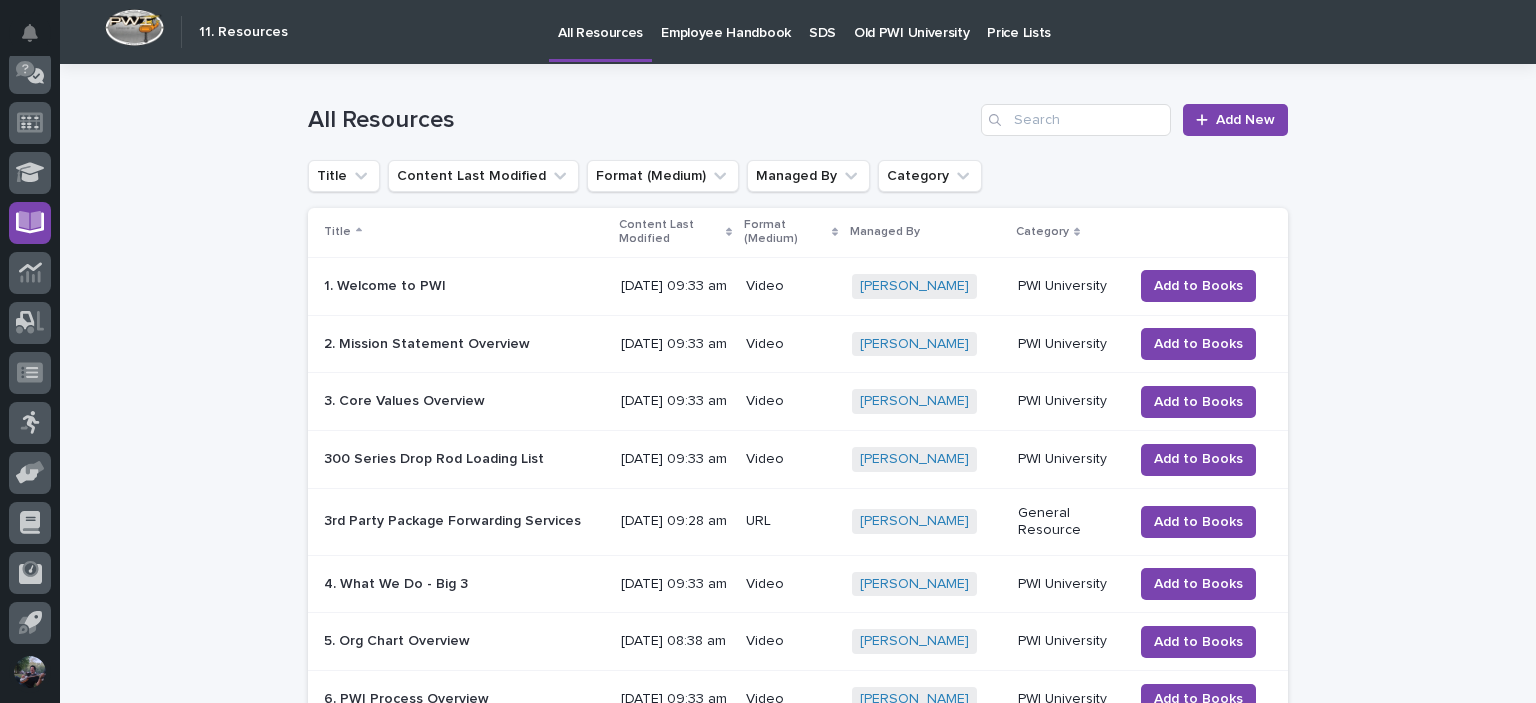 click on "Old PWI University" at bounding box center [911, 21] 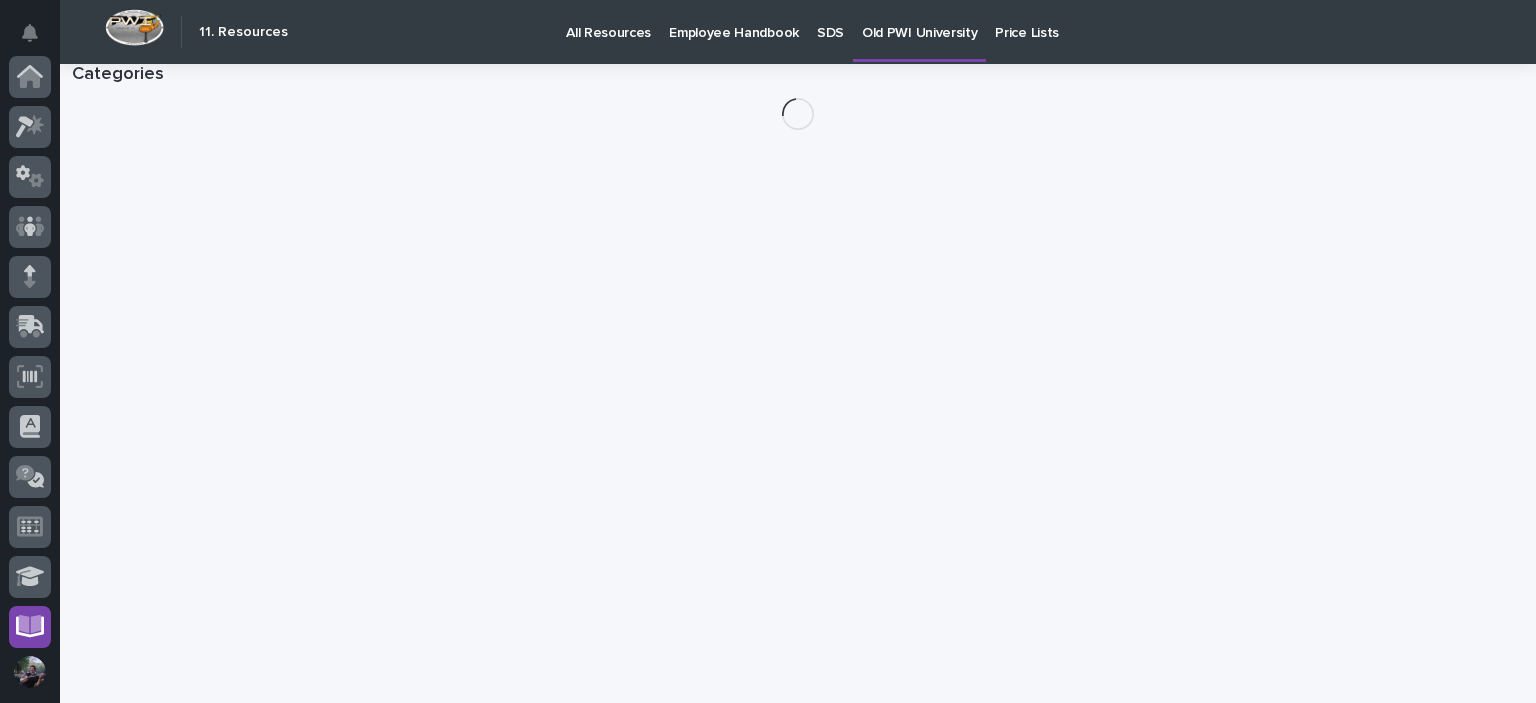 scroll, scrollTop: 404, scrollLeft: 0, axis: vertical 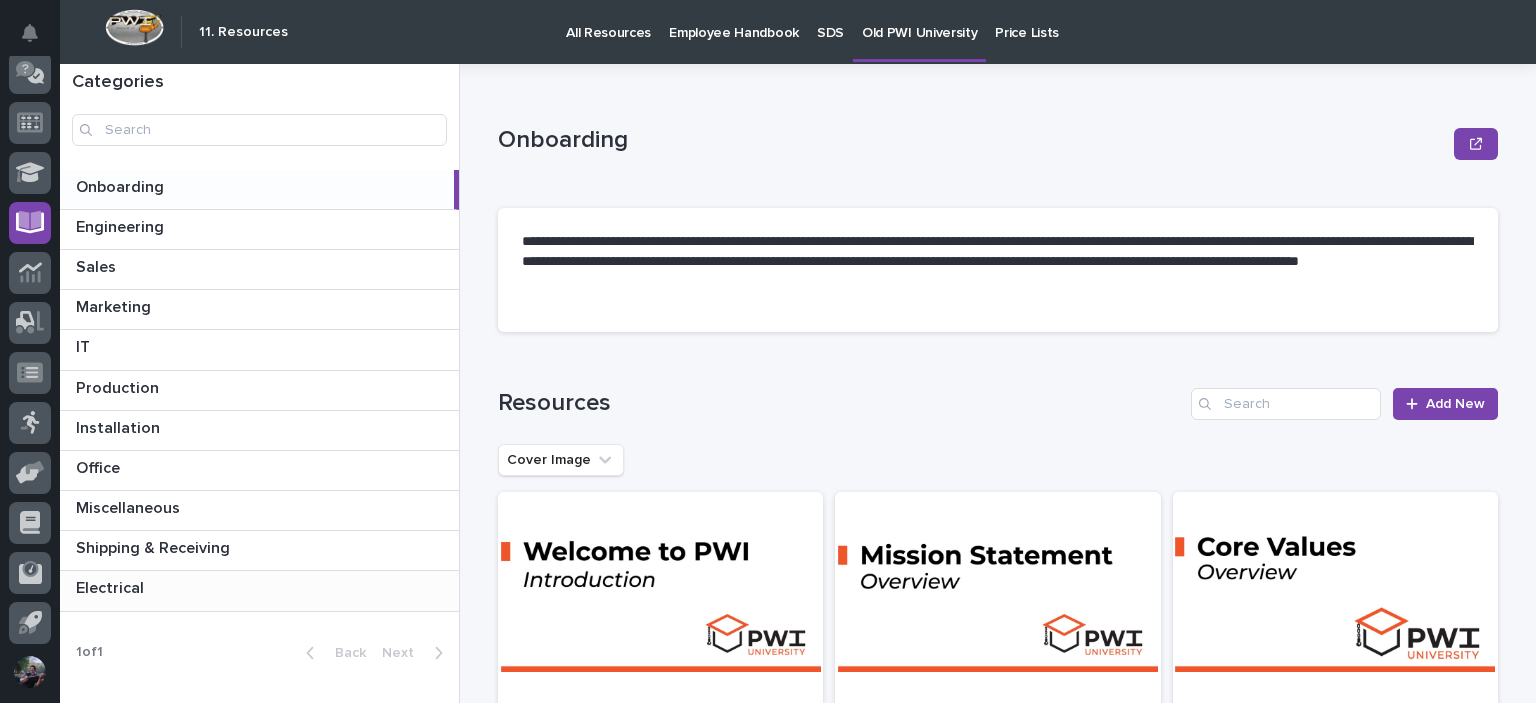 click at bounding box center [263, 588] 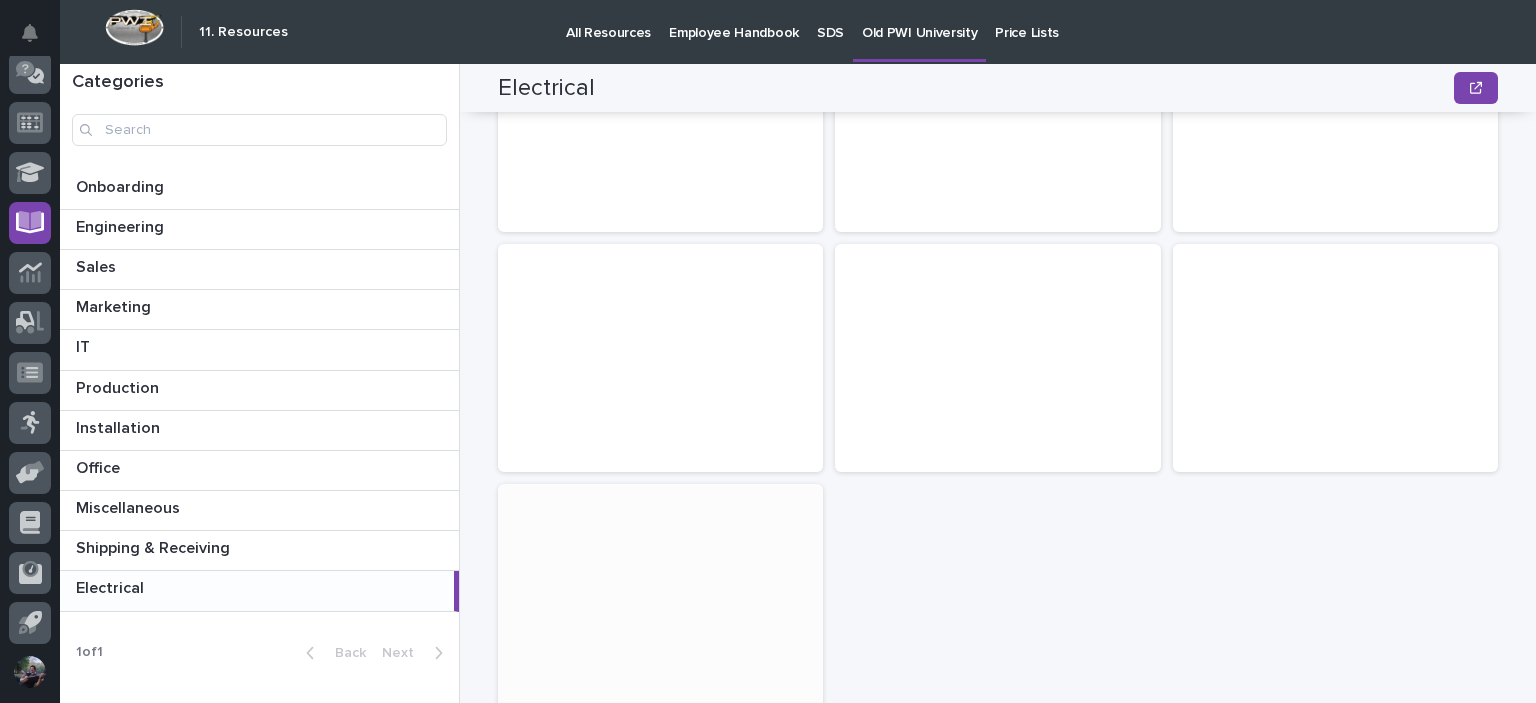 scroll, scrollTop: 720, scrollLeft: 0, axis: vertical 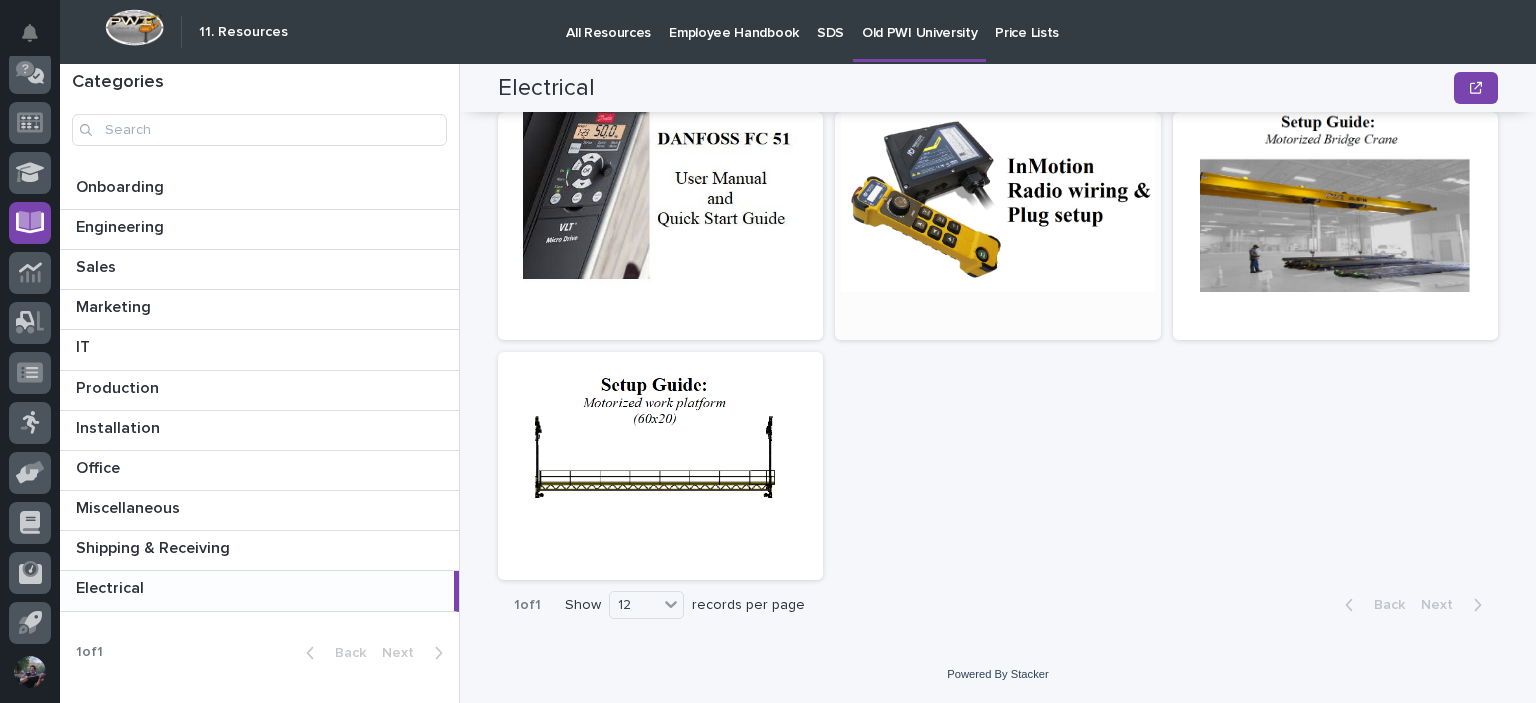 click at bounding box center (997, 202) 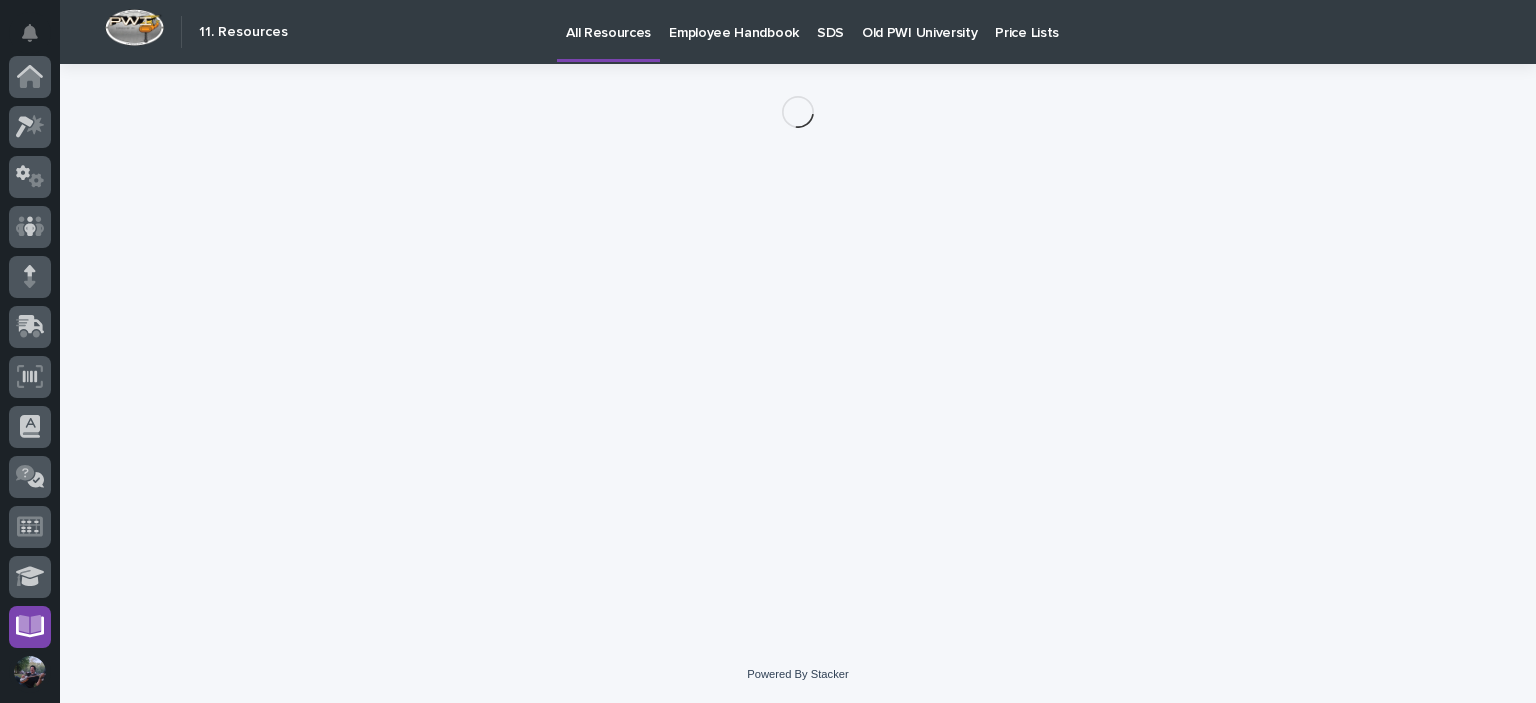 scroll, scrollTop: 404, scrollLeft: 0, axis: vertical 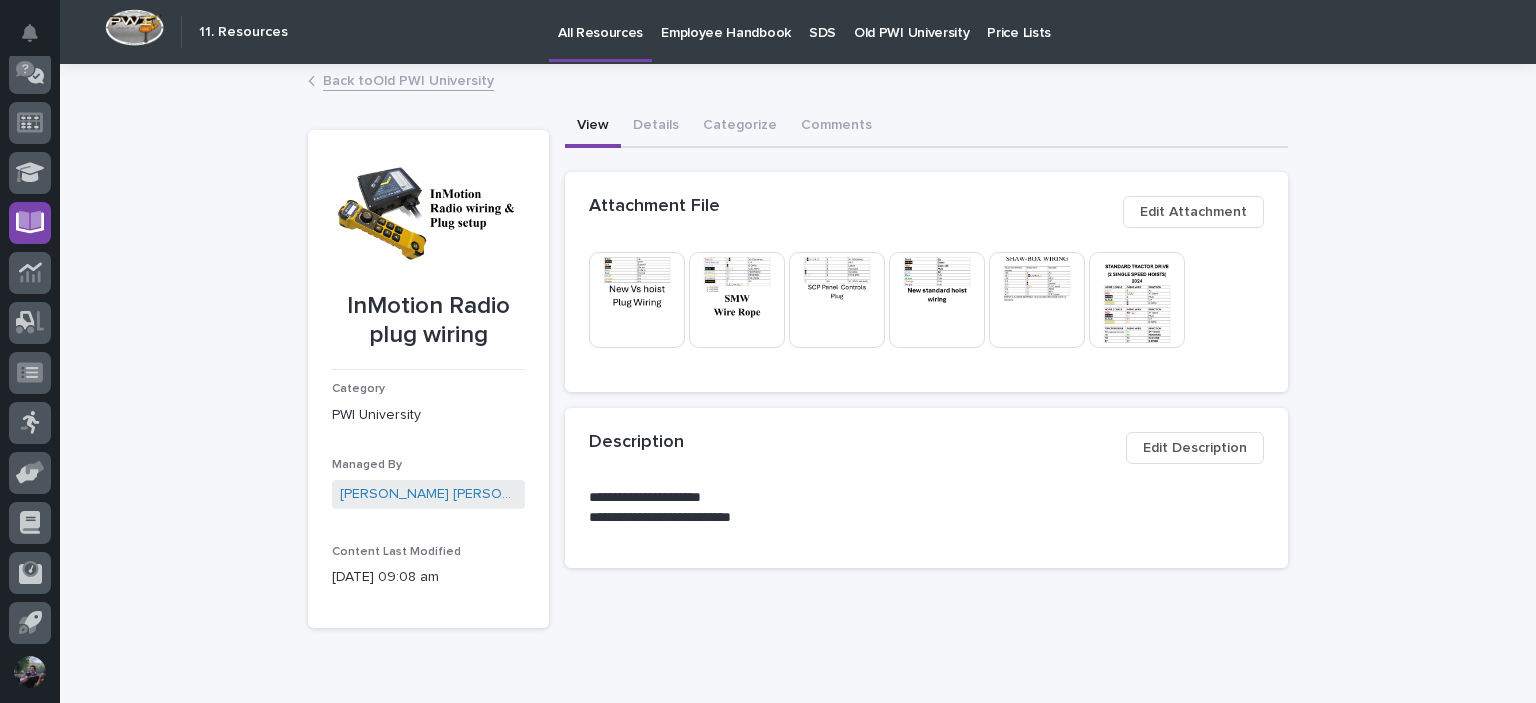 click at bounding box center (637, 300) 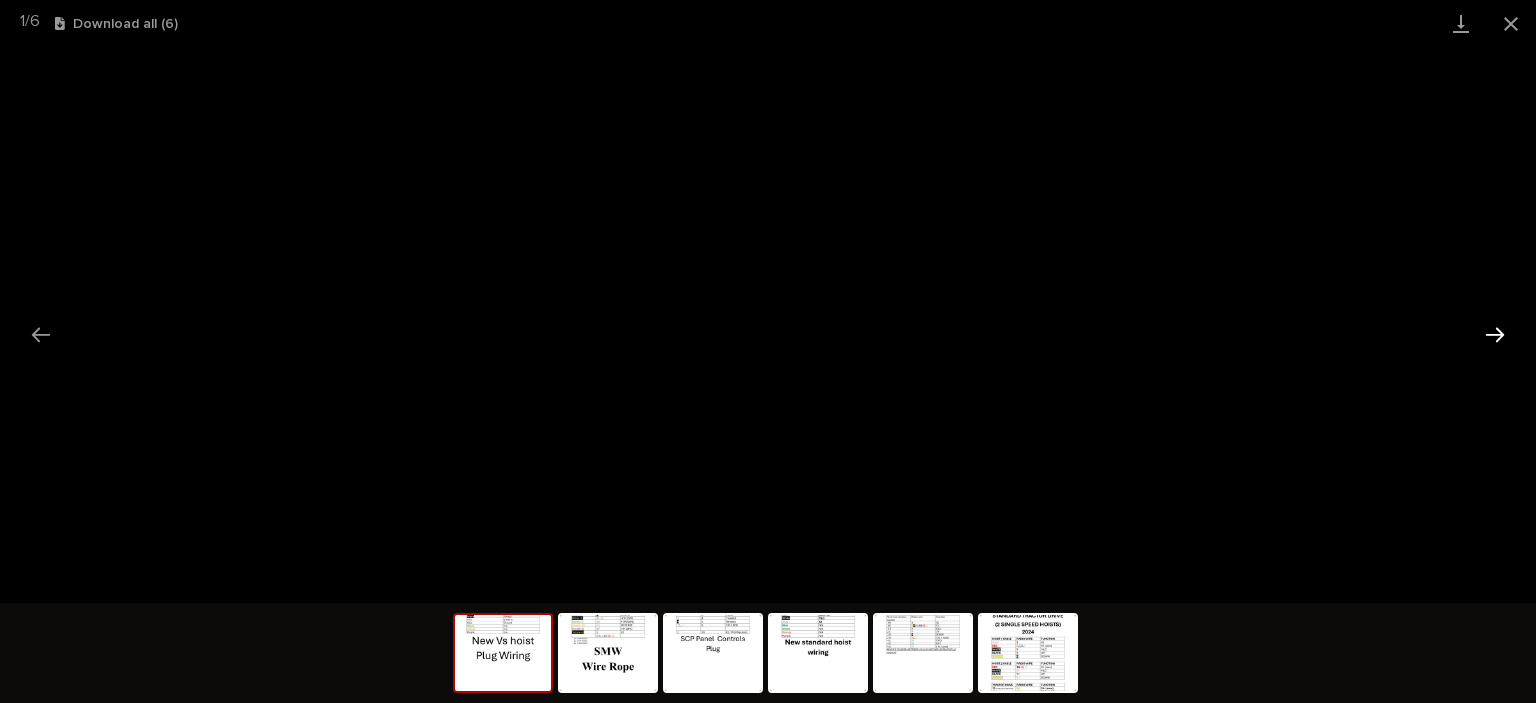 click at bounding box center [1495, 334] 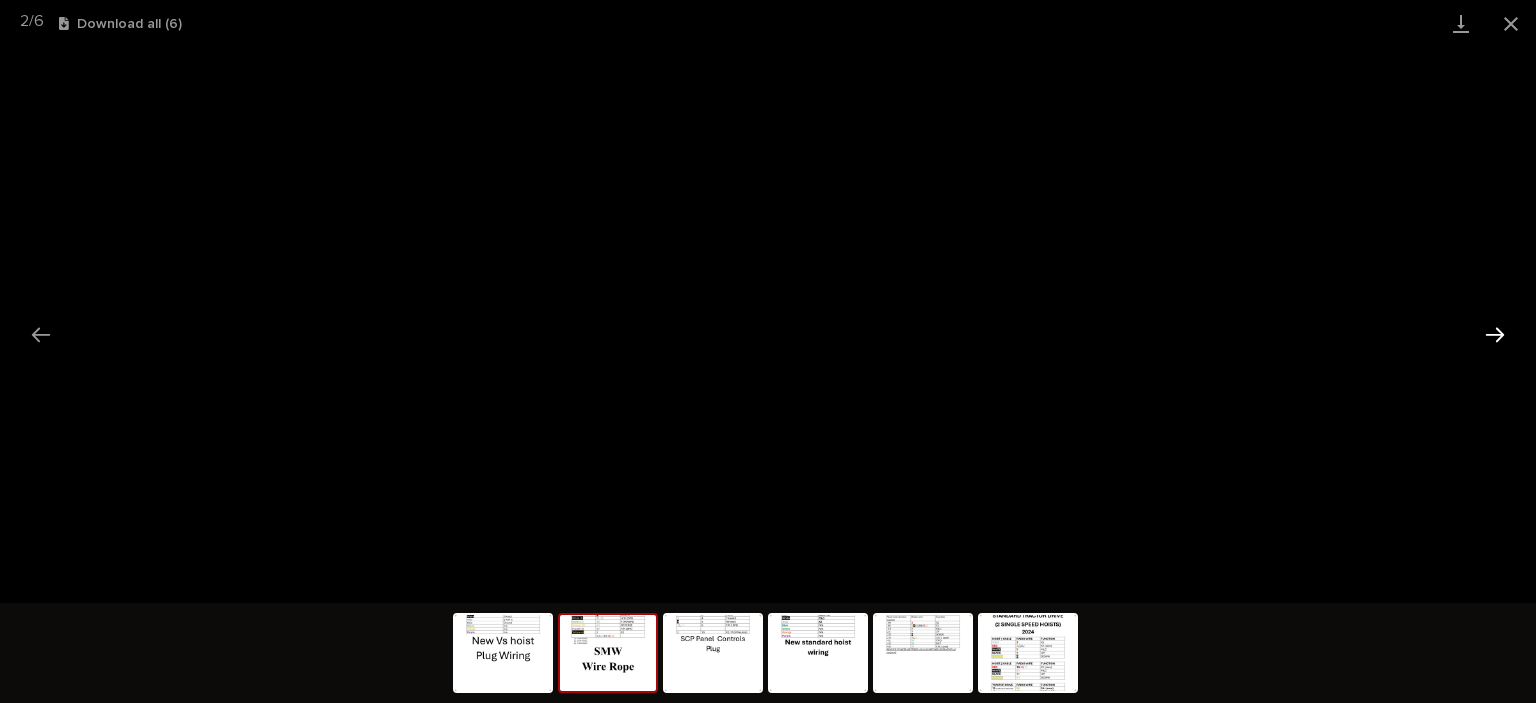 click at bounding box center [1495, 334] 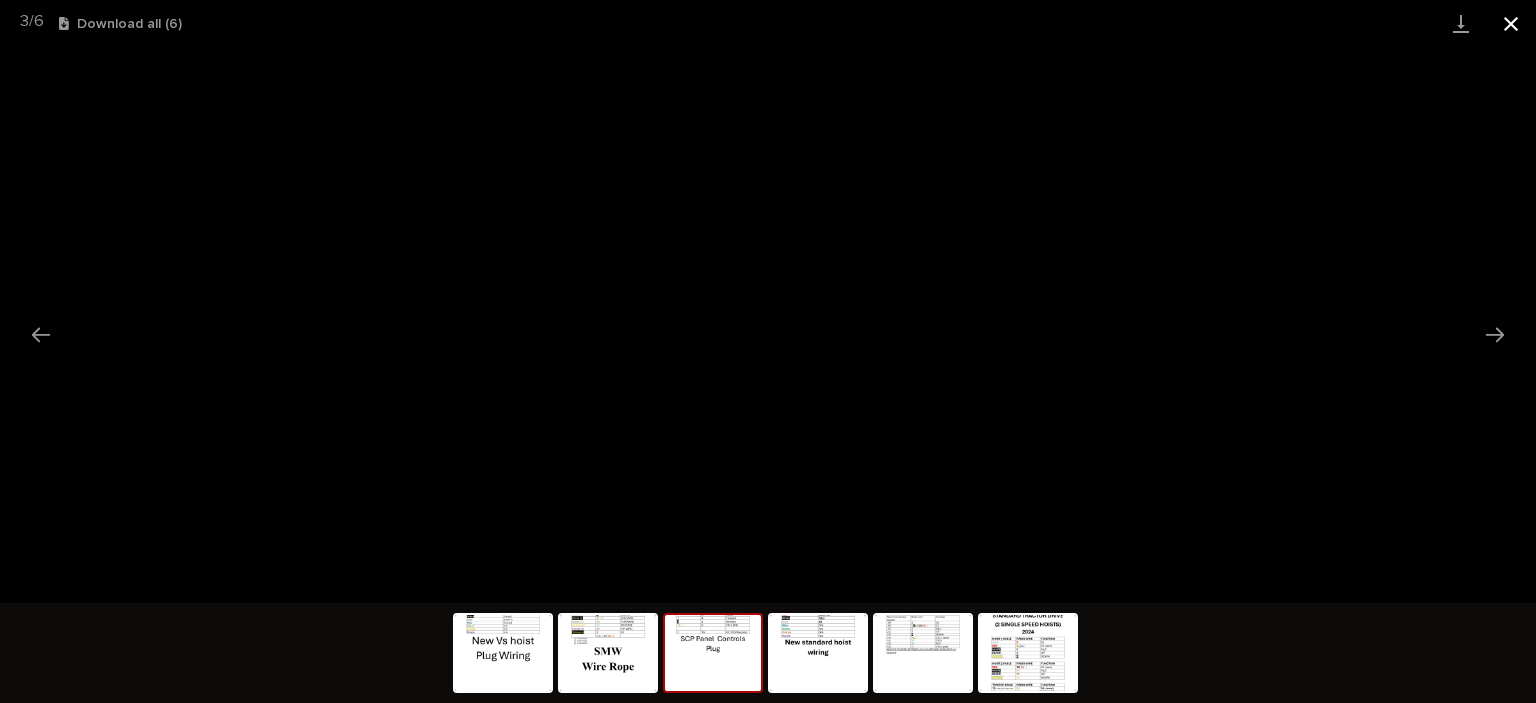 click at bounding box center (1511, 23) 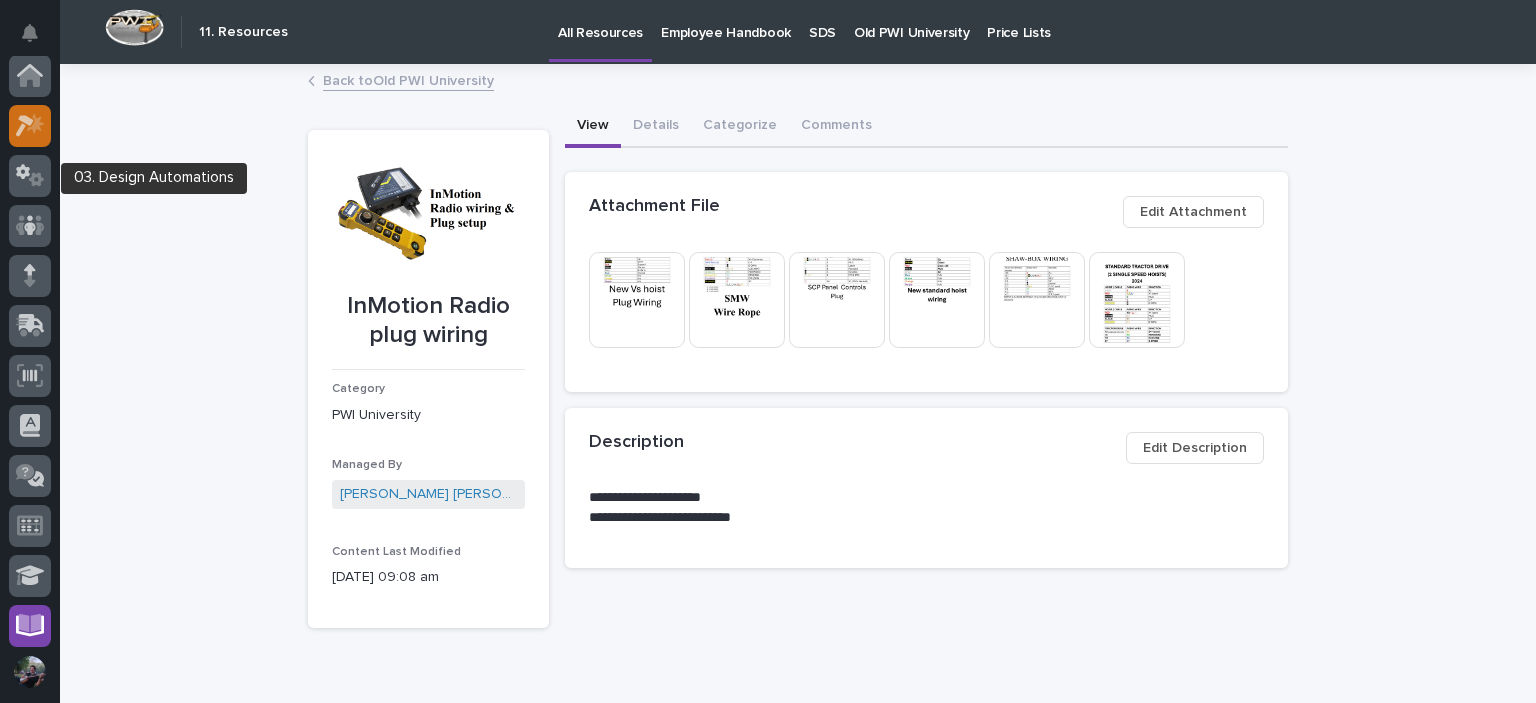 scroll, scrollTop: 0, scrollLeft: 0, axis: both 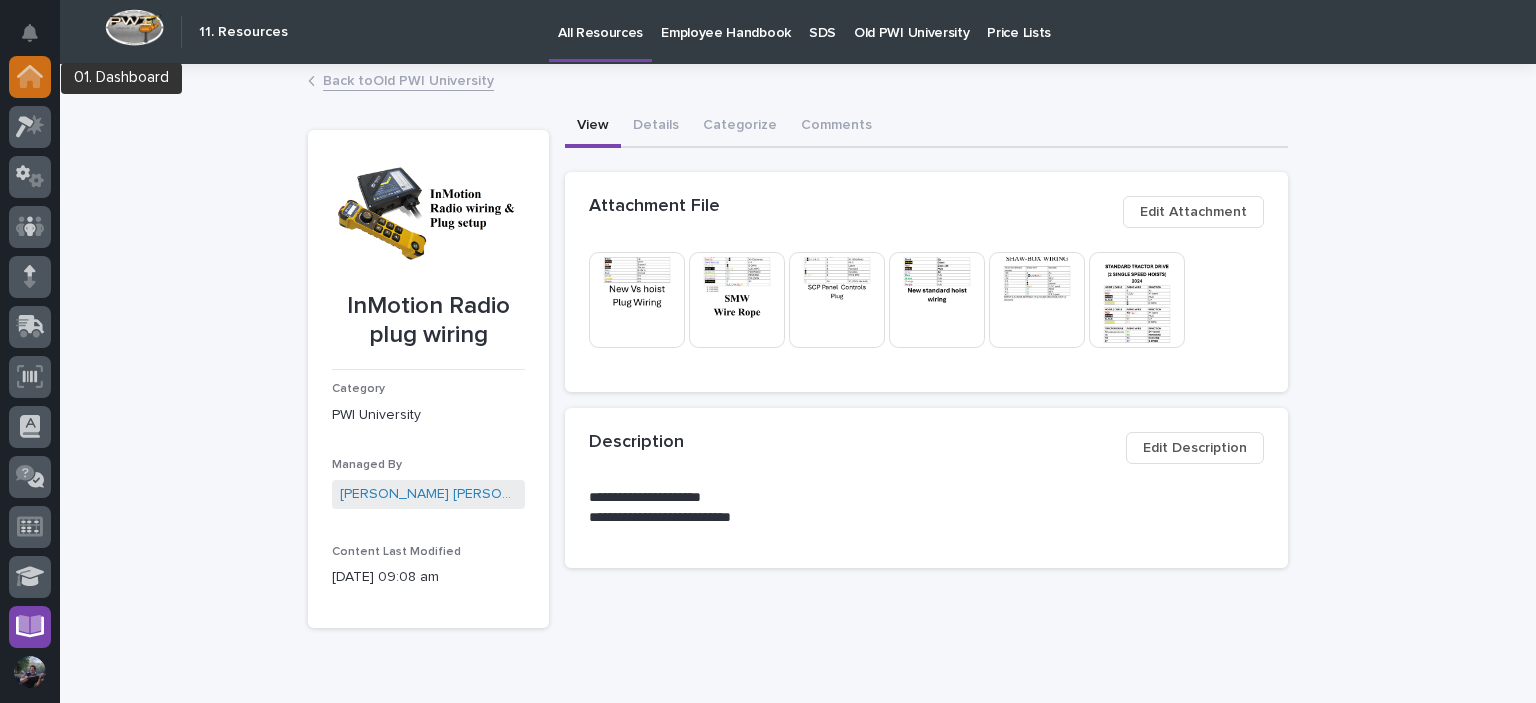 click 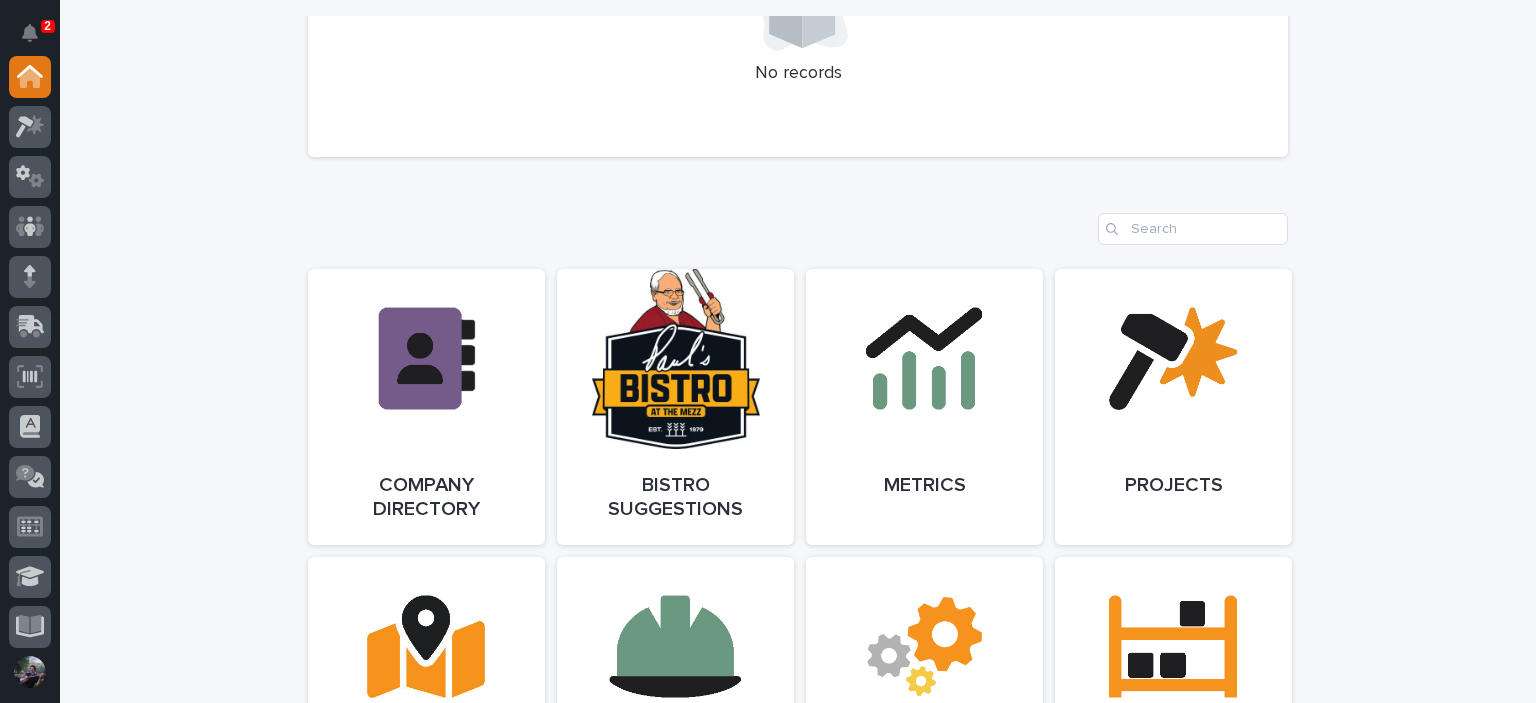 scroll, scrollTop: 1866, scrollLeft: 0, axis: vertical 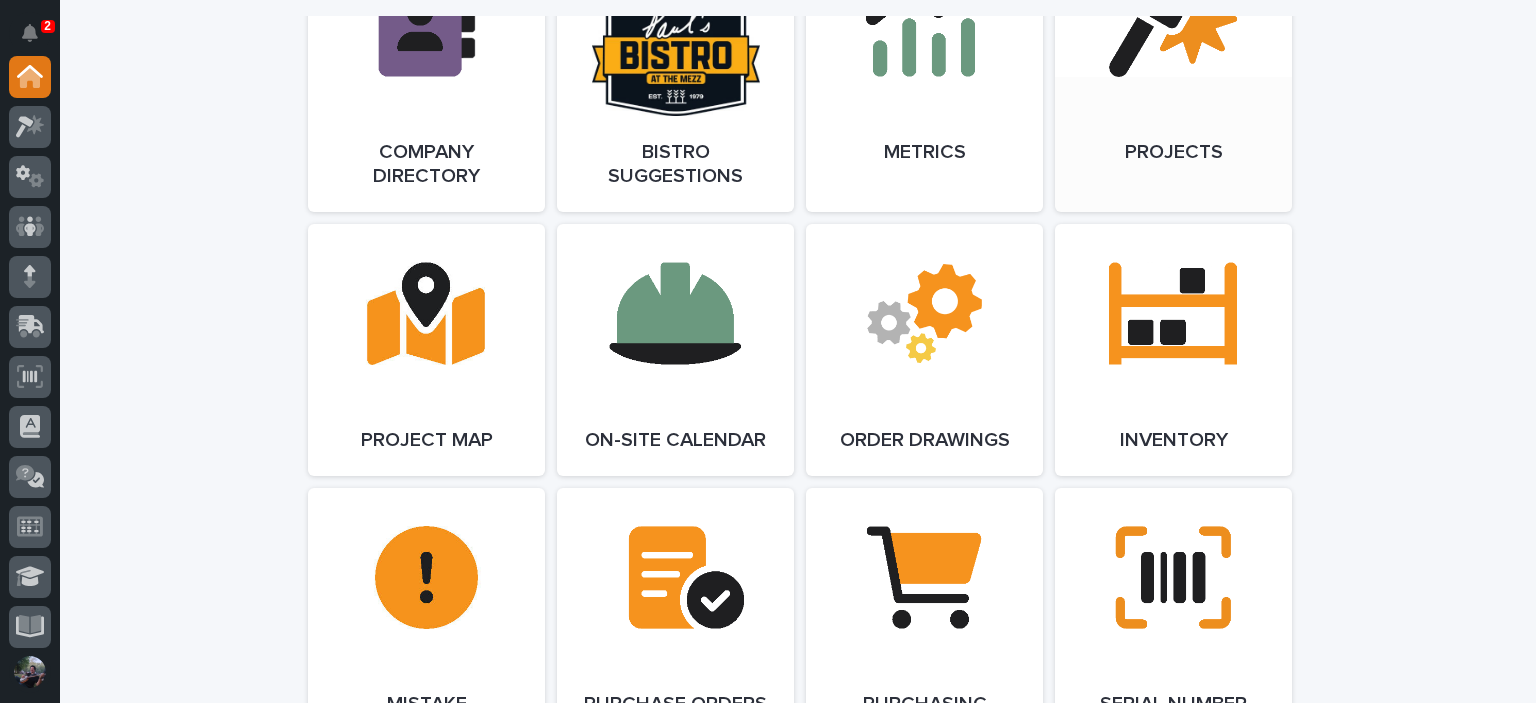 click on "Open Link" at bounding box center [1173, 74] 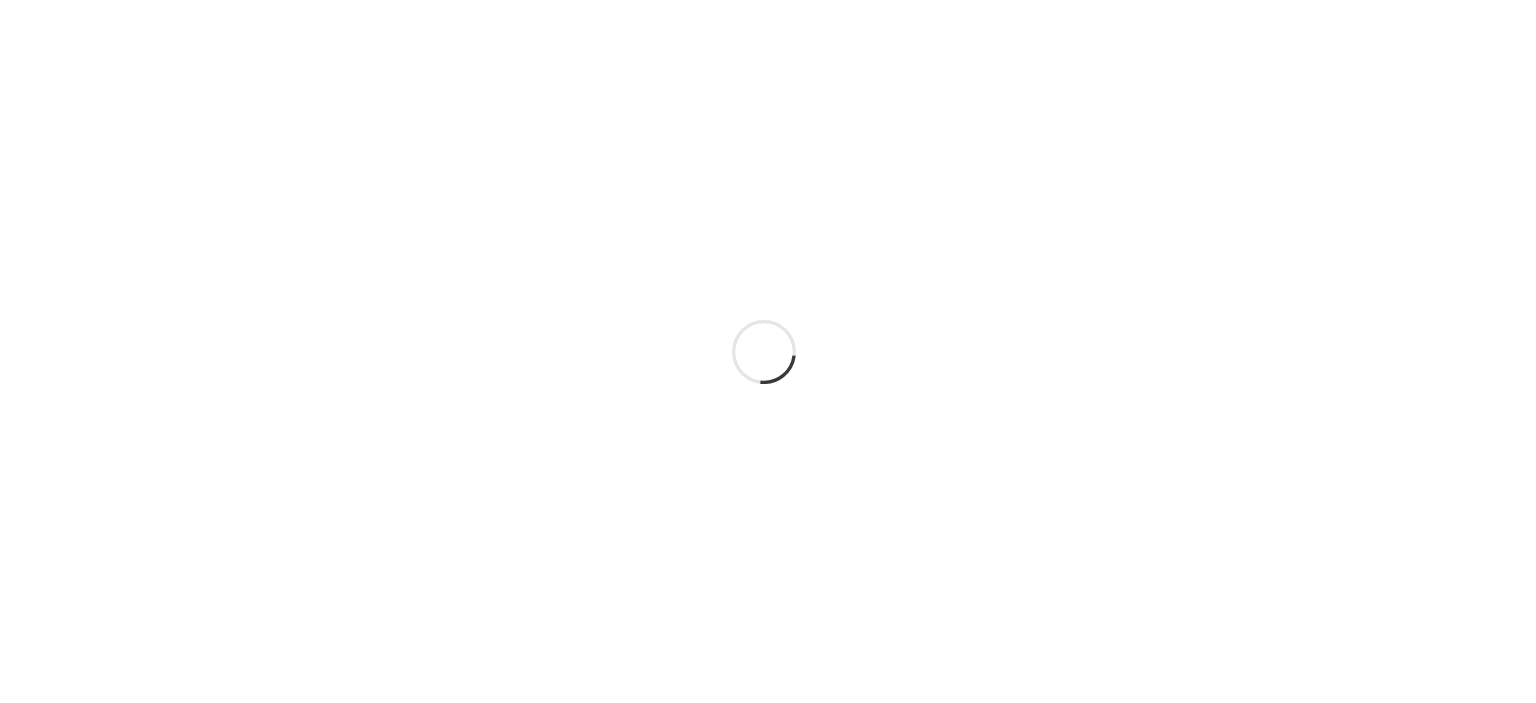 scroll, scrollTop: 0, scrollLeft: 0, axis: both 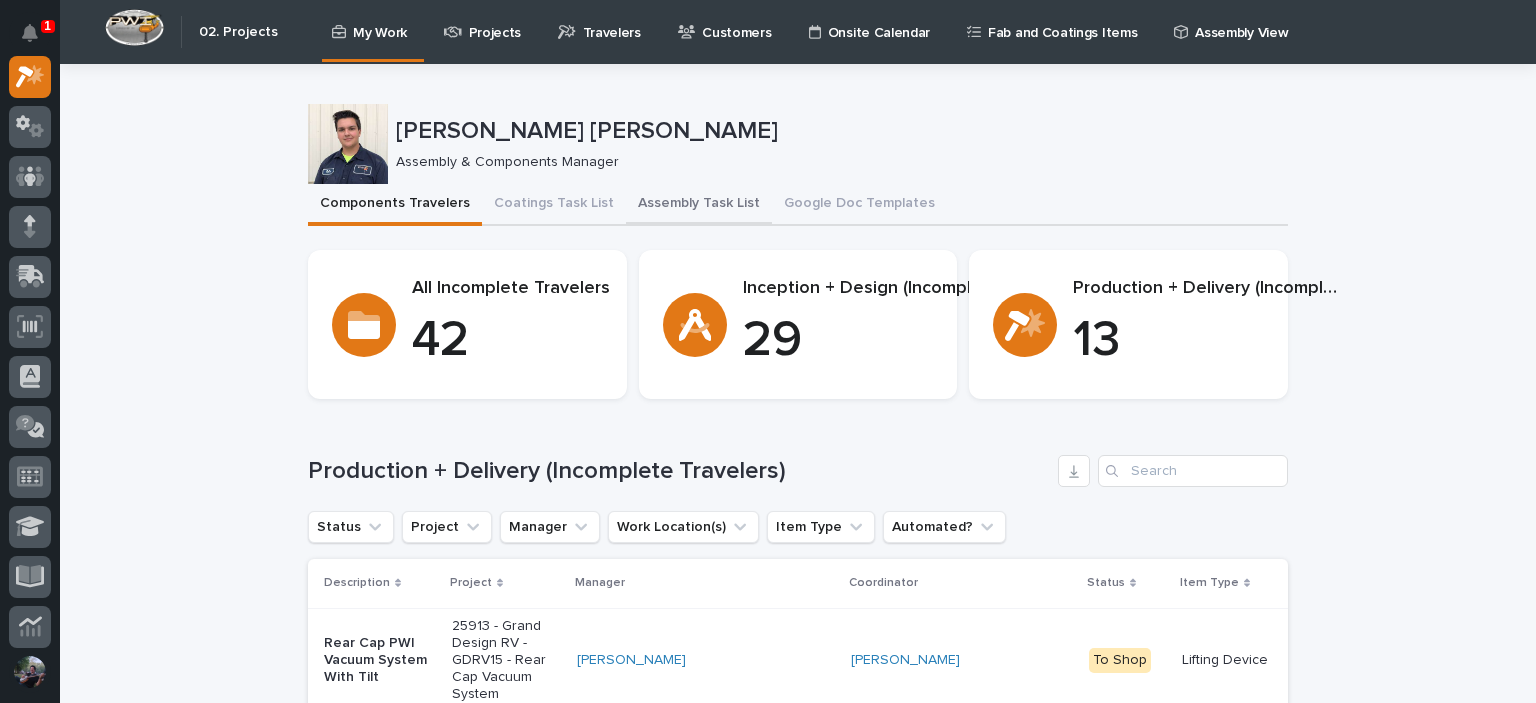 click on "Assembly Task List" at bounding box center [699, 205] 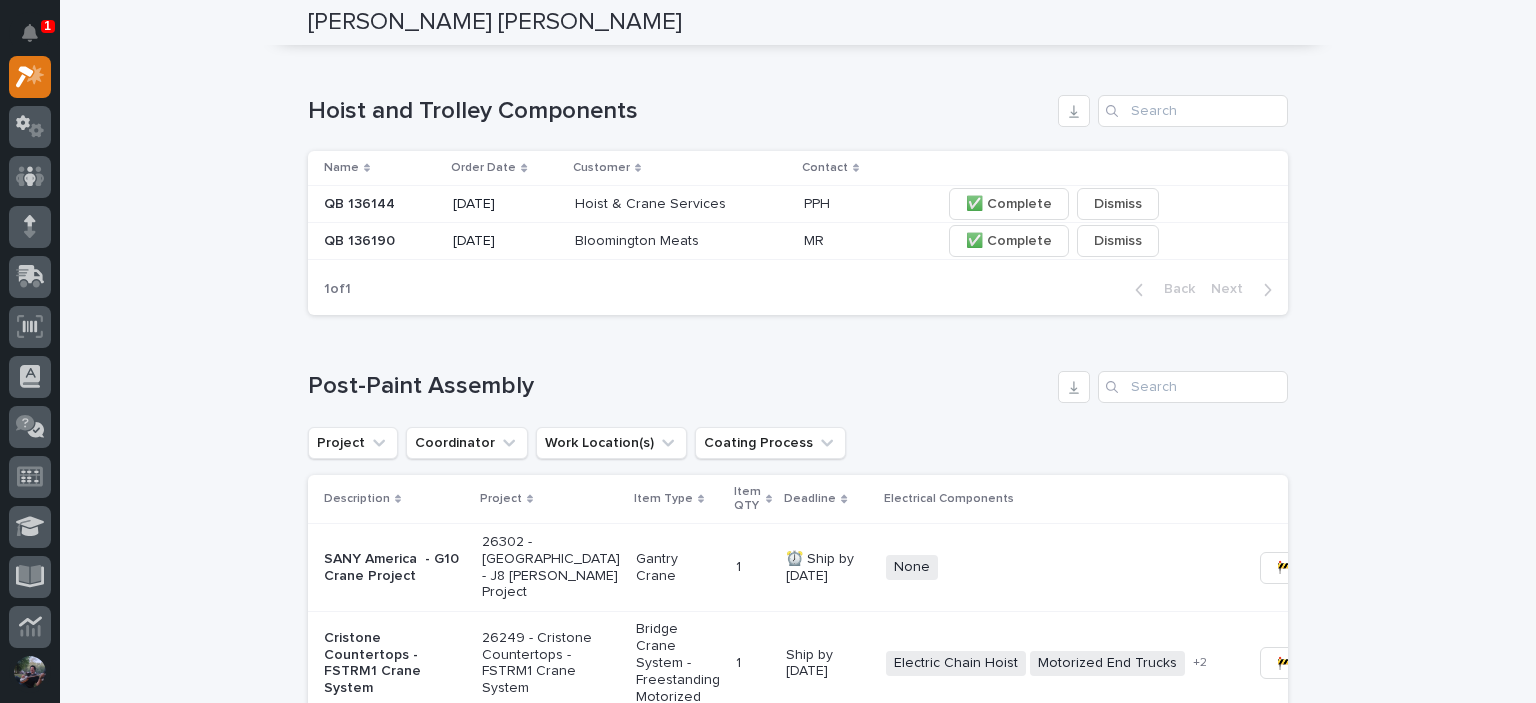 scroll, scrollTop: 1133, scrollLeft: 0, axis: vertical 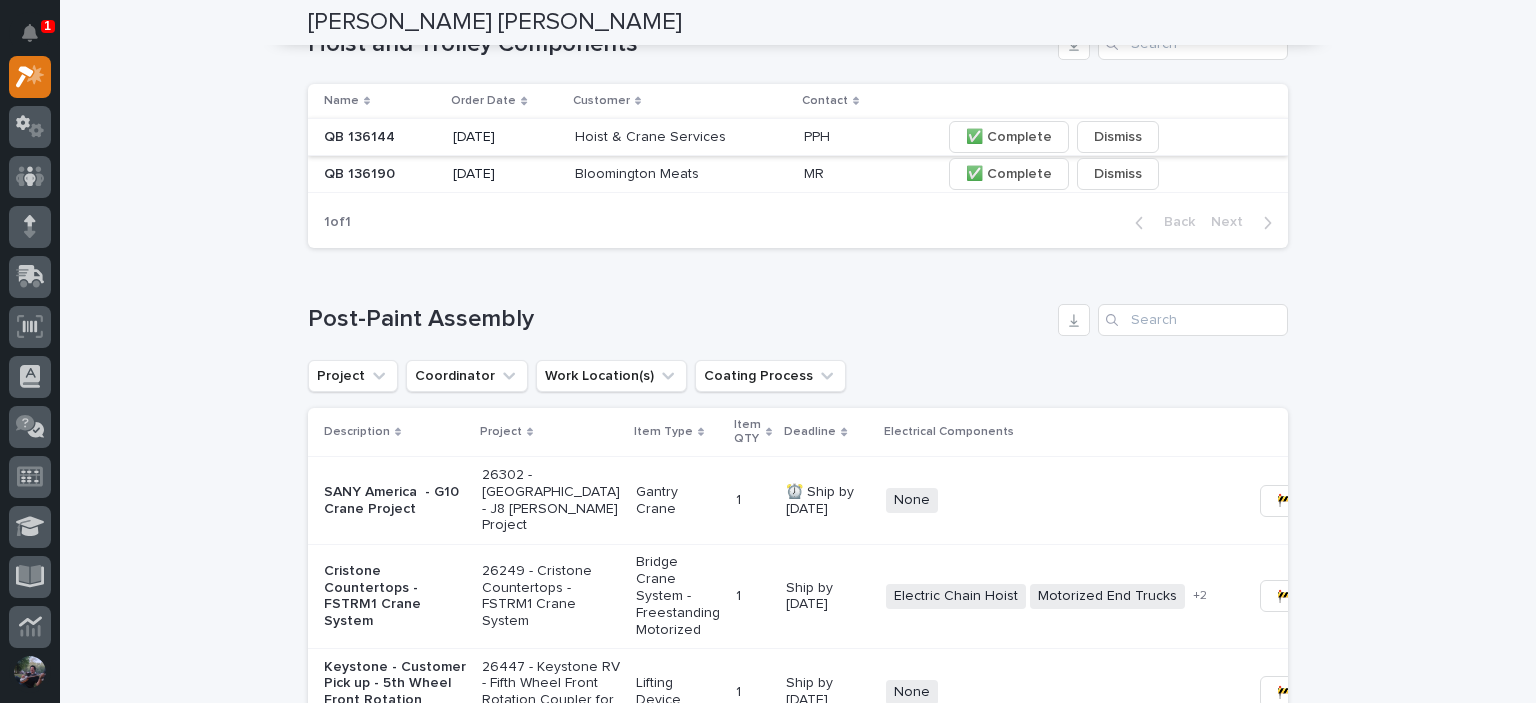 click on "✅ Complete" at bounding box center [1009, 137] 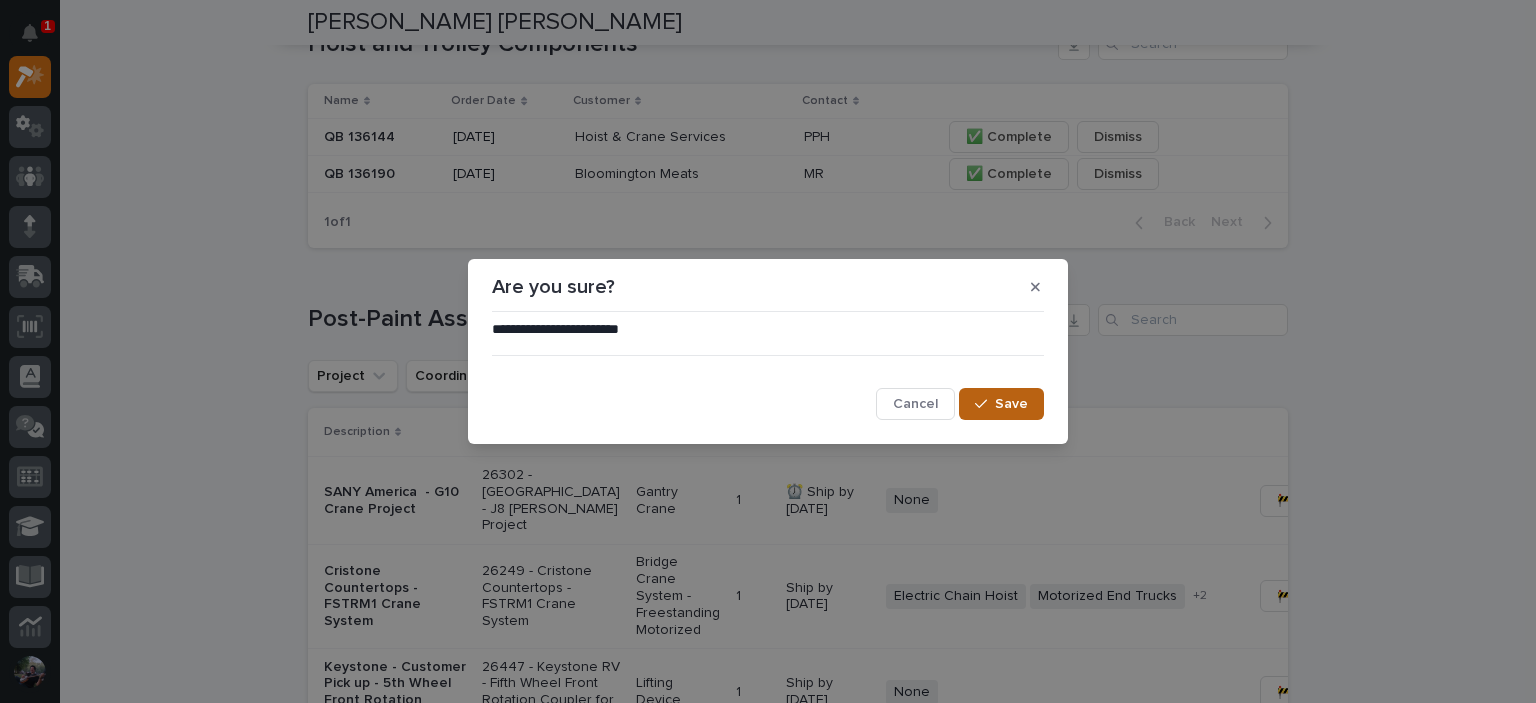 click on "Save" at bounding box center (1011, 404) 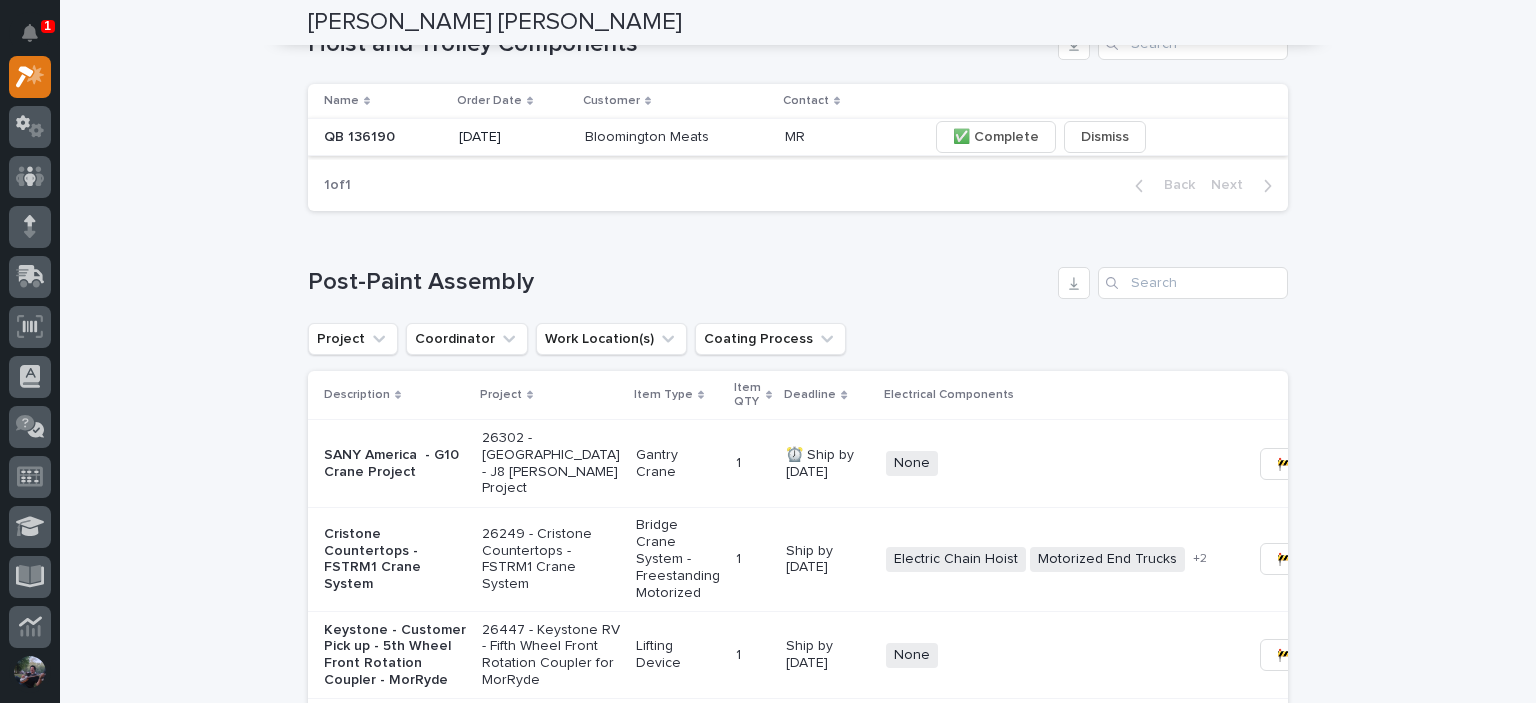 click on "✅ Complete" at bounding box center [996, 137] 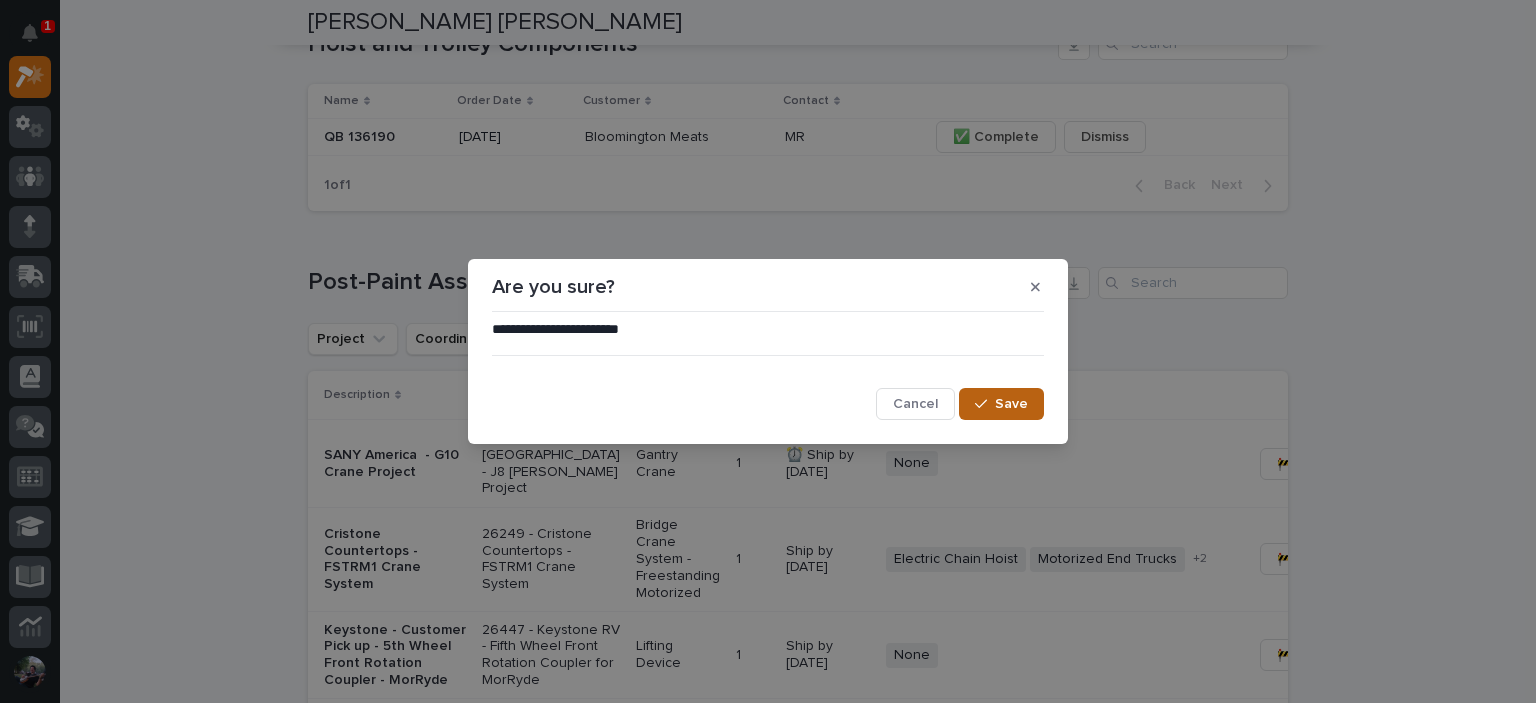 click on "Save" at bounding box center [1001, 404] 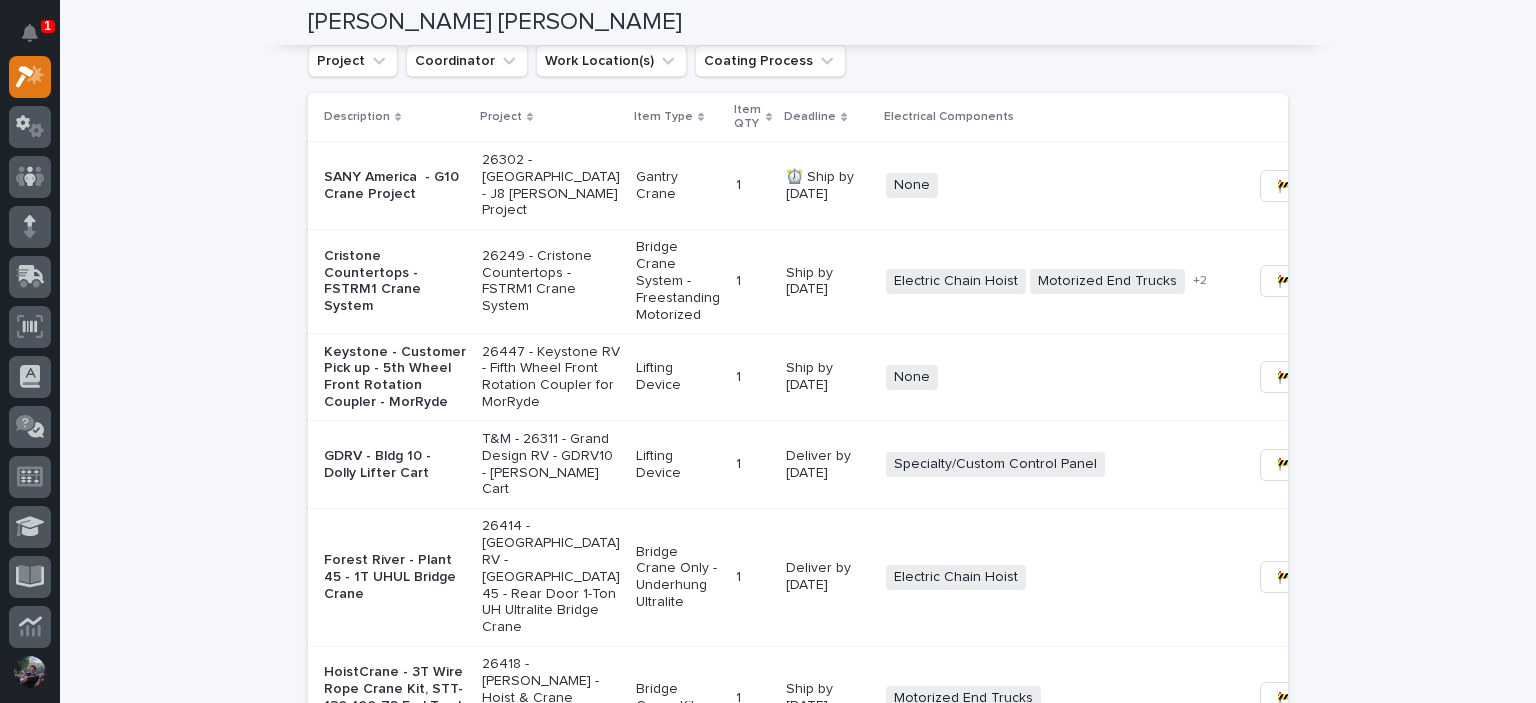 scroll, scrollTop: 1533, scrollLeft: 0, axis: vertical 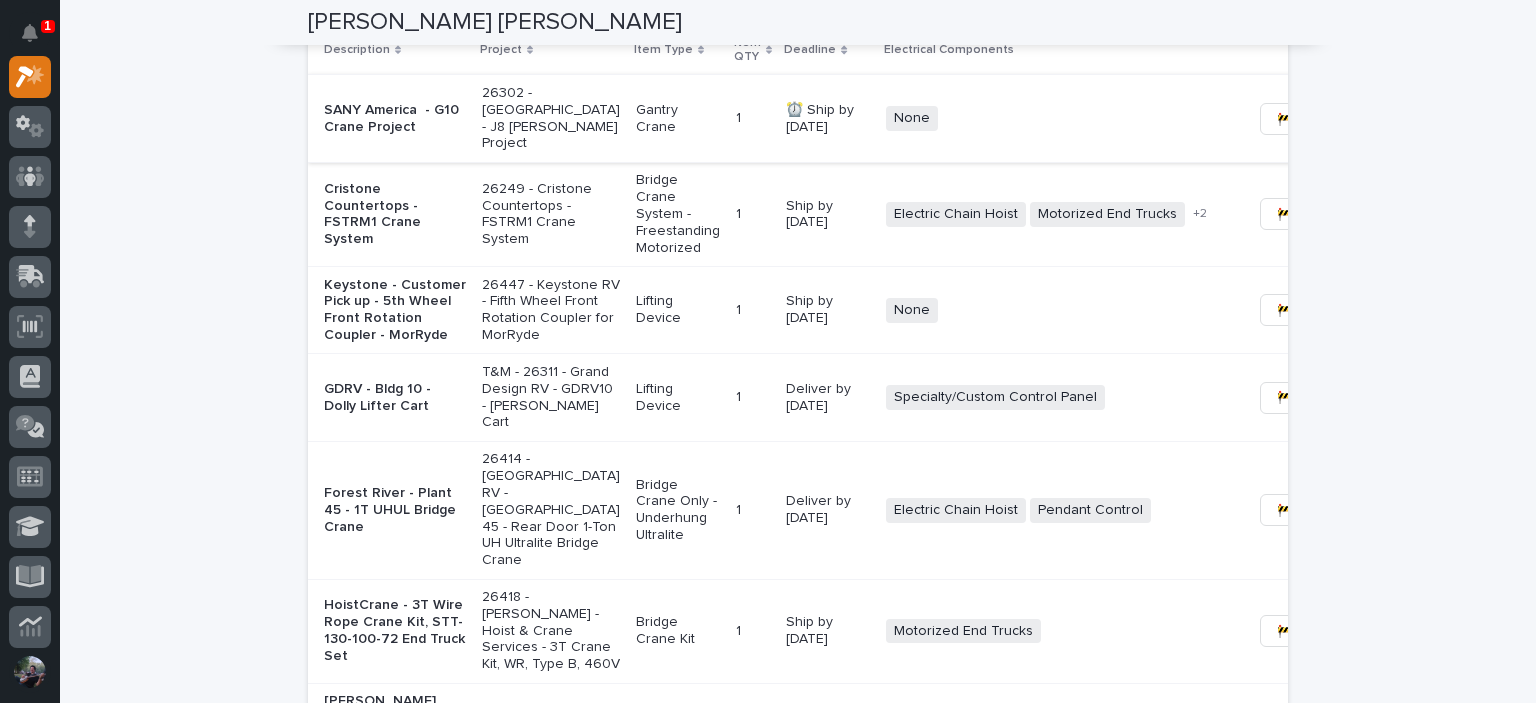 click on "🚧 Staging →" at bounding box center [1318, 119] 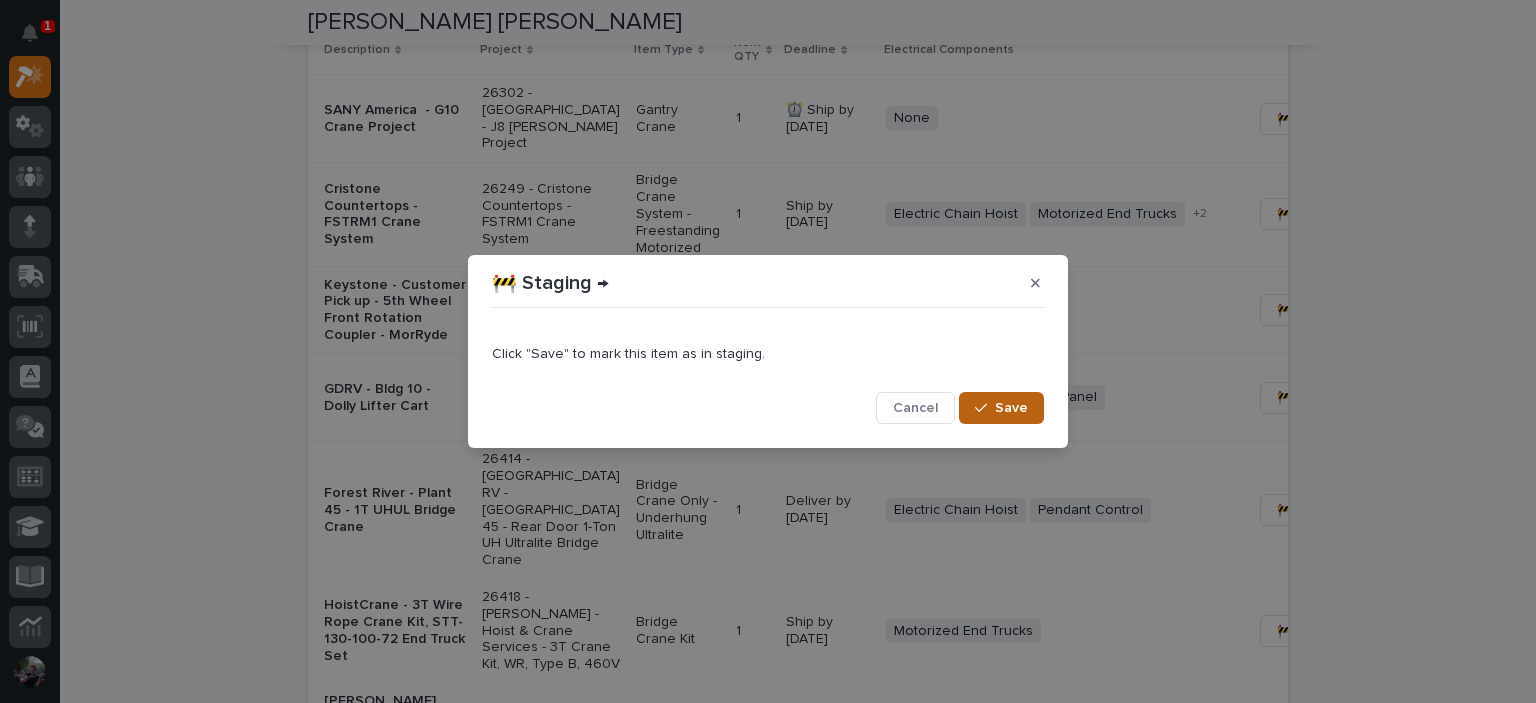 click on "Save" at bounding box center [1001, 408] 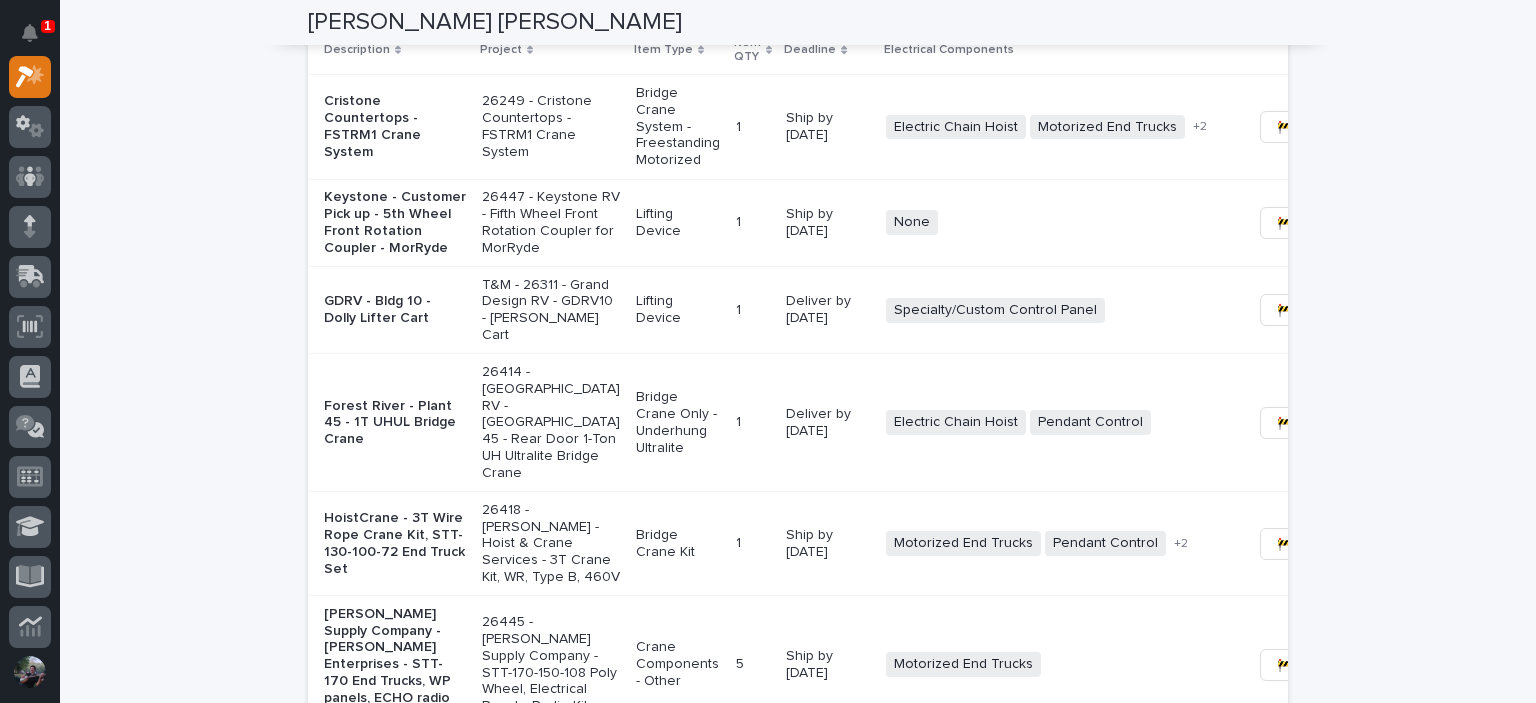 click on "26447 - Keystone RV - Fifth Wheel Front Rotation Coupler for MorRyde" at bounding box center (551, 222) 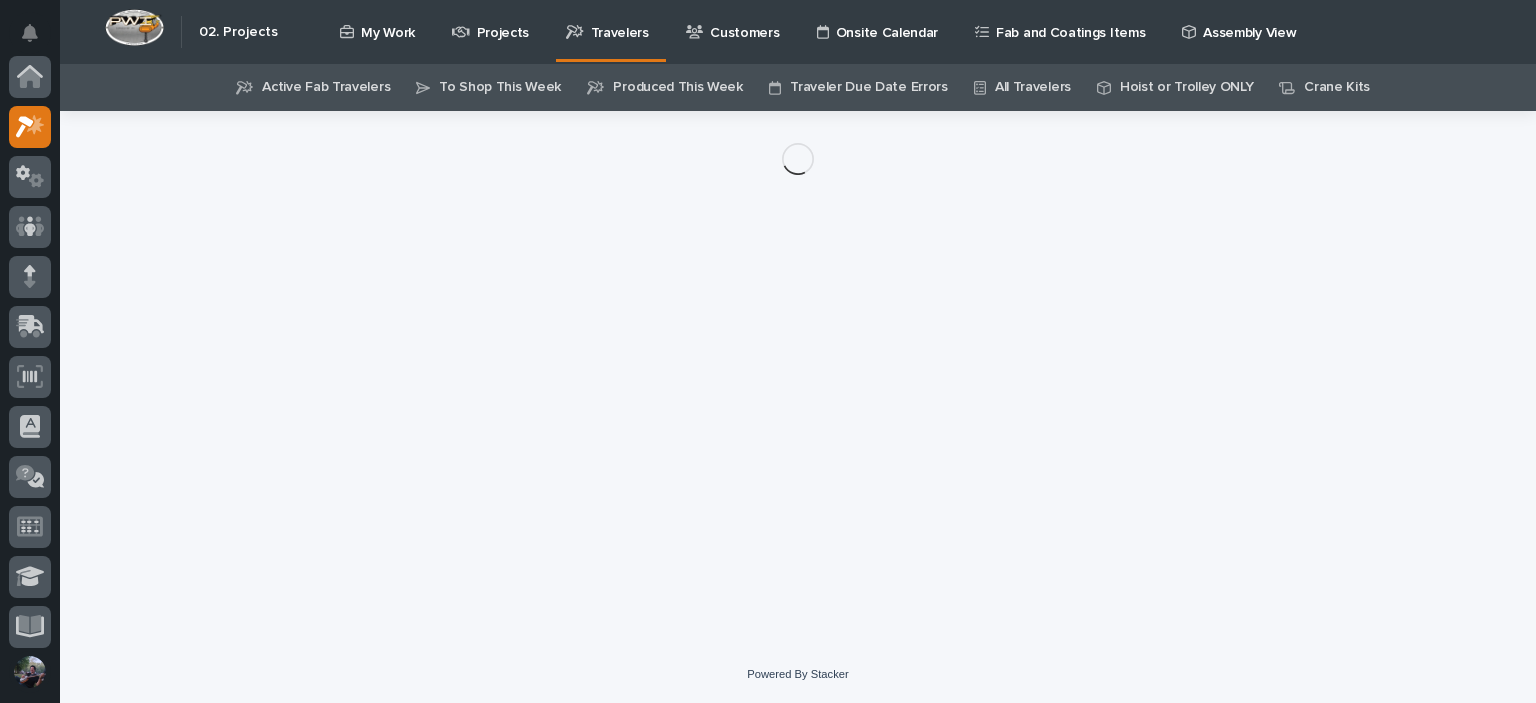 scroll, scrollTop: 0, scrollLeft: 0, axis: both 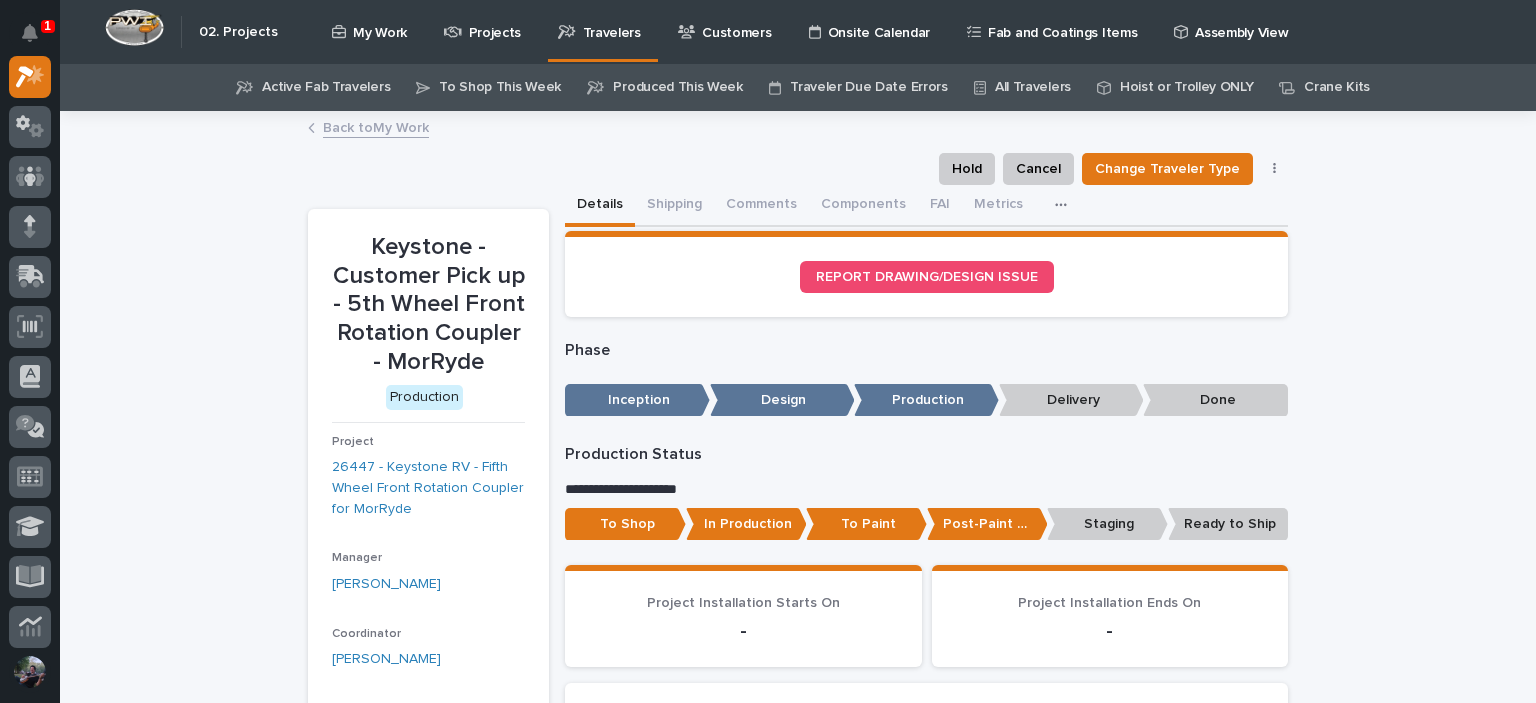 click on "Back to  My Work" at bounding box center (376, 126) 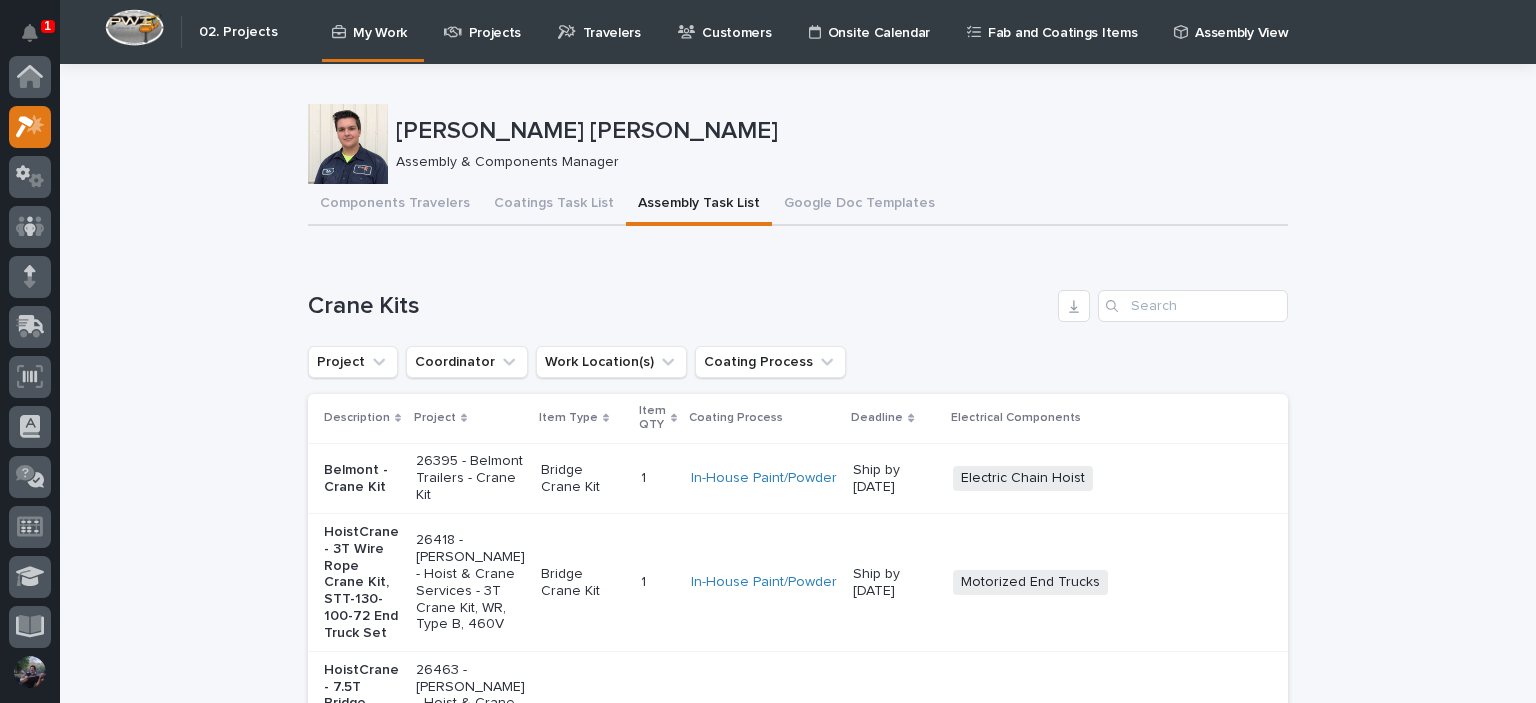 scroll, scrollTop: 50, scrollLeft: 0, axis: vertical 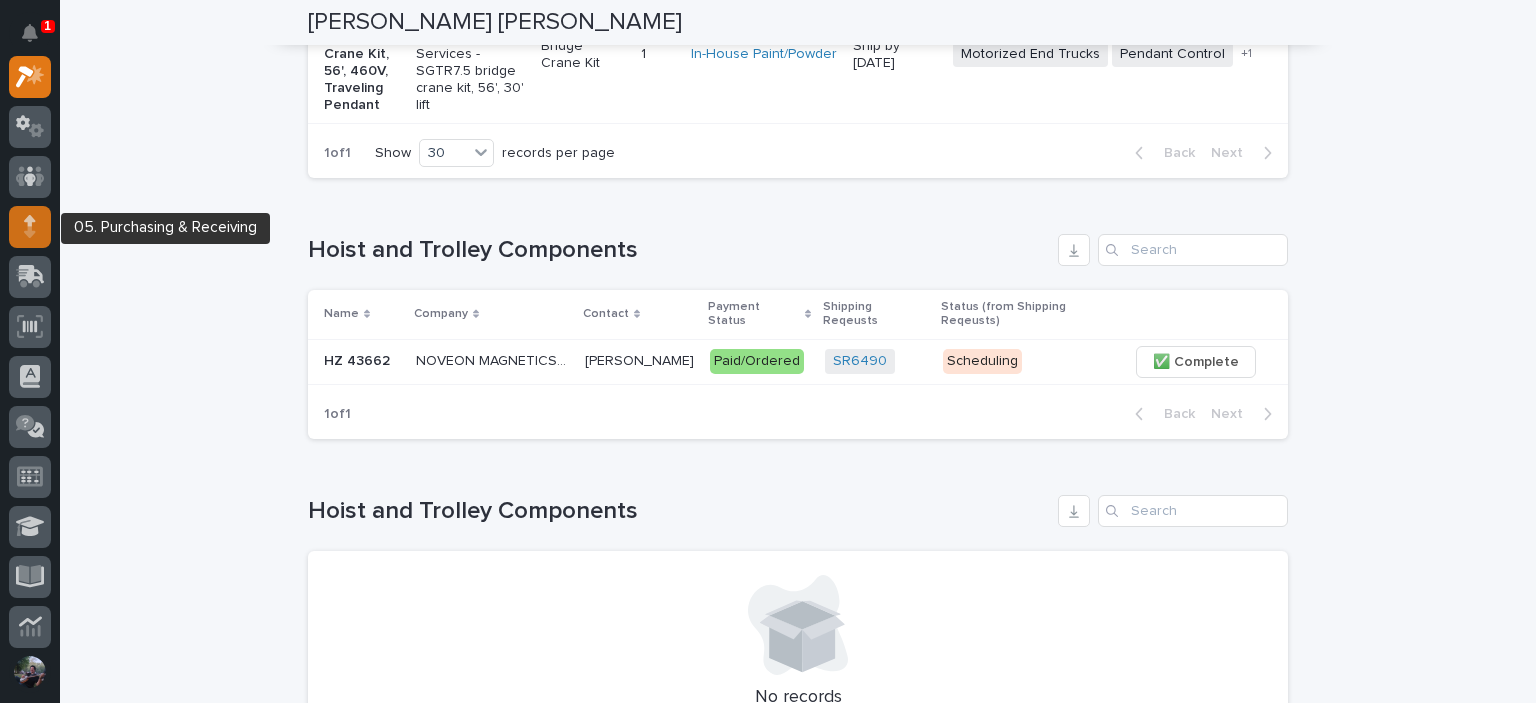 click 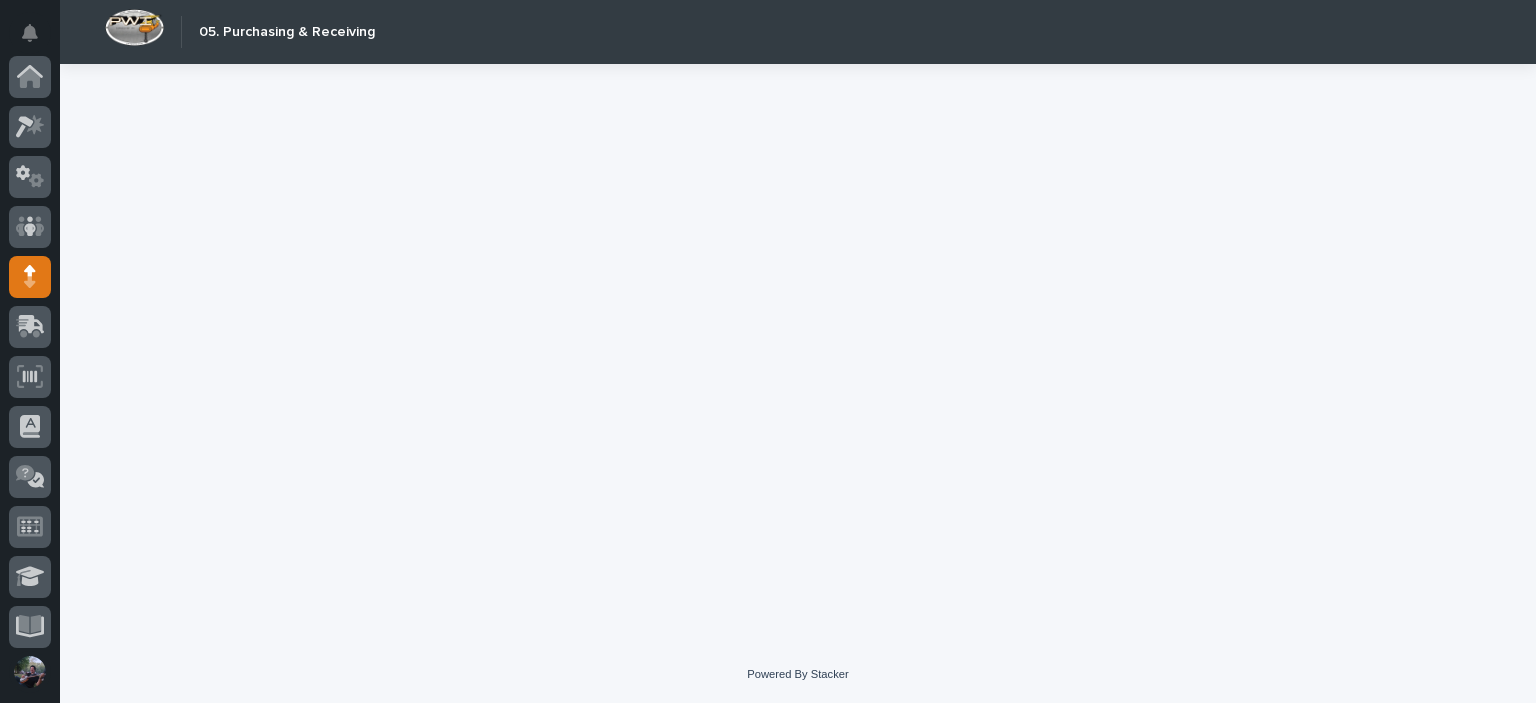 scroll, scrollTop: 0, scrollLeft: 0, axis: both 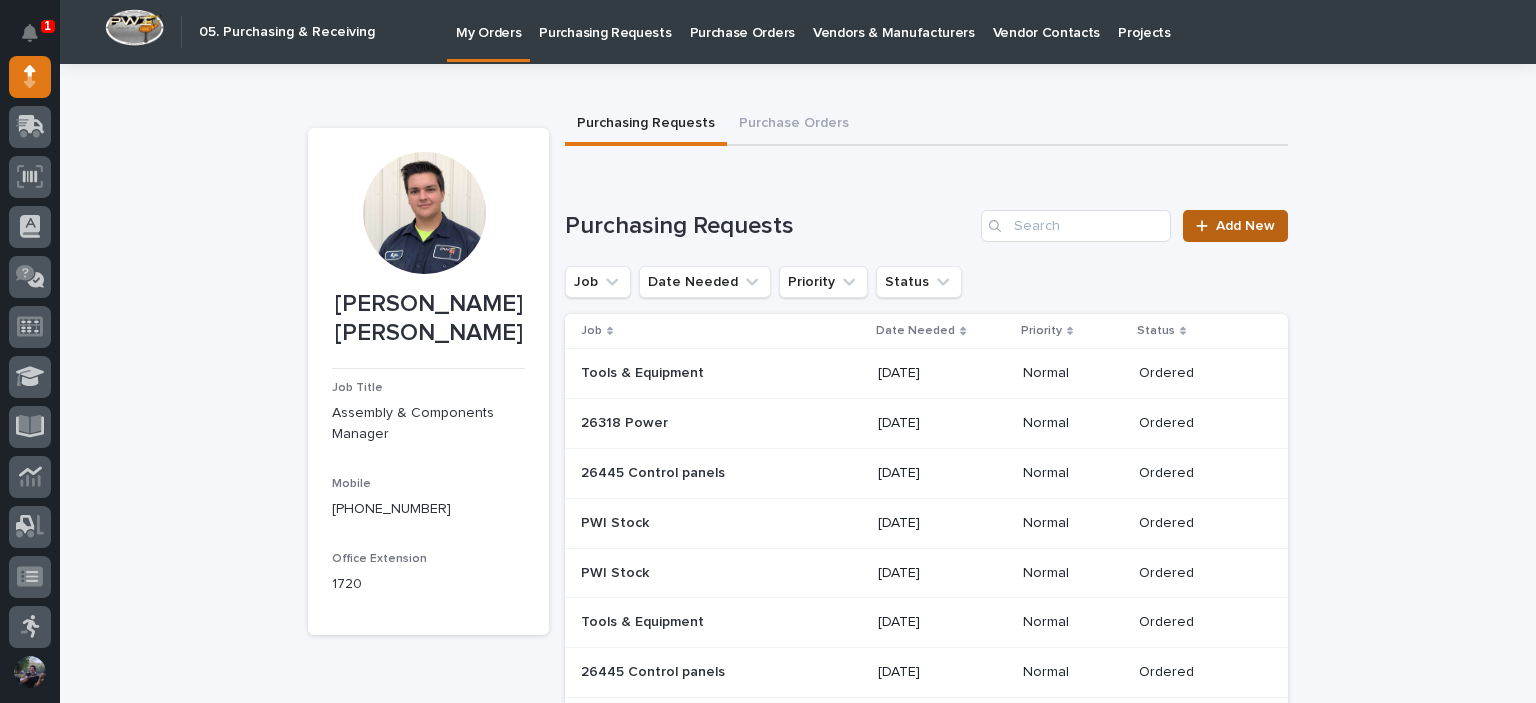 click at bounding box center (1206, 226) 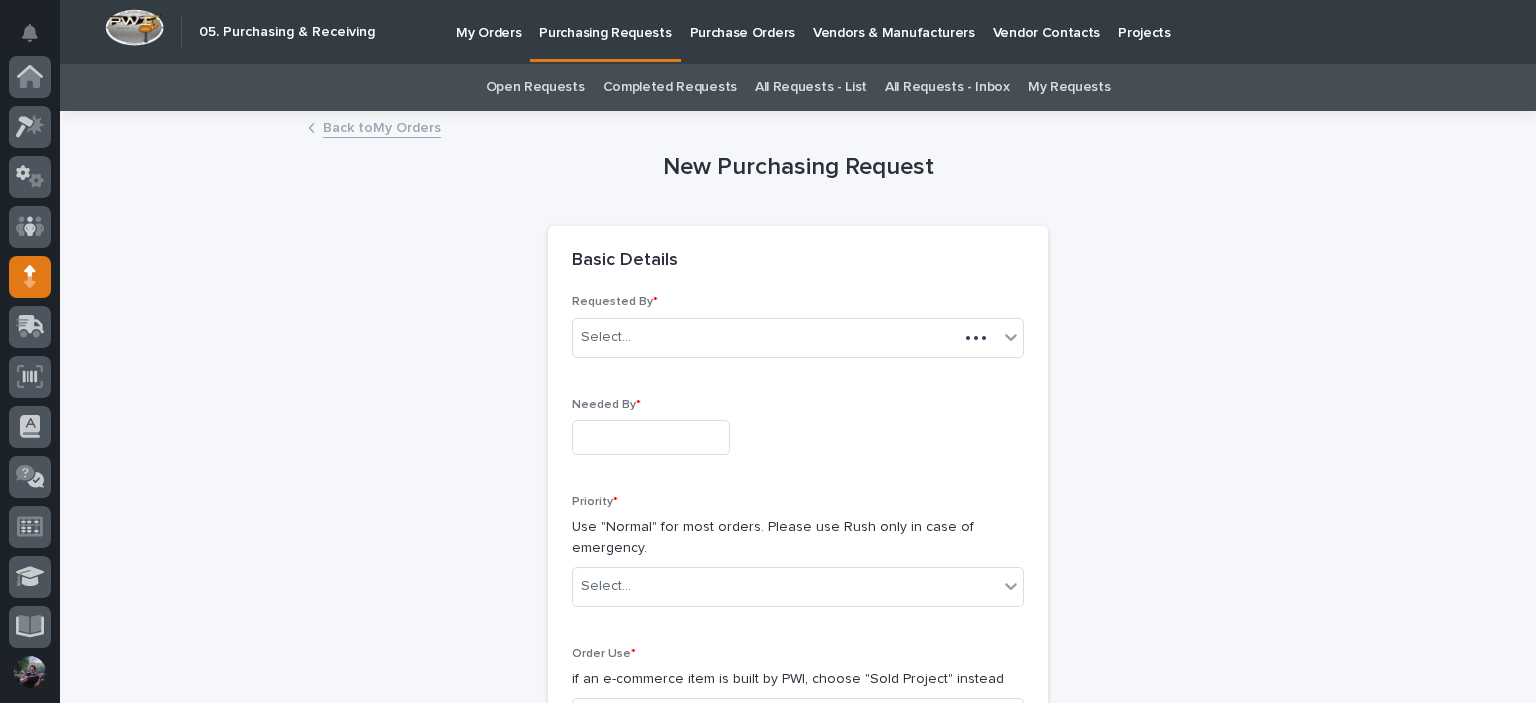 scroll, scrollTop: 200, scrollLeft: 0, axis: vertical 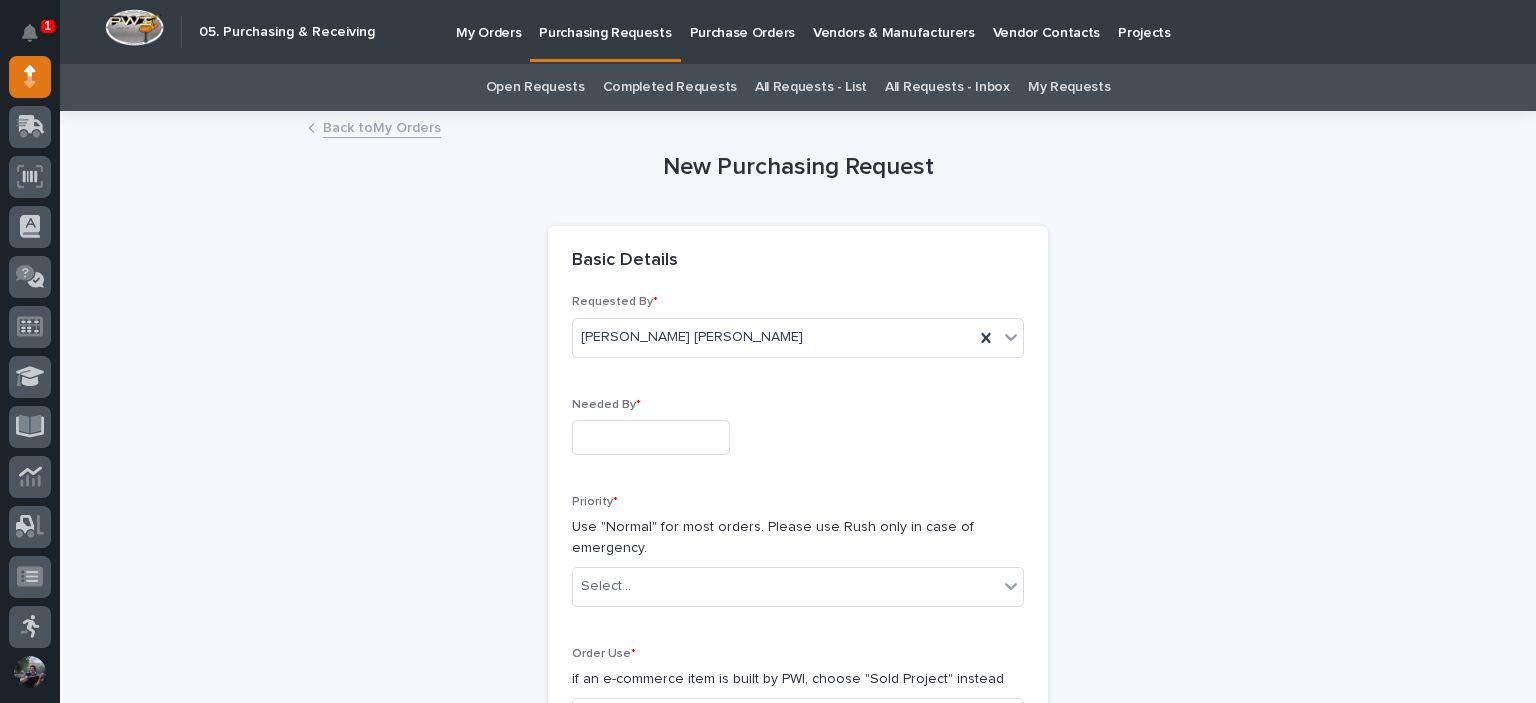 click at bounding box center [651, 437] 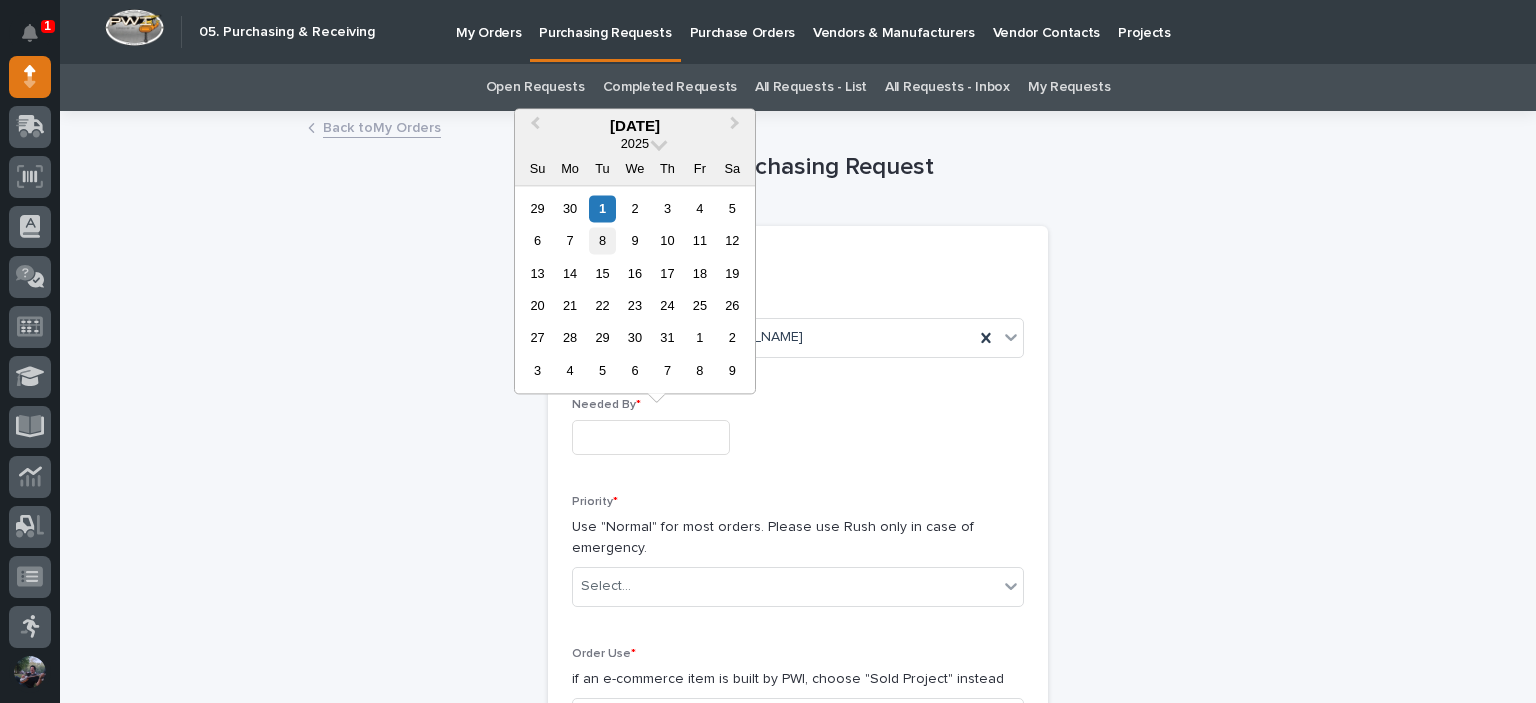 click on "8" at bounding box center (602, 240) 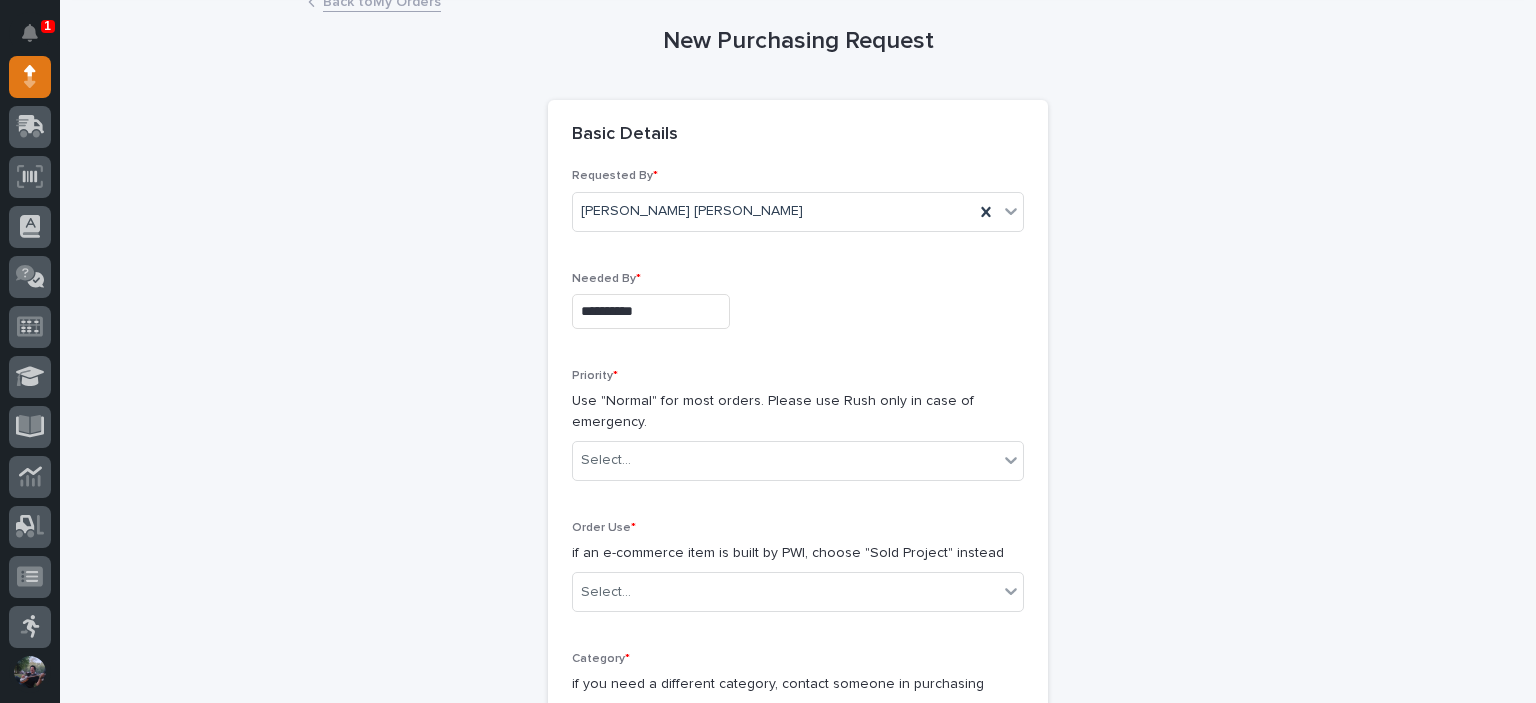 scroll, scrollTop: 266, scrollLeft: 0, axis: vertical 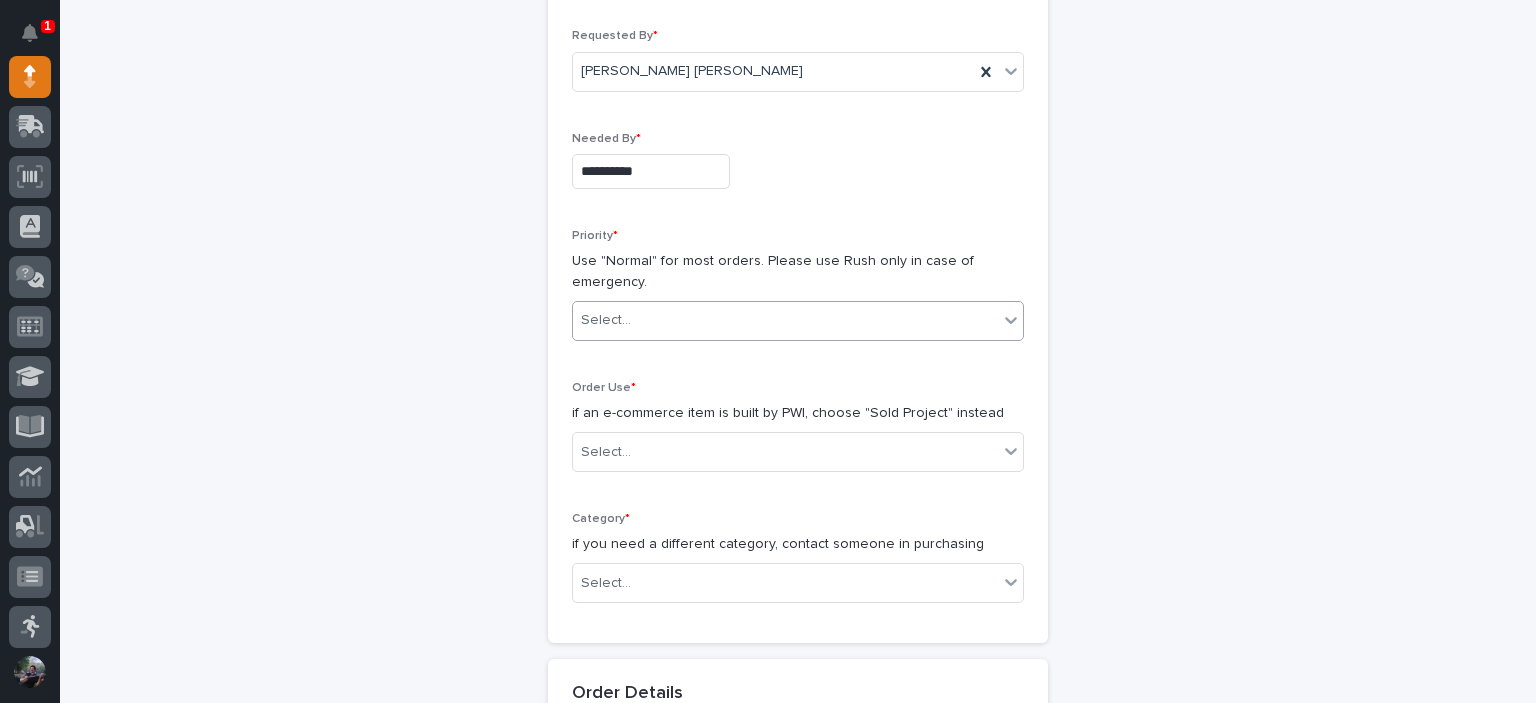 click on "Select..." at bounding box center [785, 320] 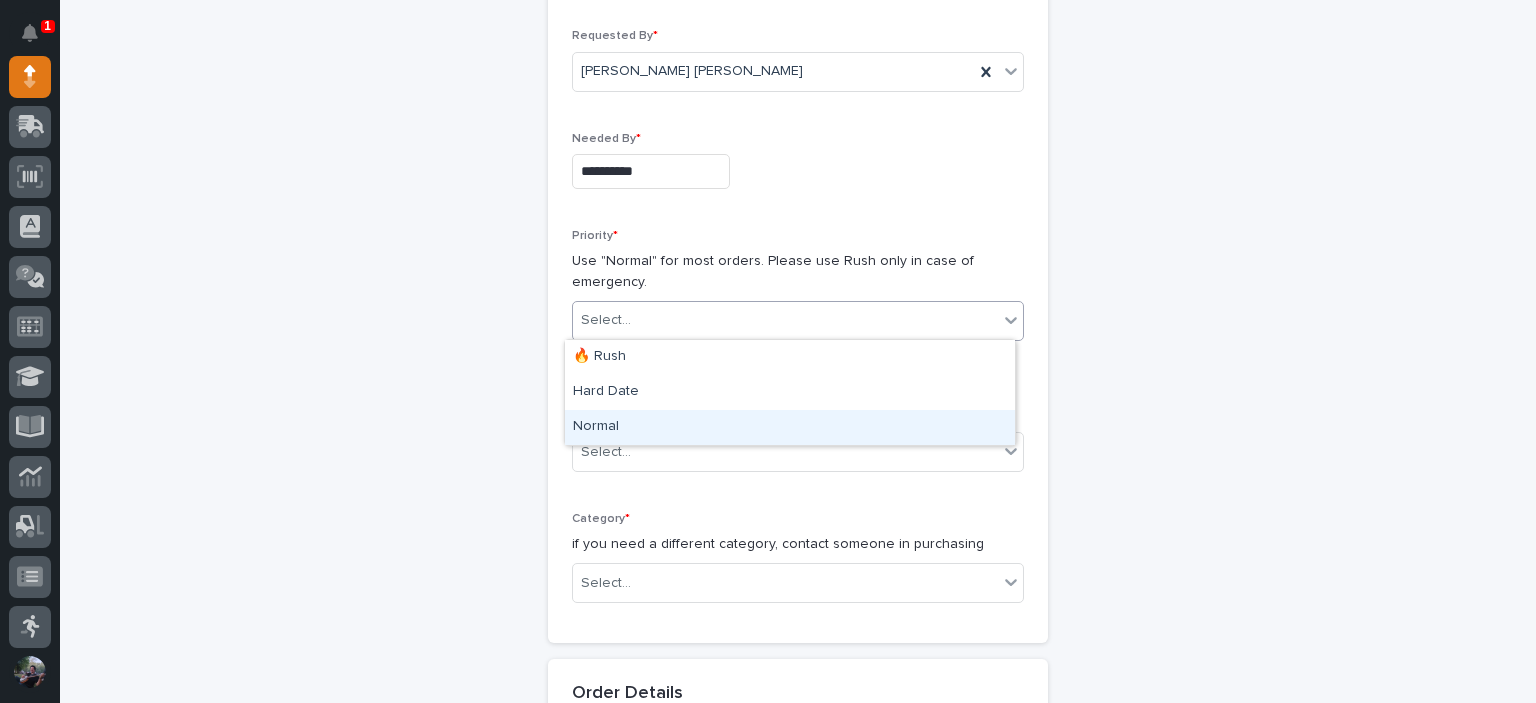 click on "Normal" at bounding box center [790, 427] 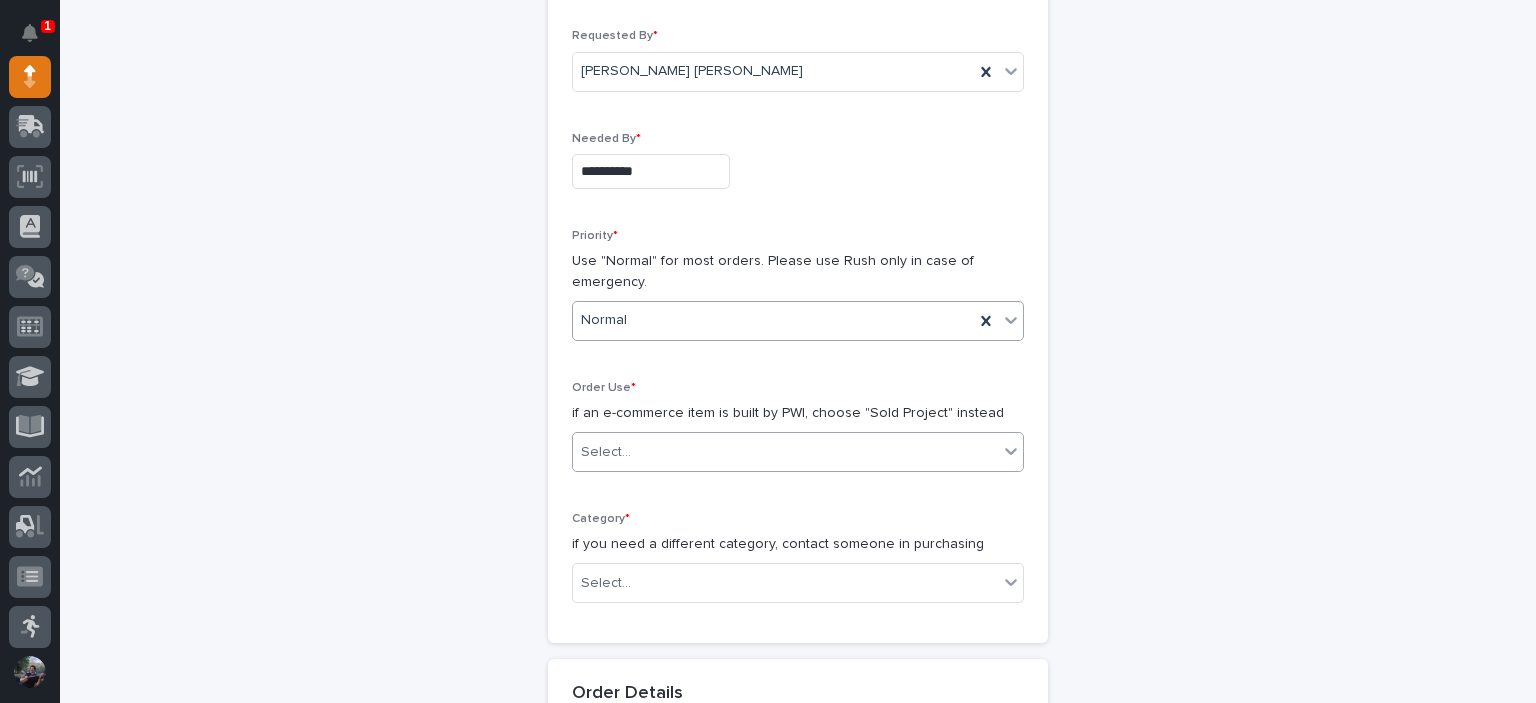 click on "Select..." at bounding box center (785, 452) 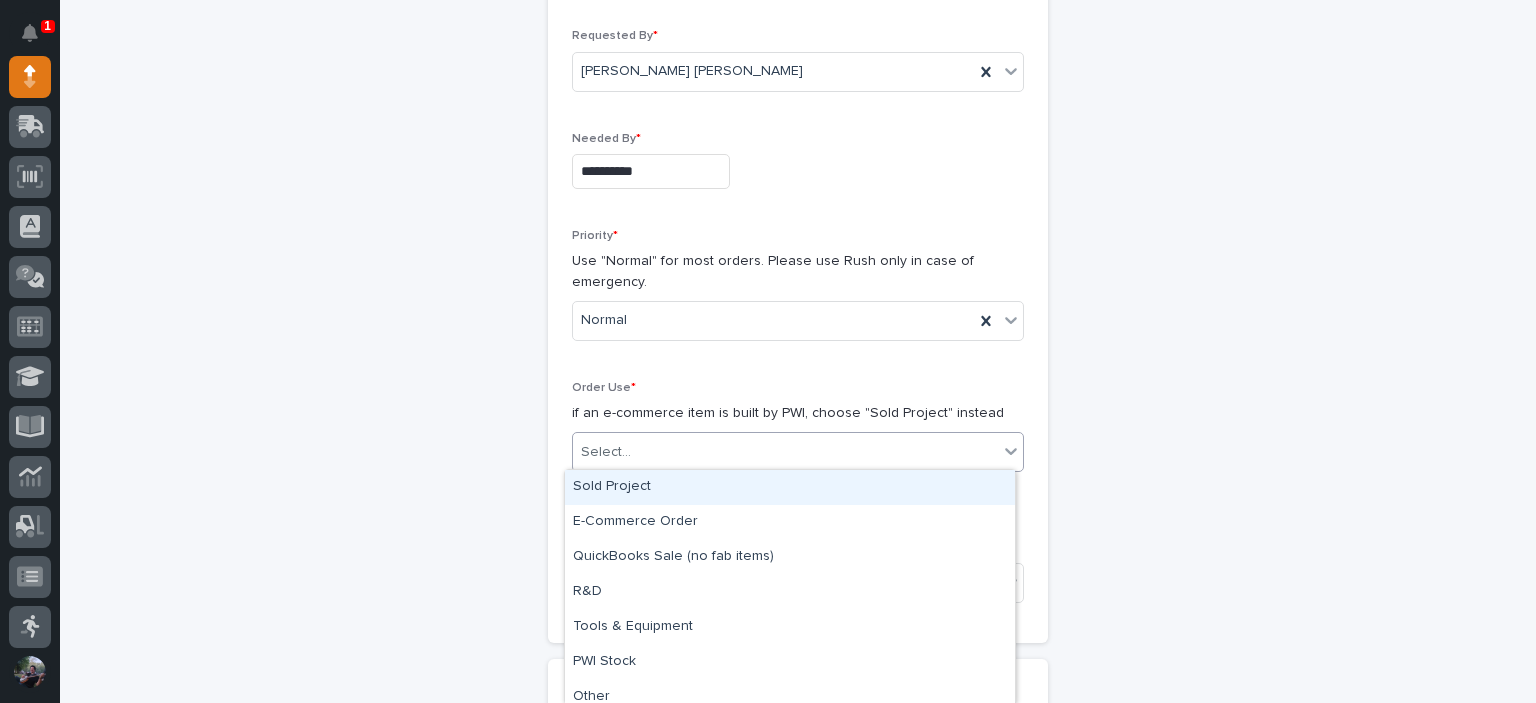 scroll, scrollTop: 11, scrollLeft: 0, axis: vertical 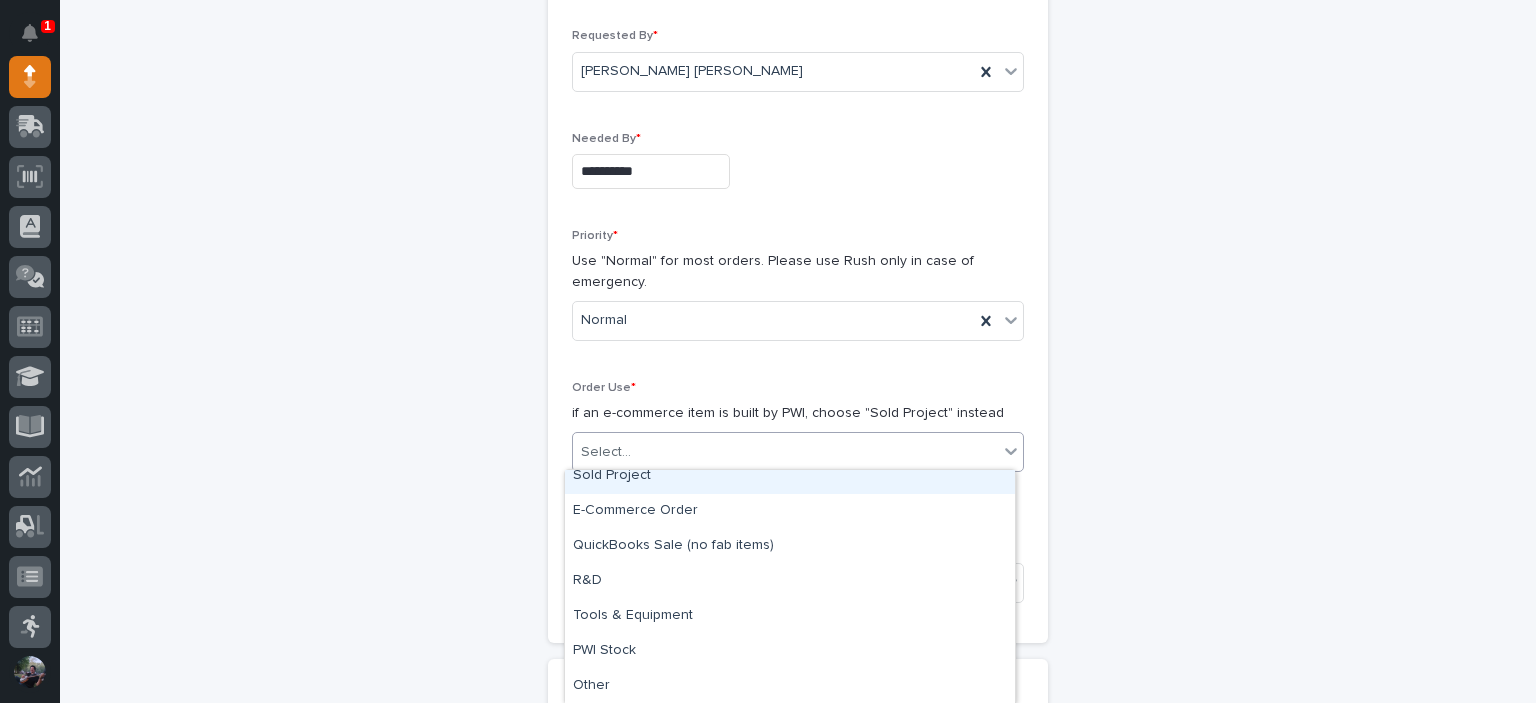 click on "Sold Project" at bounding box center [790, 476] 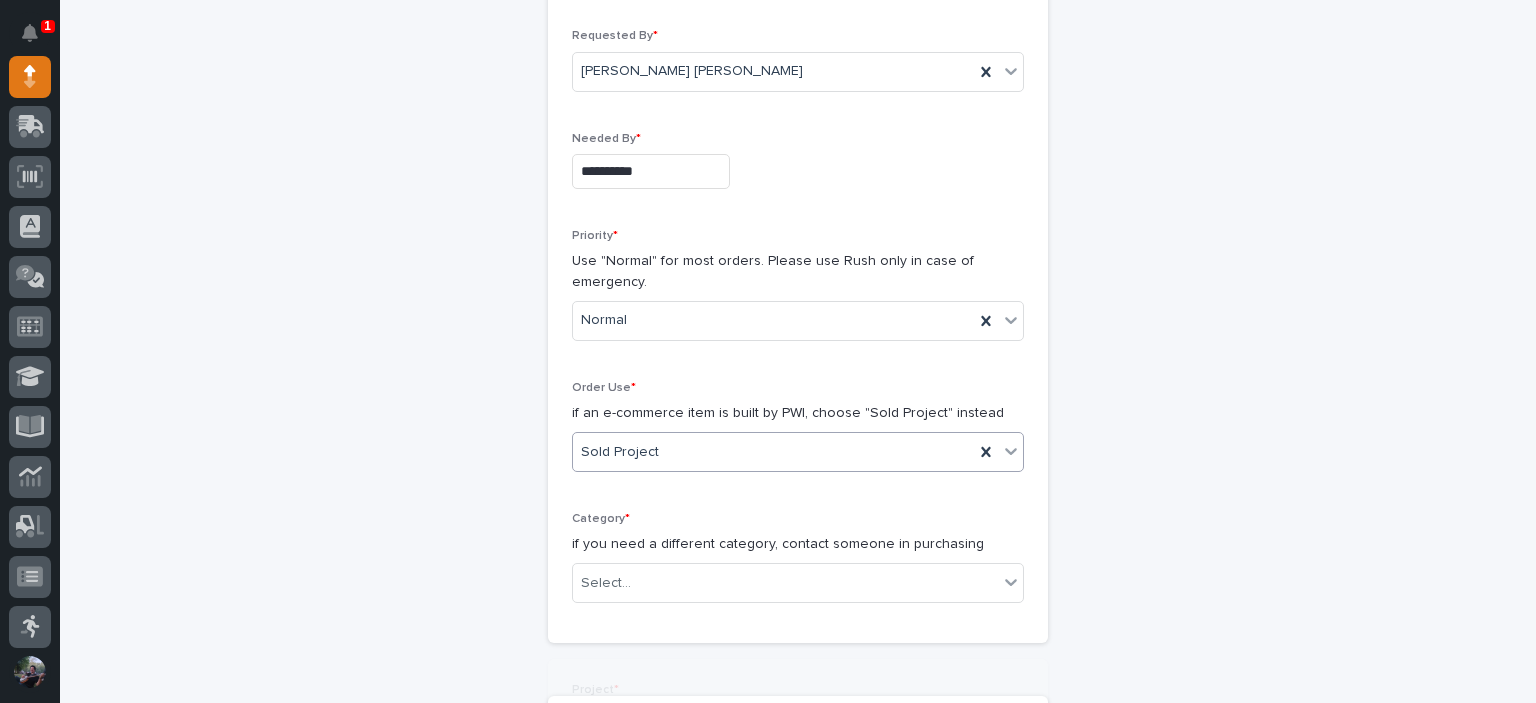 scroll, scrollTop: 533, scrollLeft: 0, axis: vertical 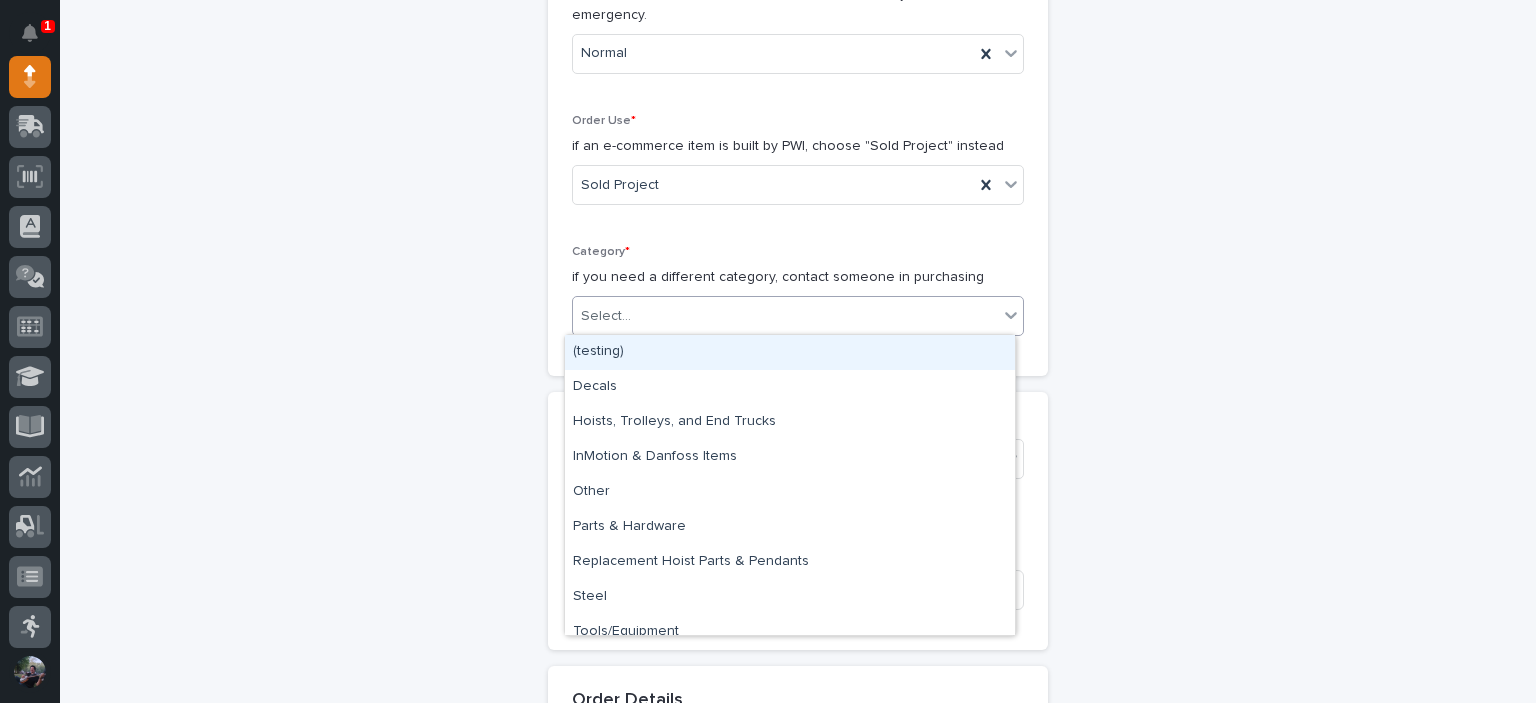 click on "Select..." at bounding box center (785, 316) 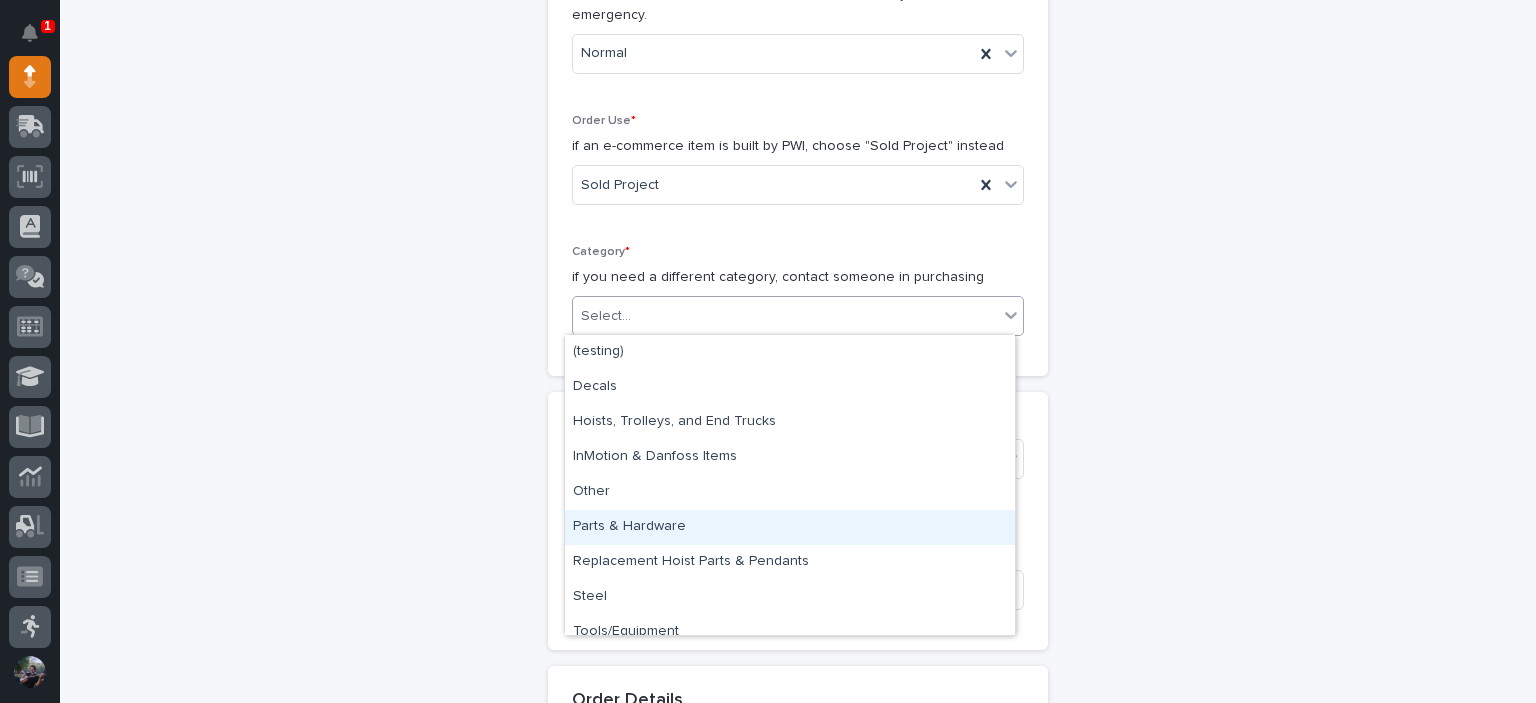 click on "Parts & Hardware" at bounding box center [790, 527] 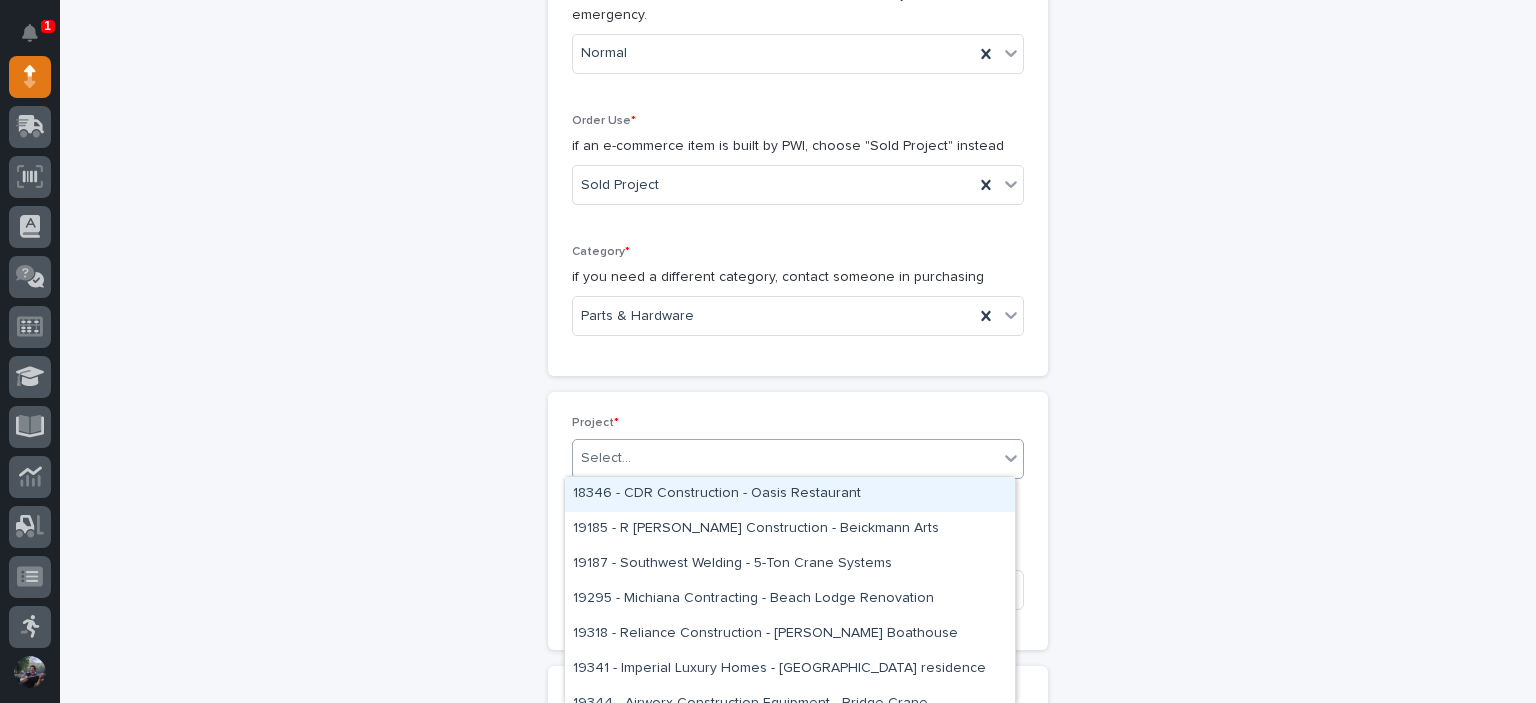 click on "Select..." at bounding box center [785, 458] 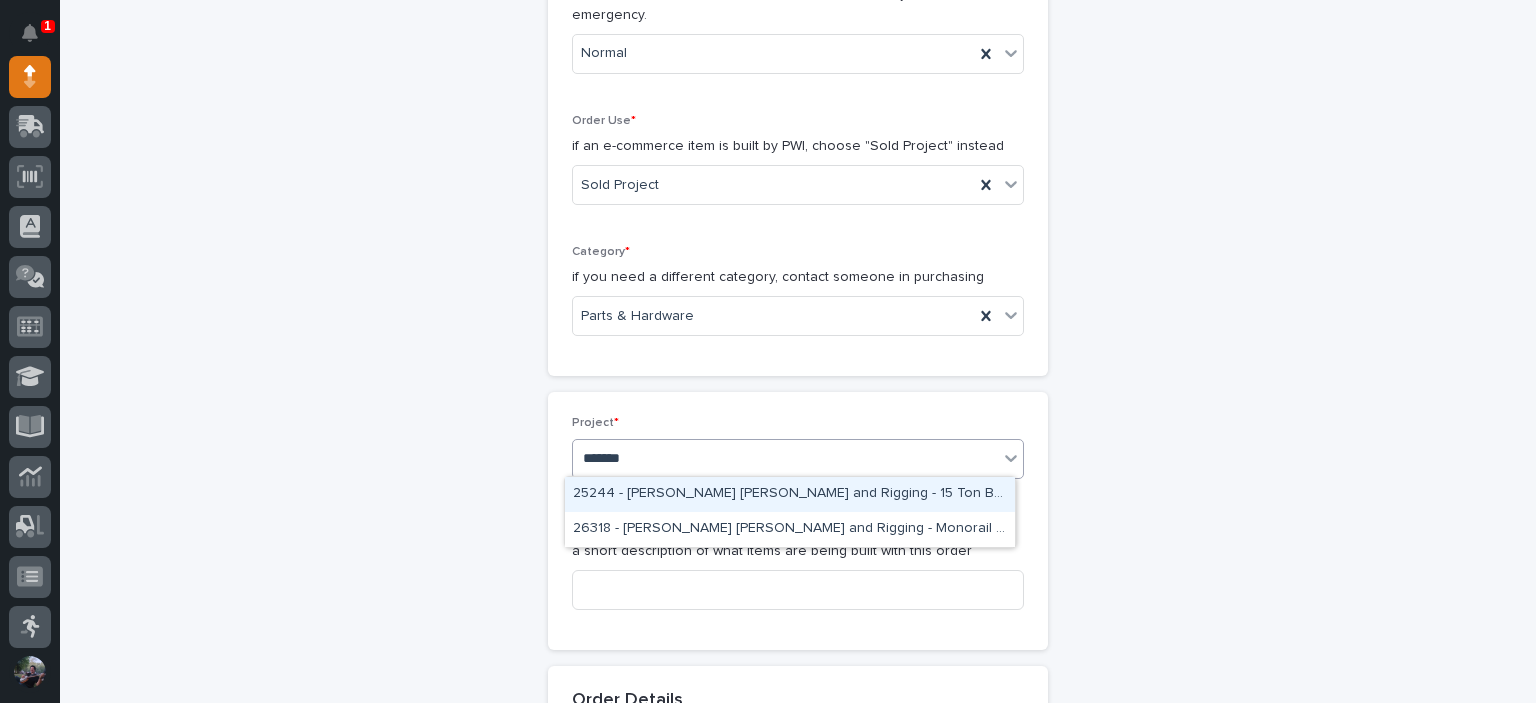 type on "********" 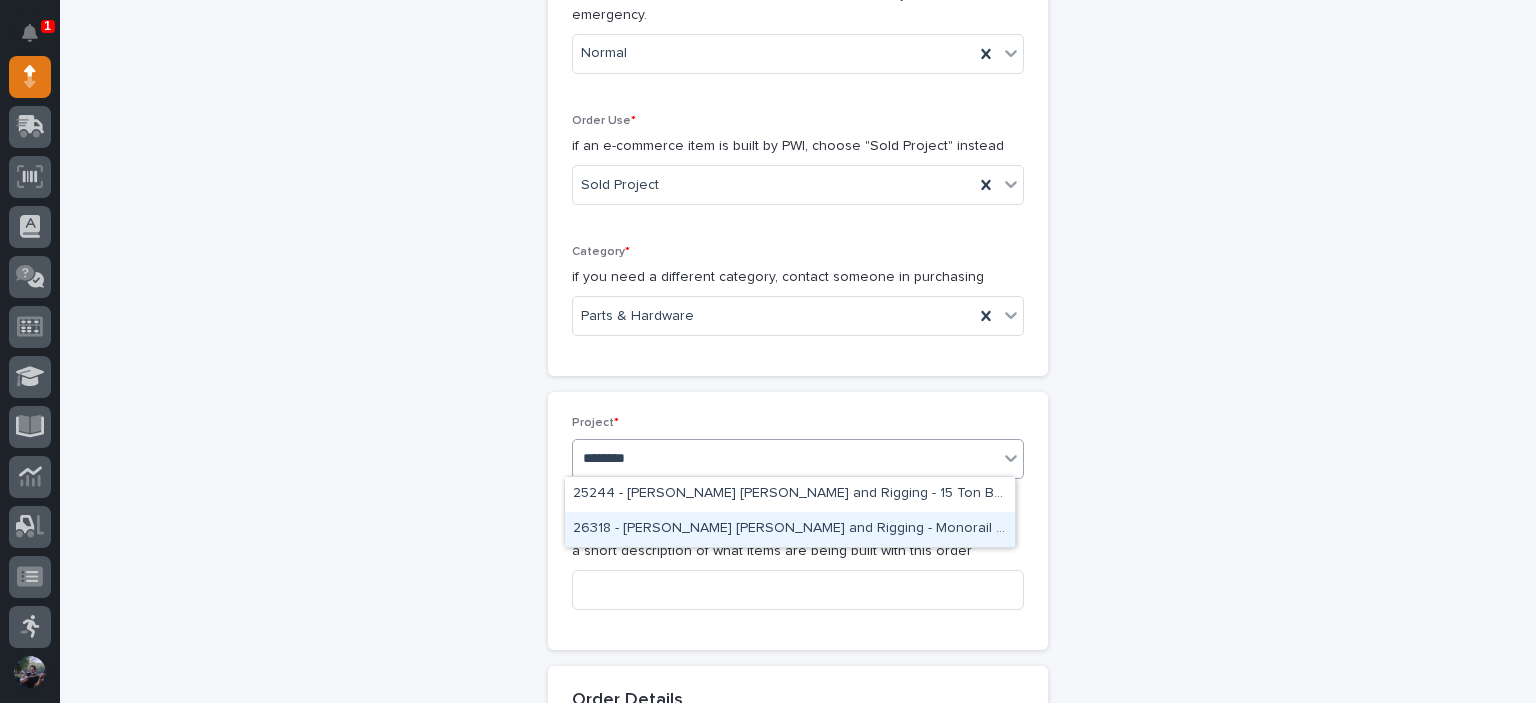 click on "26318 - [PERSON_NAME] [PERSON_NAME] and Rigging - Monorail Systems" at bounding box center [790, 529] 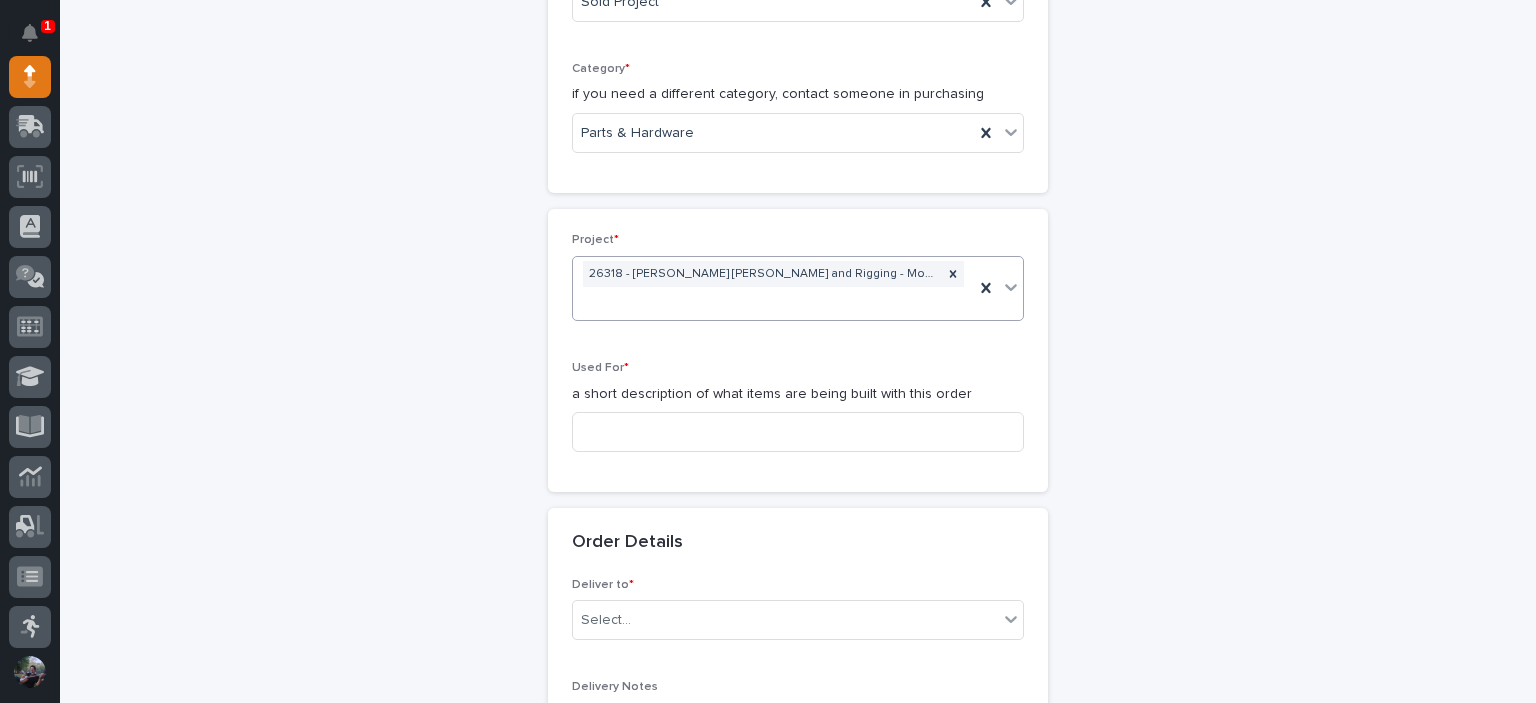 scroll, scrollTop: 866, scrollLeft: 0, axis: vertical 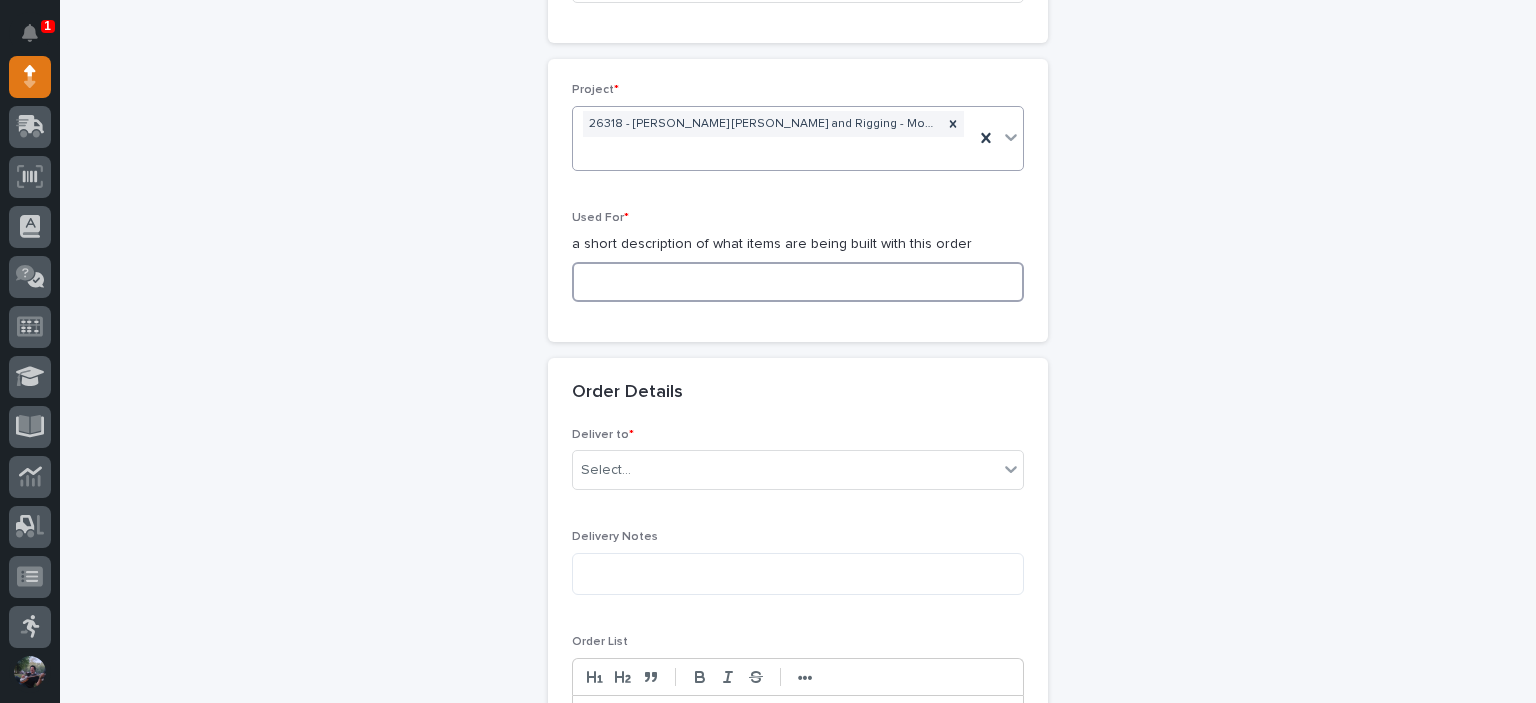 click at bounding box center [798, 282] 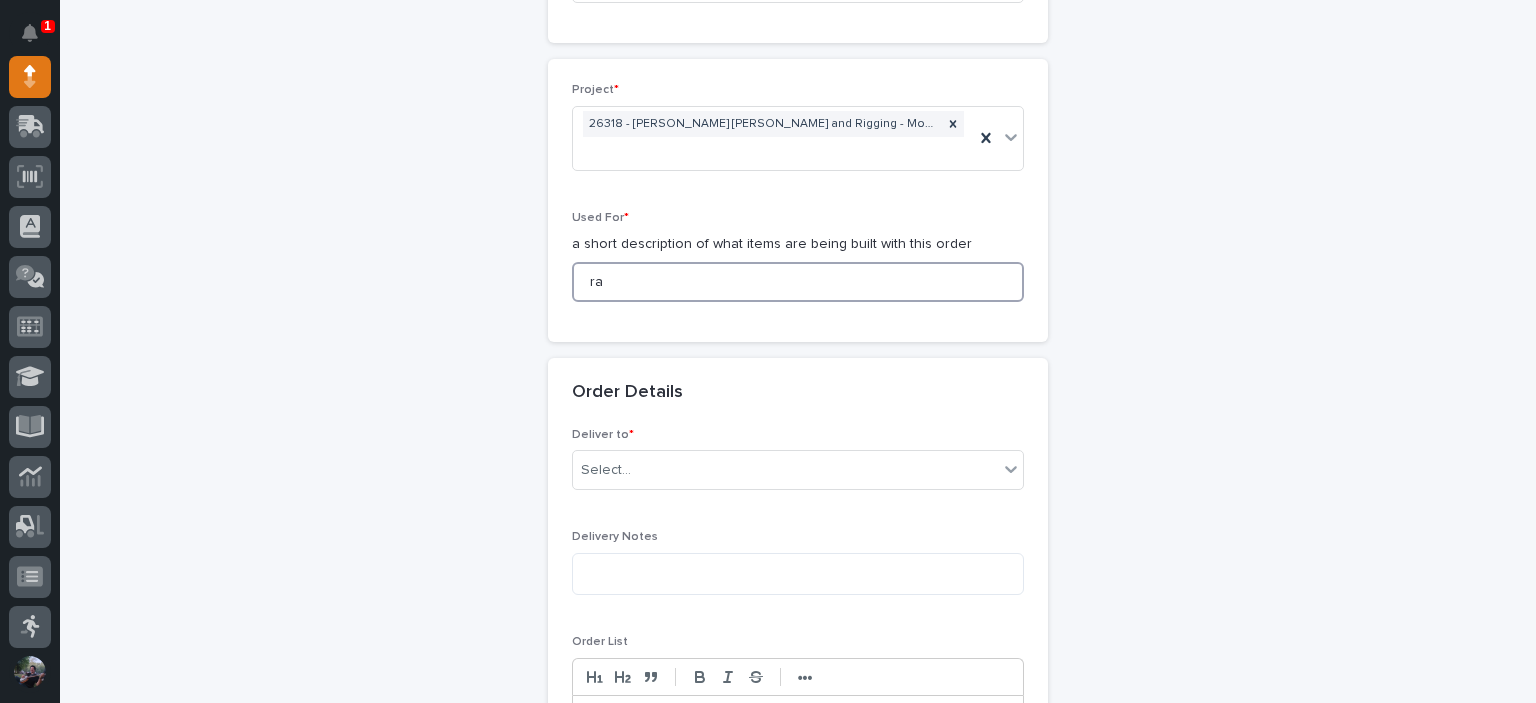 type on "r" 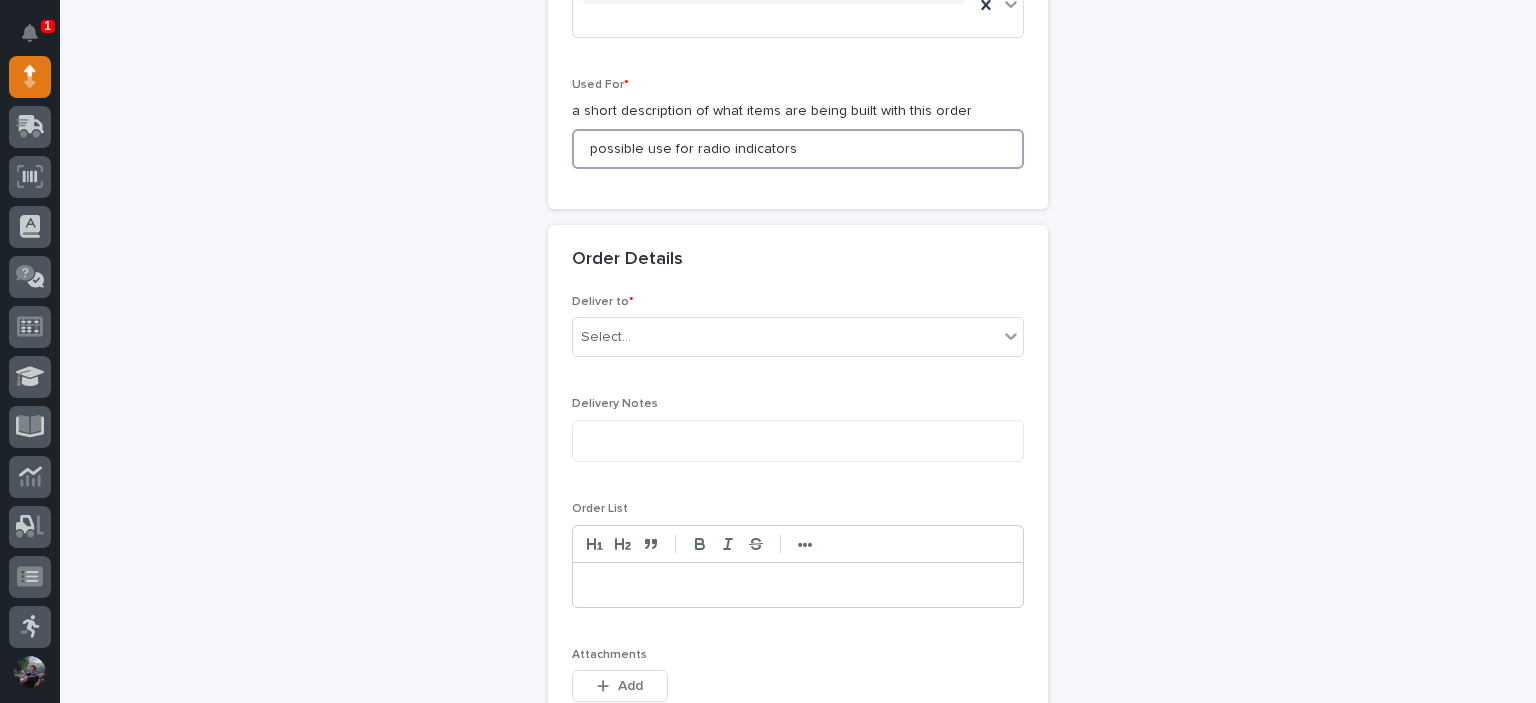 scroll, scrollTop: 1000, scrollLeft: 0, axis: vertical 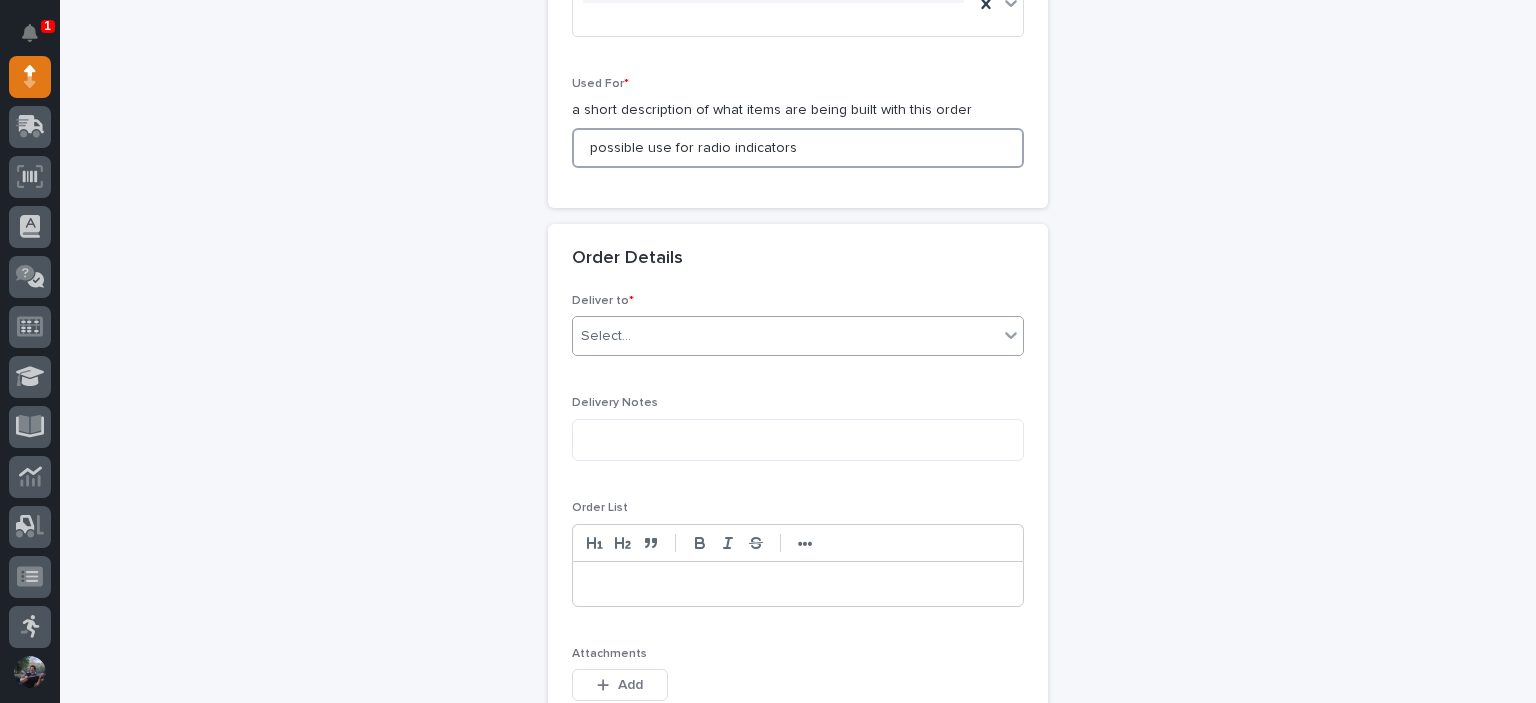 type on "possible use for radio indicators" 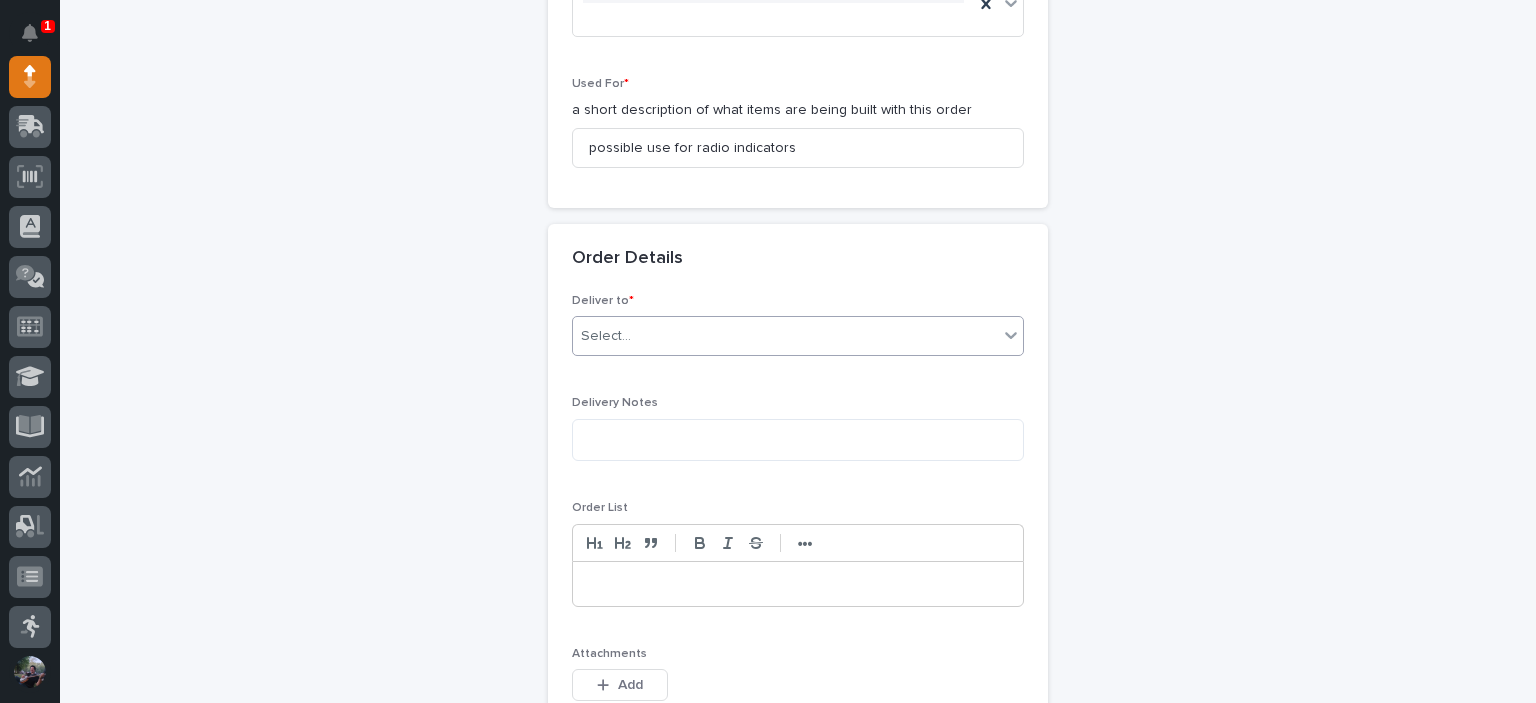 click on "Select..." at bounding box center [785, 336] 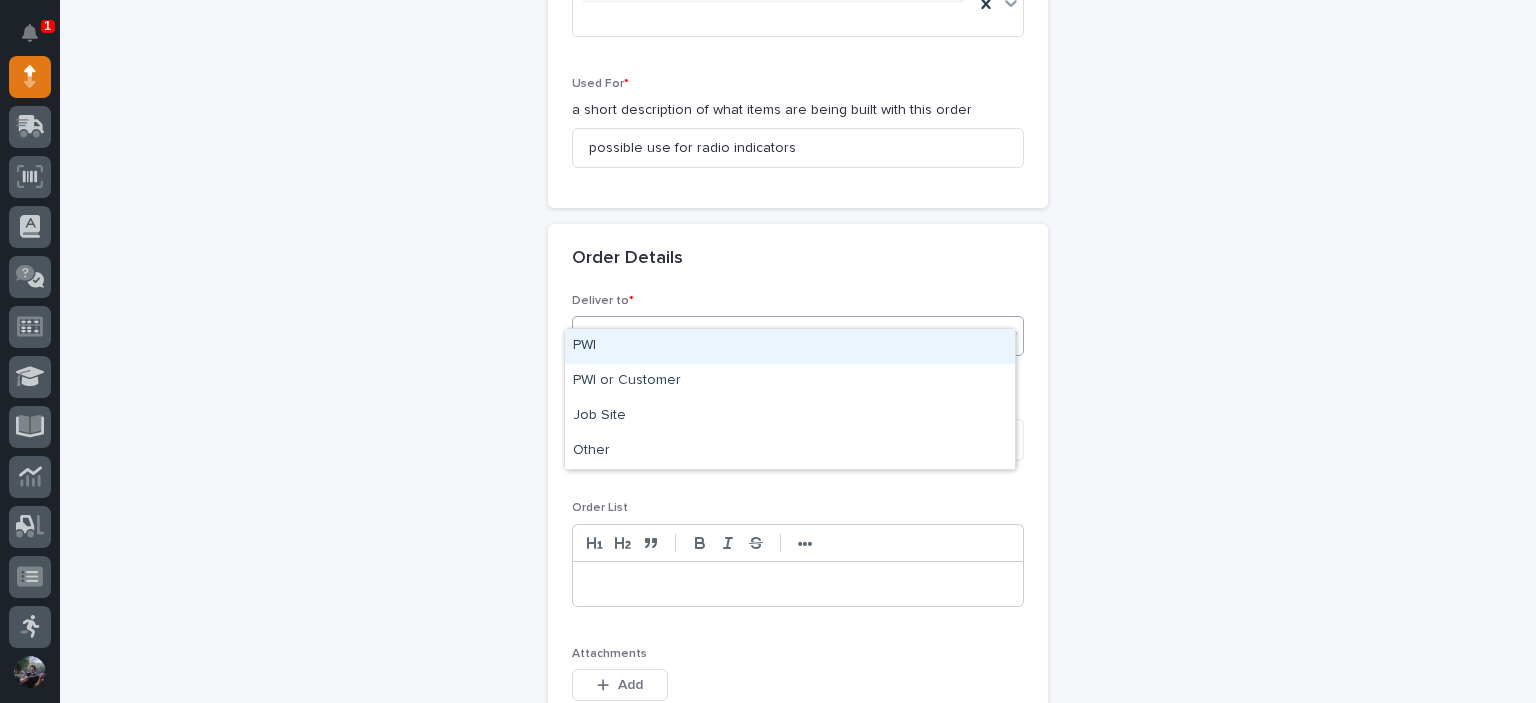 click on "PWI" at bounding box center [790, 346] 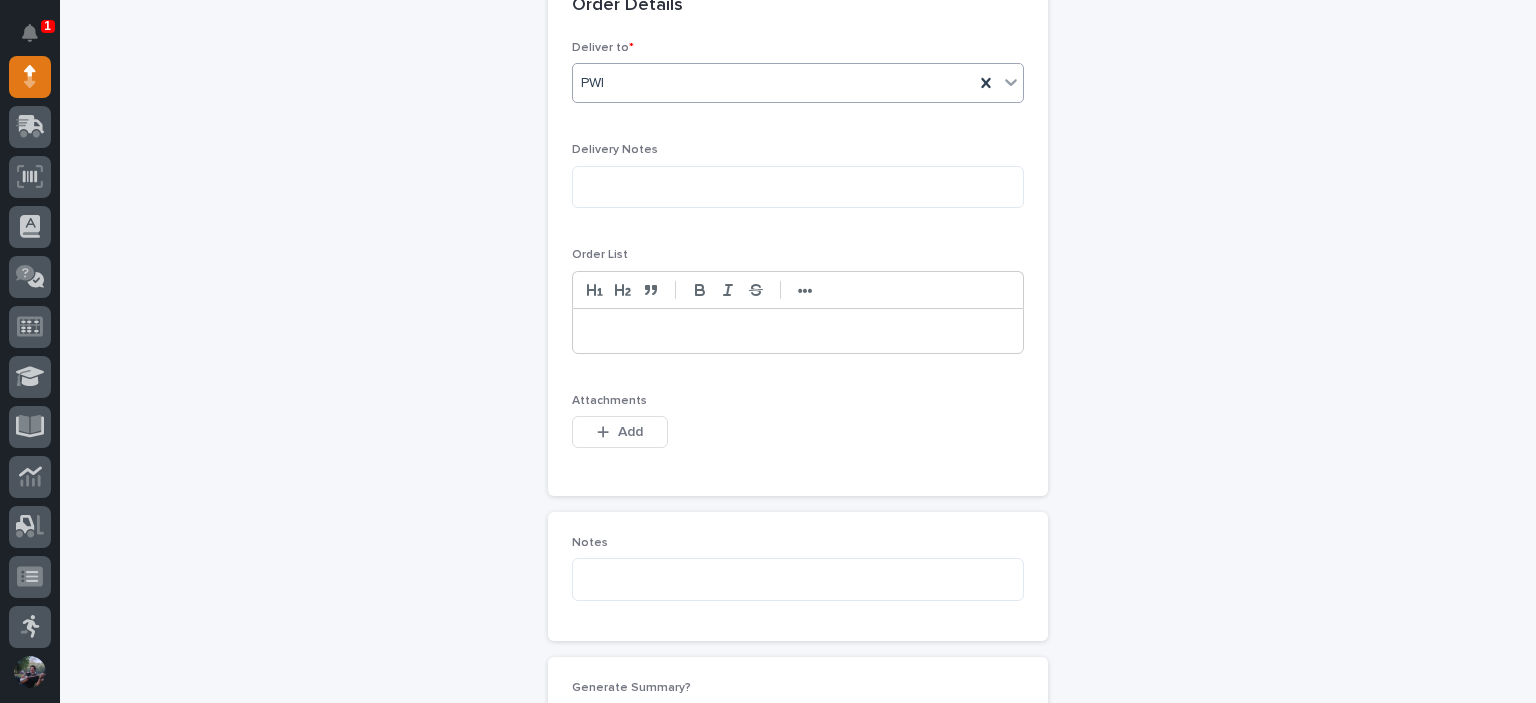 scroll, scrollTop: 1266, scrollLeft: 0, axis: vertical 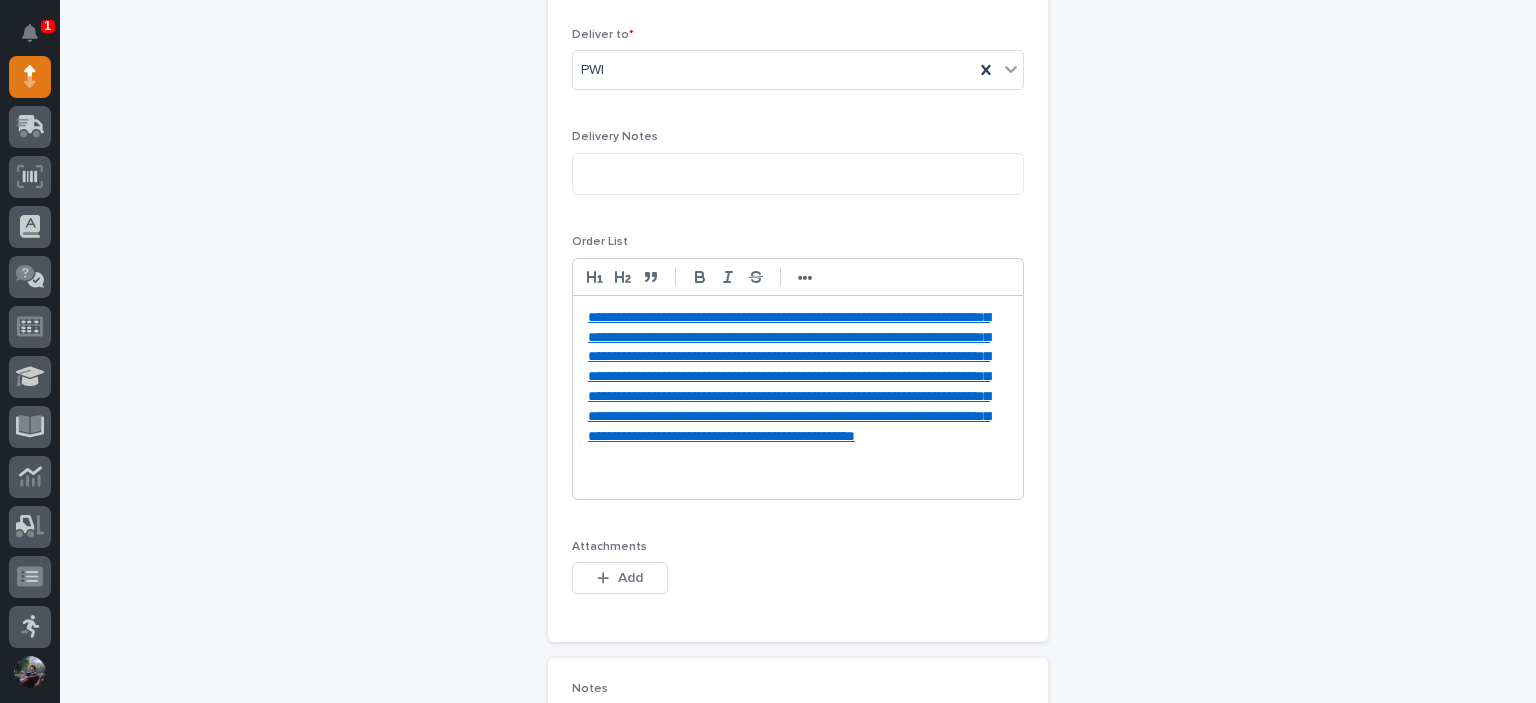 type 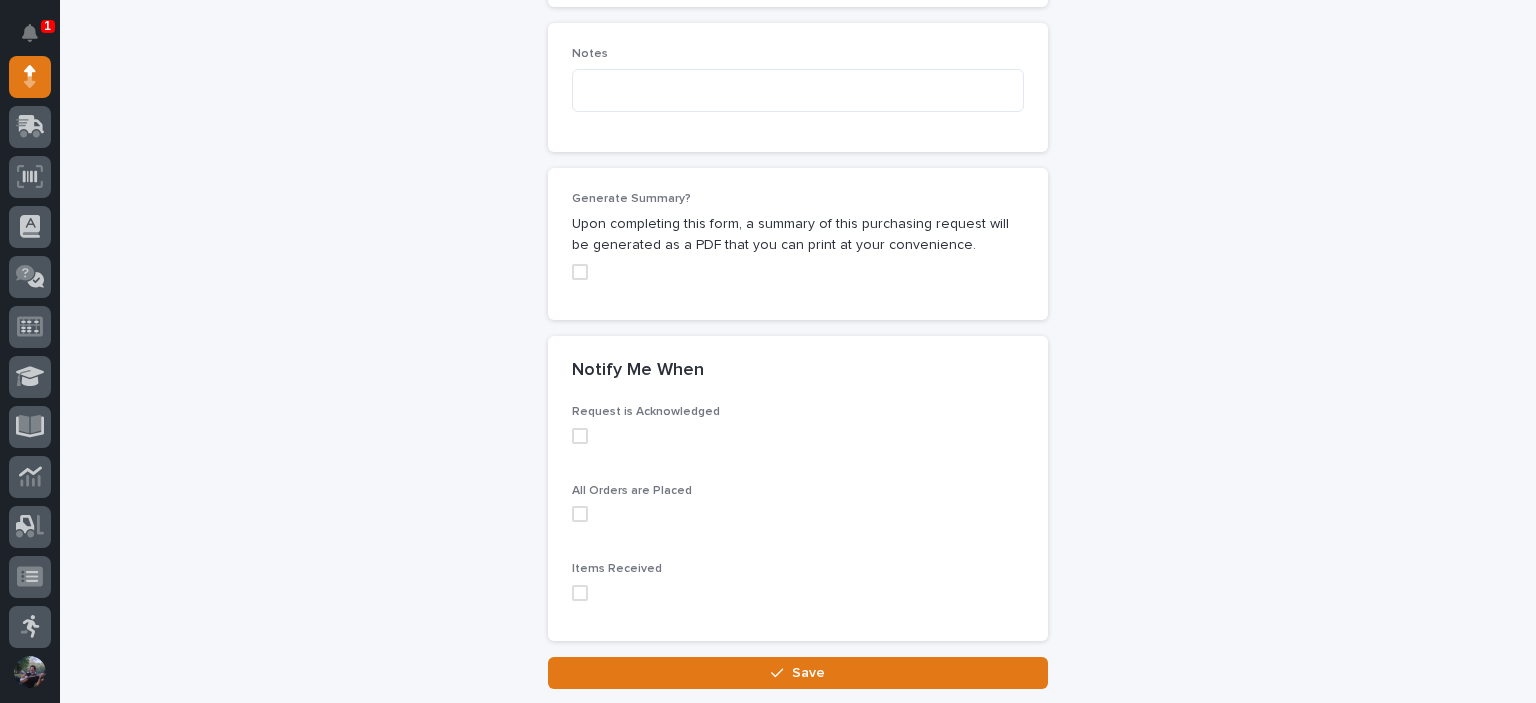 scroll, scrollTop: 2000, scrollLeft: 0, axis: vertical 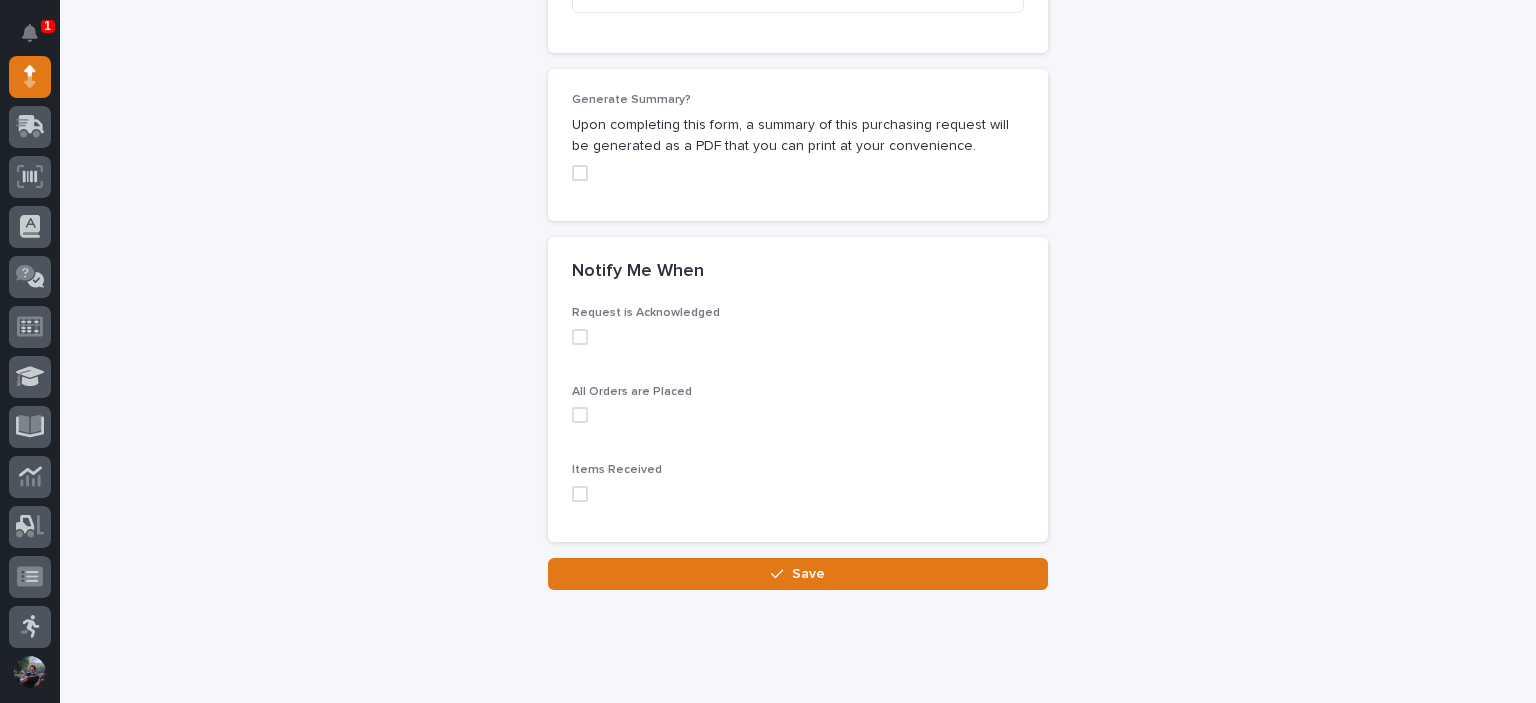 click at bounding box center [580, 494] 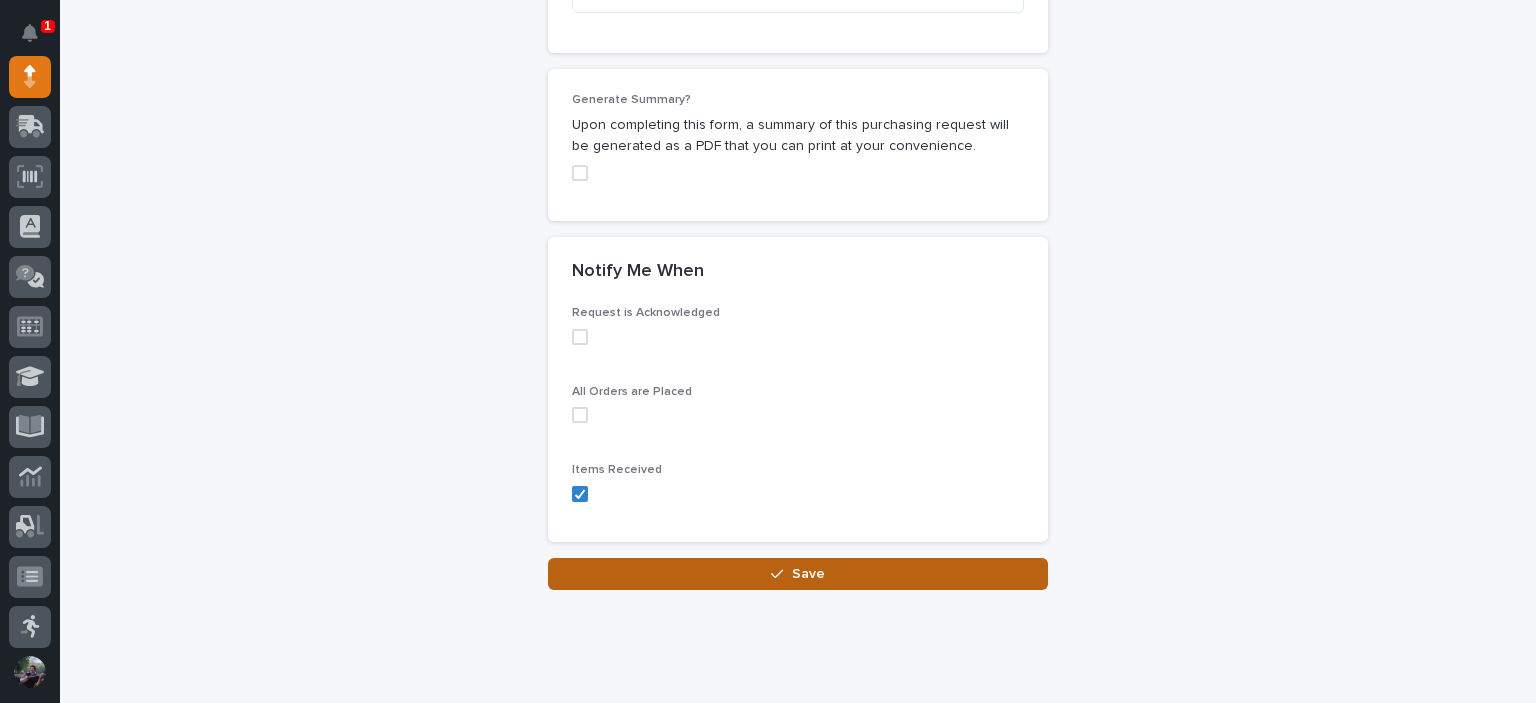 click on "Save" at bounding box center [808, 574] 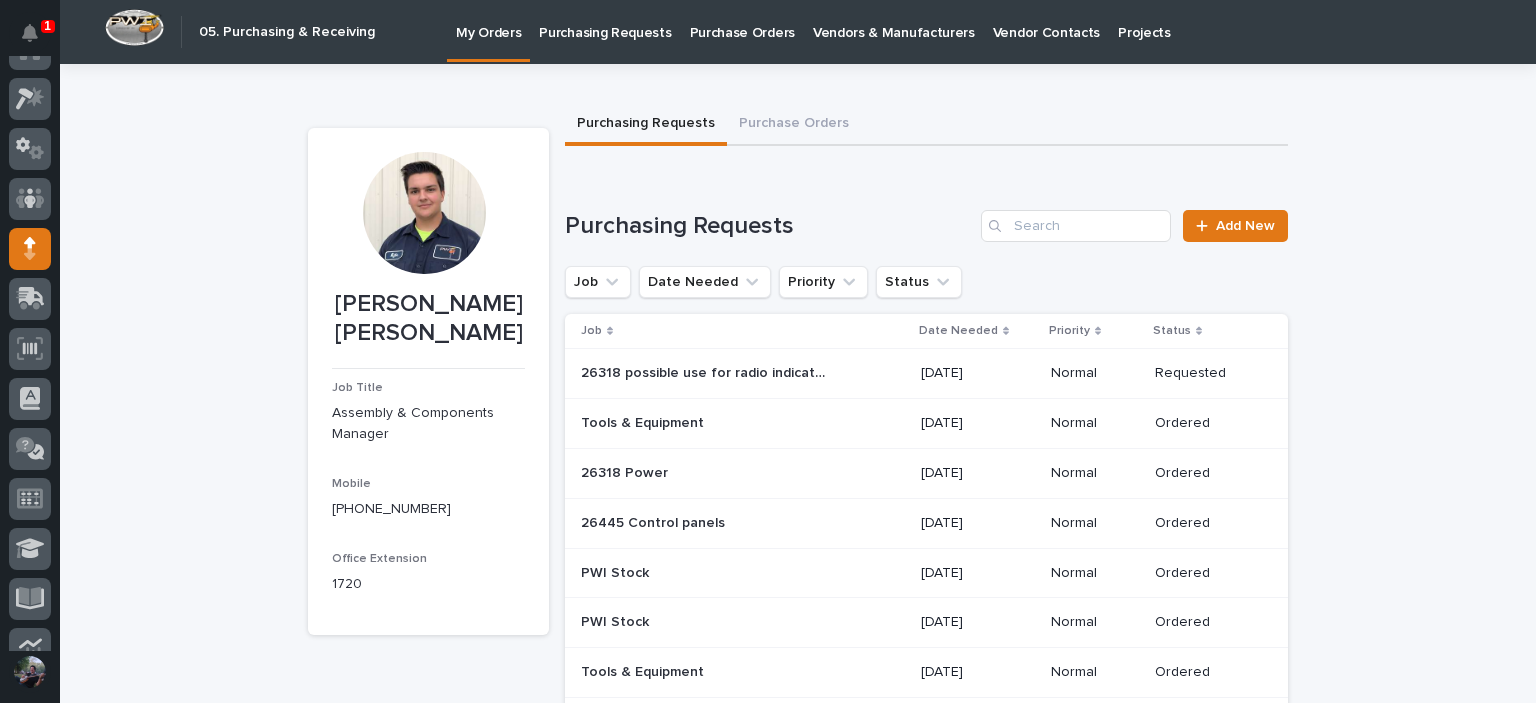 scroll, scrollTop: 0, scrollLeft: 0, axis: both 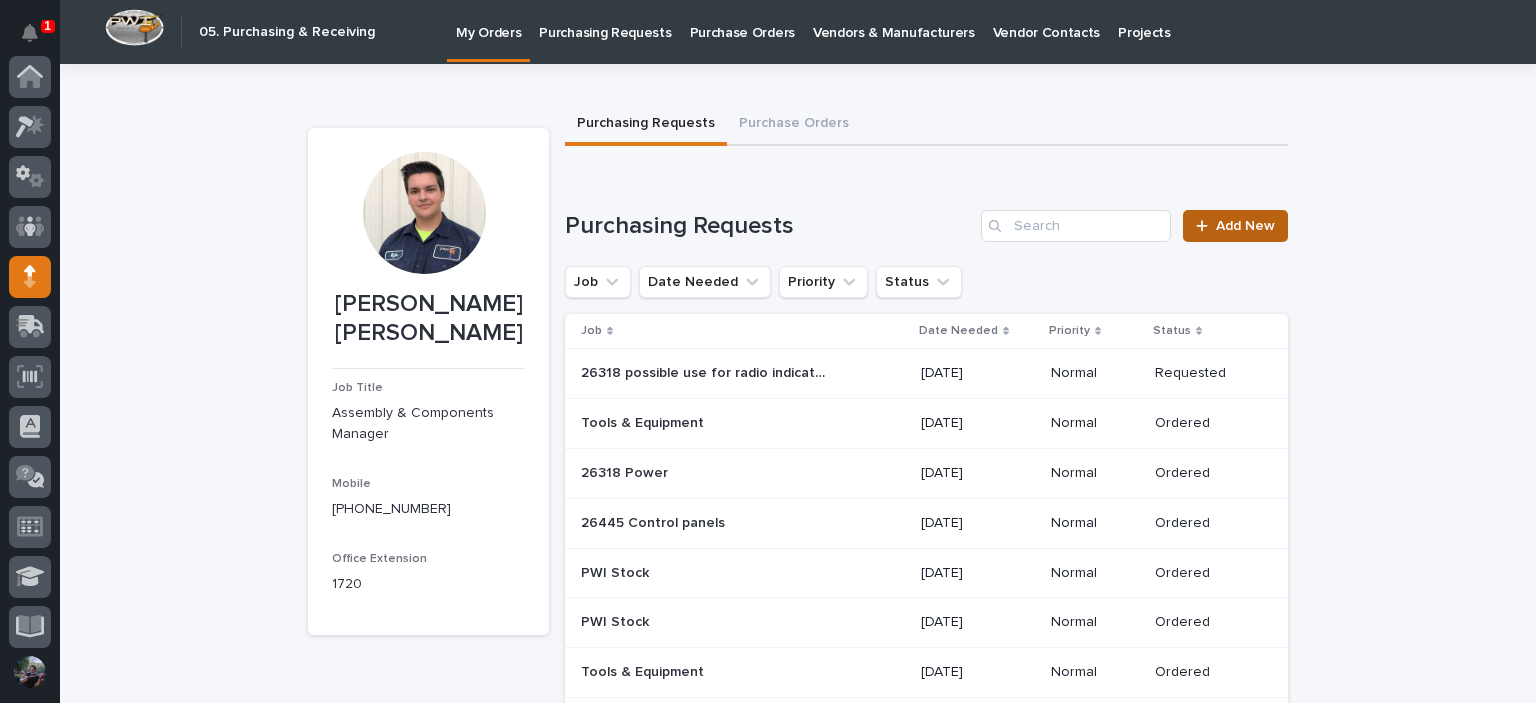 click on "Add New" at bounding box center [1245, 226] 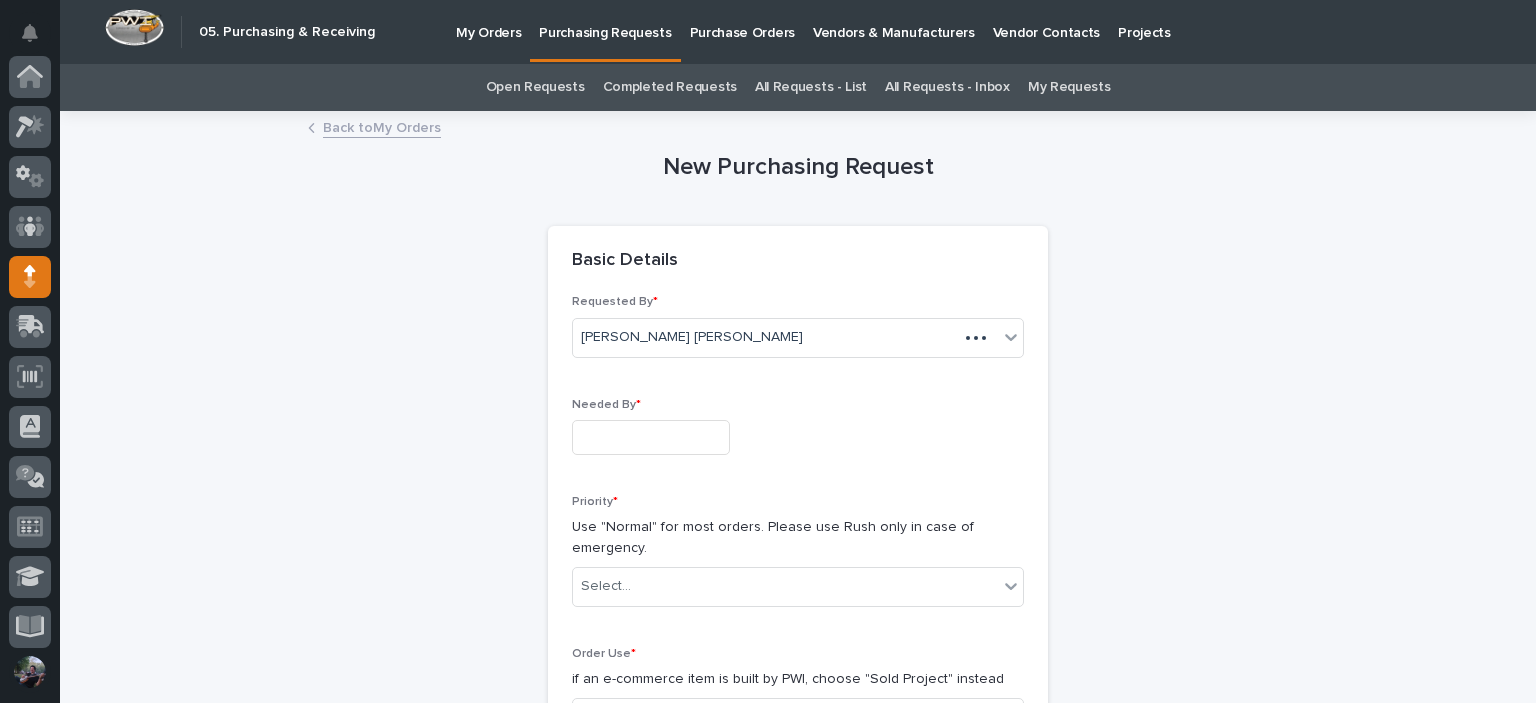 scroll, scrollTop: 200, scrollLeft: 0, axis: vertical 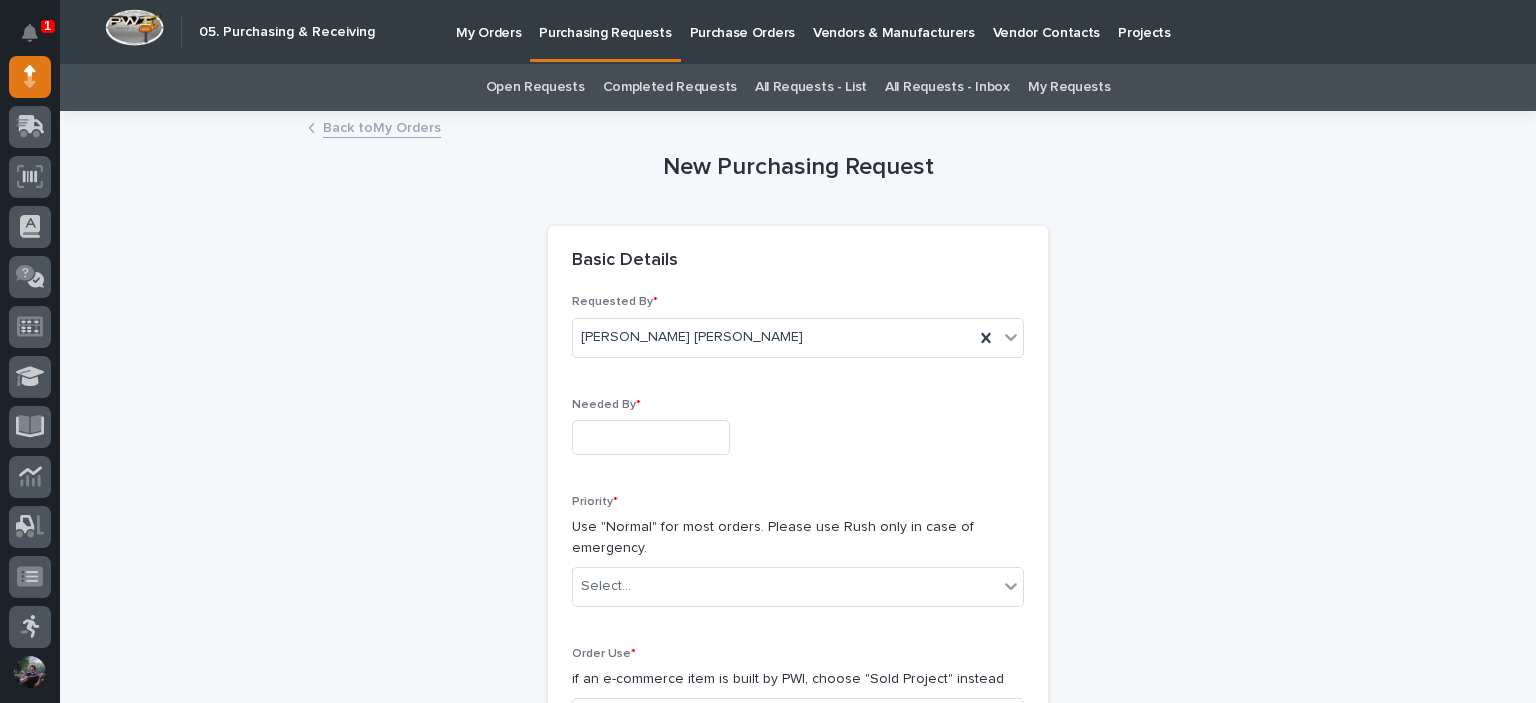 click on "Needed By *" at bounding box center [798, 434] 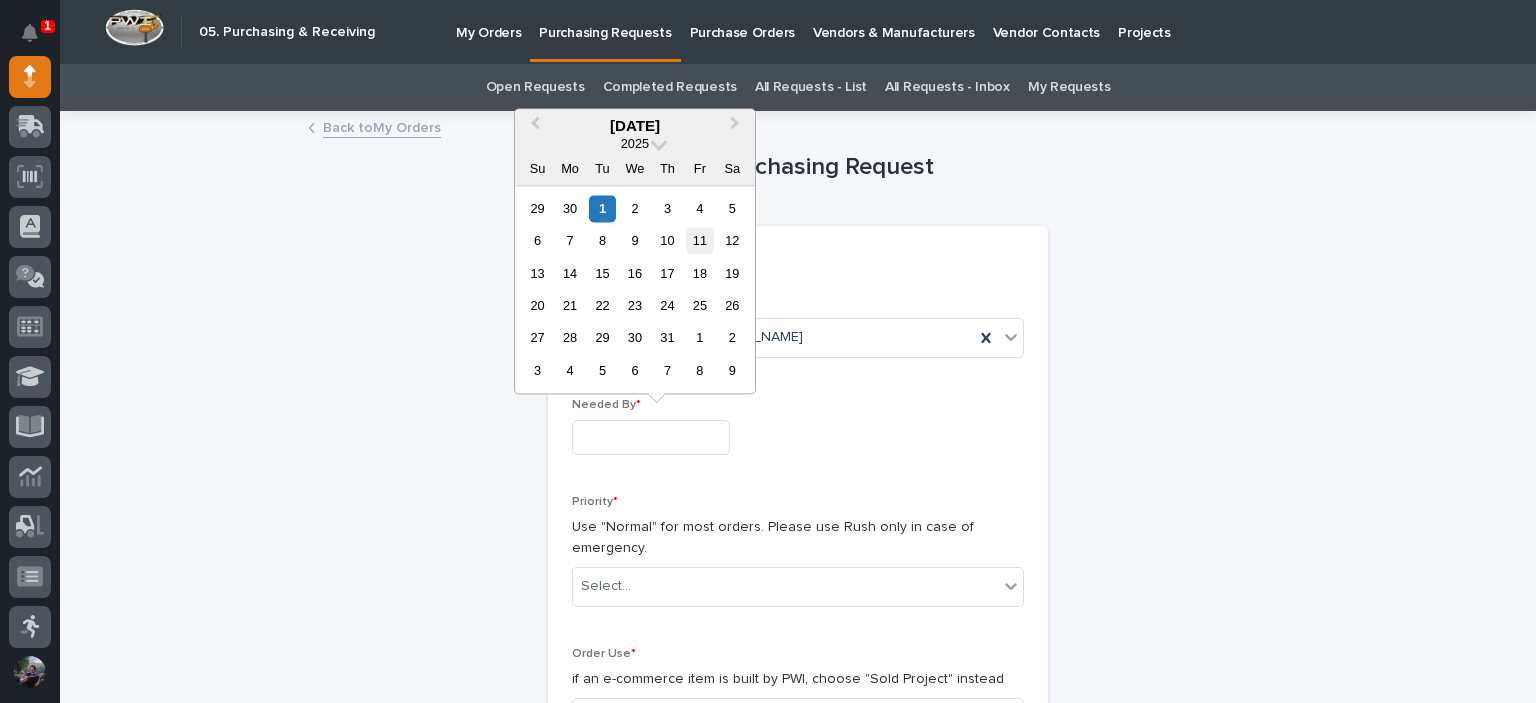 click on "11" at bounding box center (699, 240) 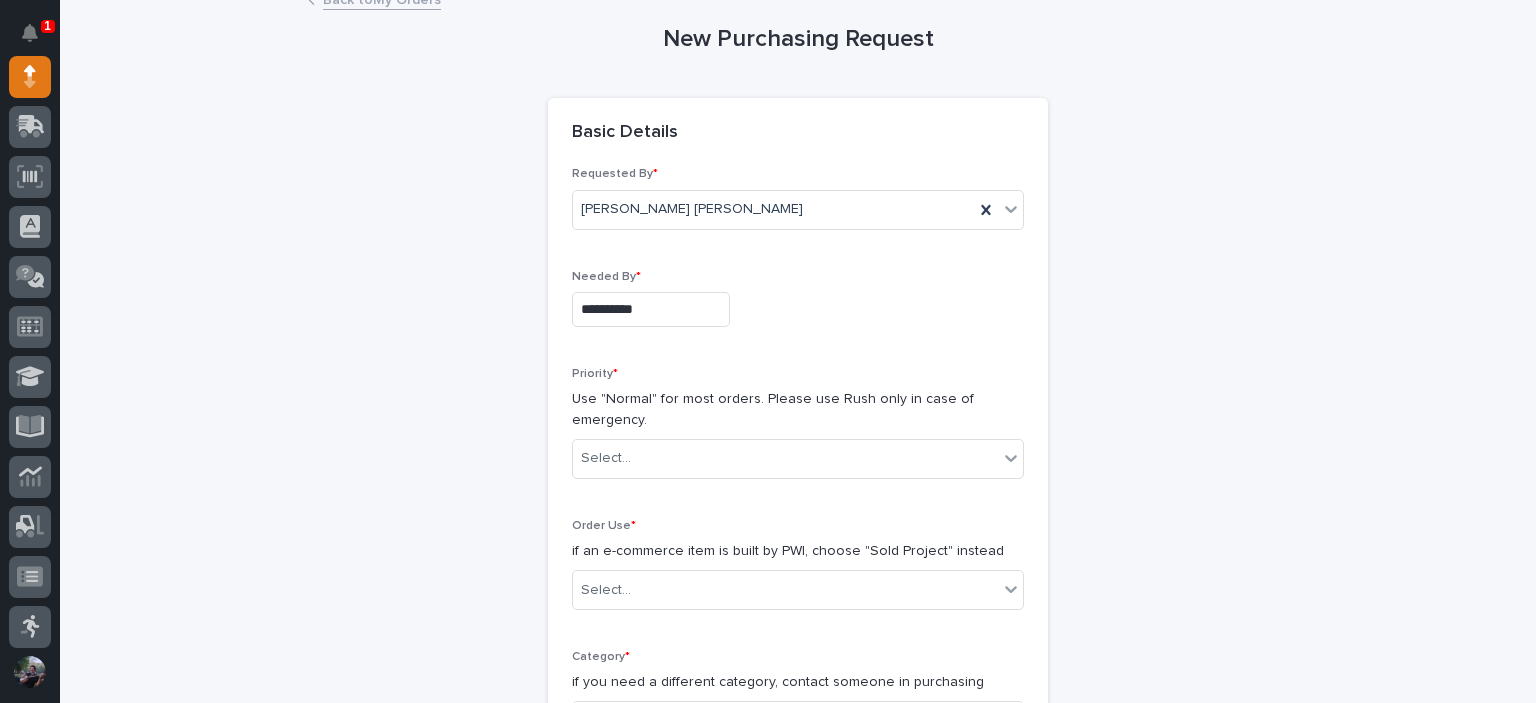 scroll, scrollTop: 266, scrollLeft: 0, axis: vertical 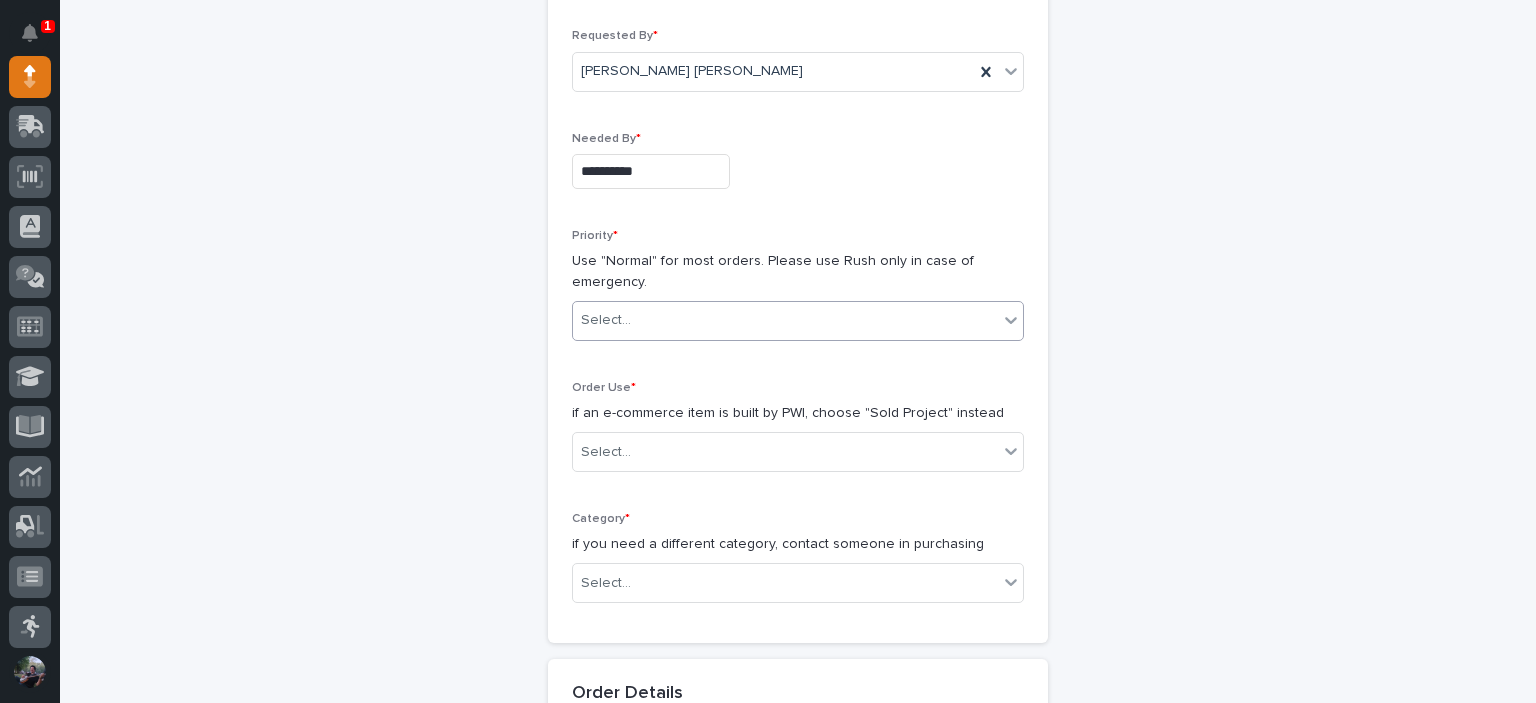 click on "Select..." at bounding box center (785, 320) 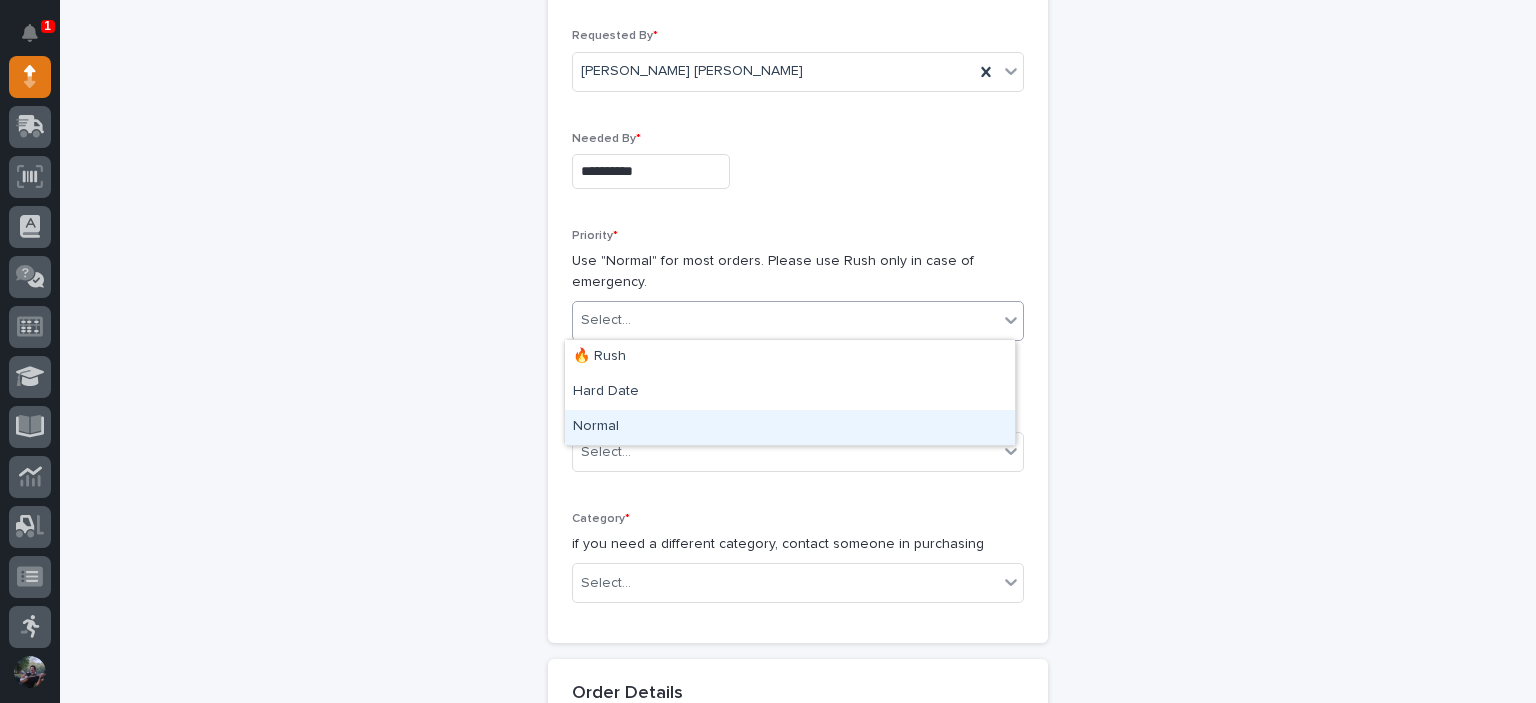 click on "Normal" at bounding box center (790, 427) 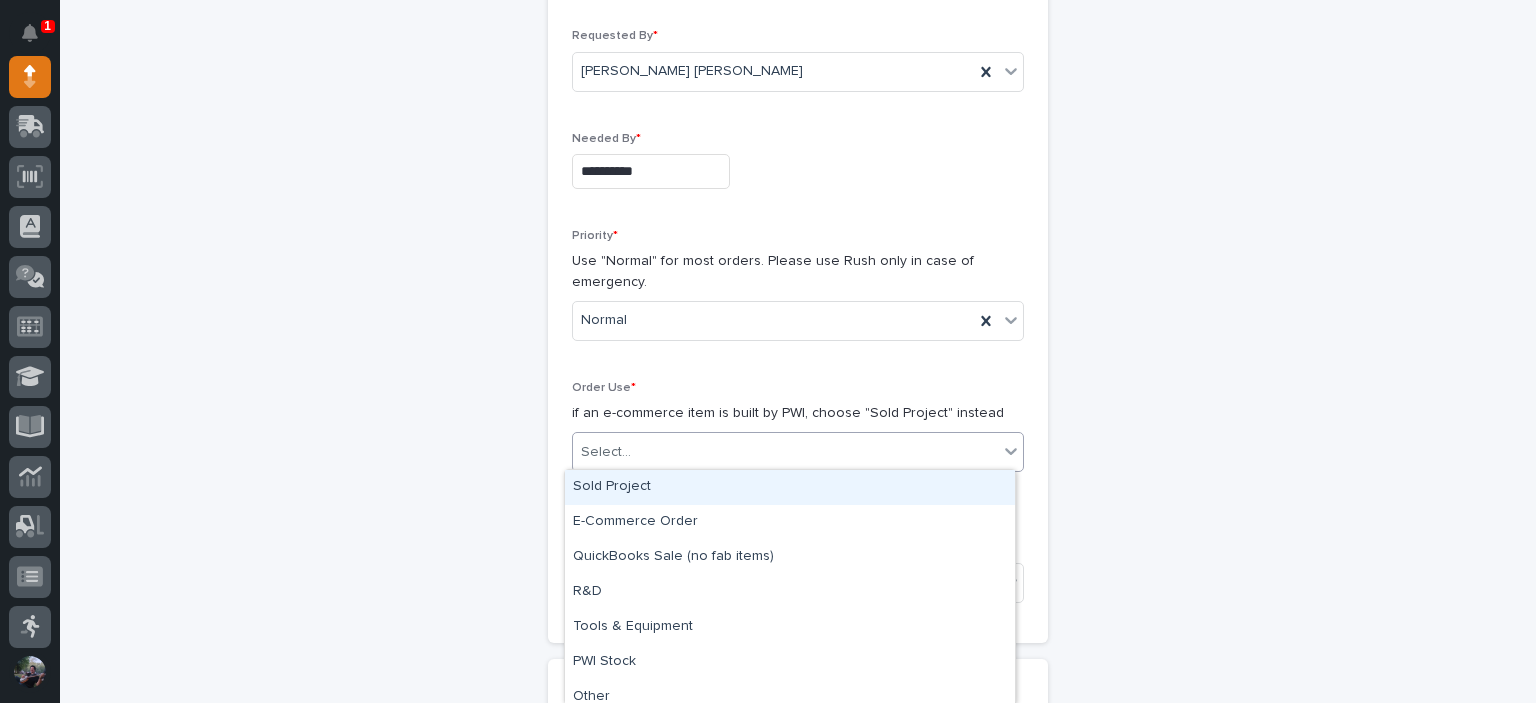 click on "Select..." at bounding box center [785, 452] 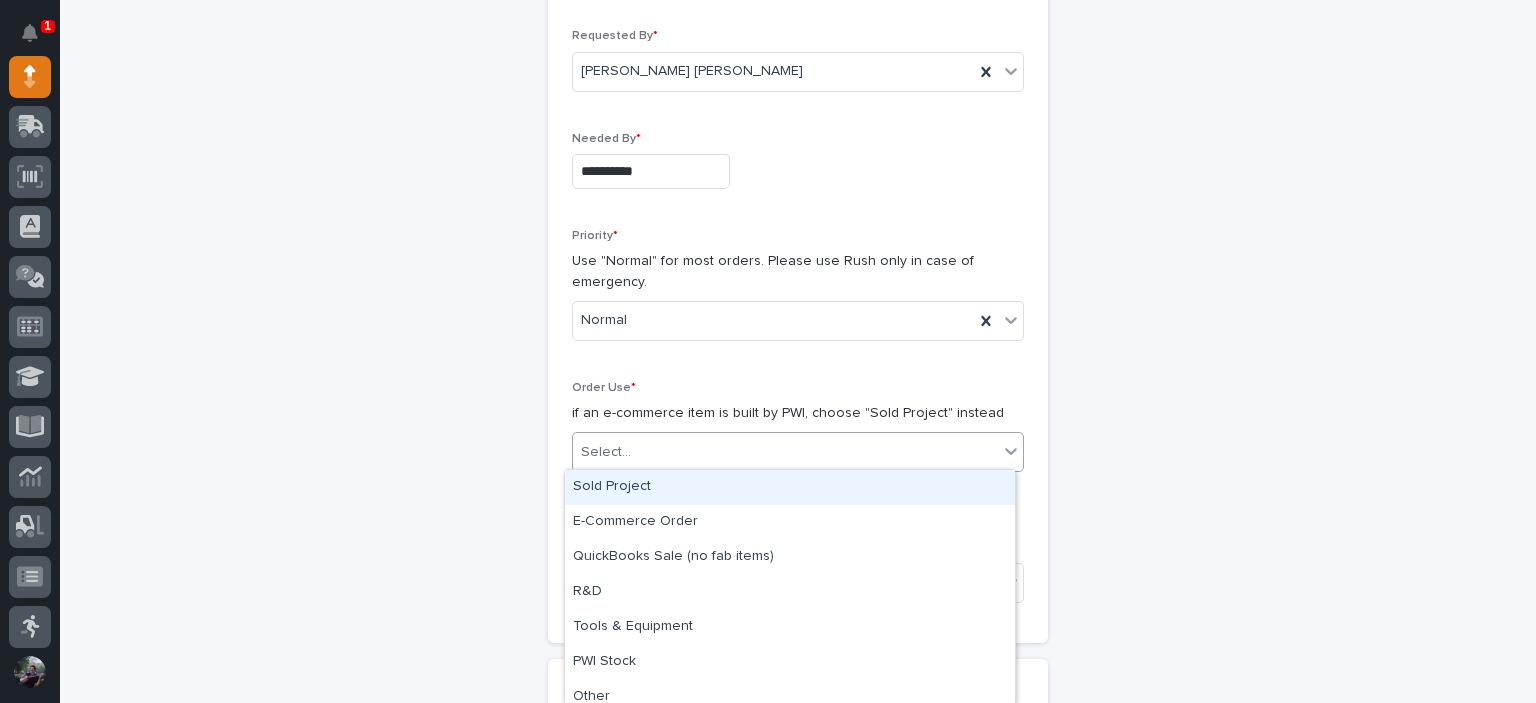 scroll, scrollTop: 11, scrollLeft: 0, axis: vertical 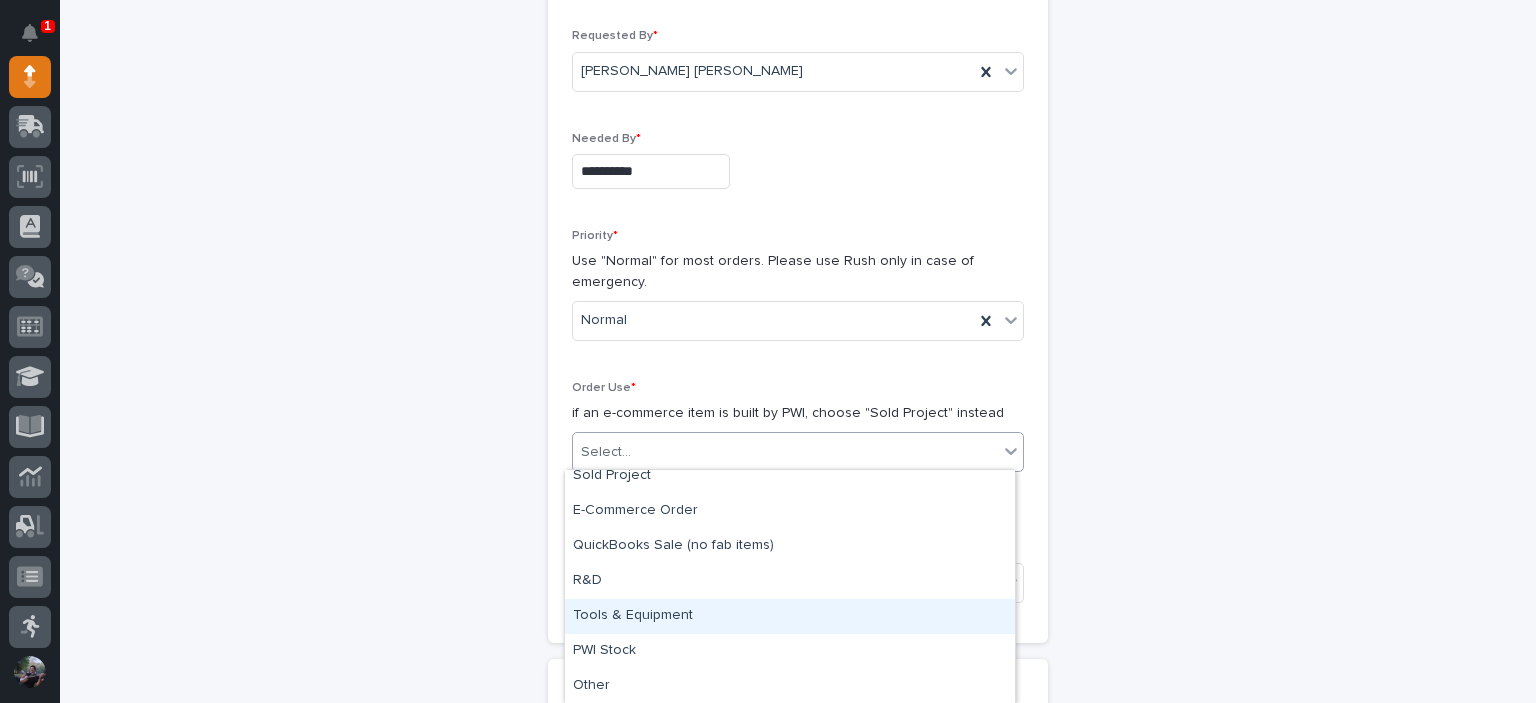 click on "Tools & Equipment" at bounding box center [790, 616] 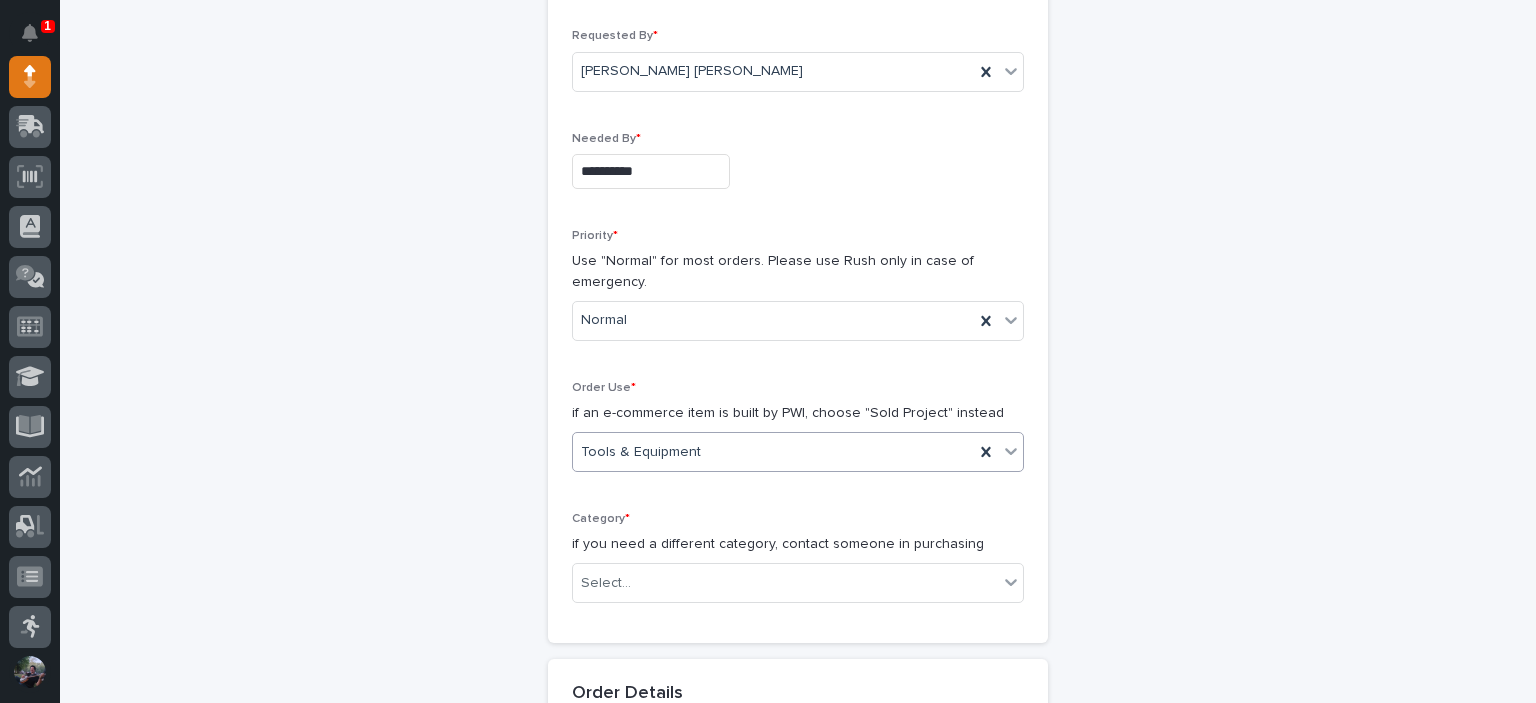 scroll, scrollTop: 600, scrollLeft: 0, axis: vertical 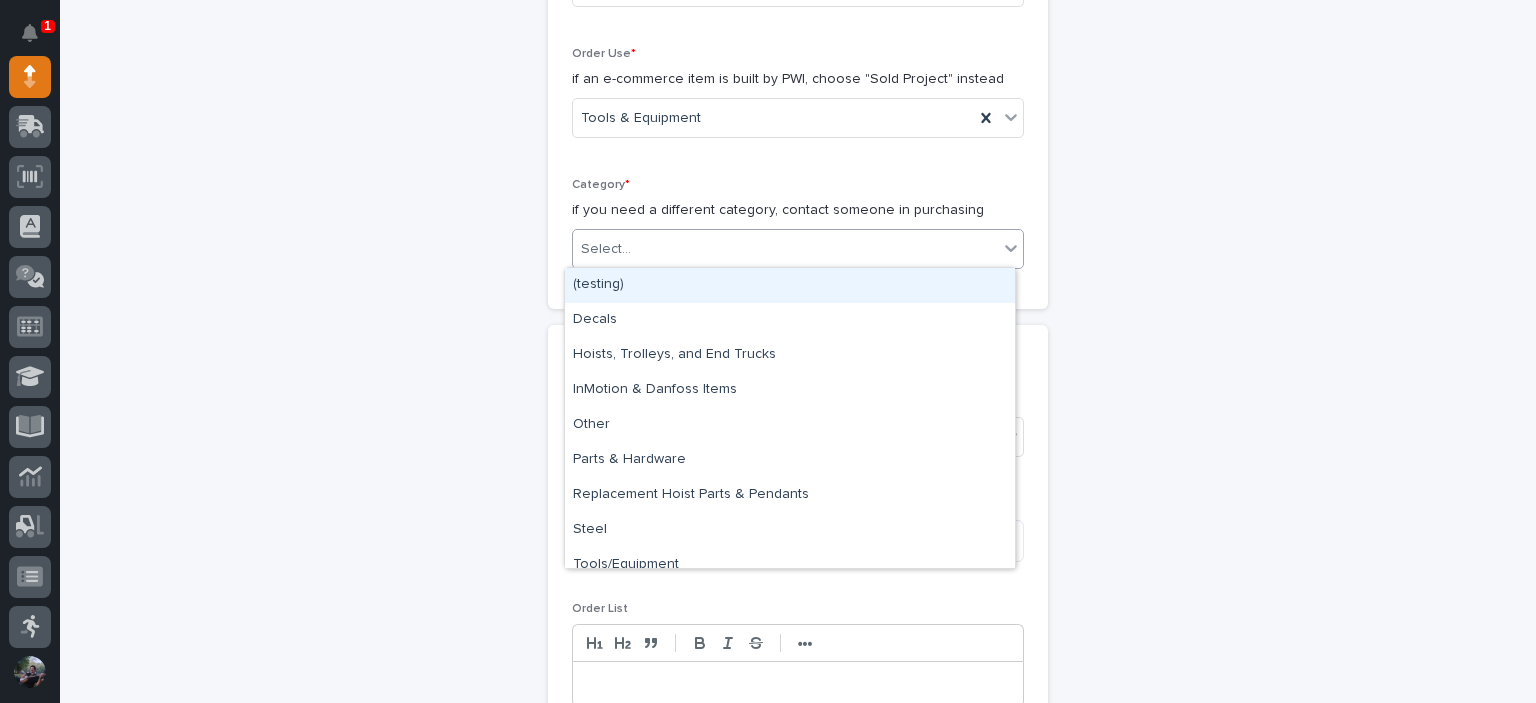 click on "Select..." at bounding box center (785, 249) 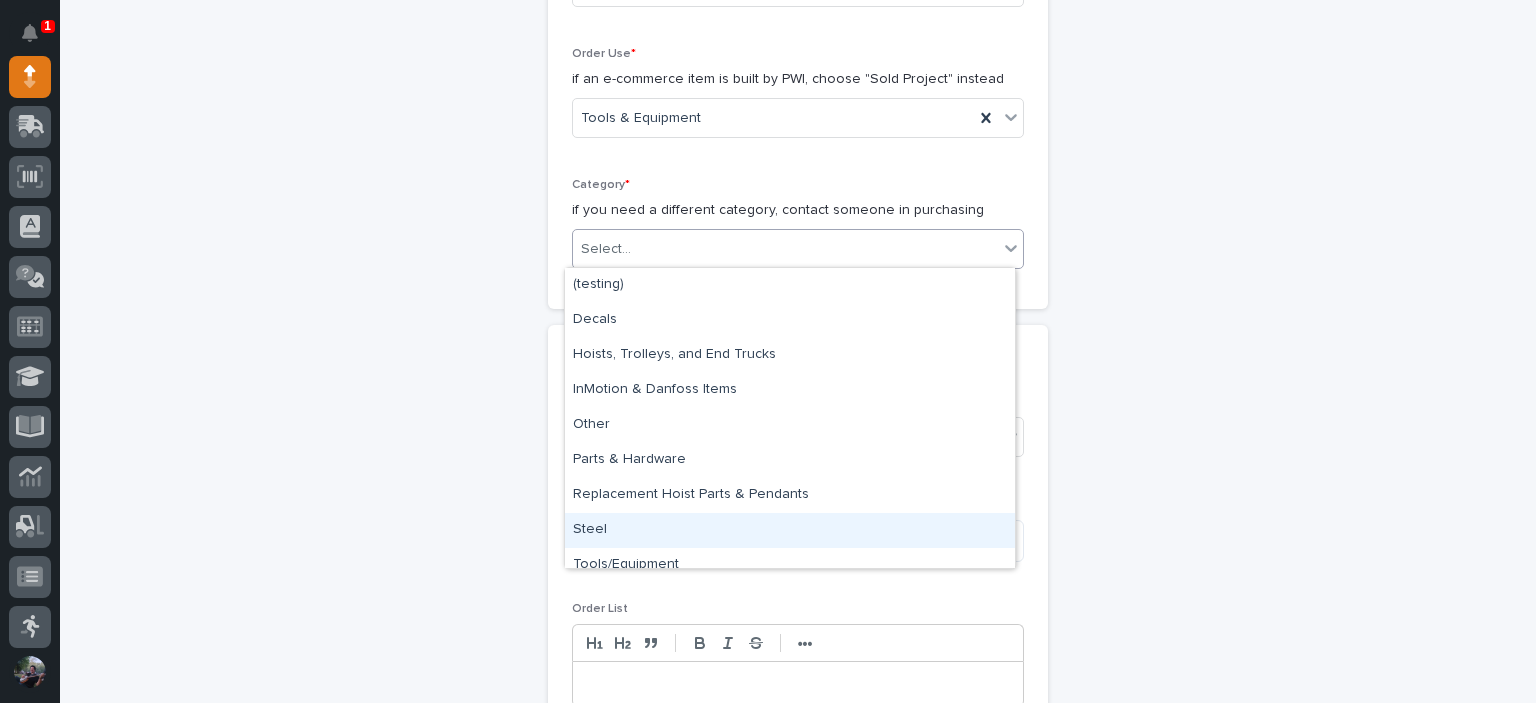 scroll, scrollTop: 15, scrollLeft: 0, axis: vertical 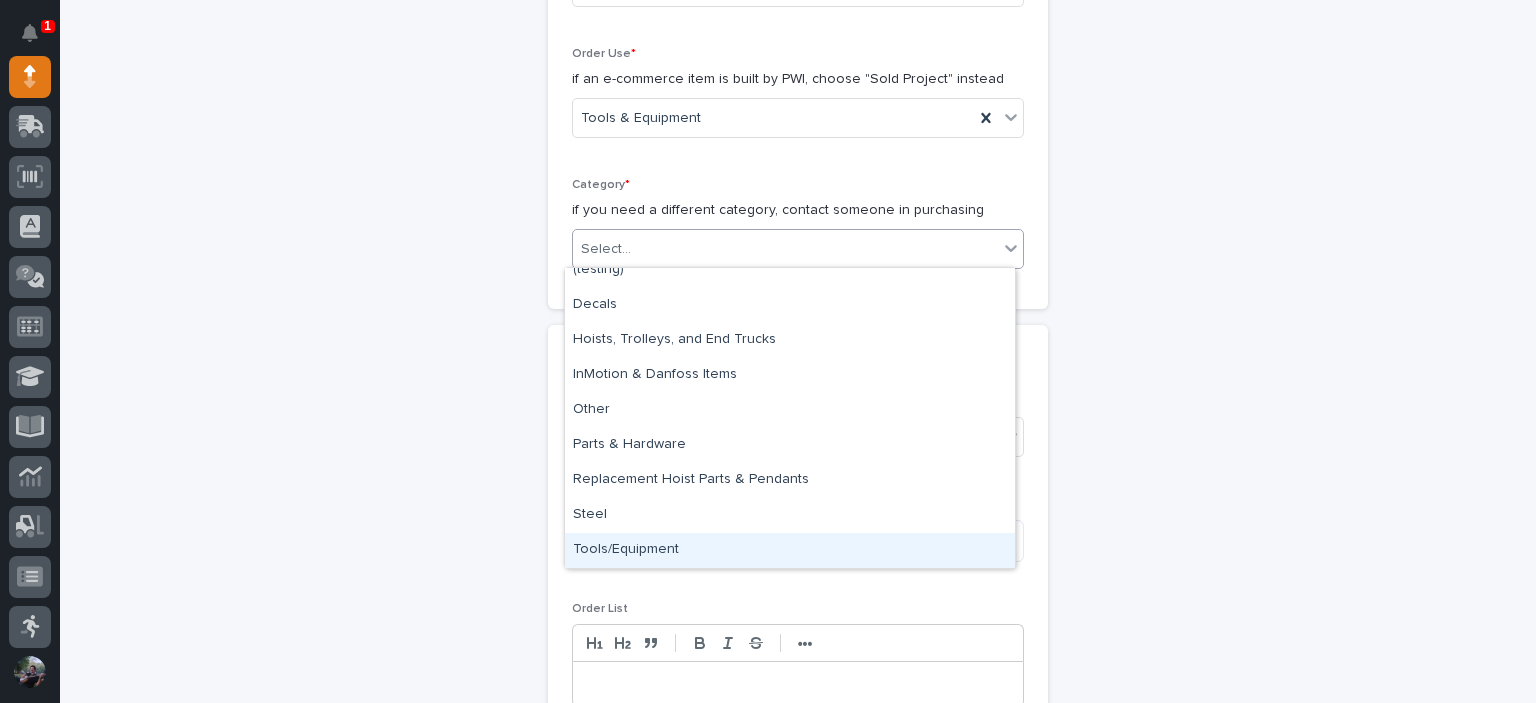 click on "Tools/Equipment" at bounding box center (790, 550) 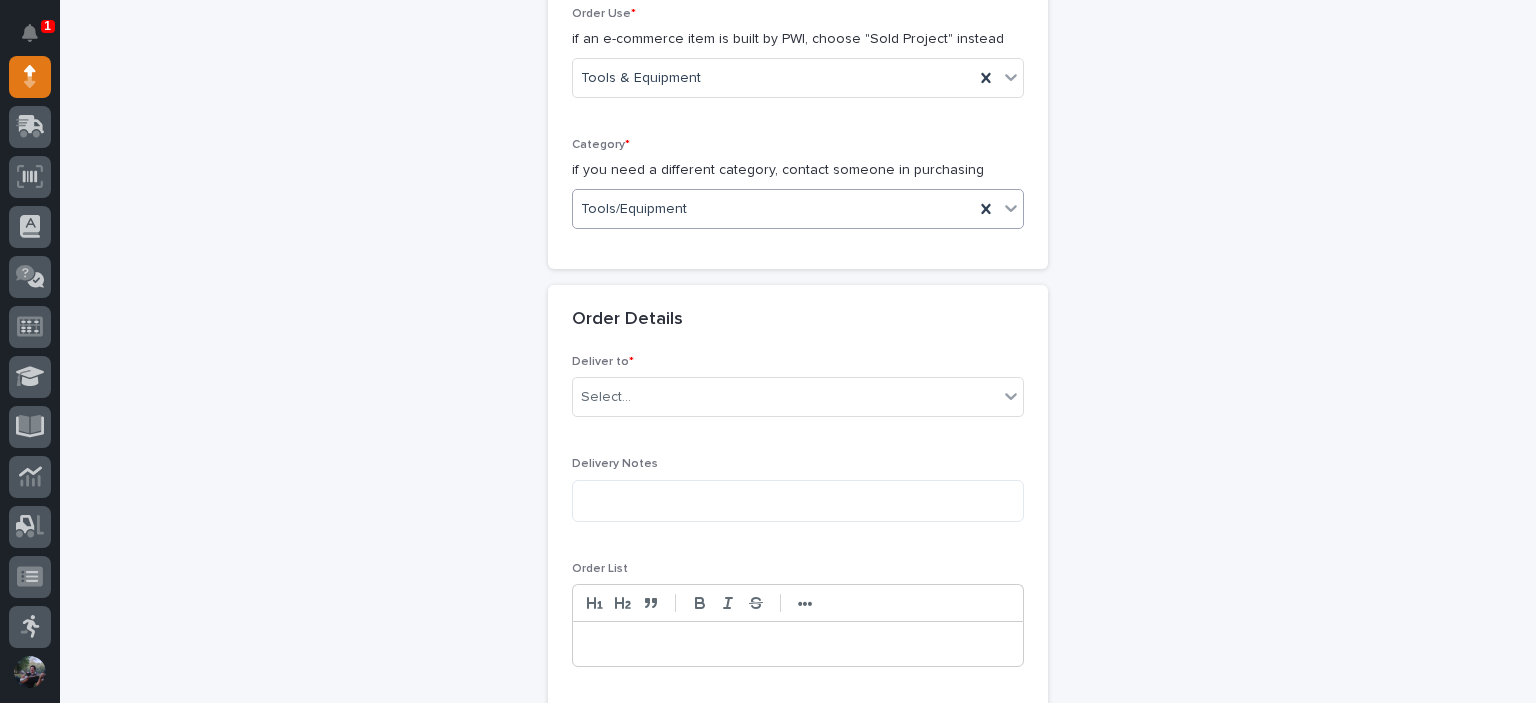 scroll, scrollTop: 733, scrollLeft: 0, axis: vertical 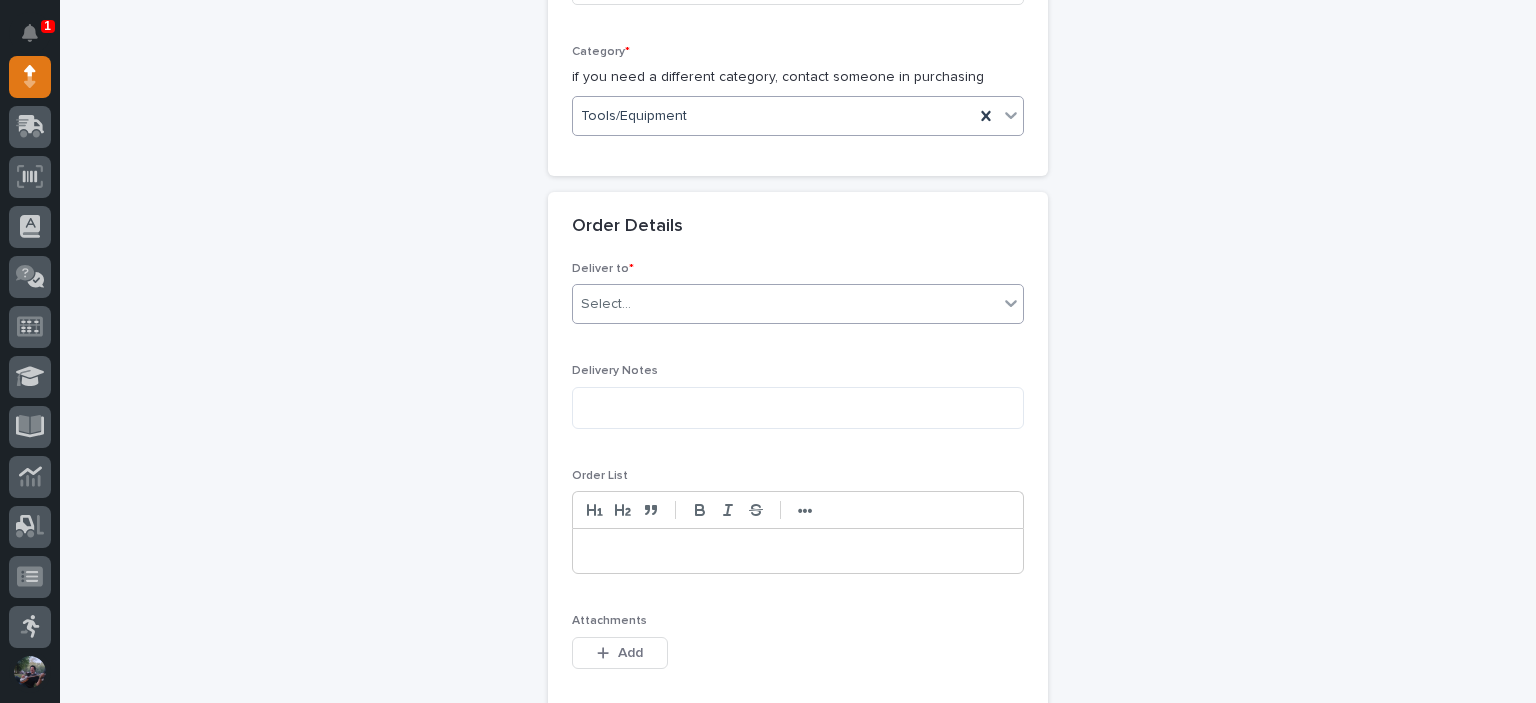 click on "Select..." at bounding box center [785, 304] 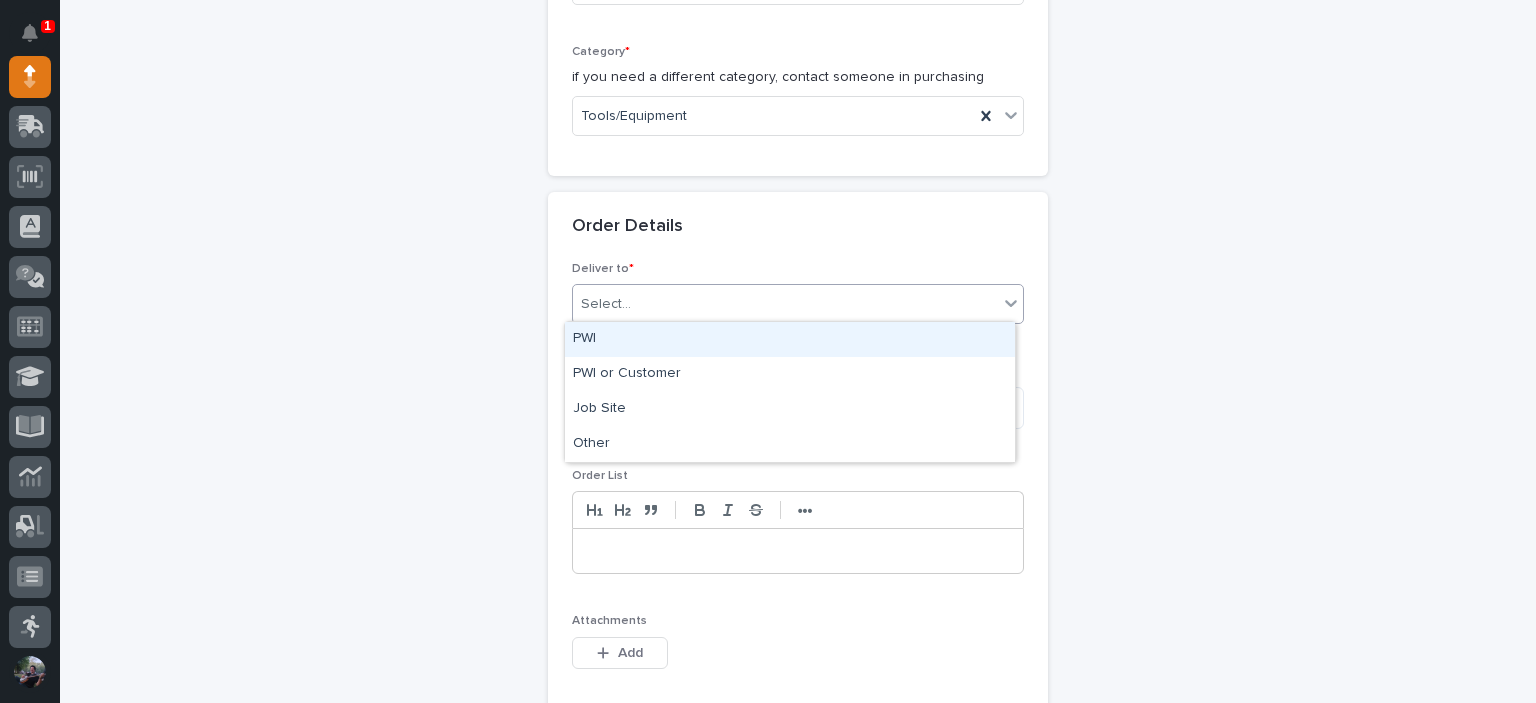 click on "PWI" at bounding box center (790, 339) 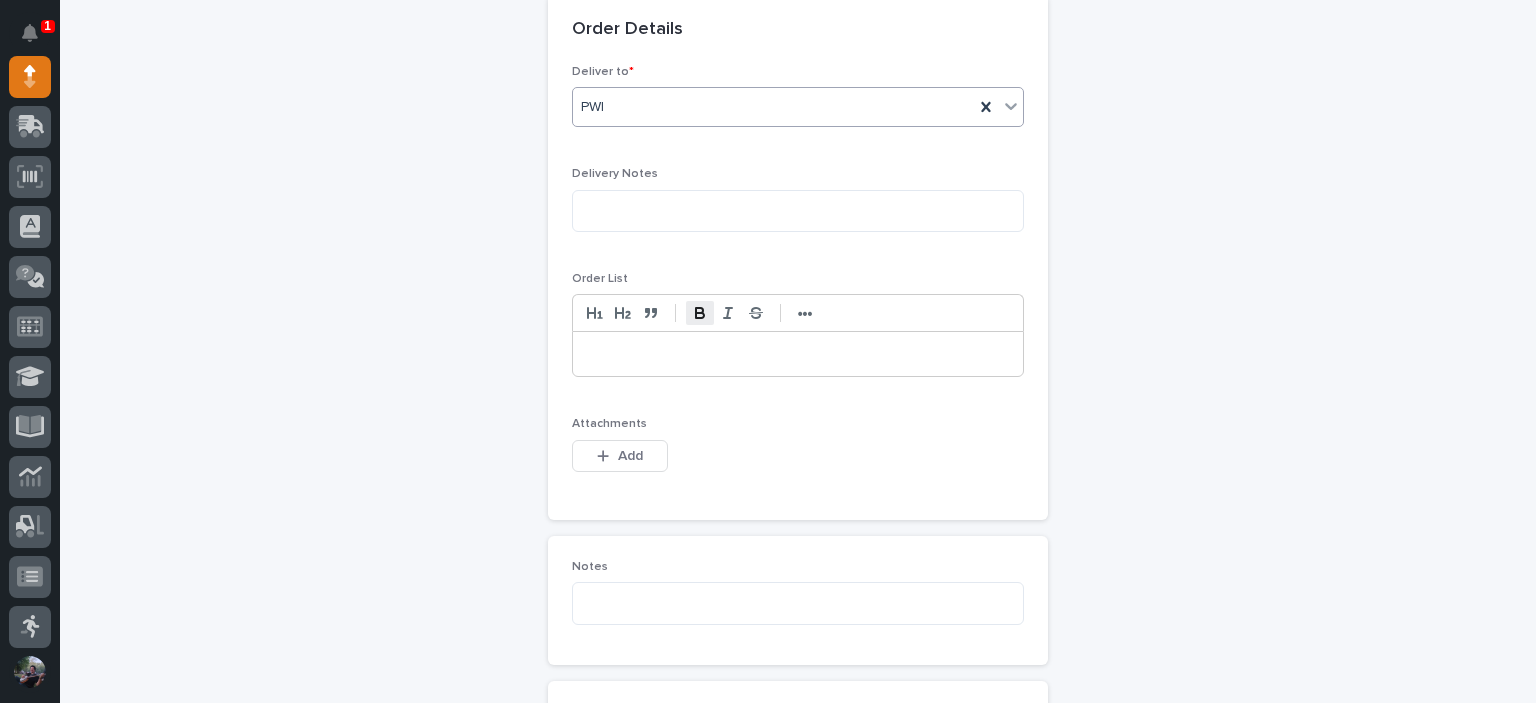 scroll, scrollTop: 933, scrollLeft: 0, axis: vertical 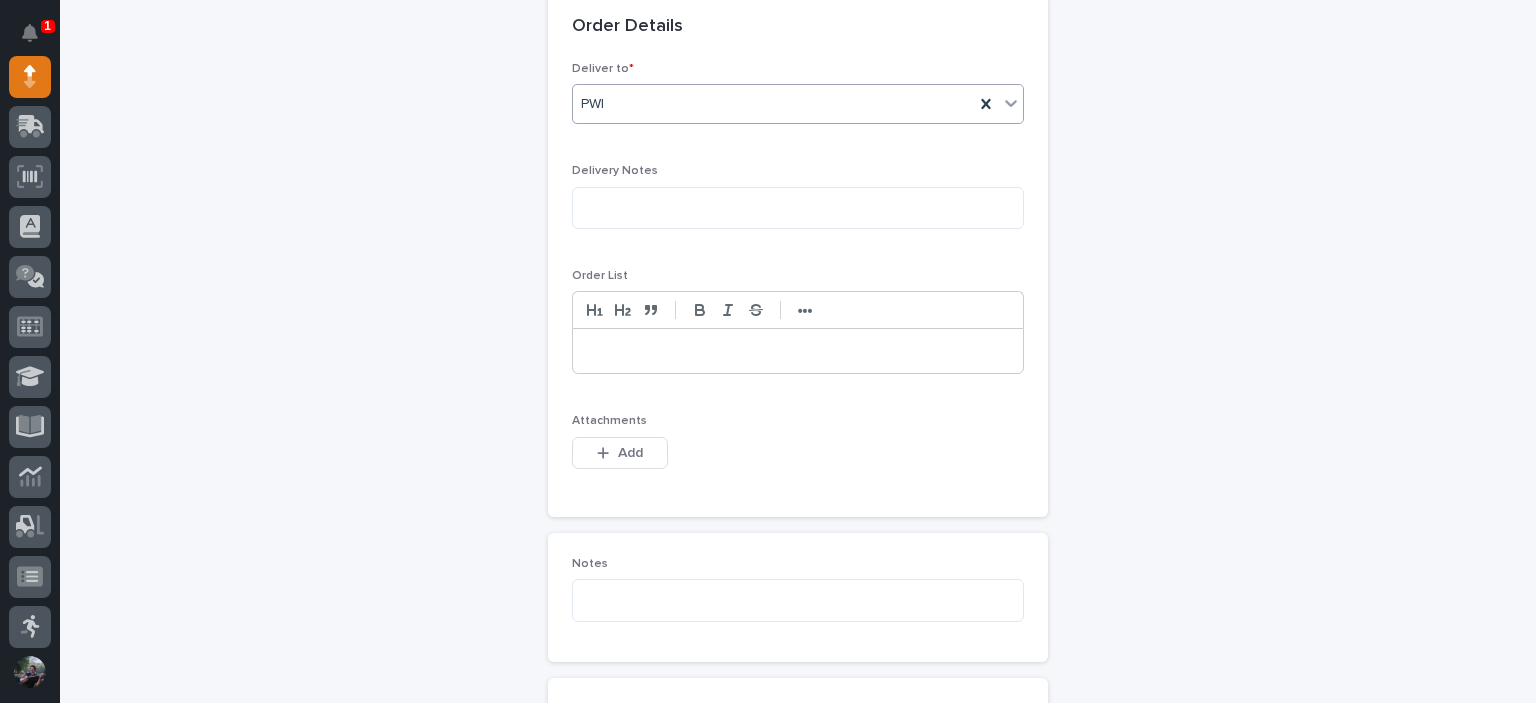 click at bounding box center [798, 351] 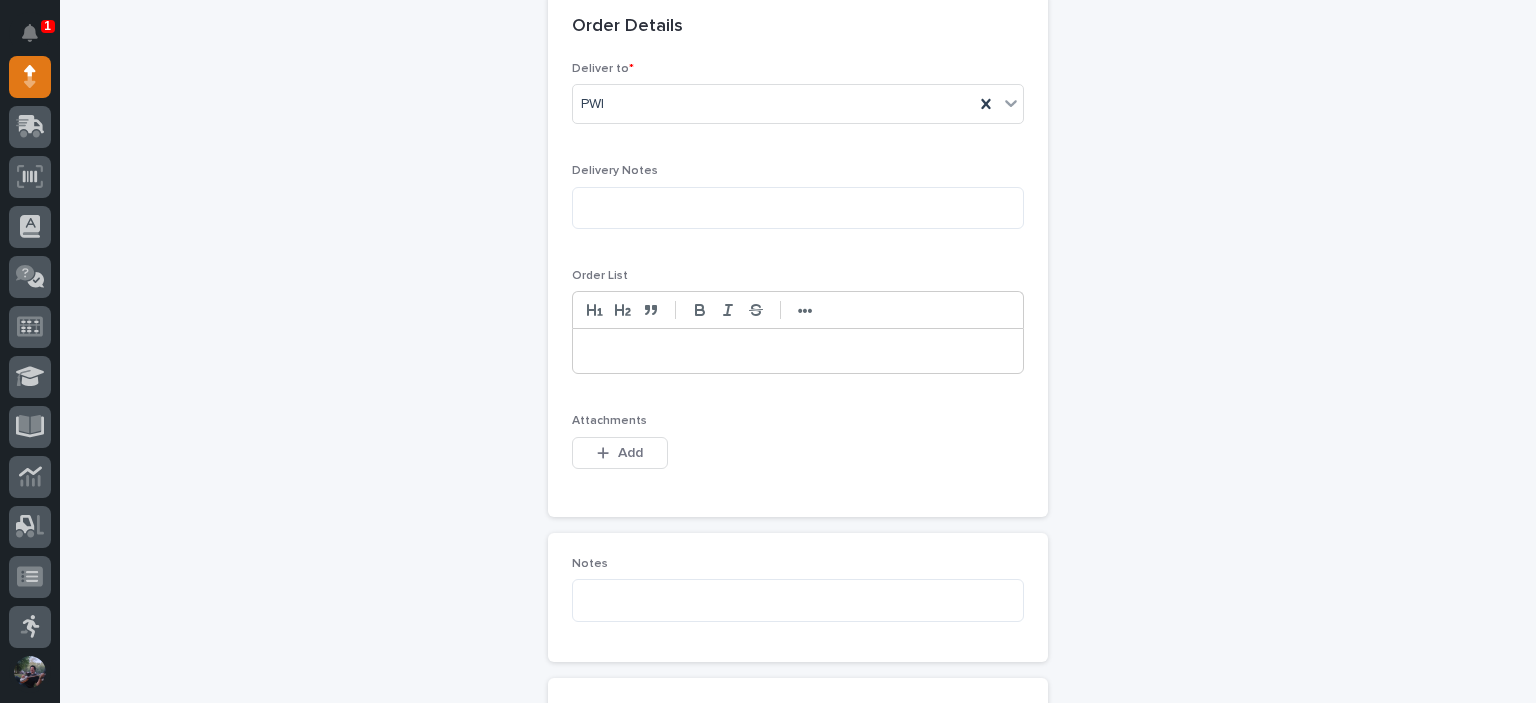 scroll, scrollTop: 0, scrollLeft: 0, axis: both 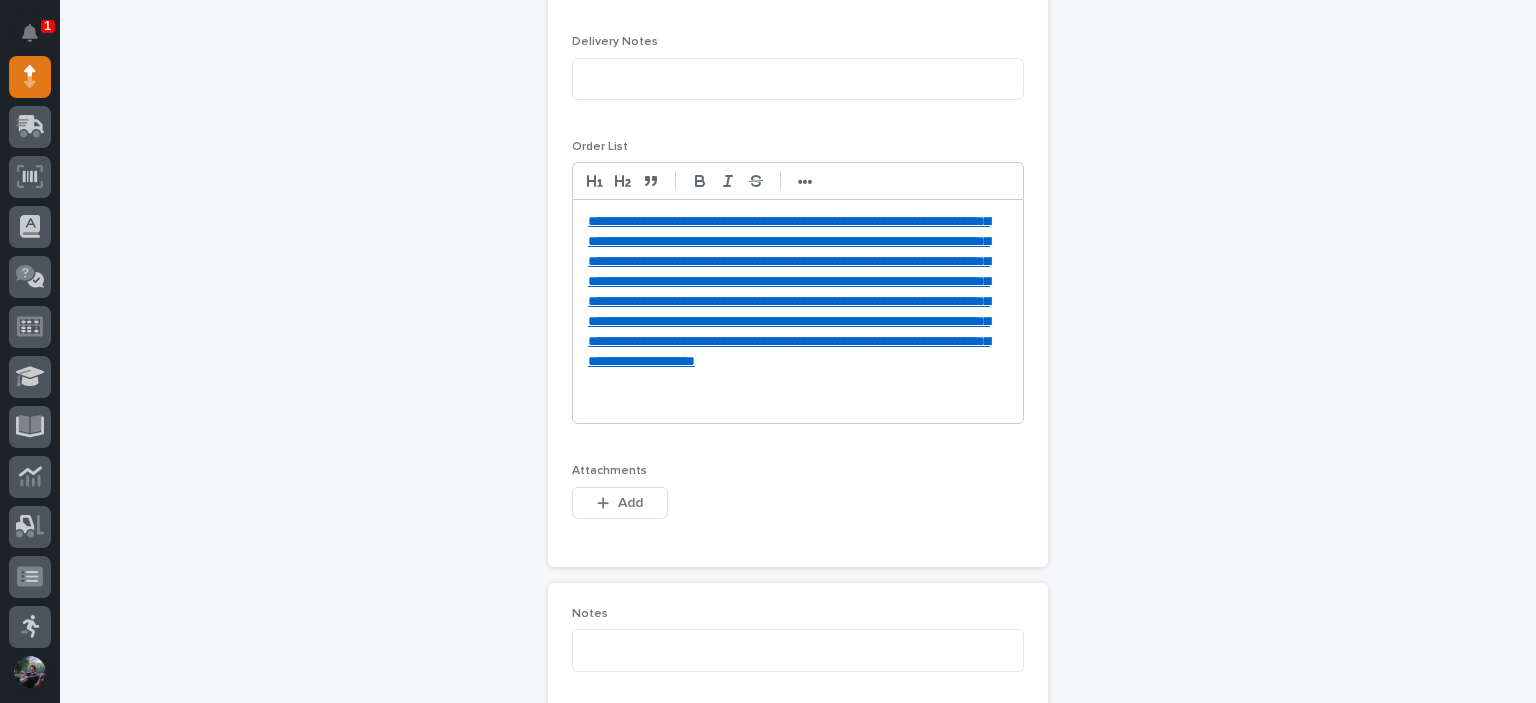 type 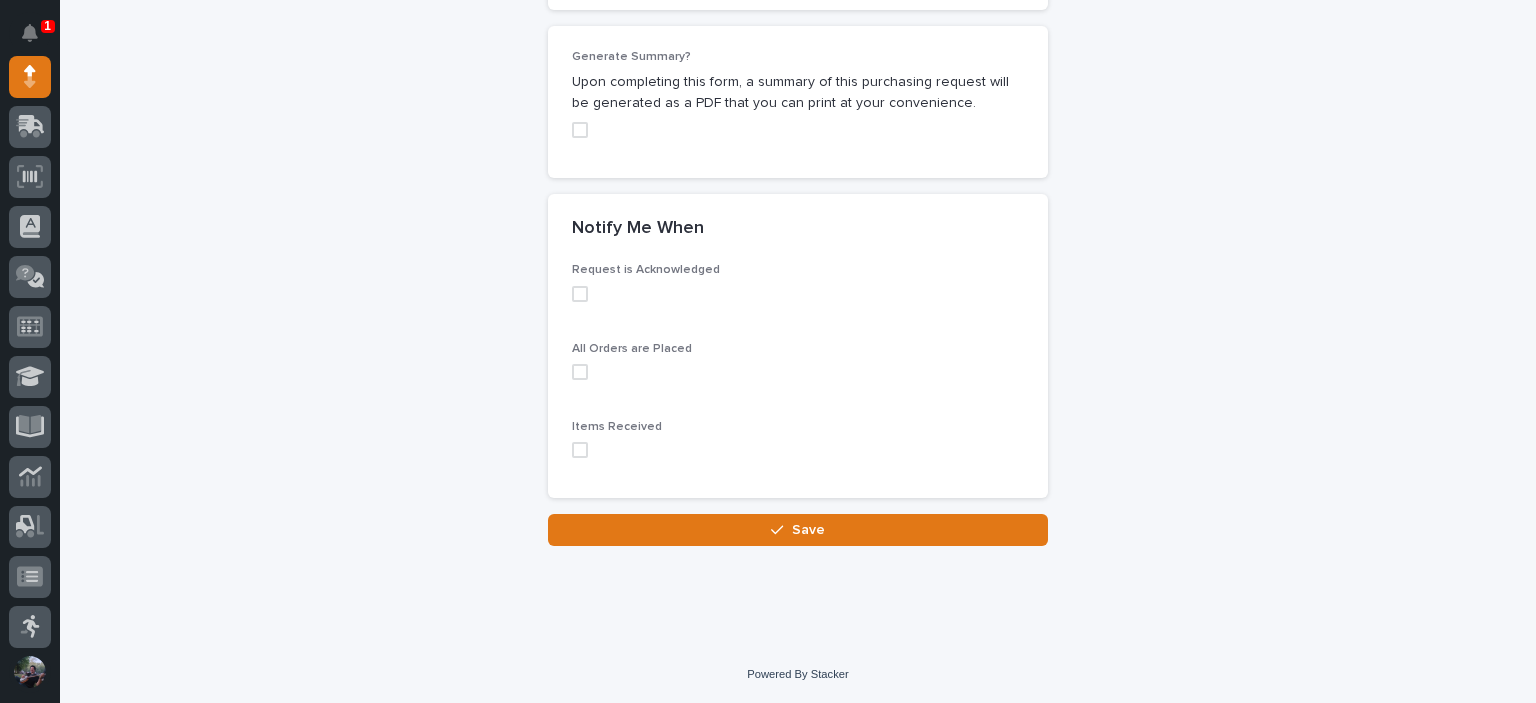 scroll, scrollTop: 1880, scrollLeft: 0, axis: vertical 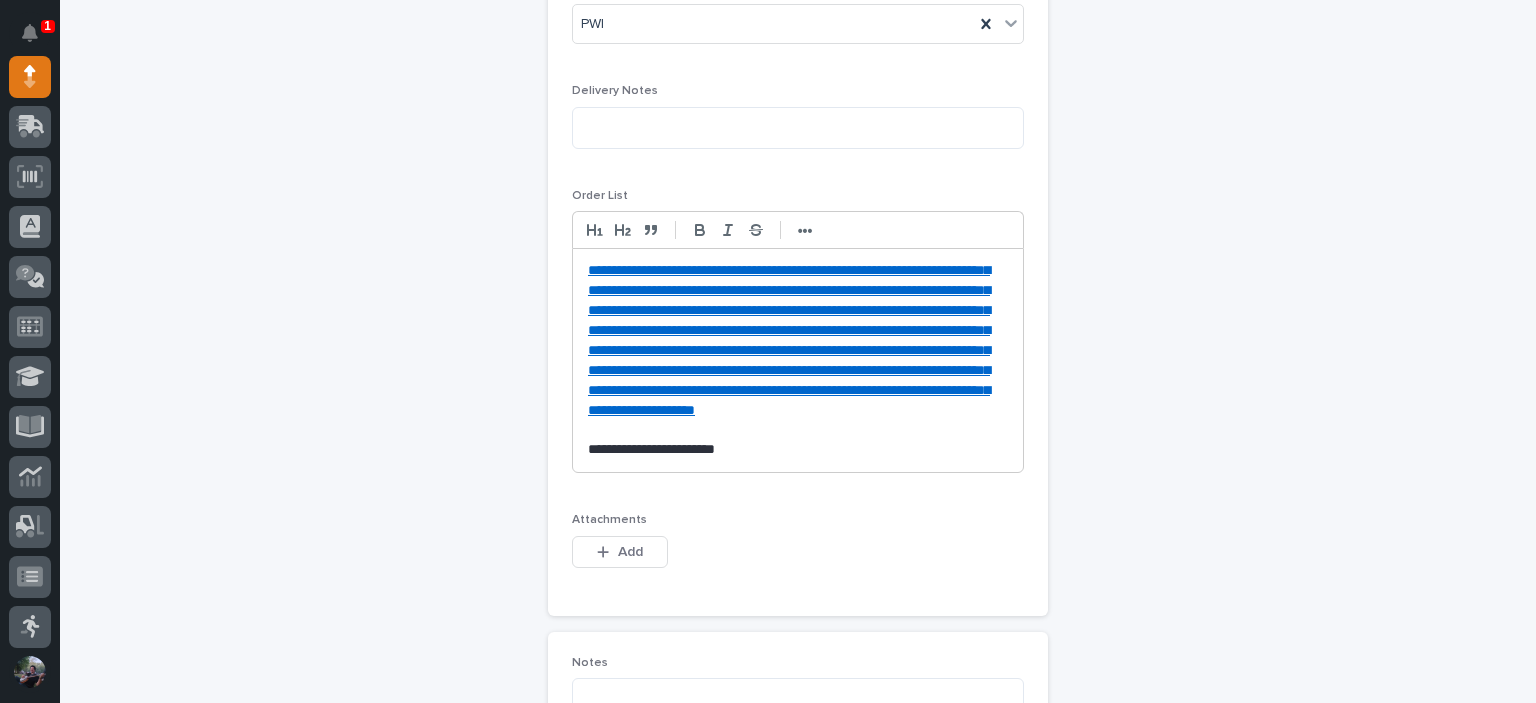 click on "**********" at bounding box center [798, 450] 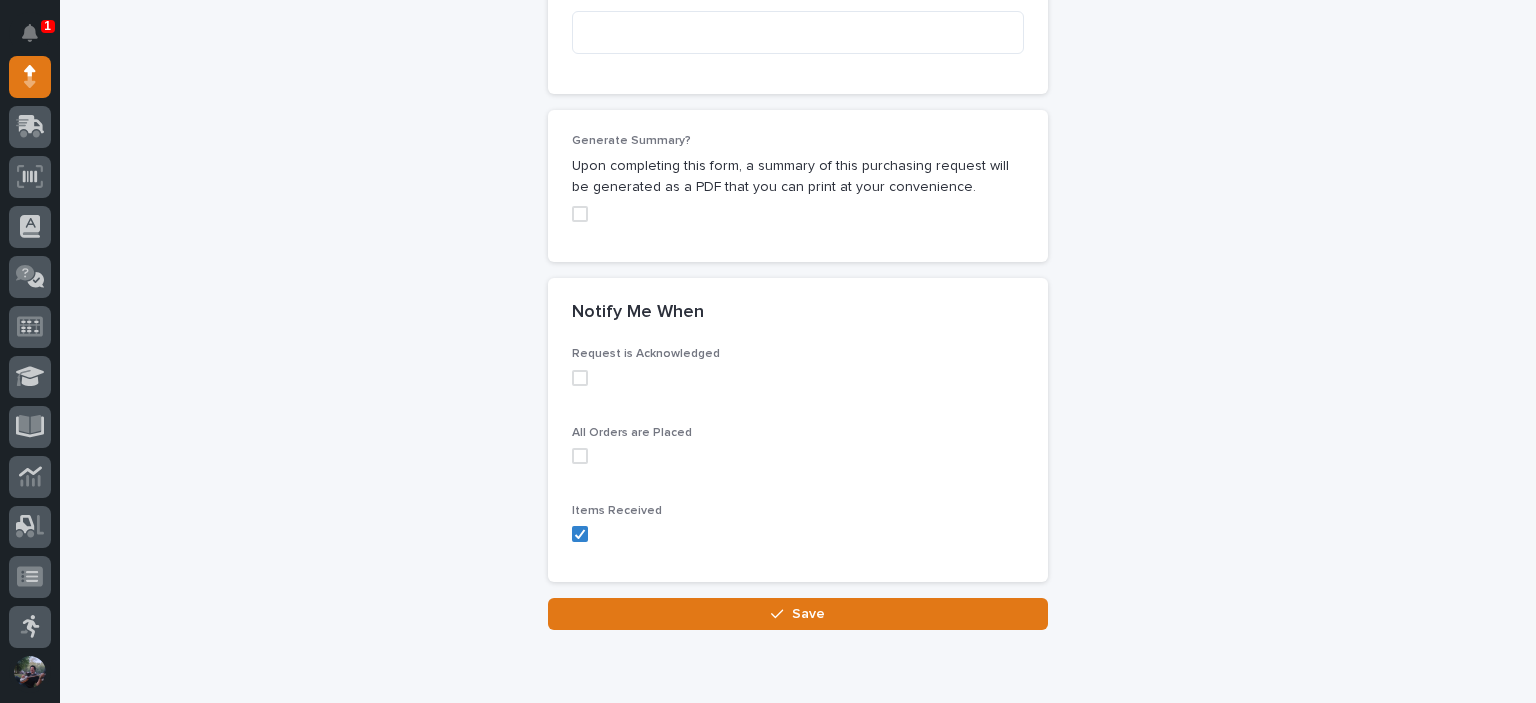 scroll, scrollTop: 1880, scrollLeft: 0, axis: vertical 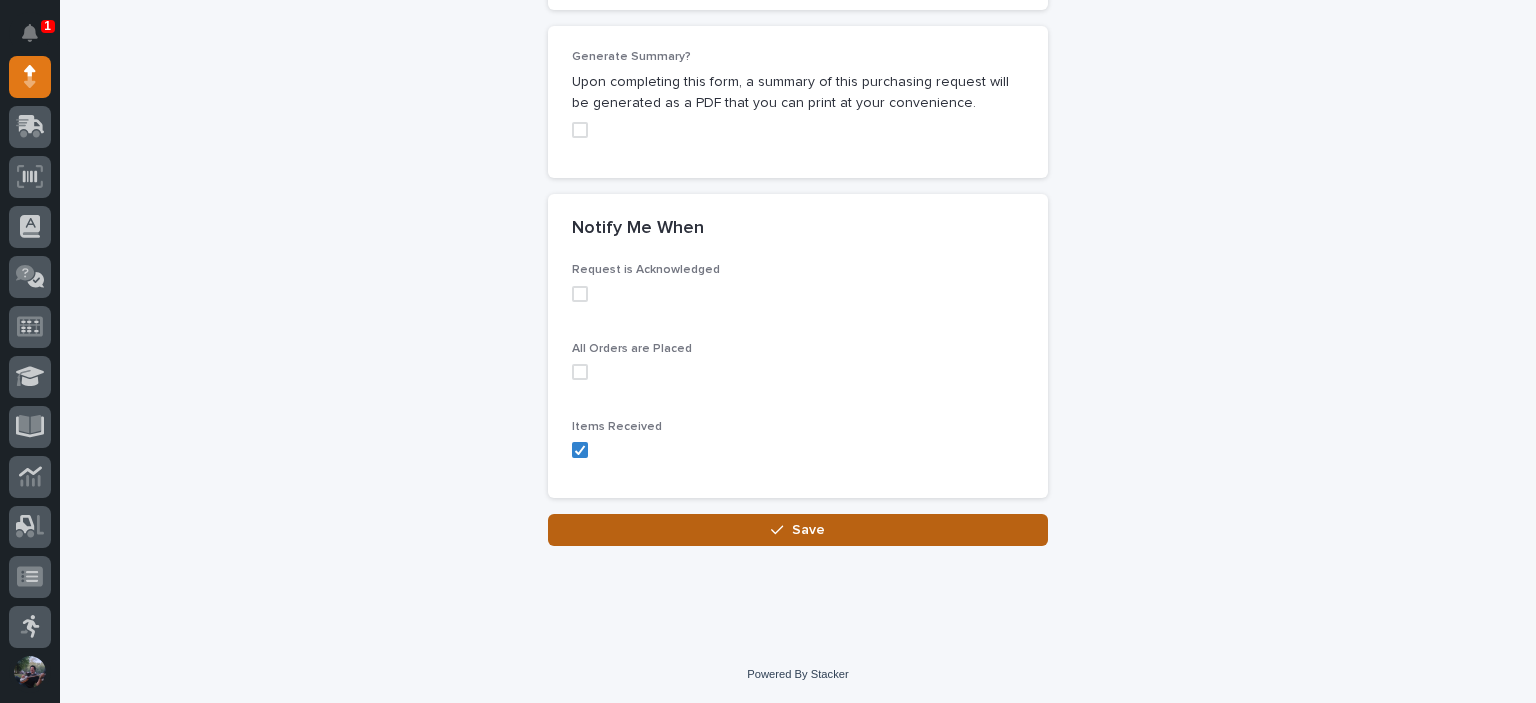 click on "Save" at bounding box center [798, 530] 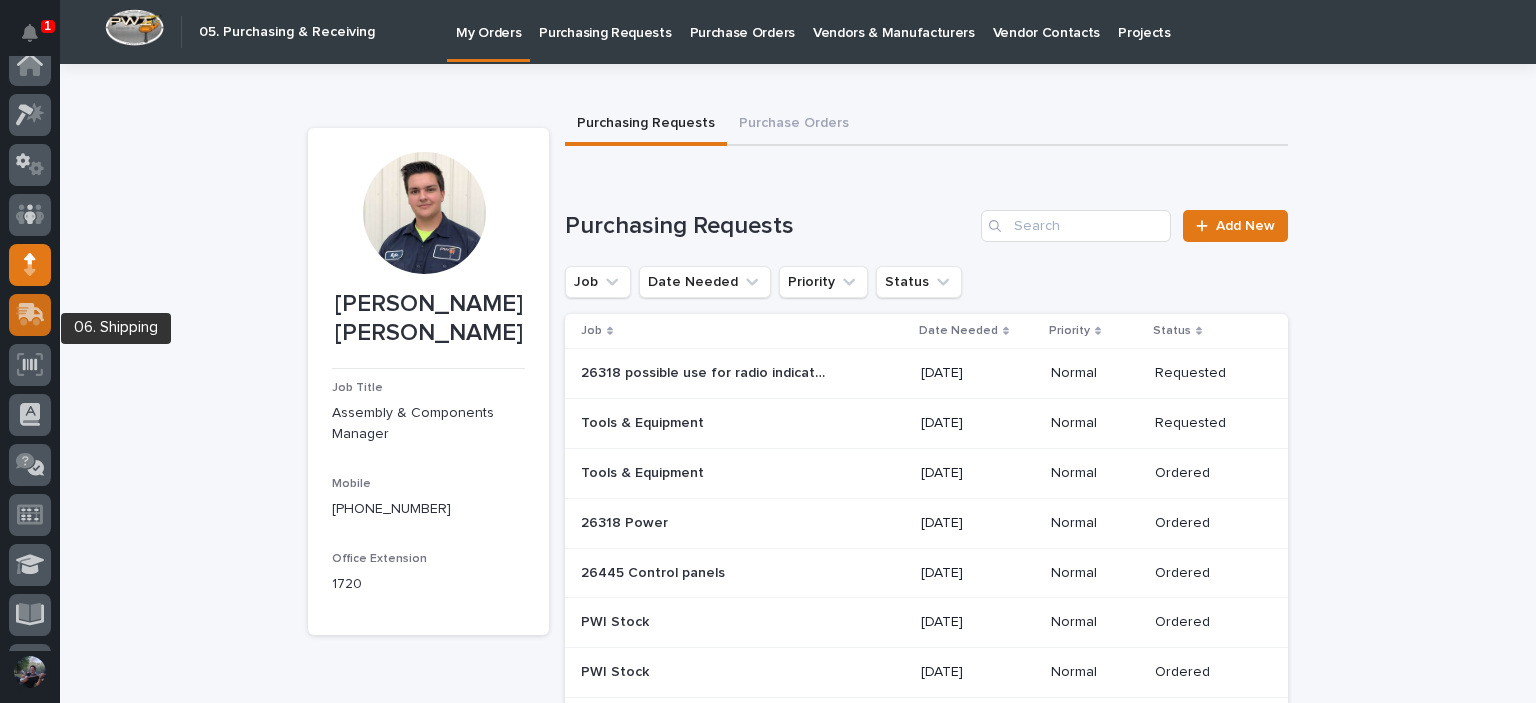 scroll, scrollTop: 0, scrollLeft: 0, axis: both 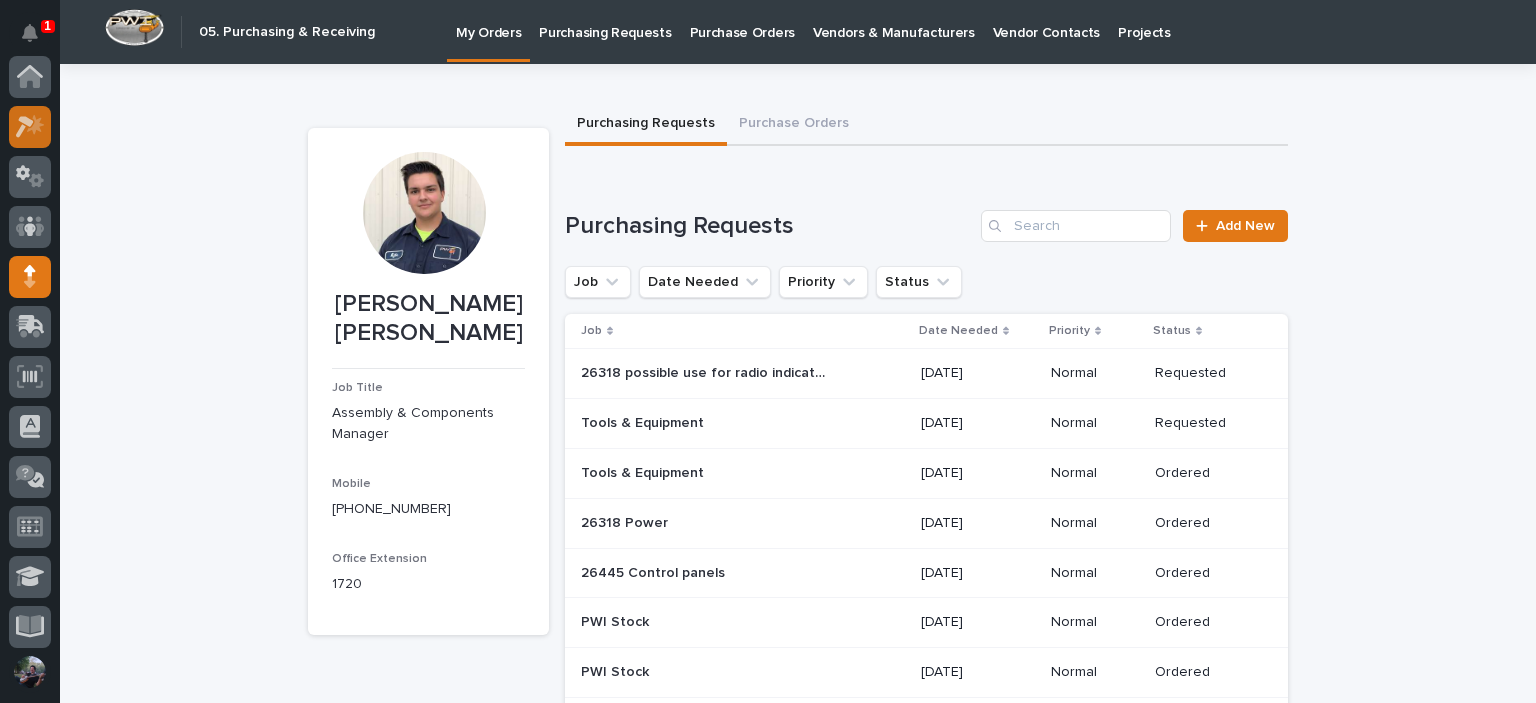 click 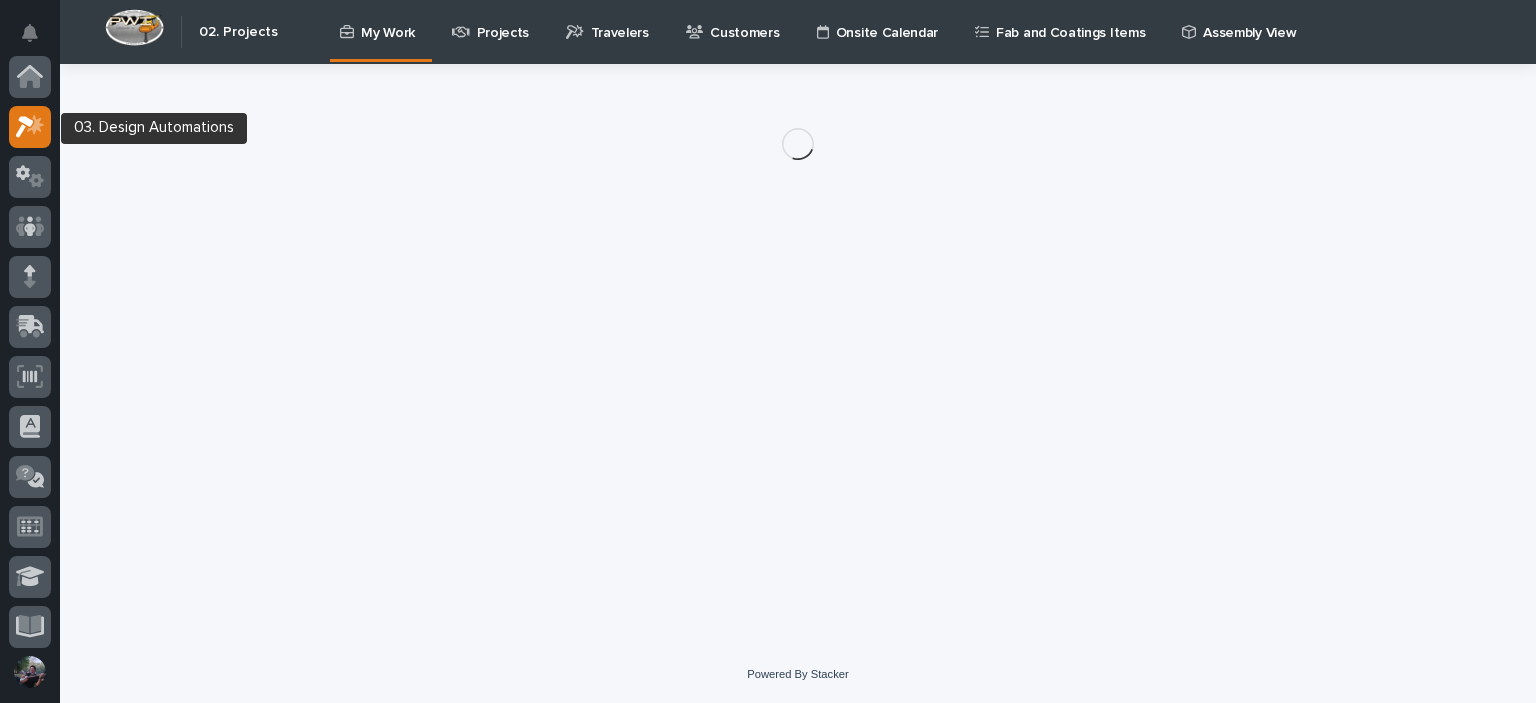scroll, scrollTop: 50, scrollLeft: 0, axis: vertical 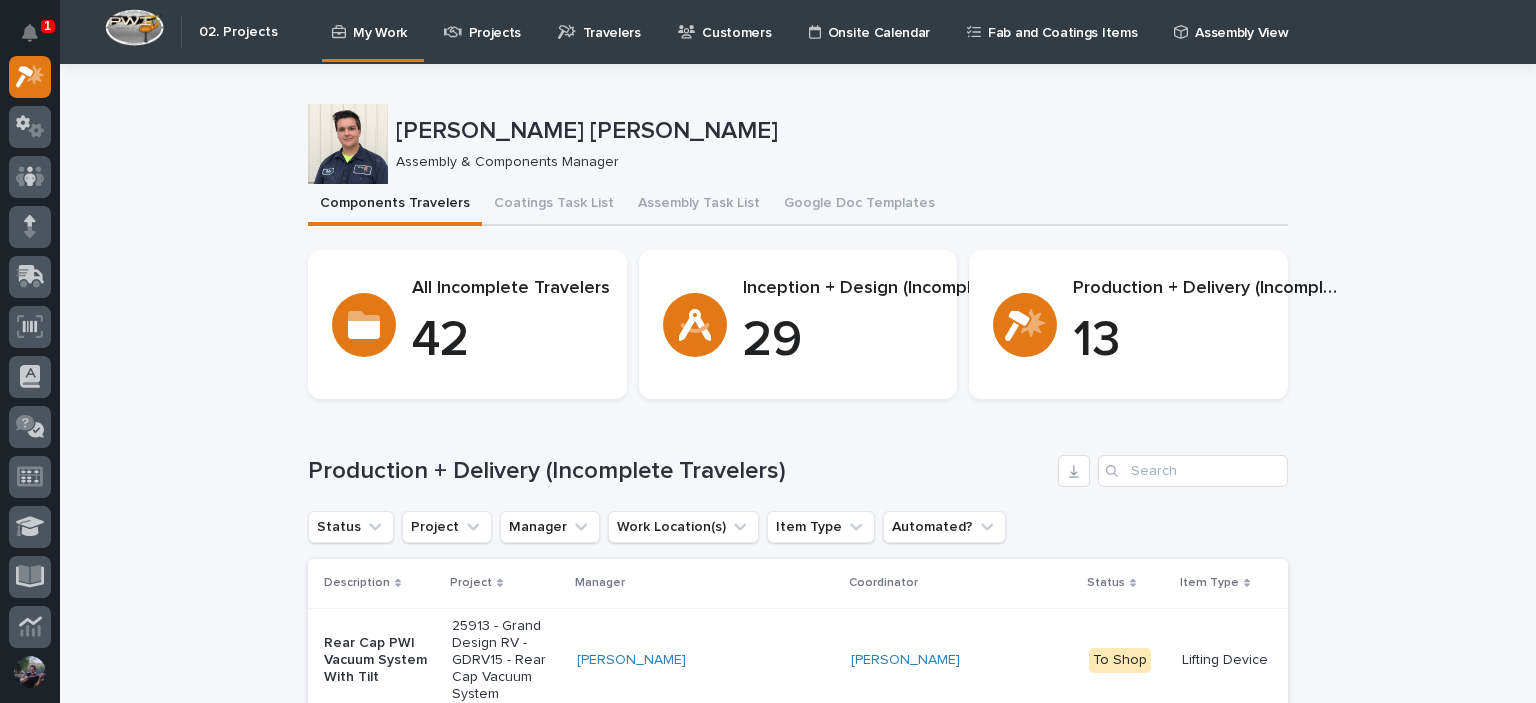 click on "Assembly Task List" at bounding box center (699, 205) 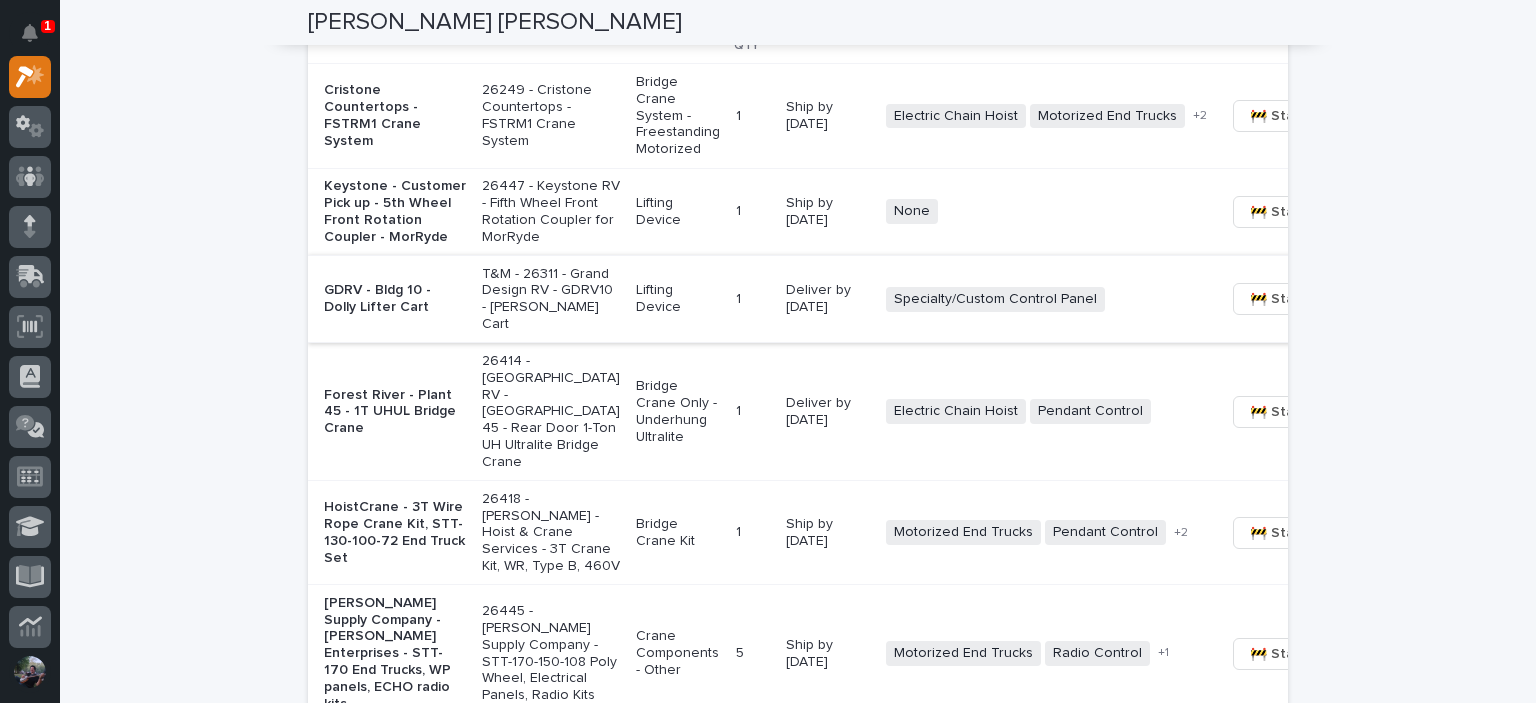 scroll, scrollTop: 1617, scrollLeft: 0, axis: vertical 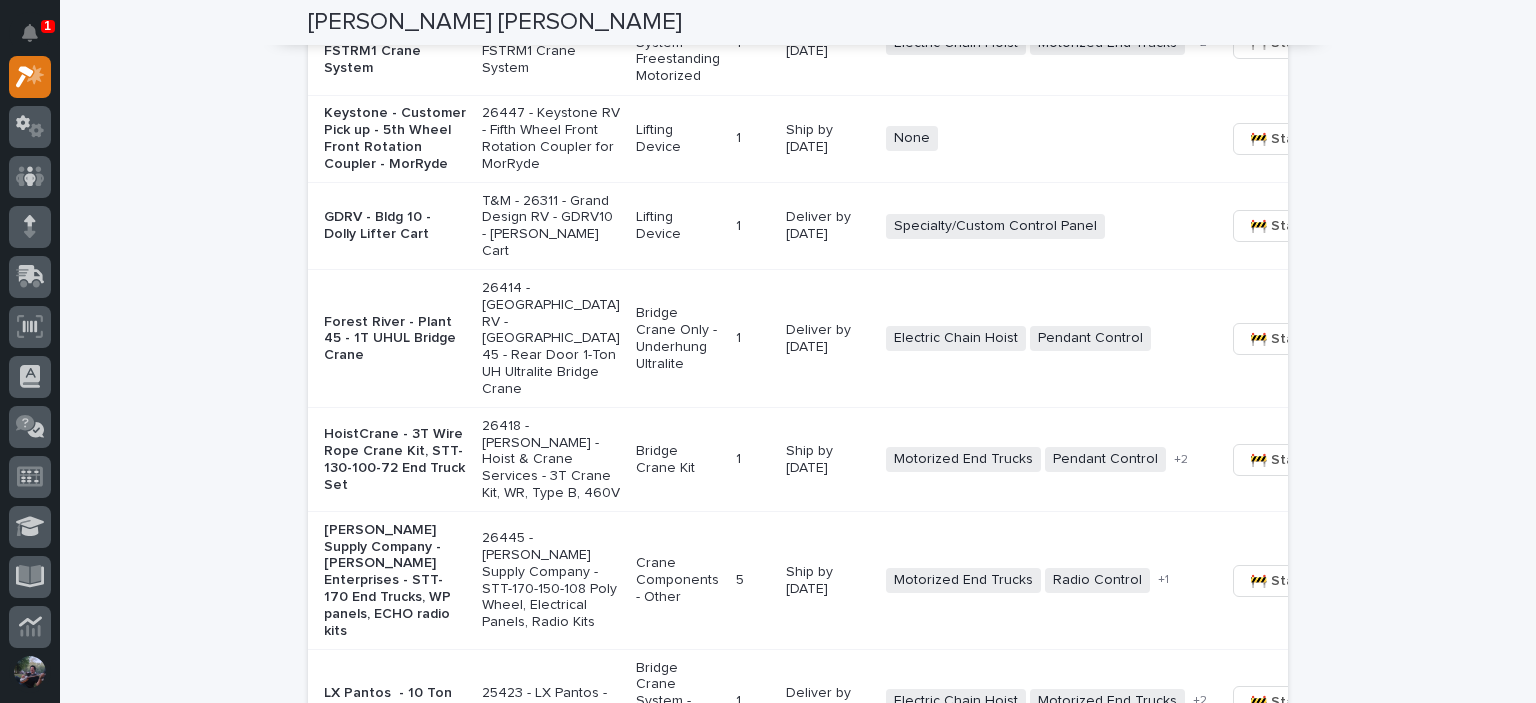 click on "Lifting Device" at bounding box center (678, 225) 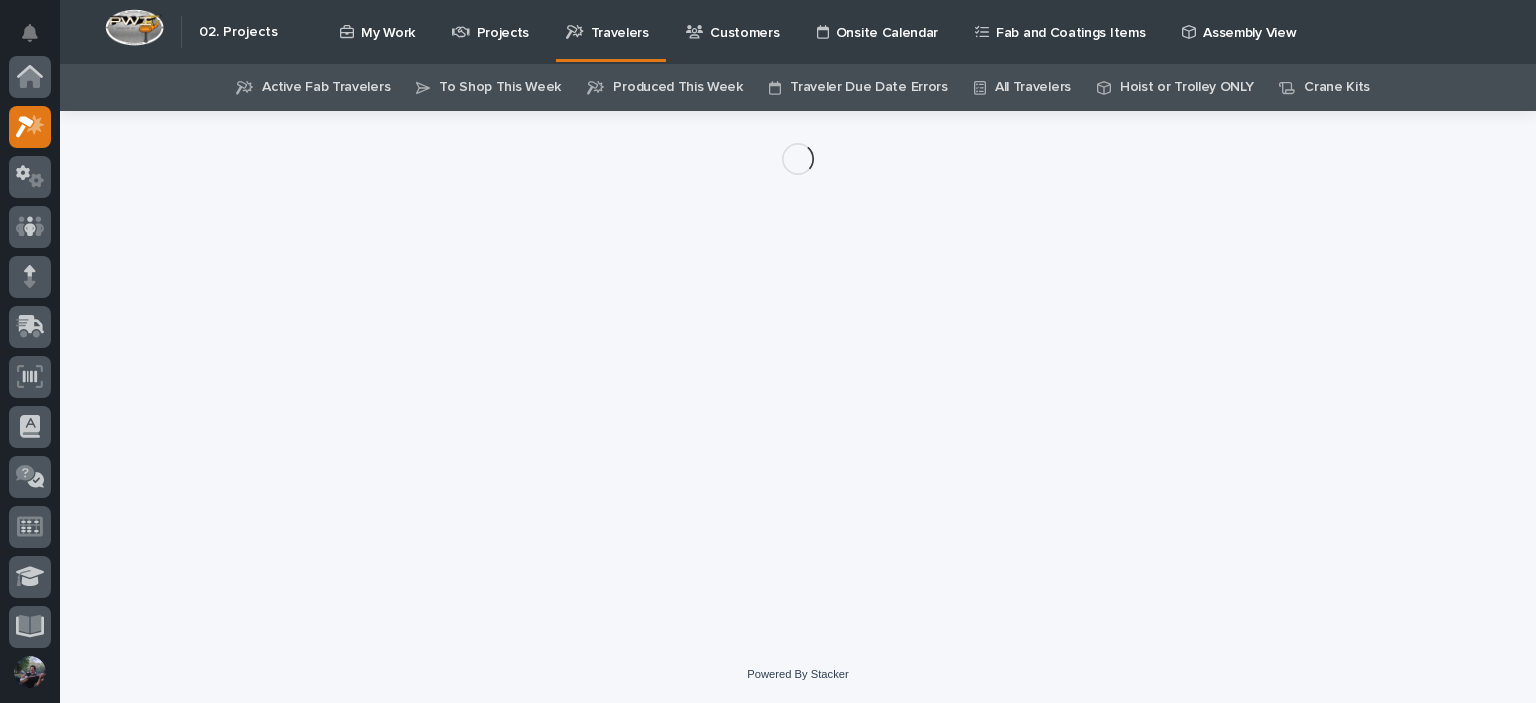 scroll, scrollTop: 0, scrollLeft: 0, axis: both 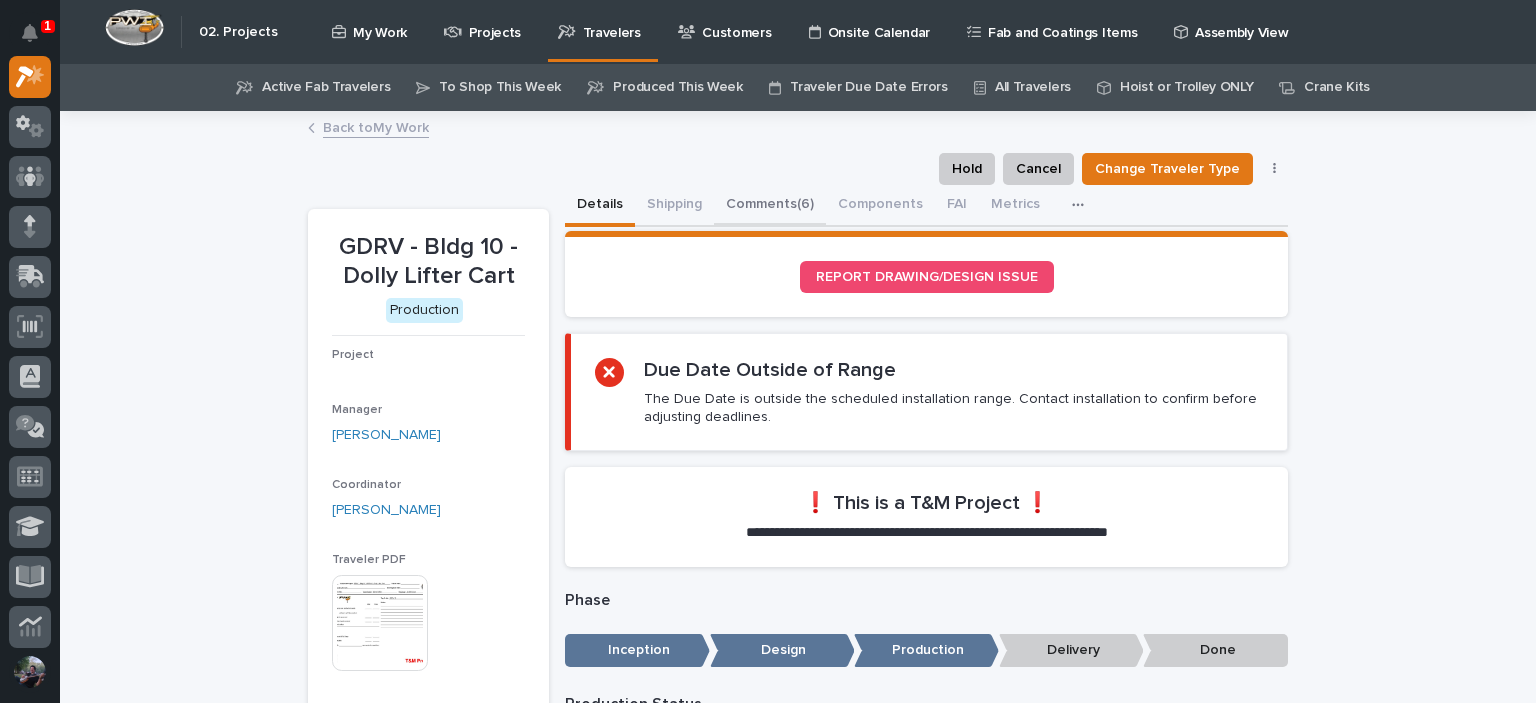 click on "Comments  (6)" at bounding box center (770, 206) 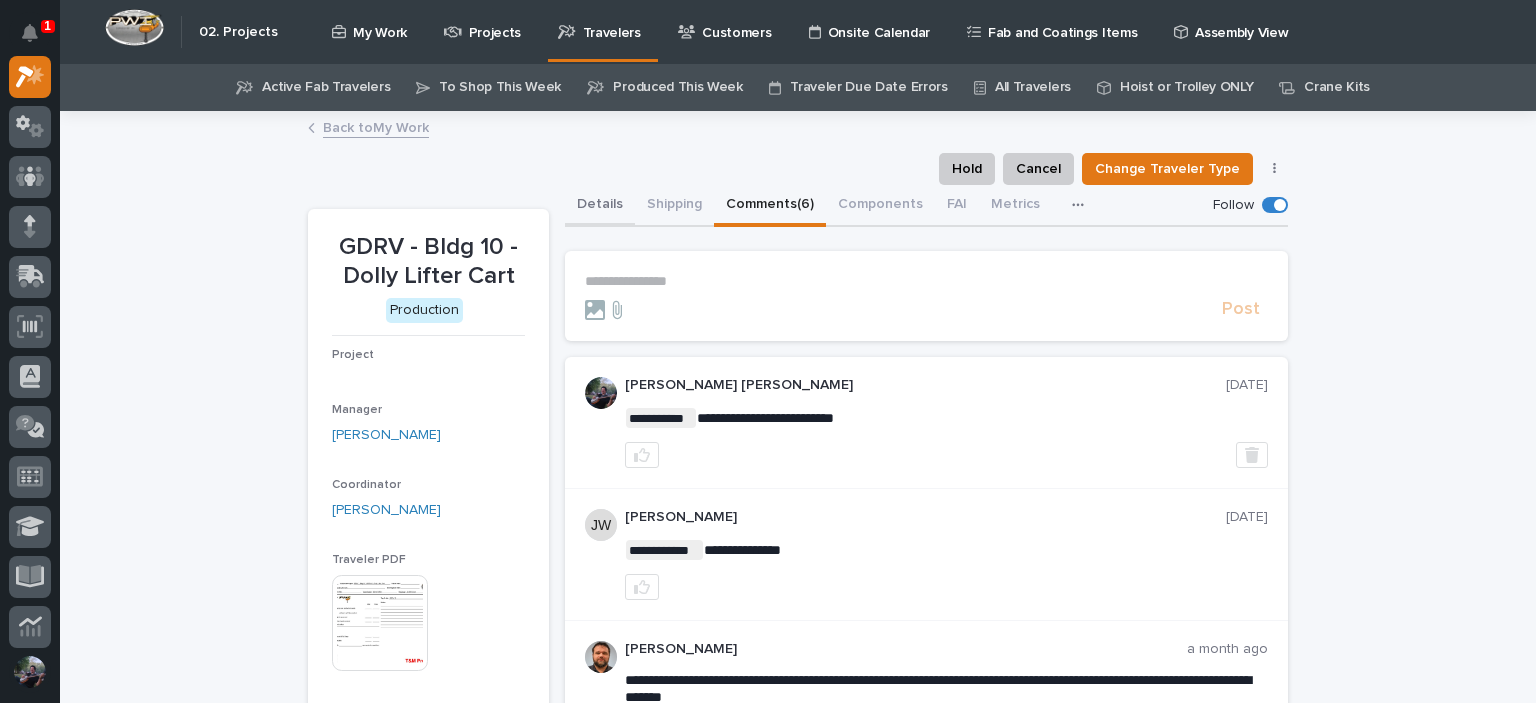 click on "Details" at bounding box center [600, 206] 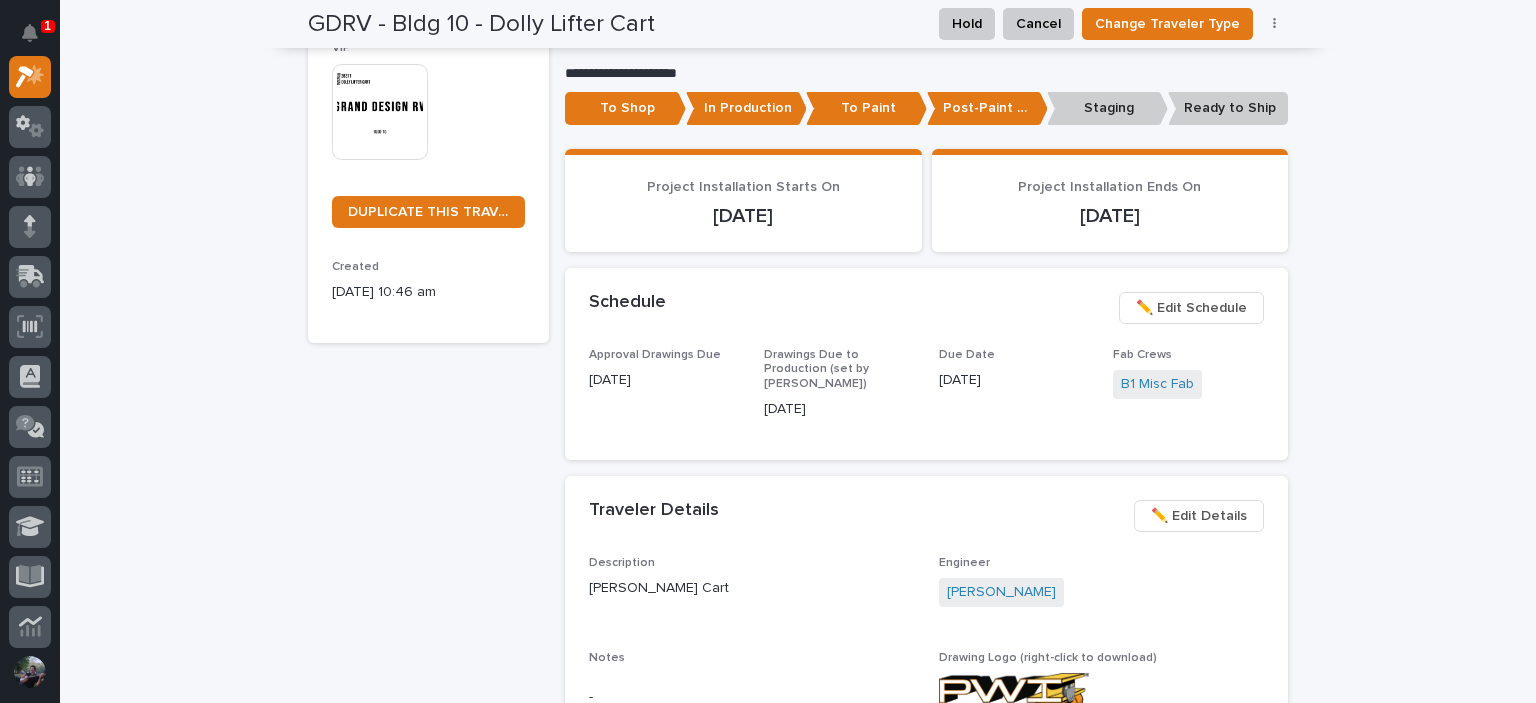 scroll, scrollTop: 666, scrollLeft: 0, axis: vertical 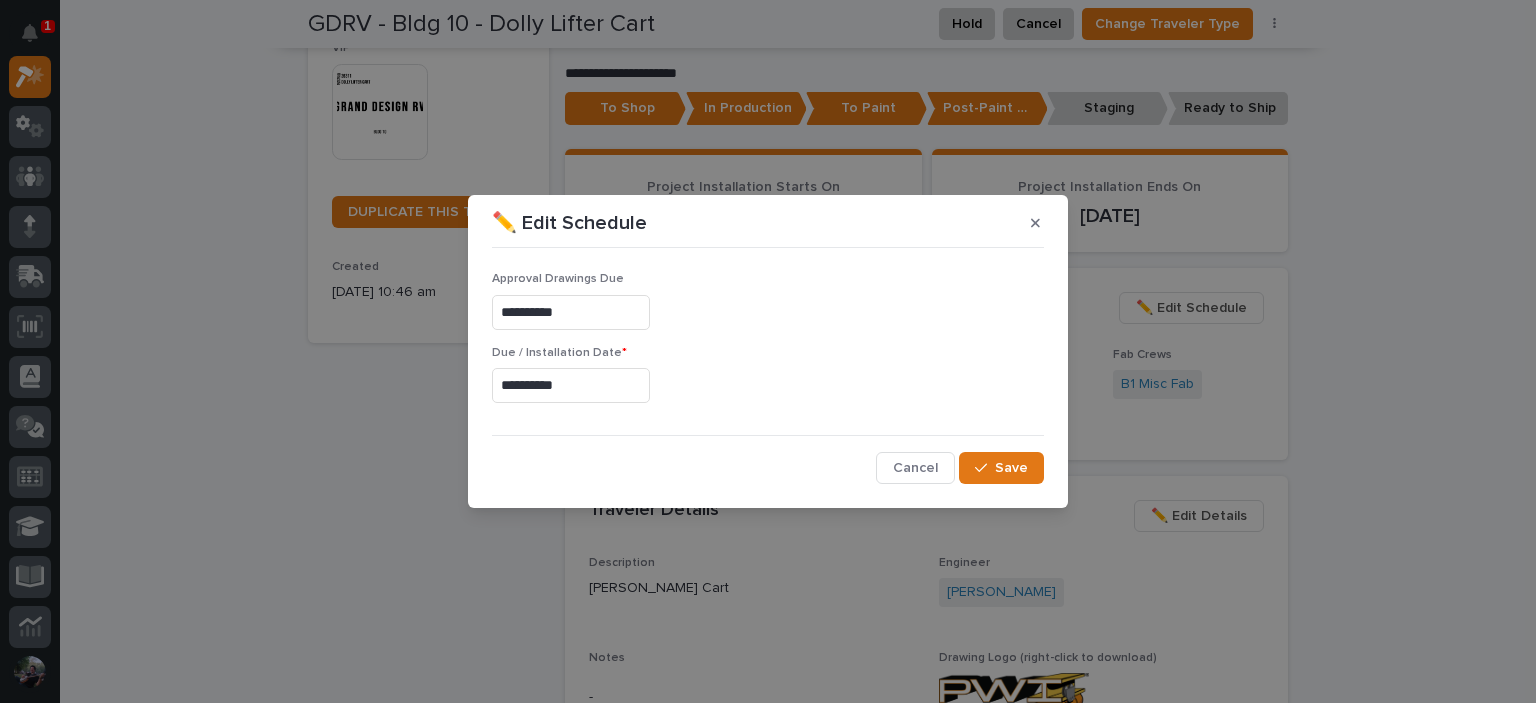 click on "**********" at bounding box center [571, 385] 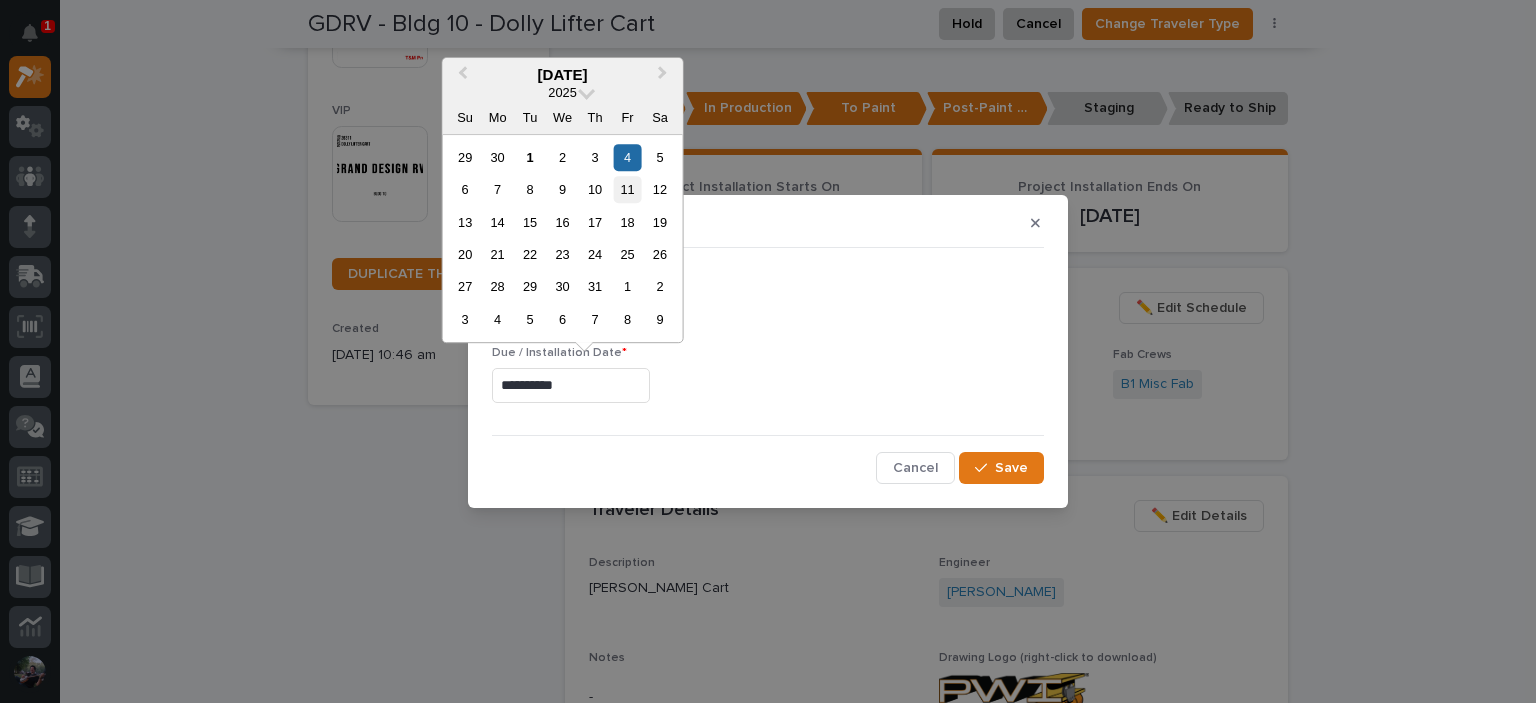 click on "11" at bounding box center [627, 189] 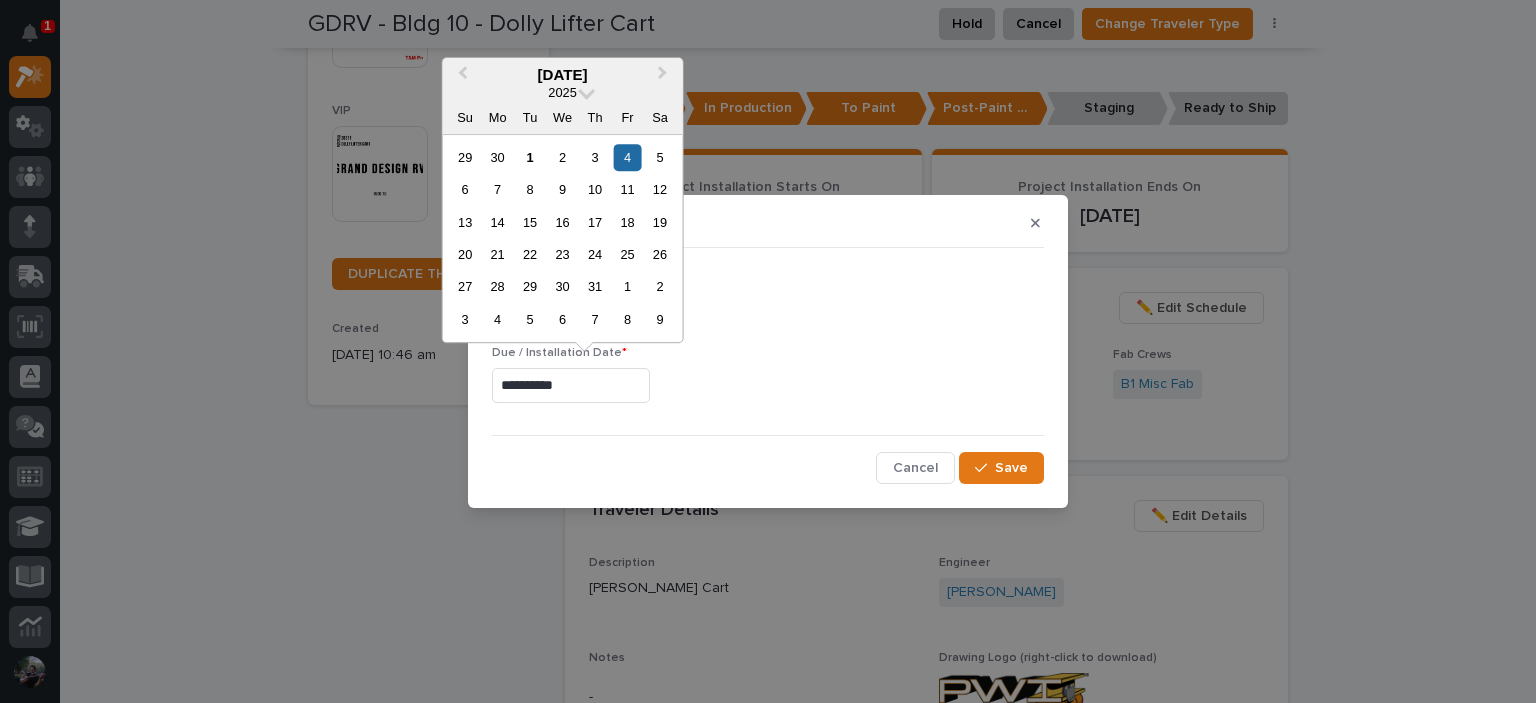 type on "**********" 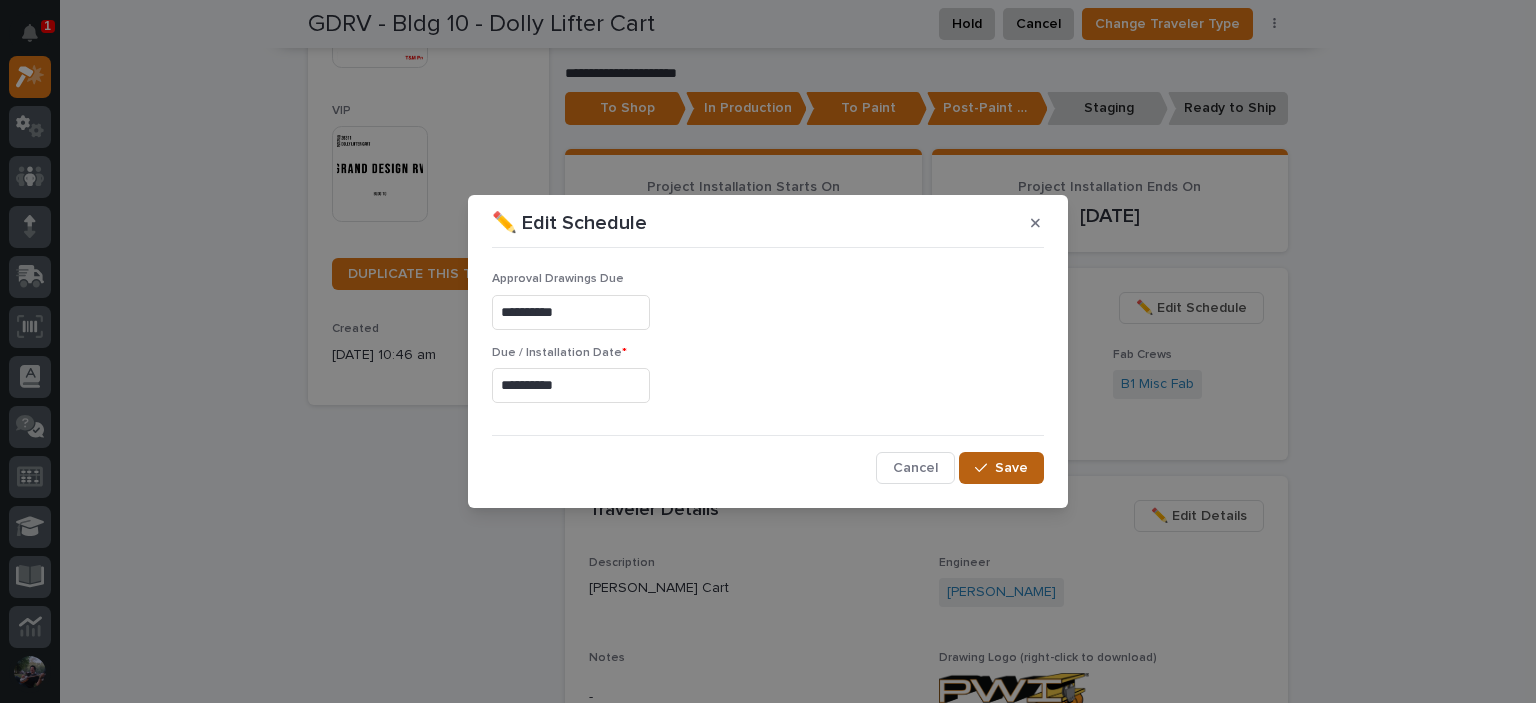 click on "Save" at bounding box center [1011, 468] 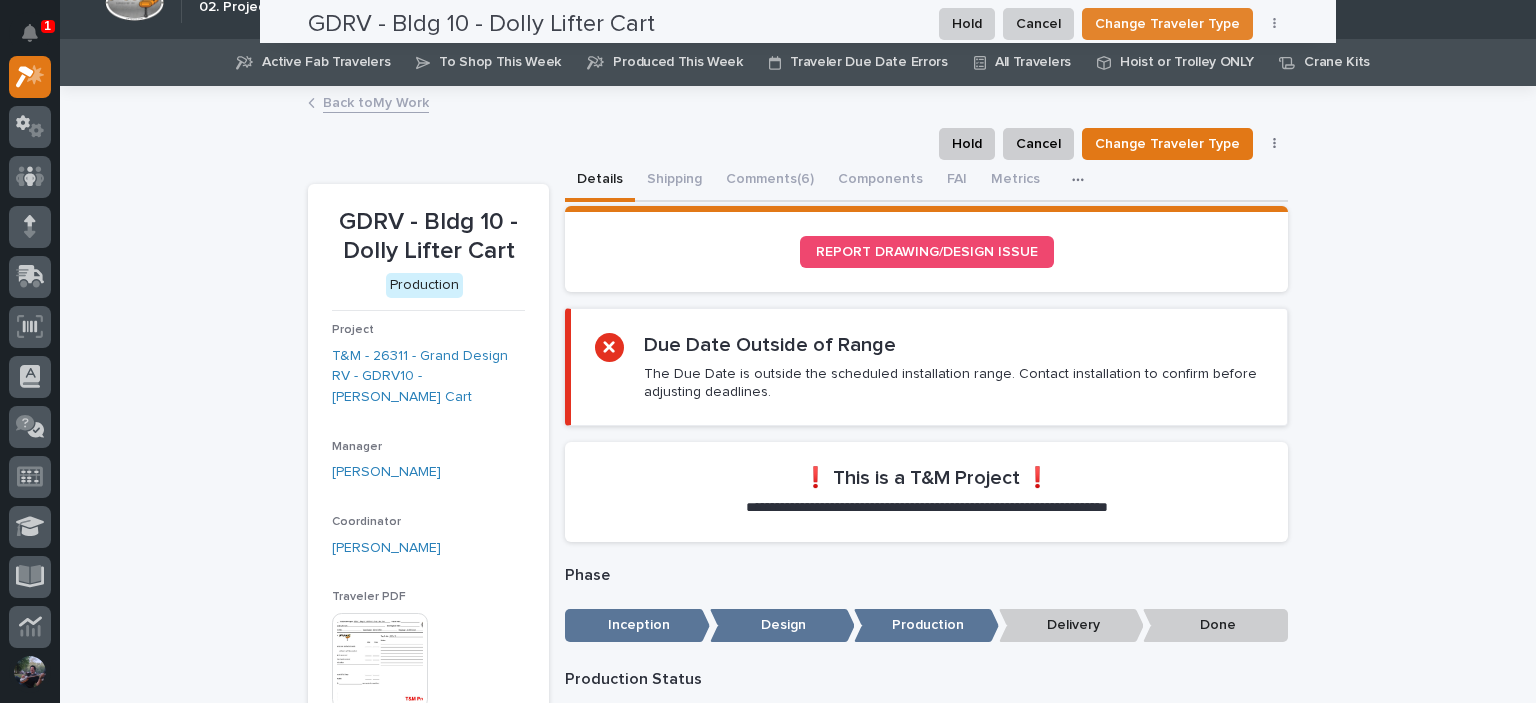 scroll, scrollTop: 0, scrollLeft: 0, axis: both 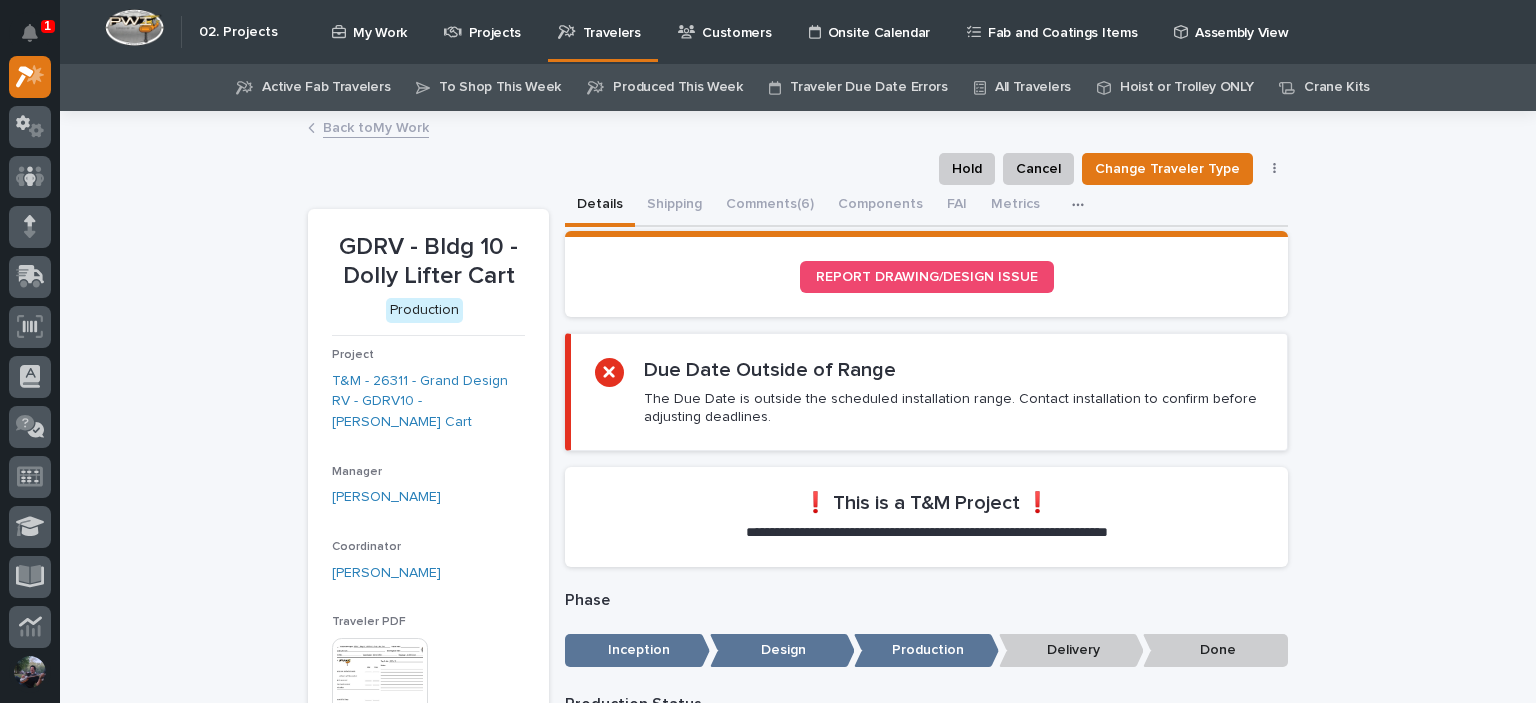 click on "Back to  My Work" at bounding box center [376, 126] 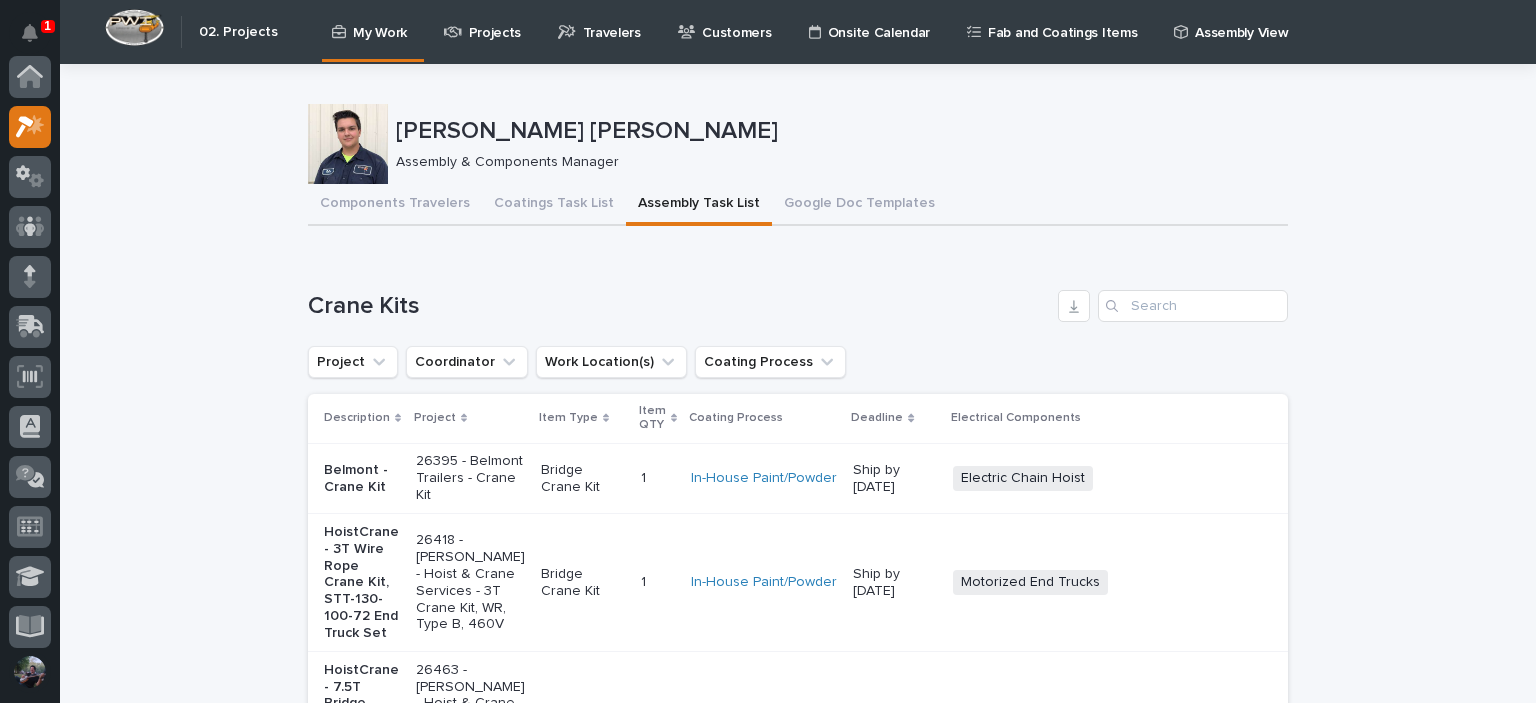 scroll, scrollTop: 50, scrollLeft: 0, axis: vertical 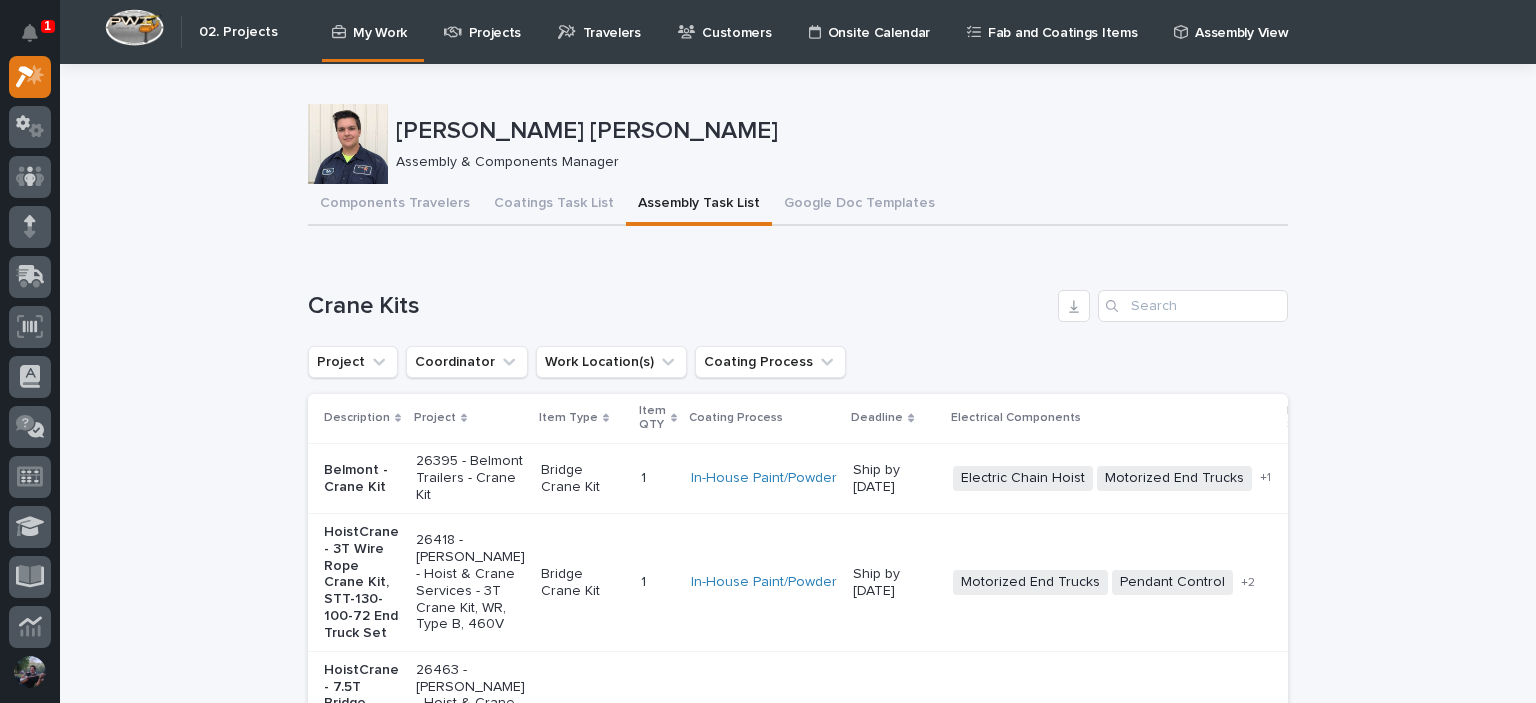 click on "Projects" at bounding box center (495, 21) 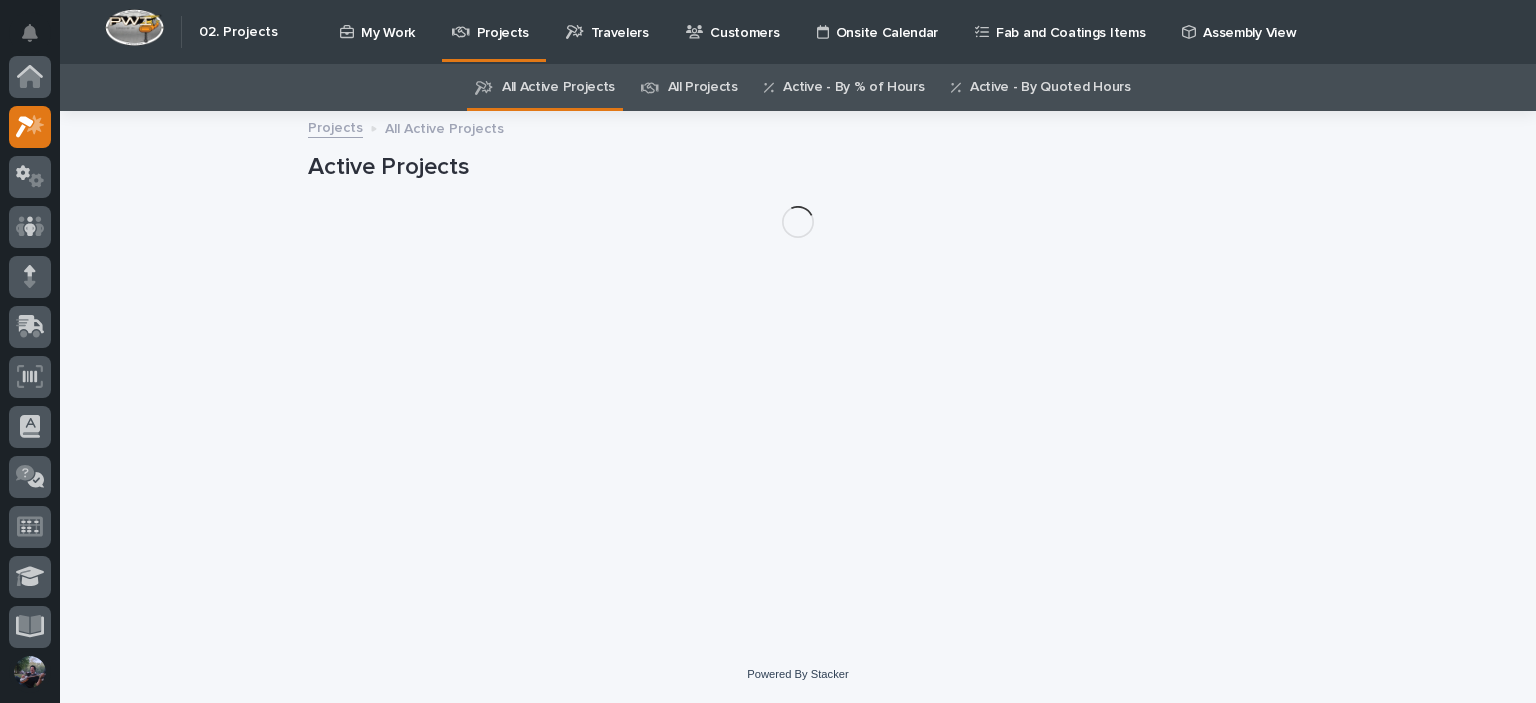 scroll, scrollTop: 50, scrollLeft: 0, axis: vertical 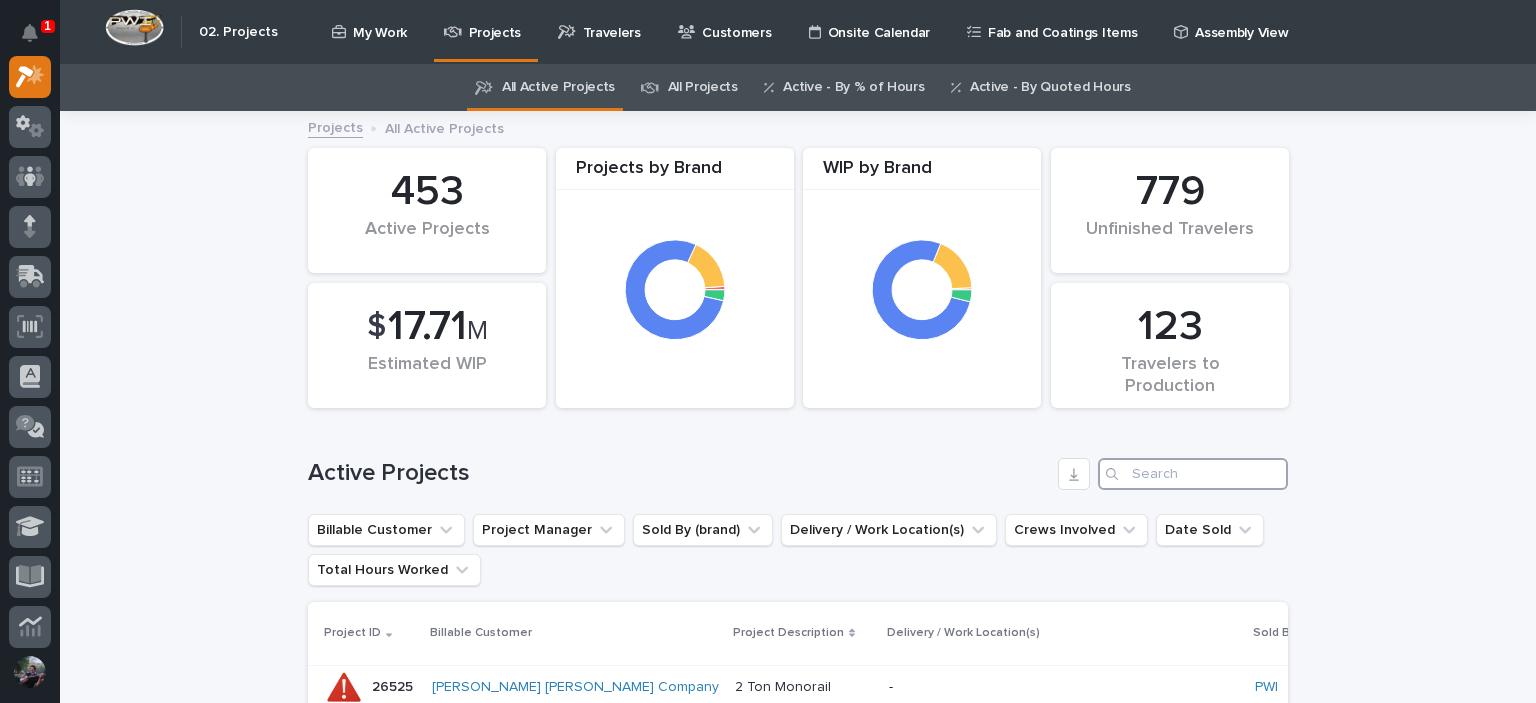 click at bounding box center (1193, 474) 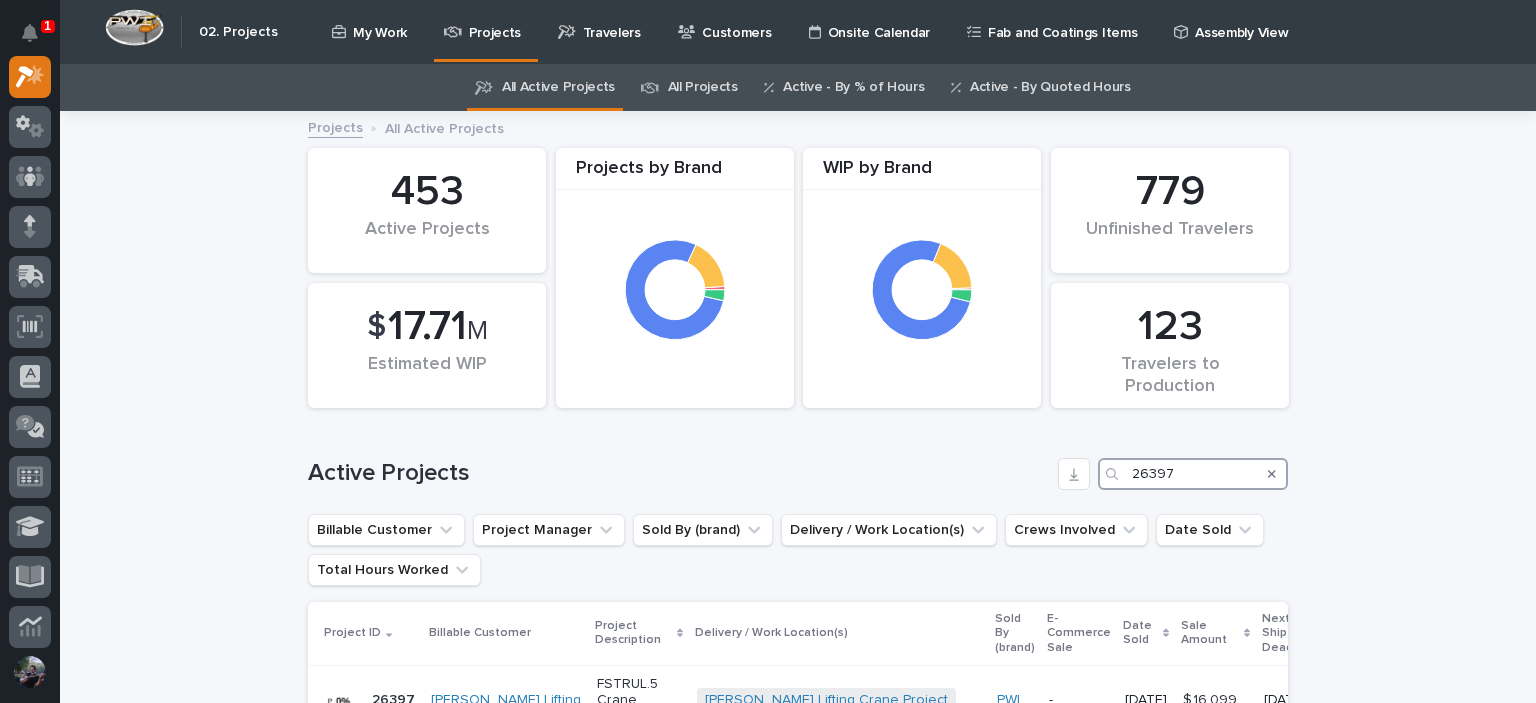 scroll, scrollTop: 259, scrollLeft: 0, axis: vertical 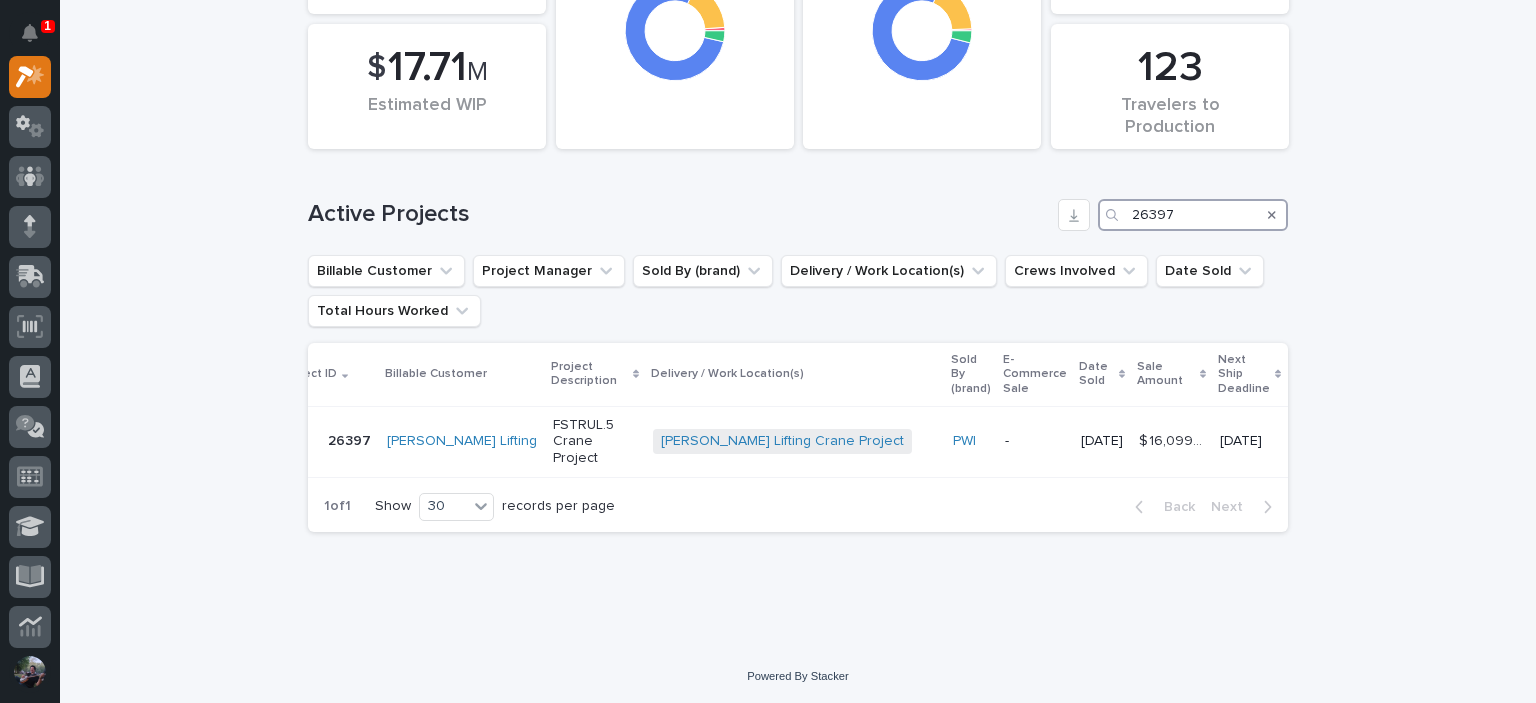 type on "26397" 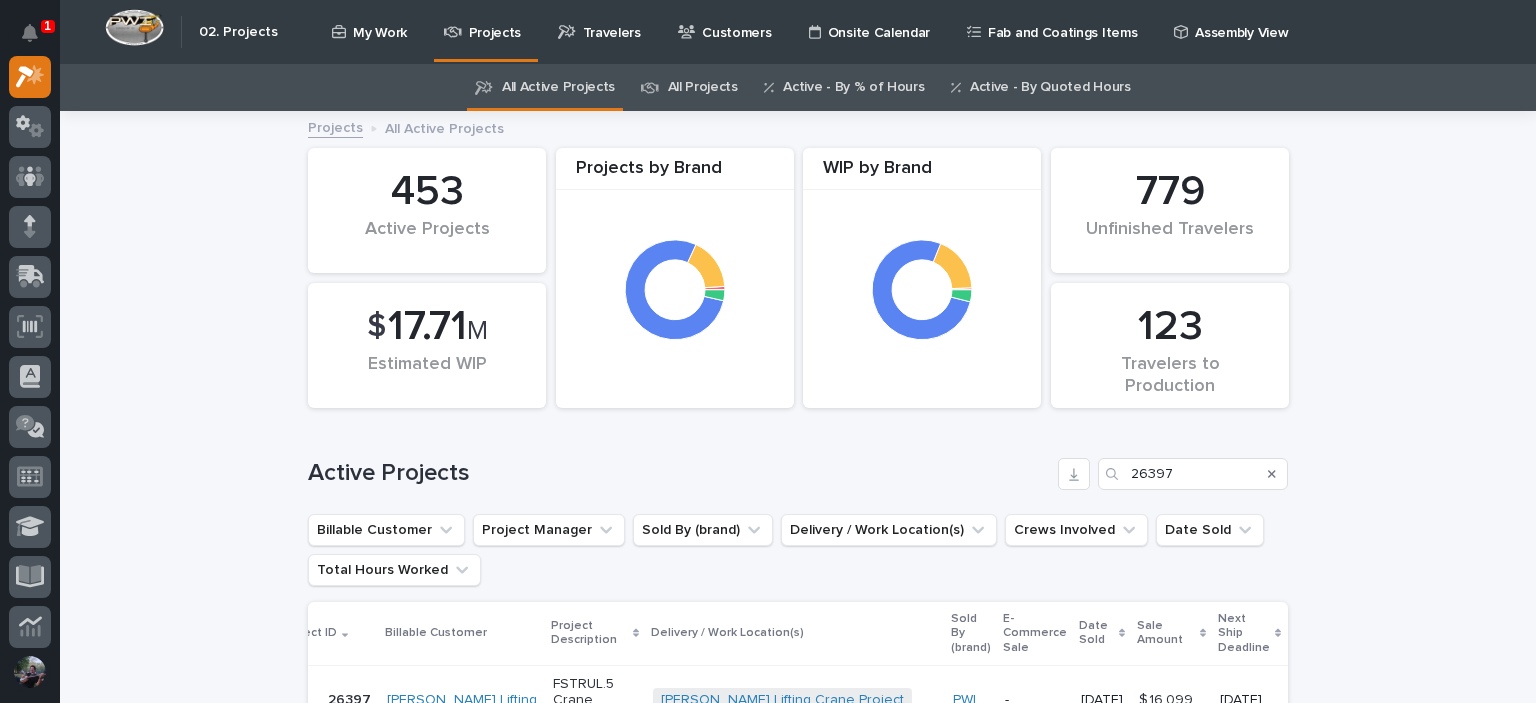 click on "Projects" at bounding box center (486, 21) 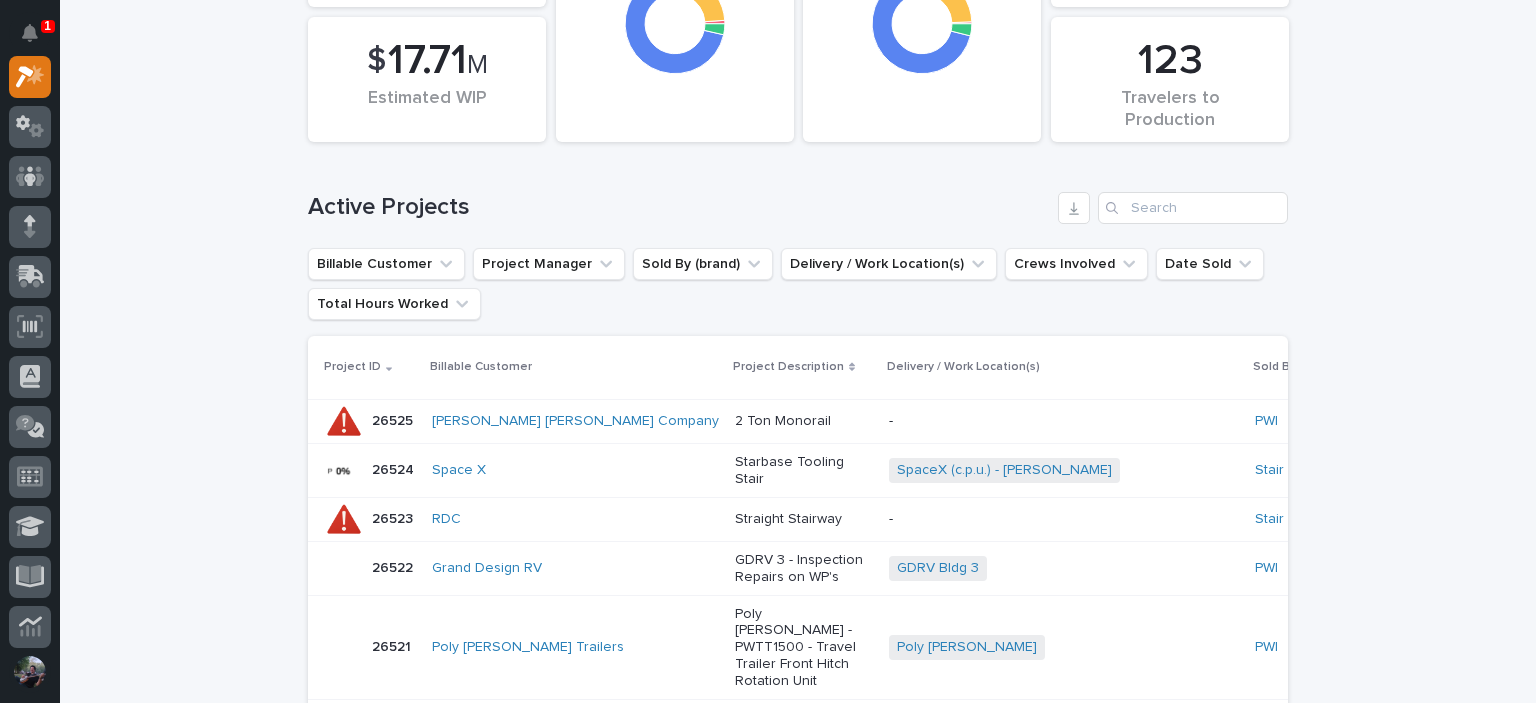 scroll, scrollTop: 266, scrollLeft: 0, axis: vertical 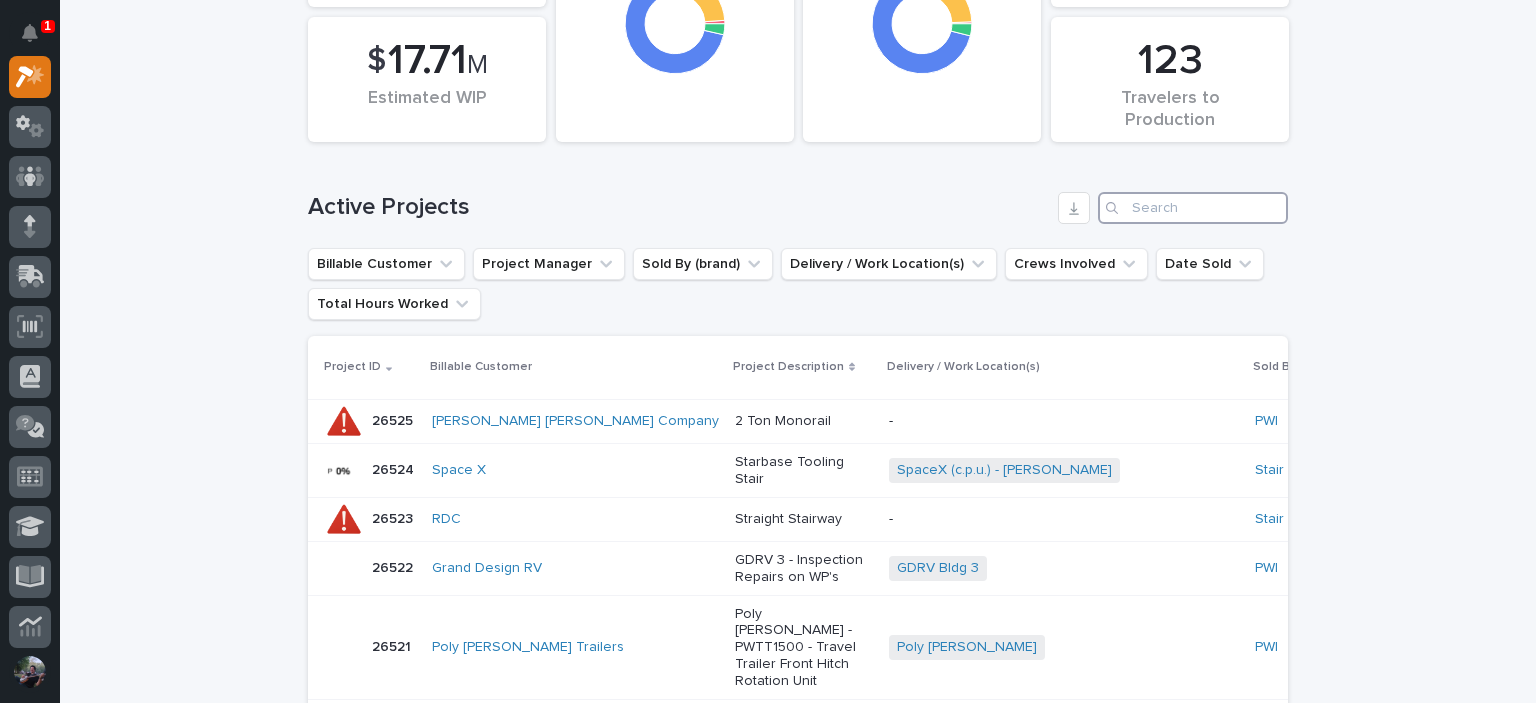 click at bounding box center [1193, 208] 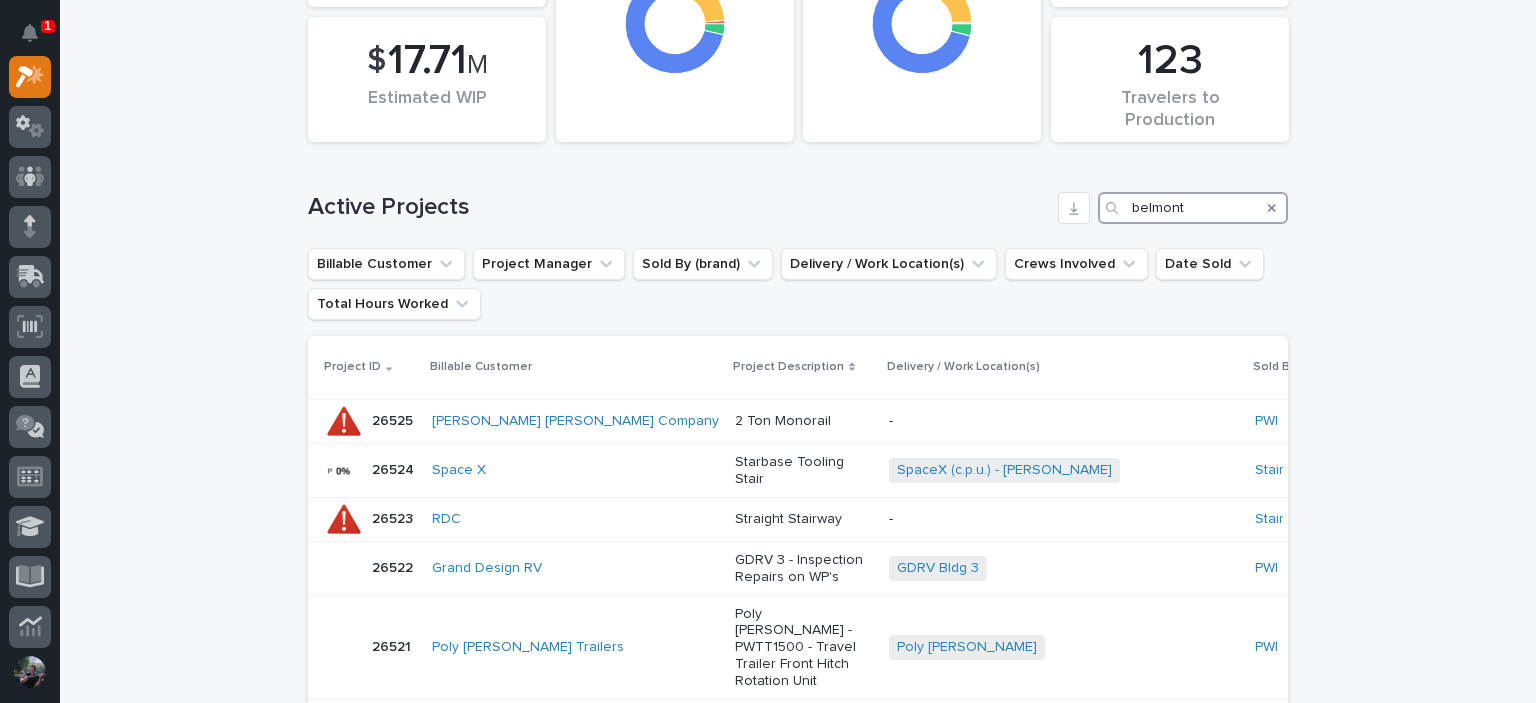 type on "belmont" 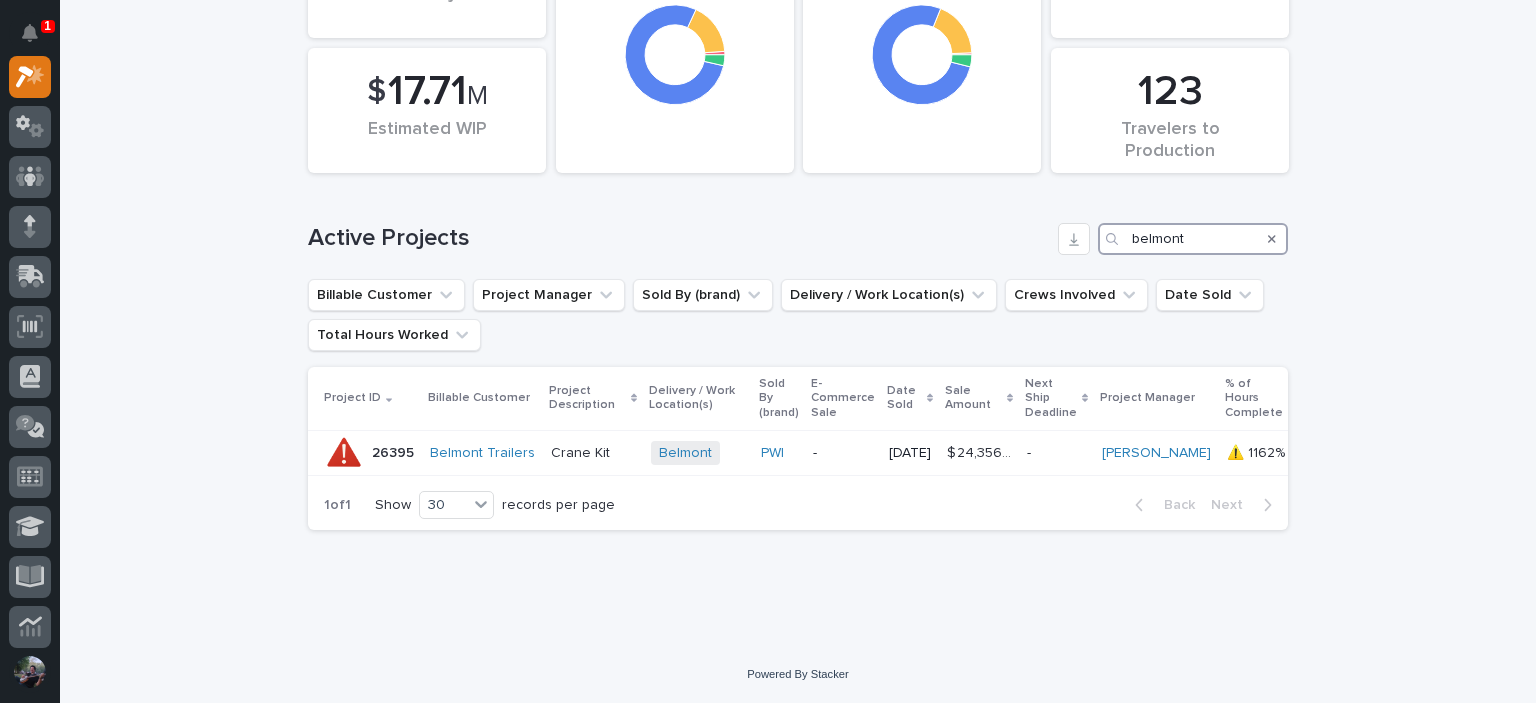 scroll, scrollTop: 250, scrollLeft: 0, axis: vertical 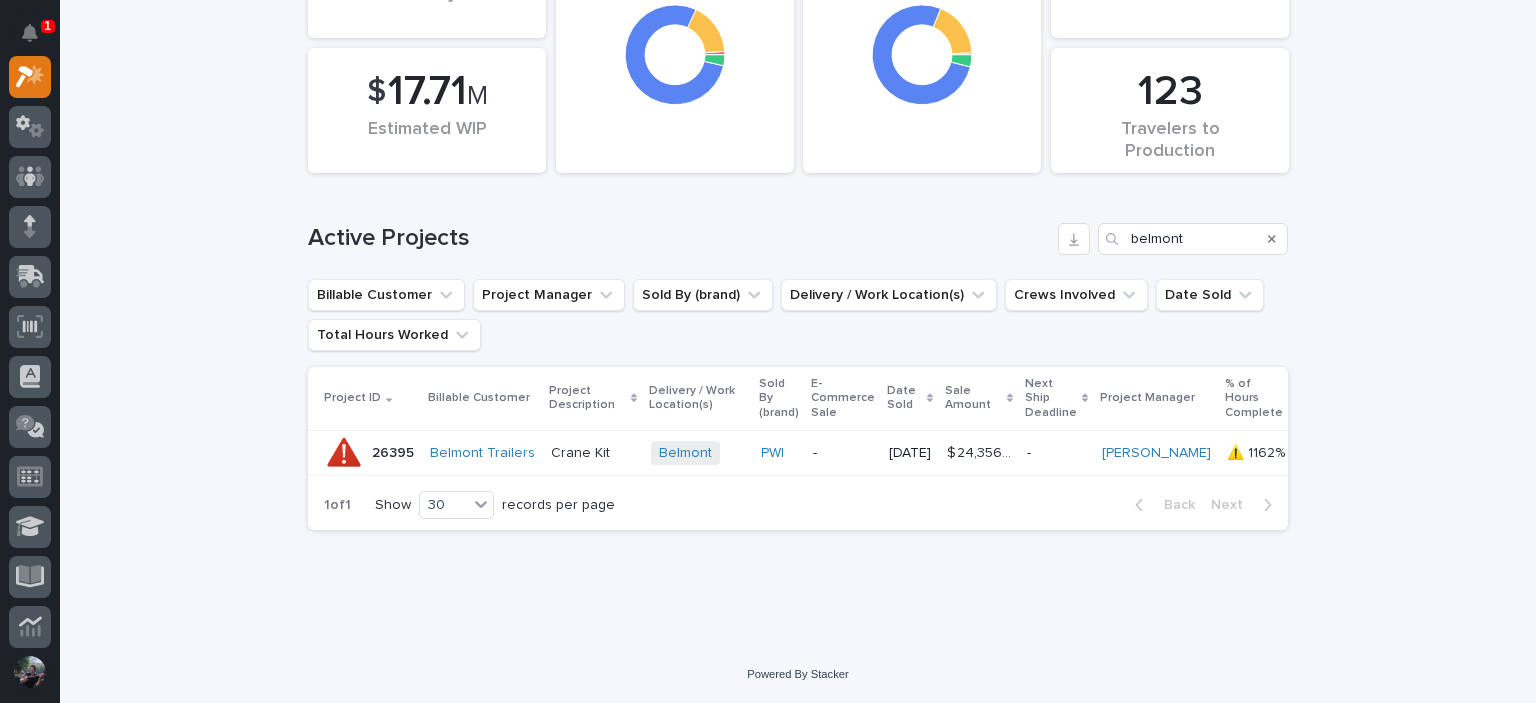click on "Crane Kit" at bounding box center [593, 453] 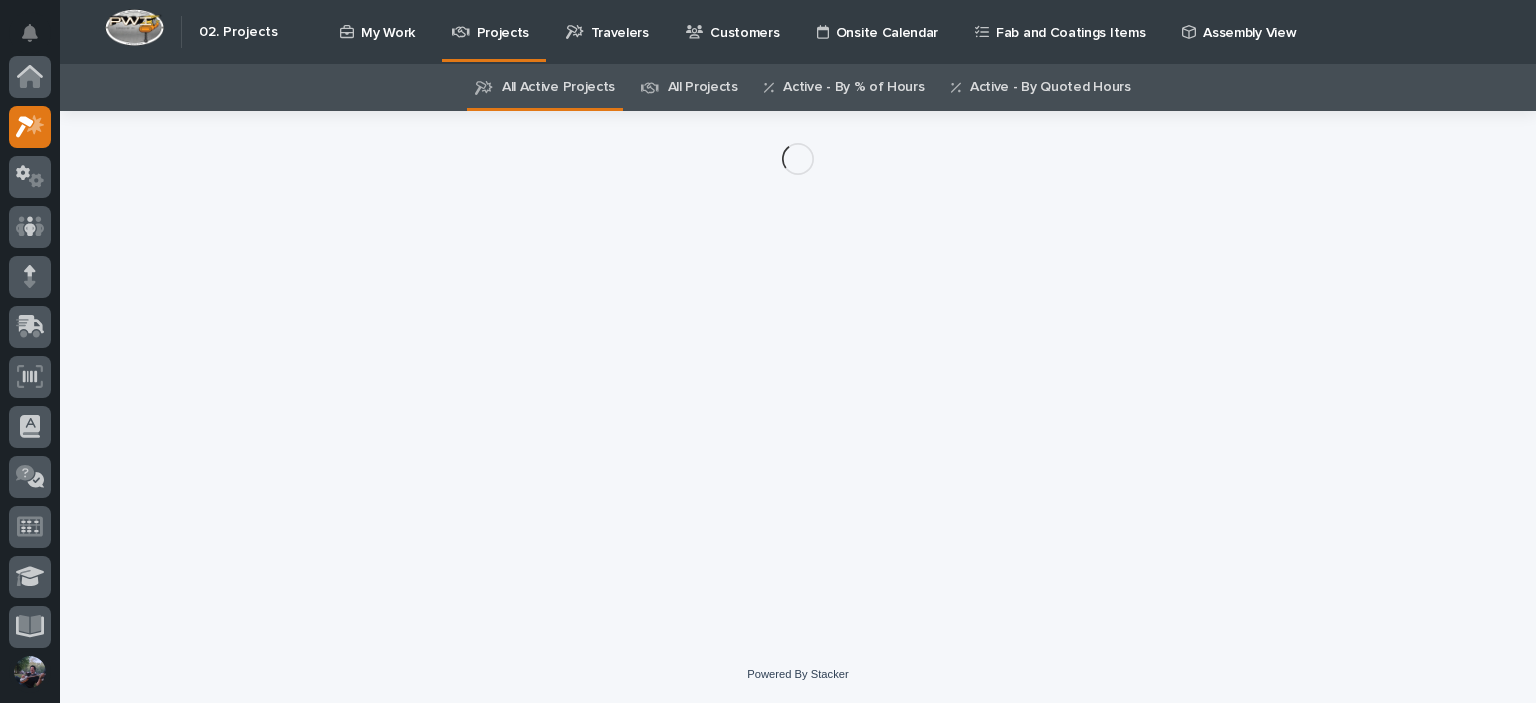 scroll, scrollTop: 0, scrollLeft: 0, axis: both 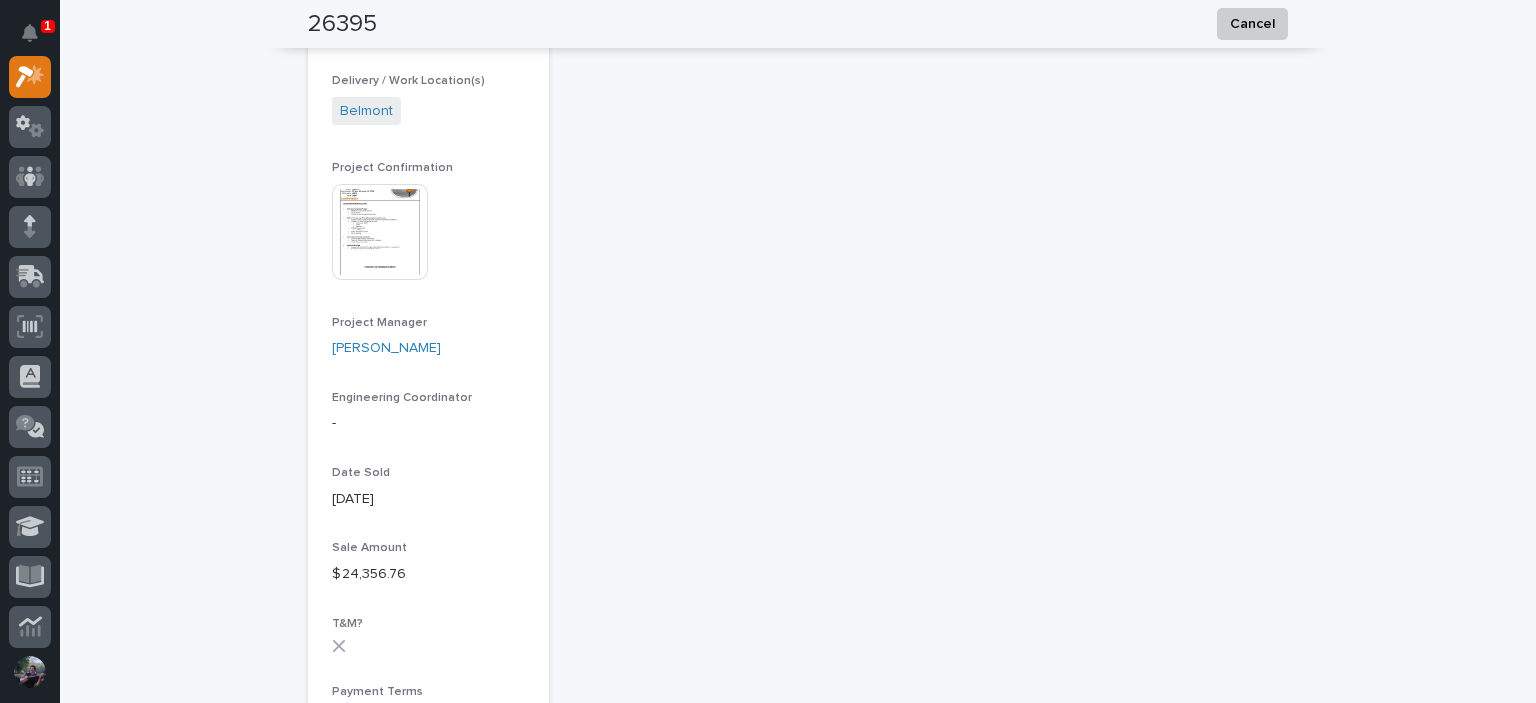 click at bounding box center [380, 232] 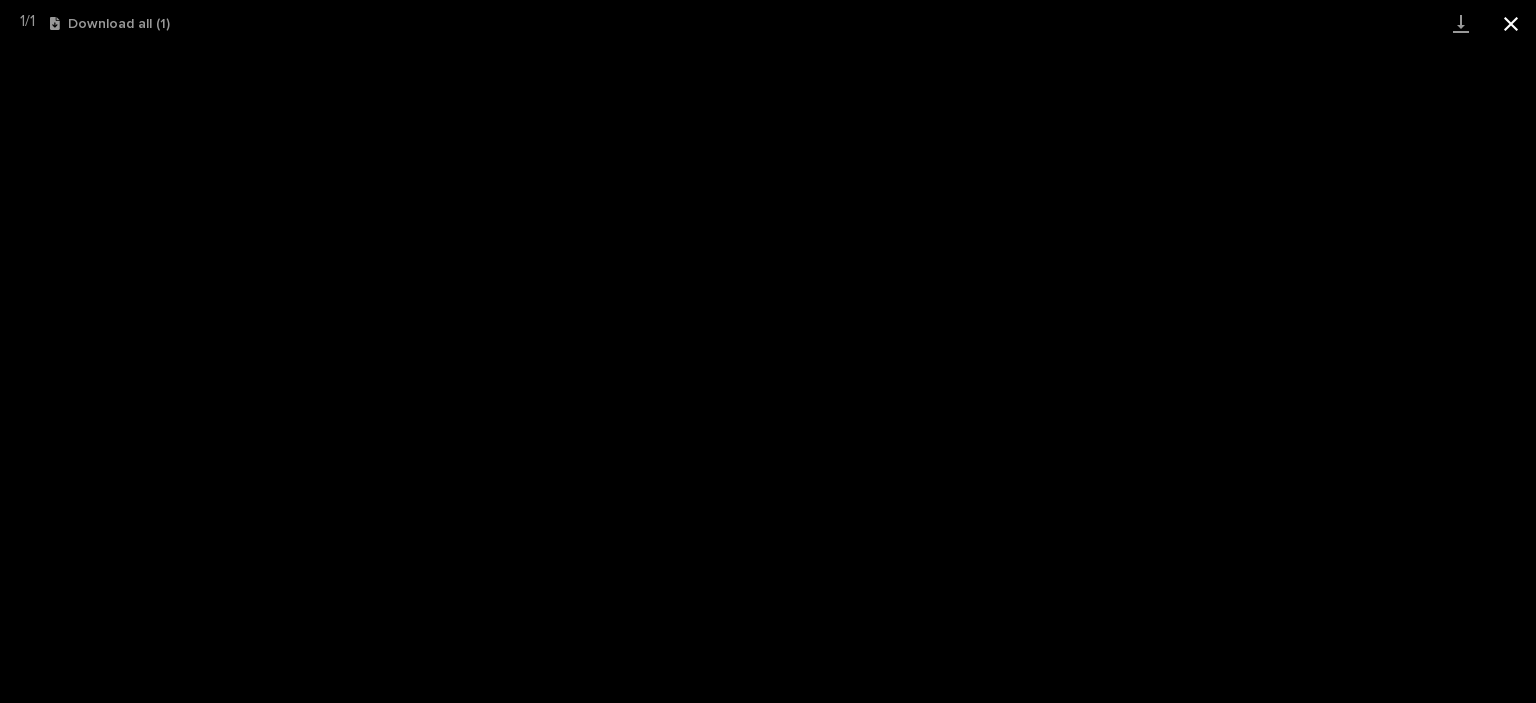 click at bounding box center (1511, 23) 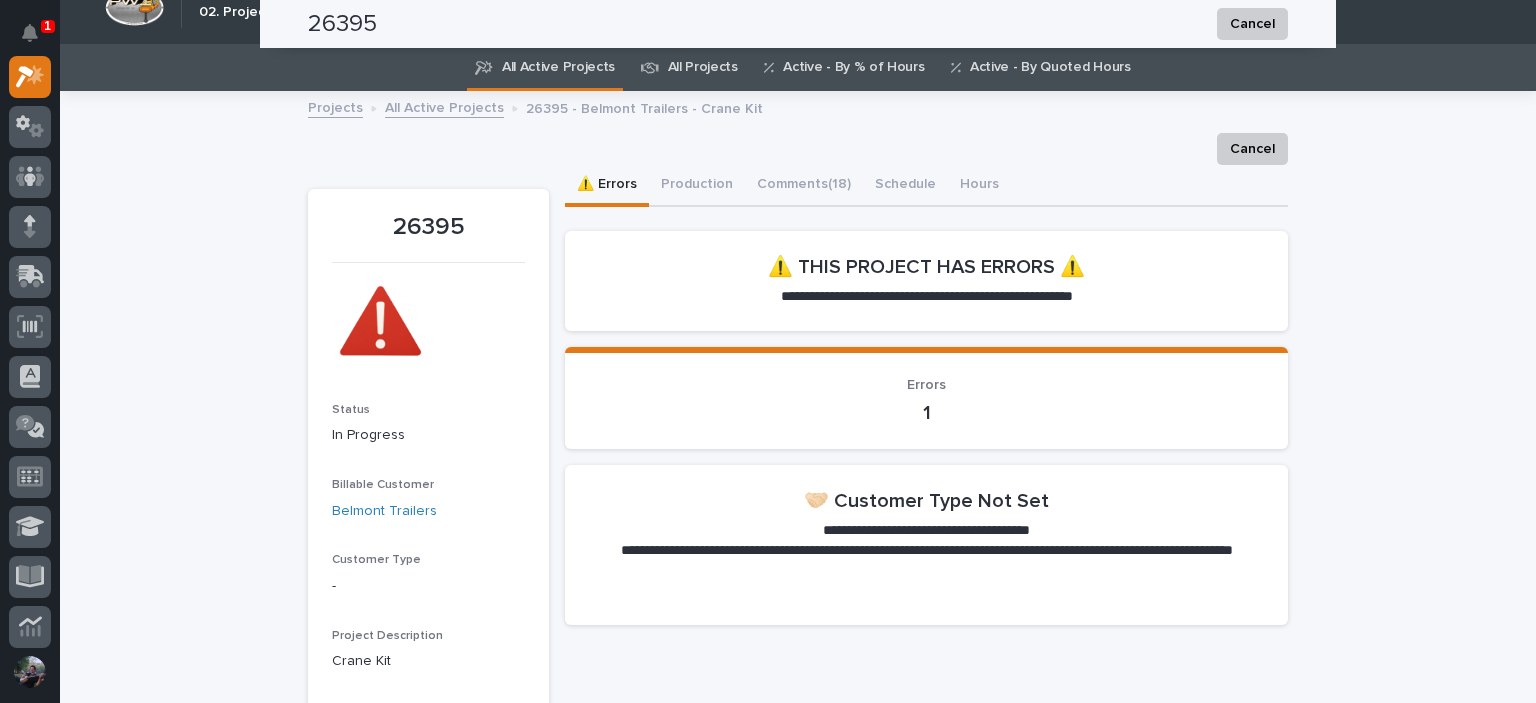 scroll, scrollTop: 0, scrollLeft: 0, axis: both 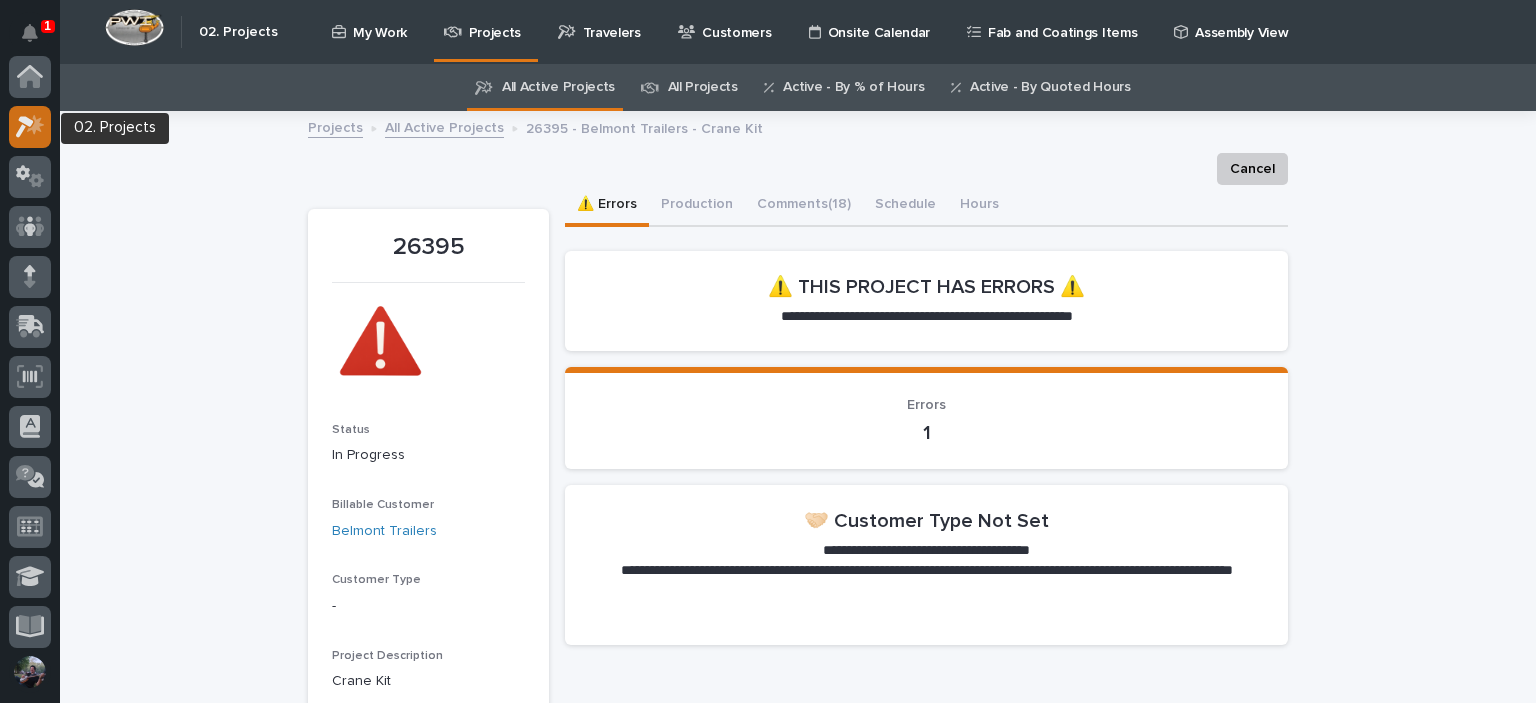click 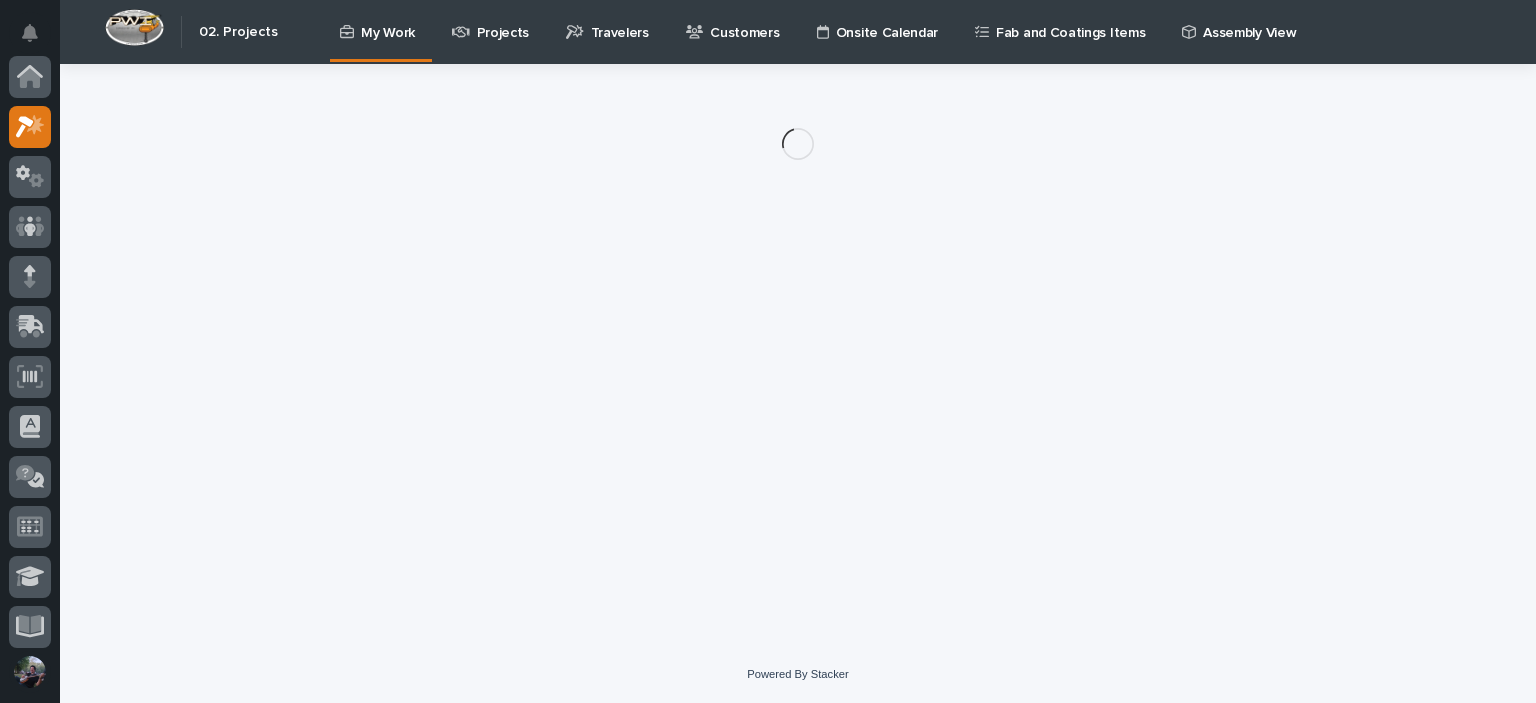 scroll, scrollTop: 50, scrollLeft: 0, axis: vertical 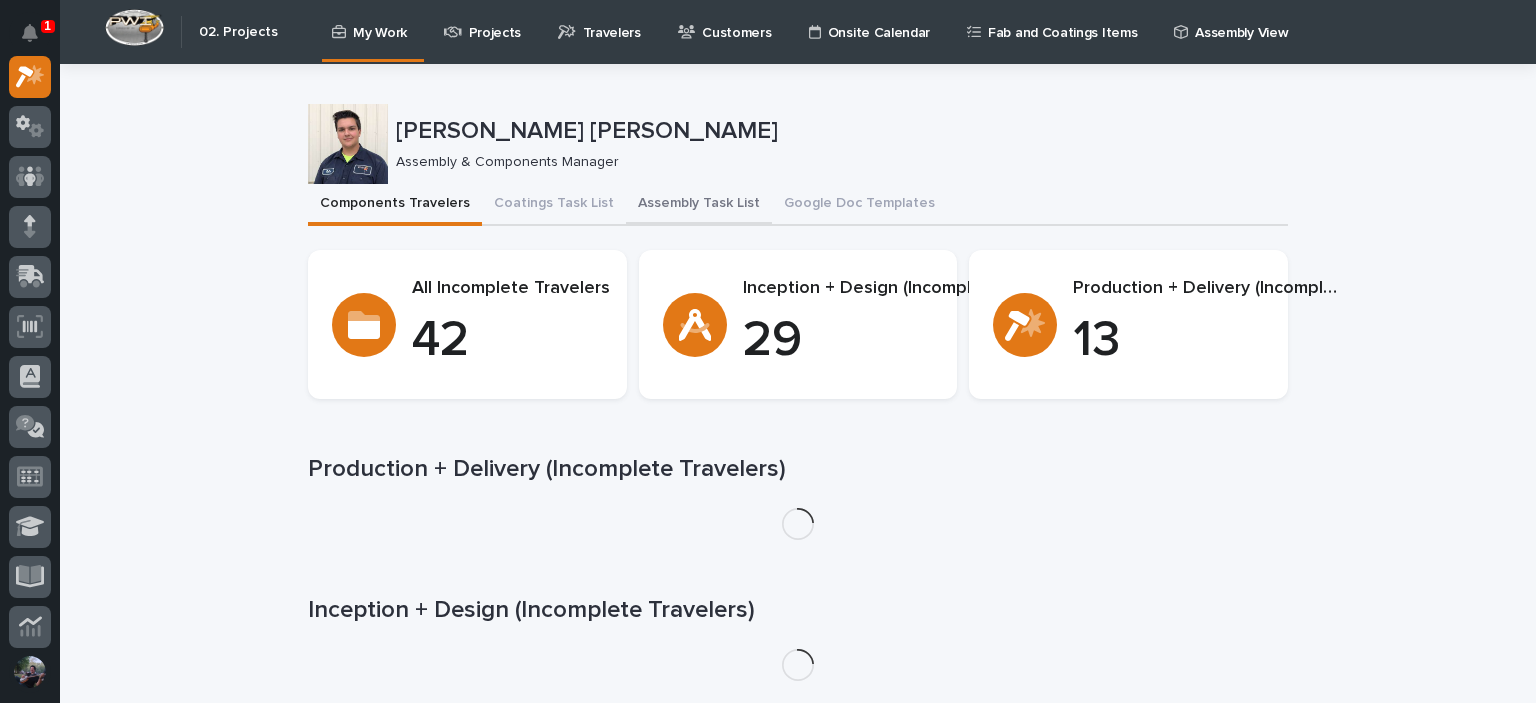 click on "Assembly Task List" at bounding box center [699, 205] 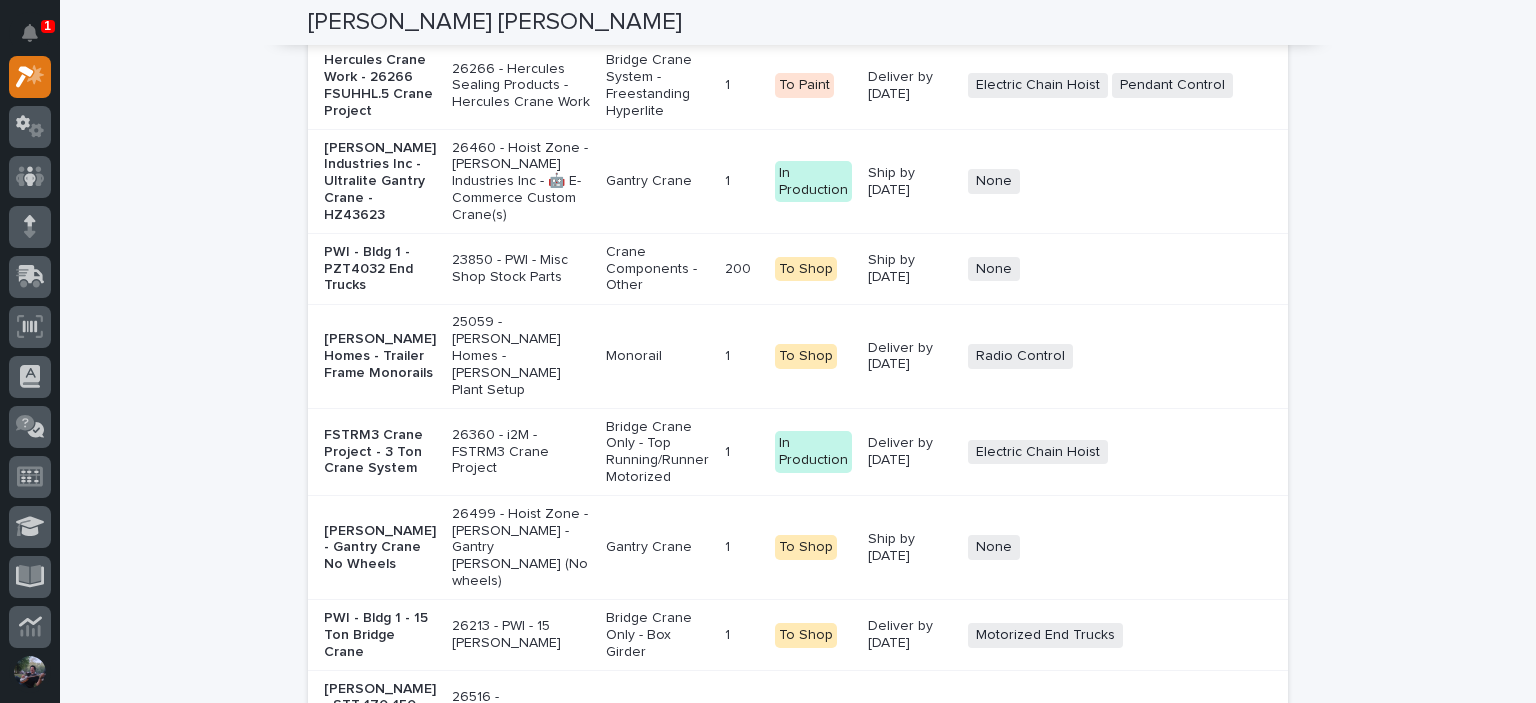 scroll, scrollTop: 3533, scrollLeft: 0, axis: vertical 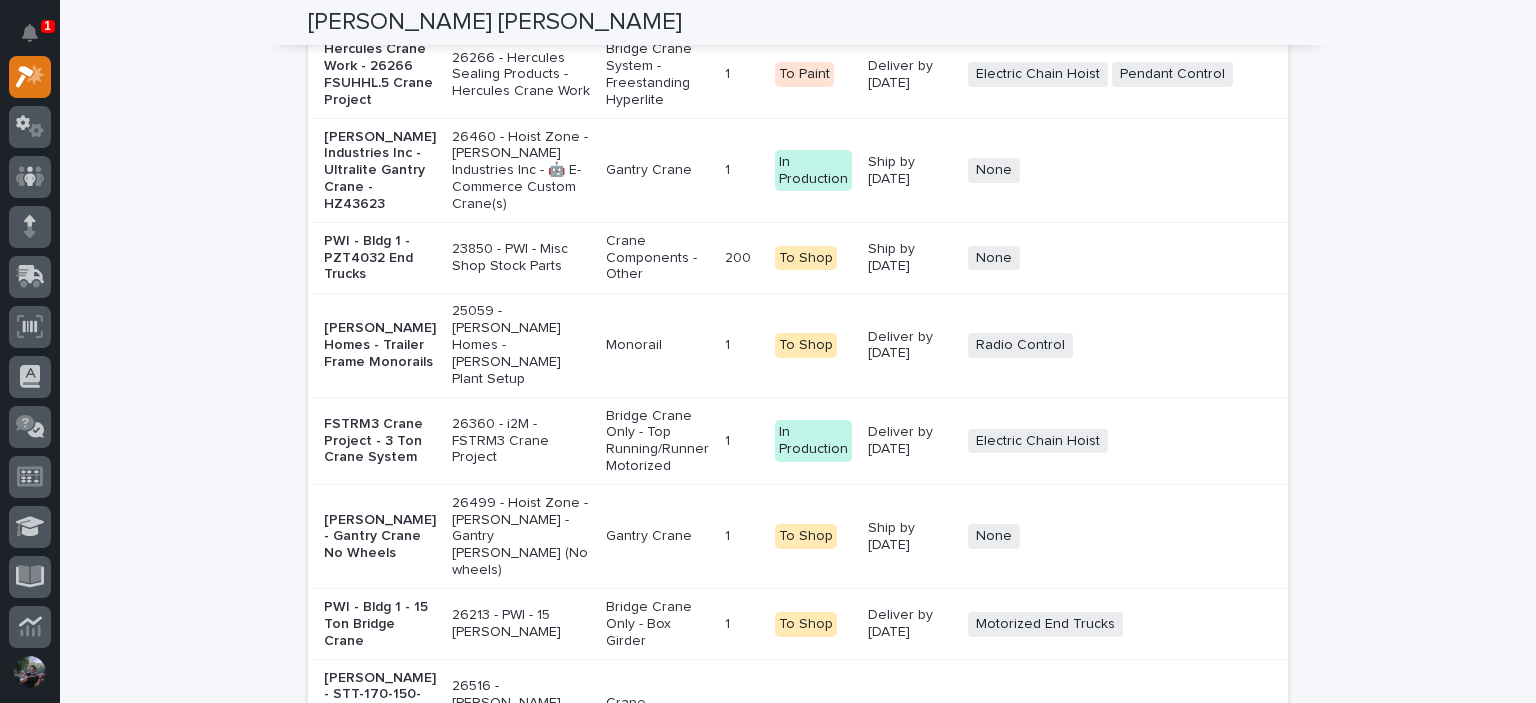 click on "Bridge Crane System - Freestanding Hyperlite" at bounding box center [657, 74] 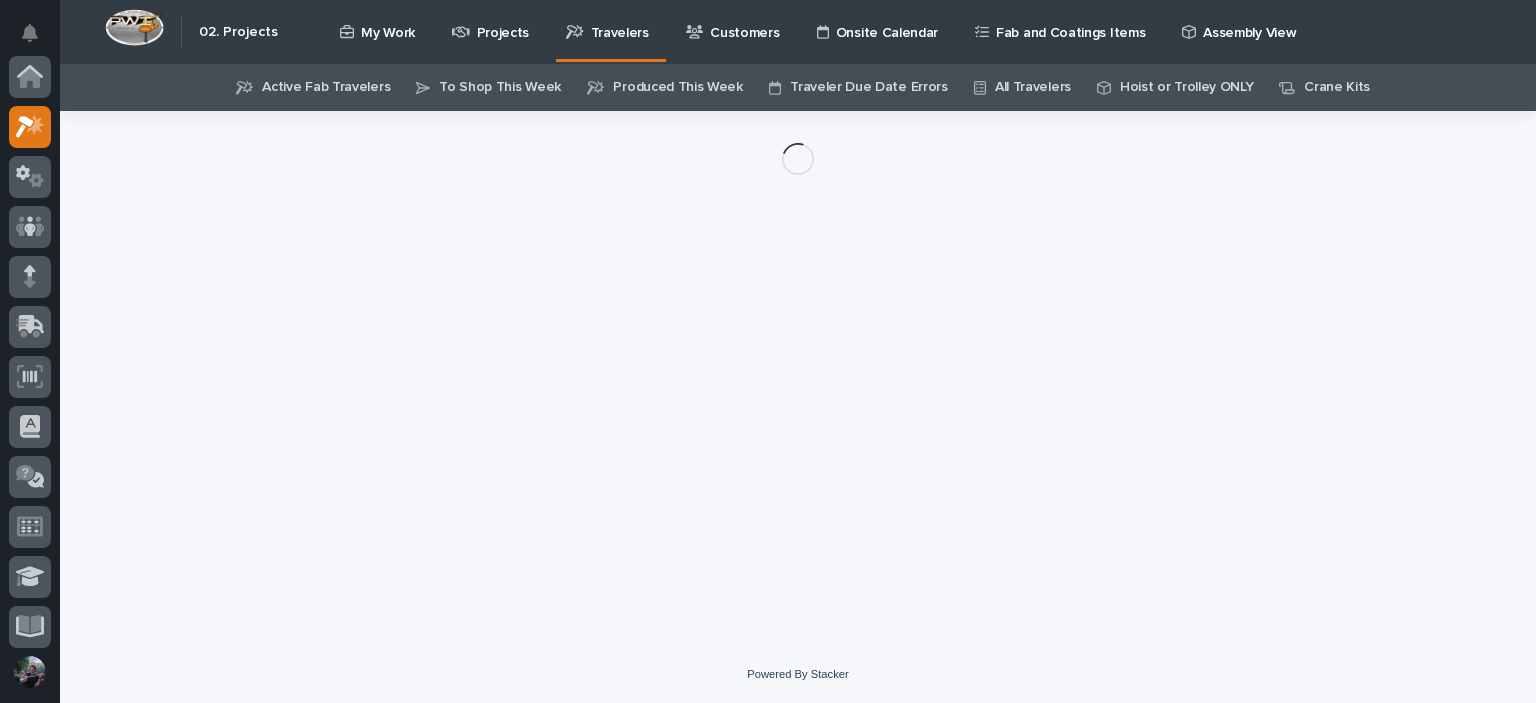 scroll, scrollTop: 0, scrollLeft: 0, axis: both 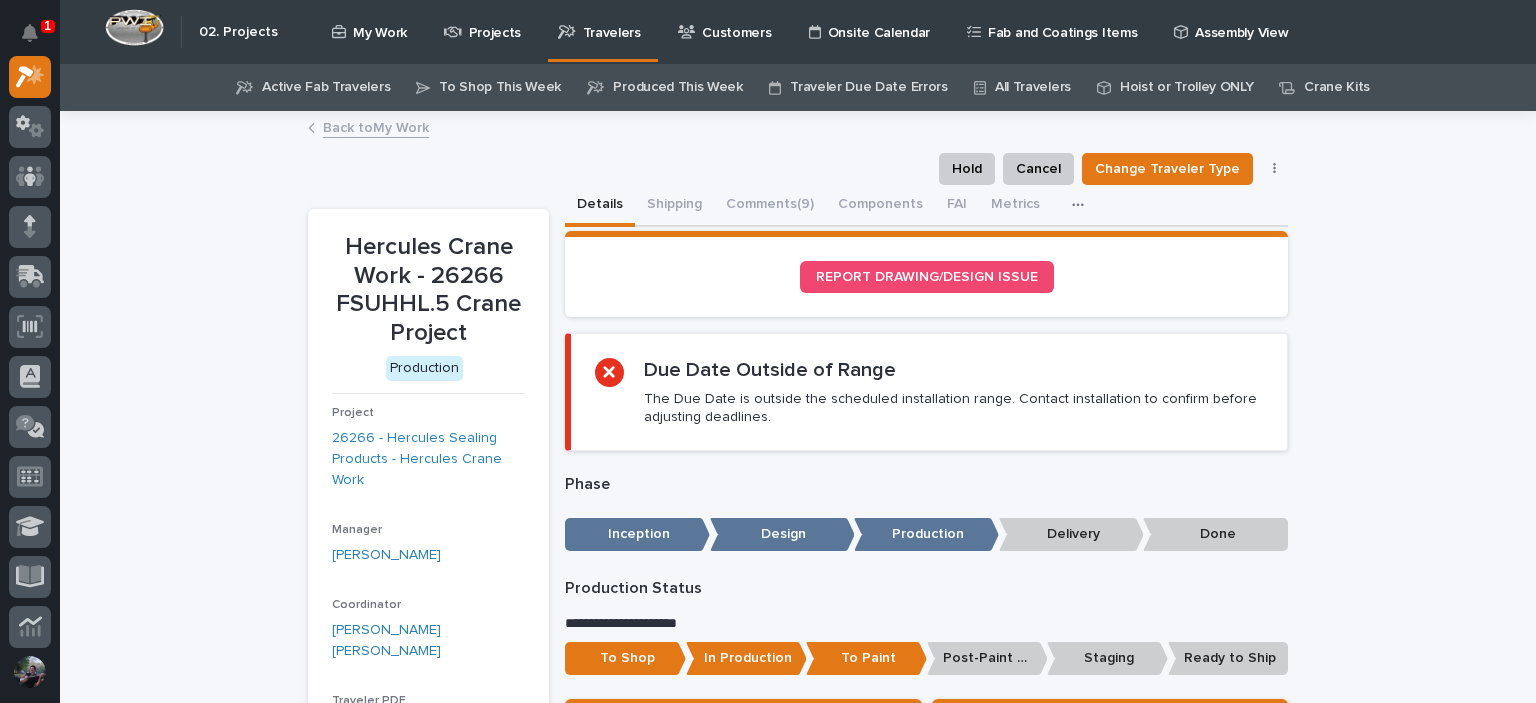 click on "Comments  (9)" at bounding box center [770, 206] 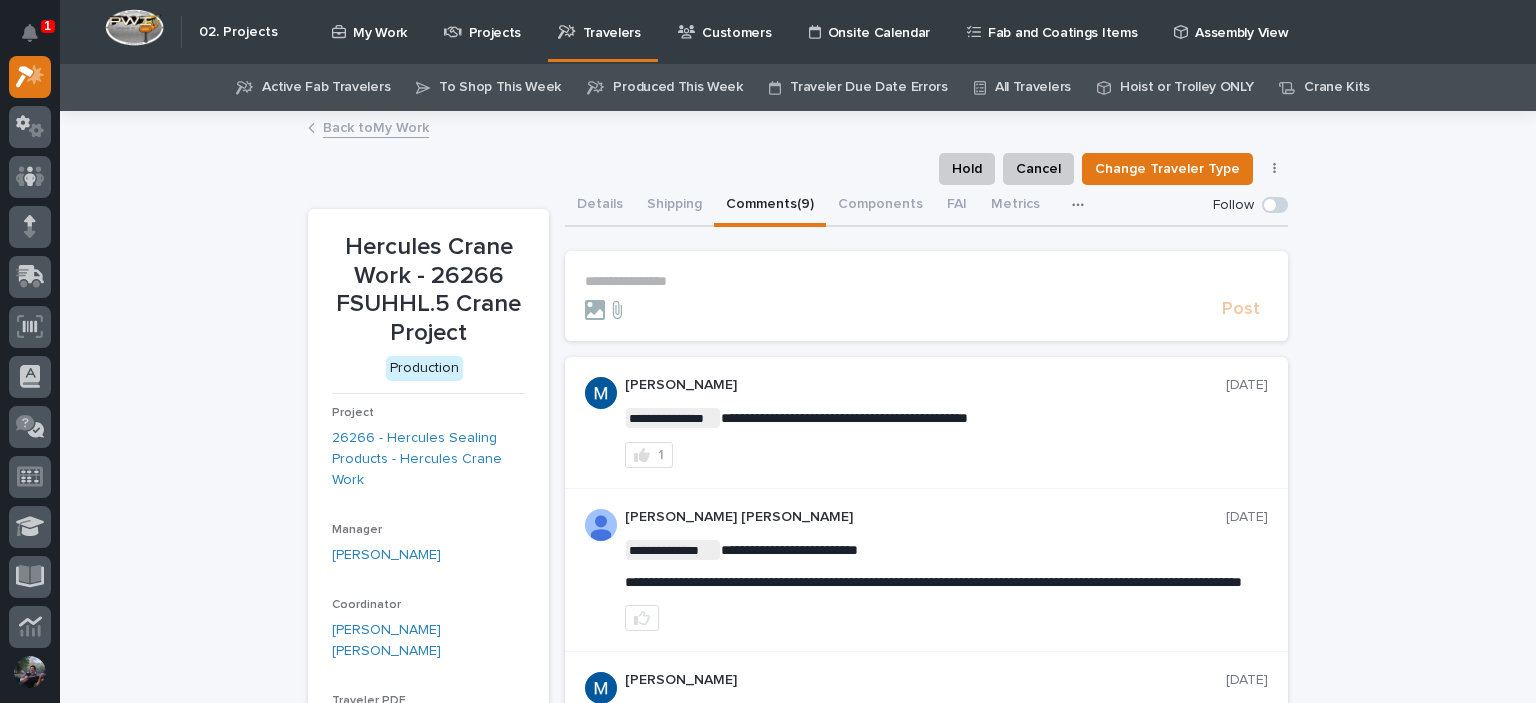 click on "**********" at bounding box center (926, 297) 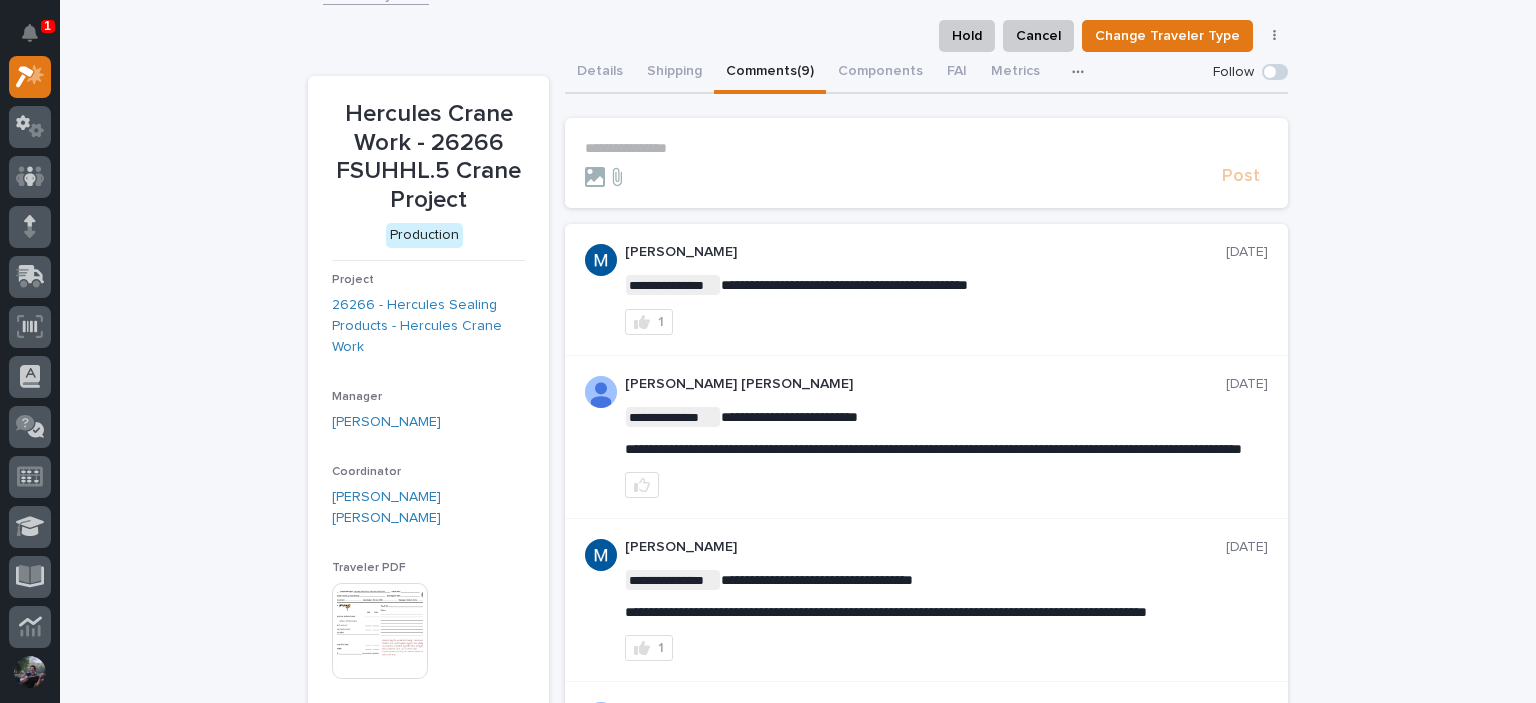 scroll, scrollTop: 0, scrollLeft: 0, axis: both 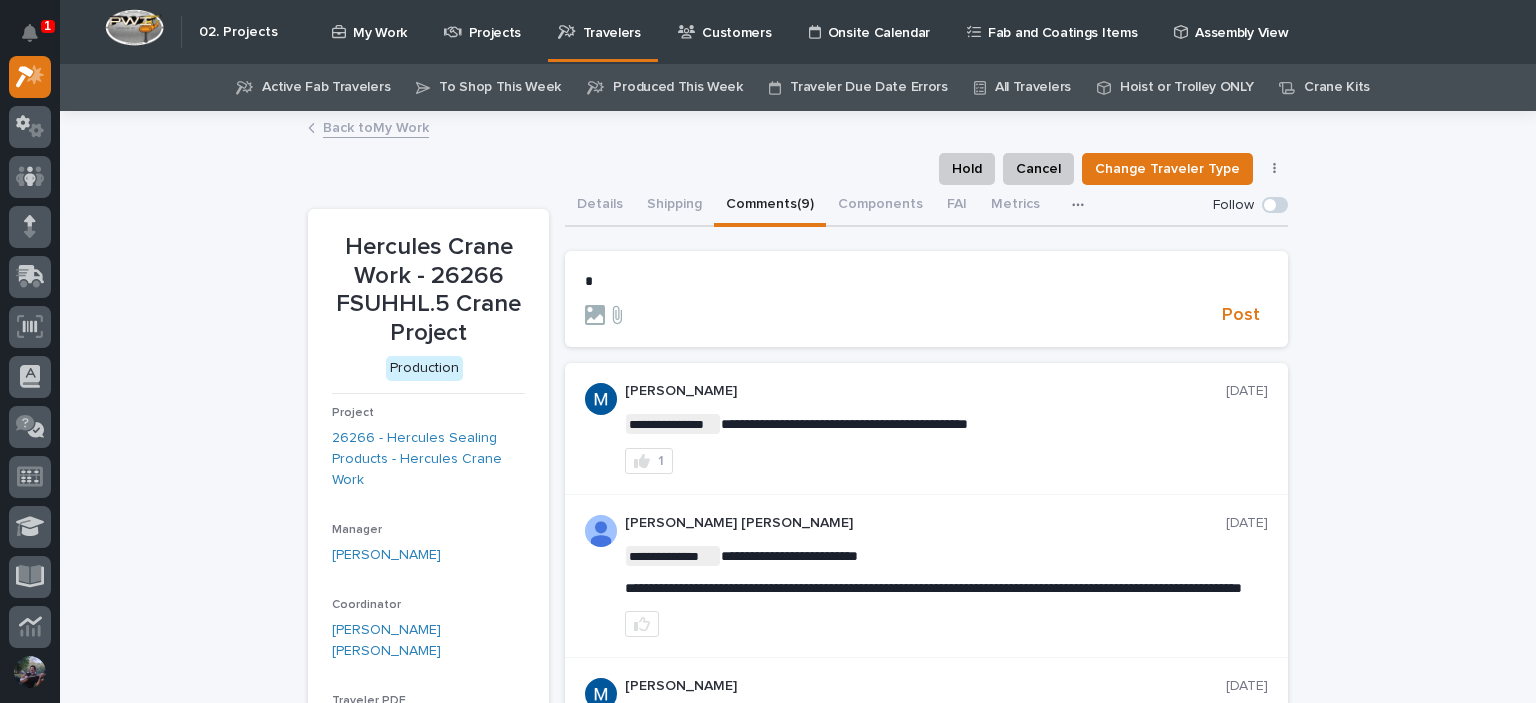 type 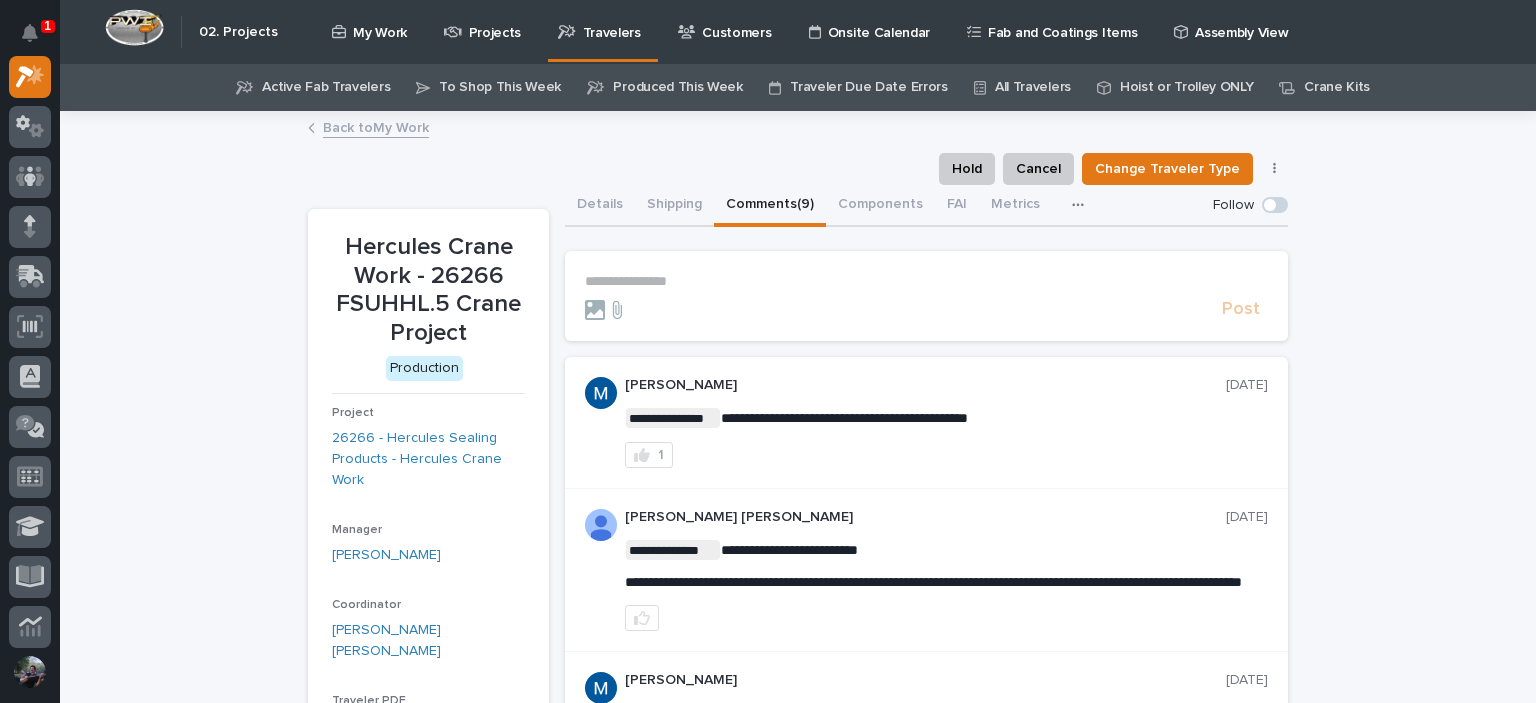 click on "Back to  My Work" at bounding box center [376, 126] 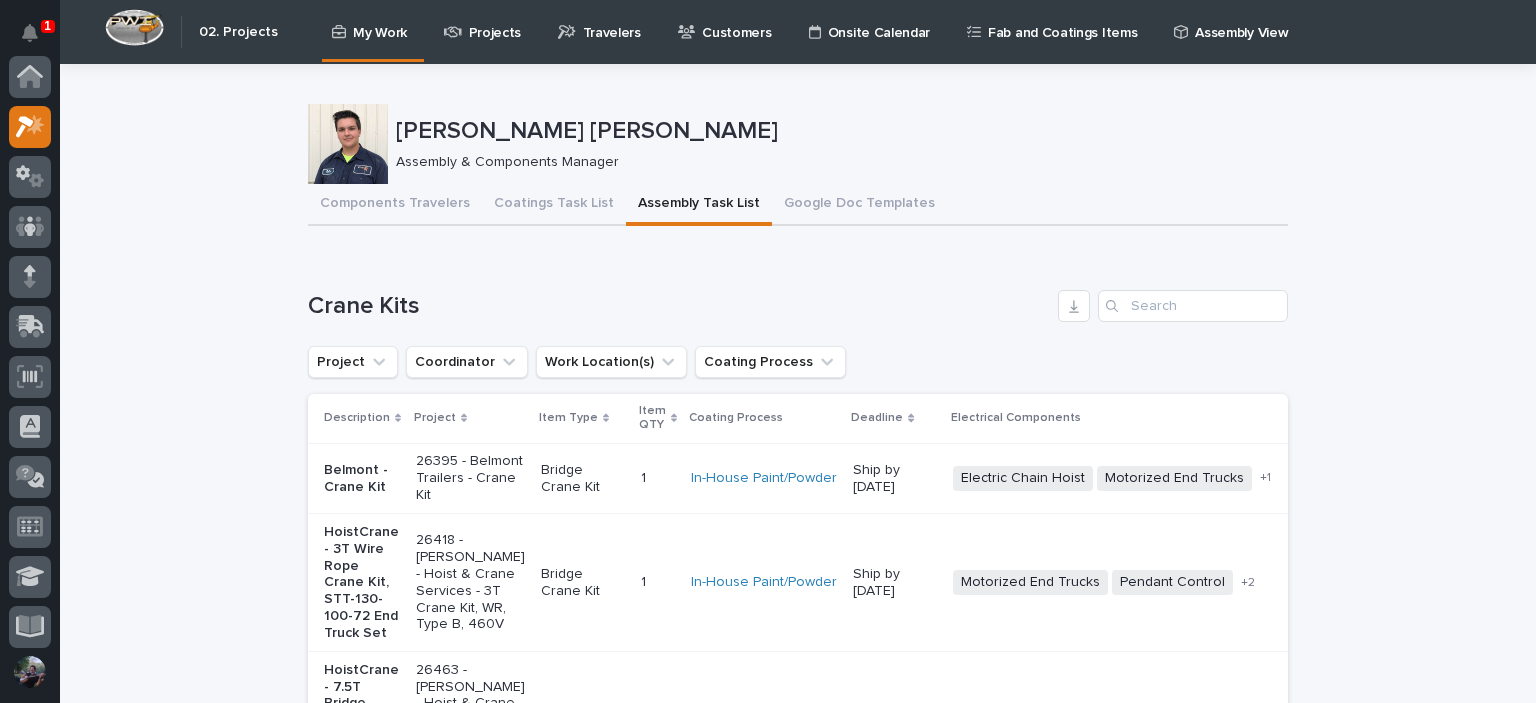 scroll, scrollTop: 50, scrollLeft: 0, axis: vertical 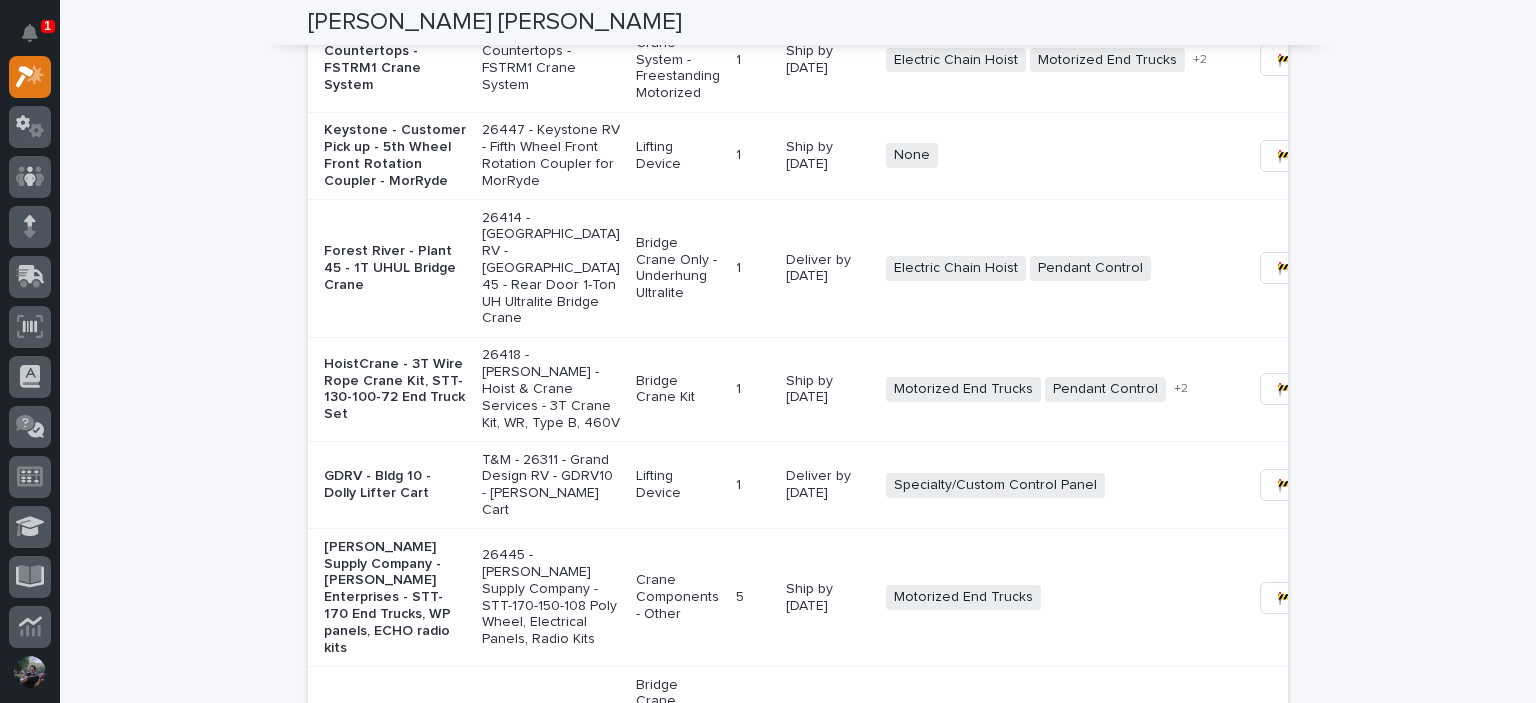 click on "+ 2" at bounding box center (1212, 60) 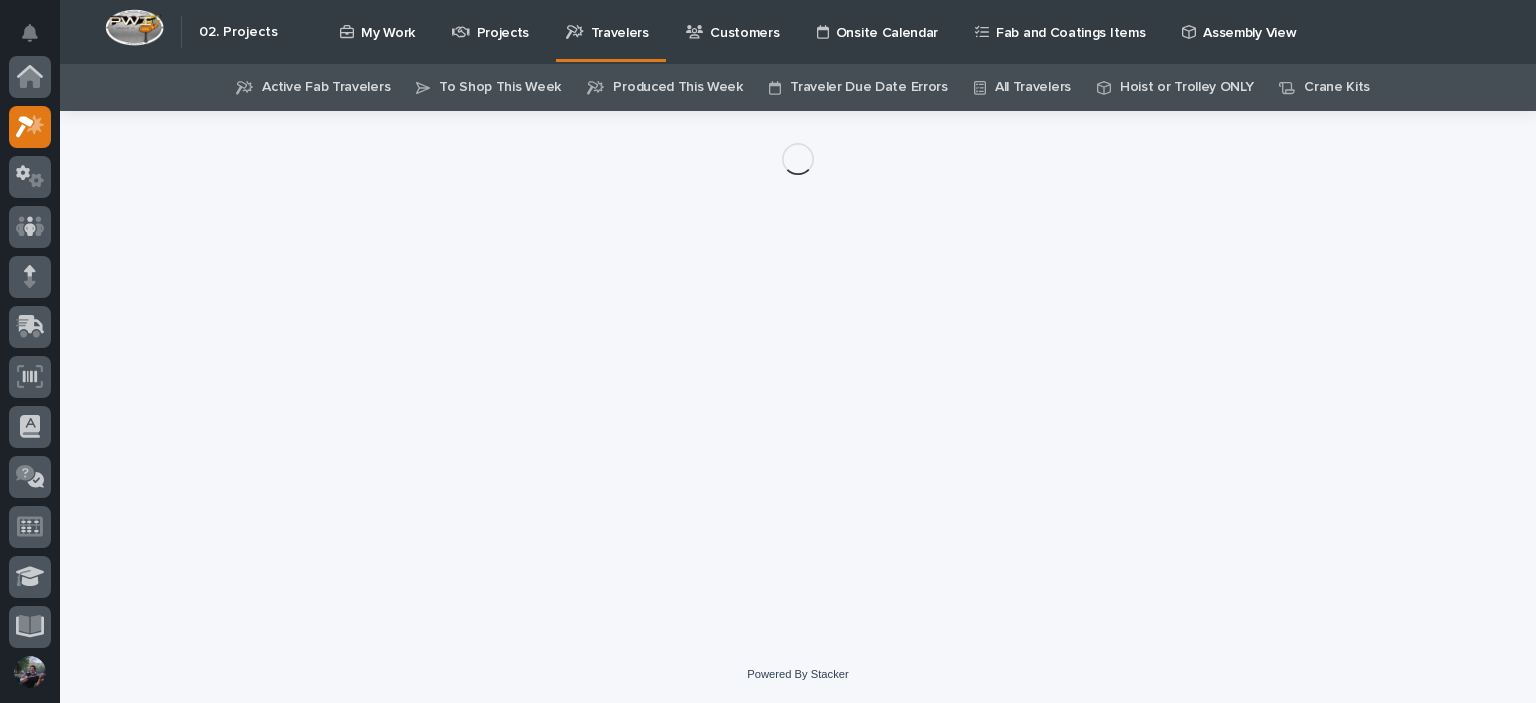 scroll, scrollTop: 0, scrollLeft: 0, axis: both 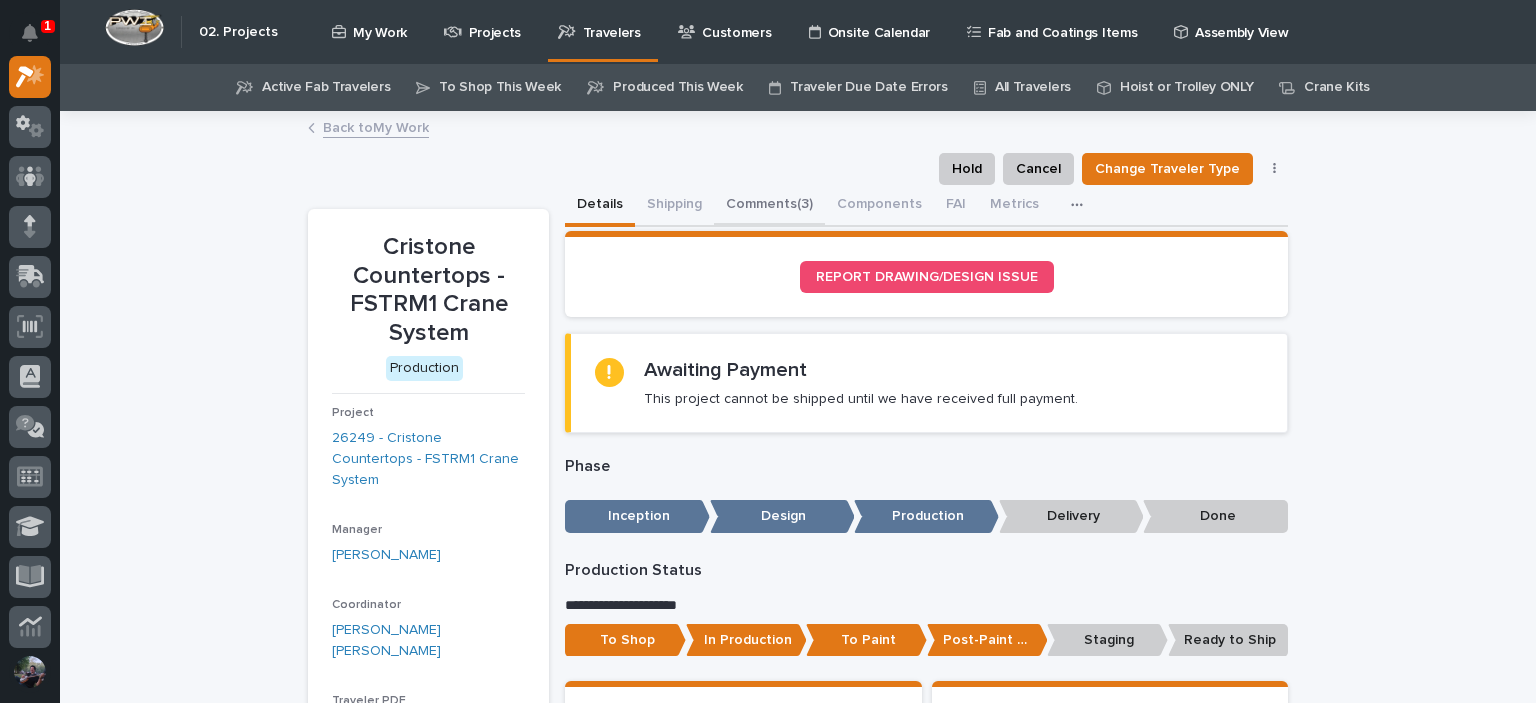 click on "Comments  (3)" at bounding box center (769, 206) 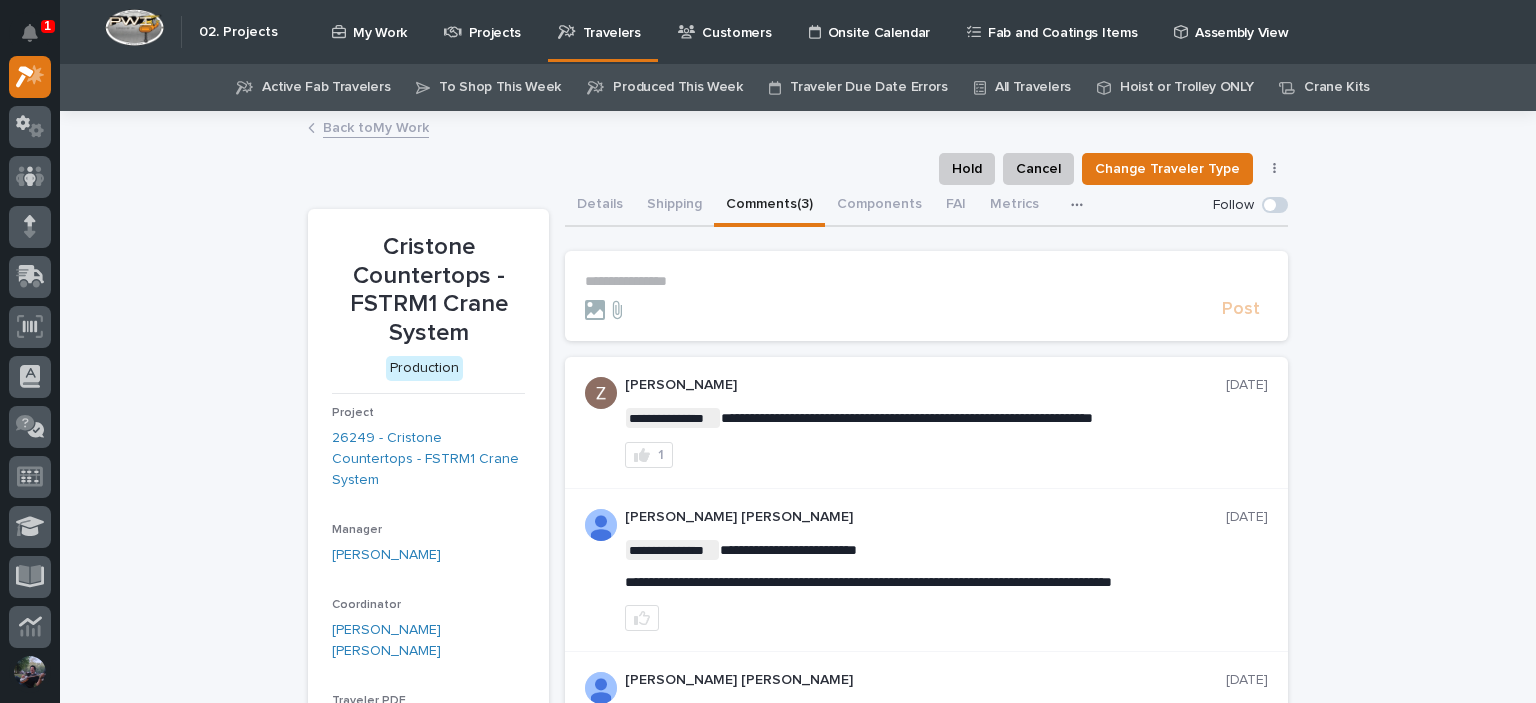 click on "**********" at bounding box center [926, 281] 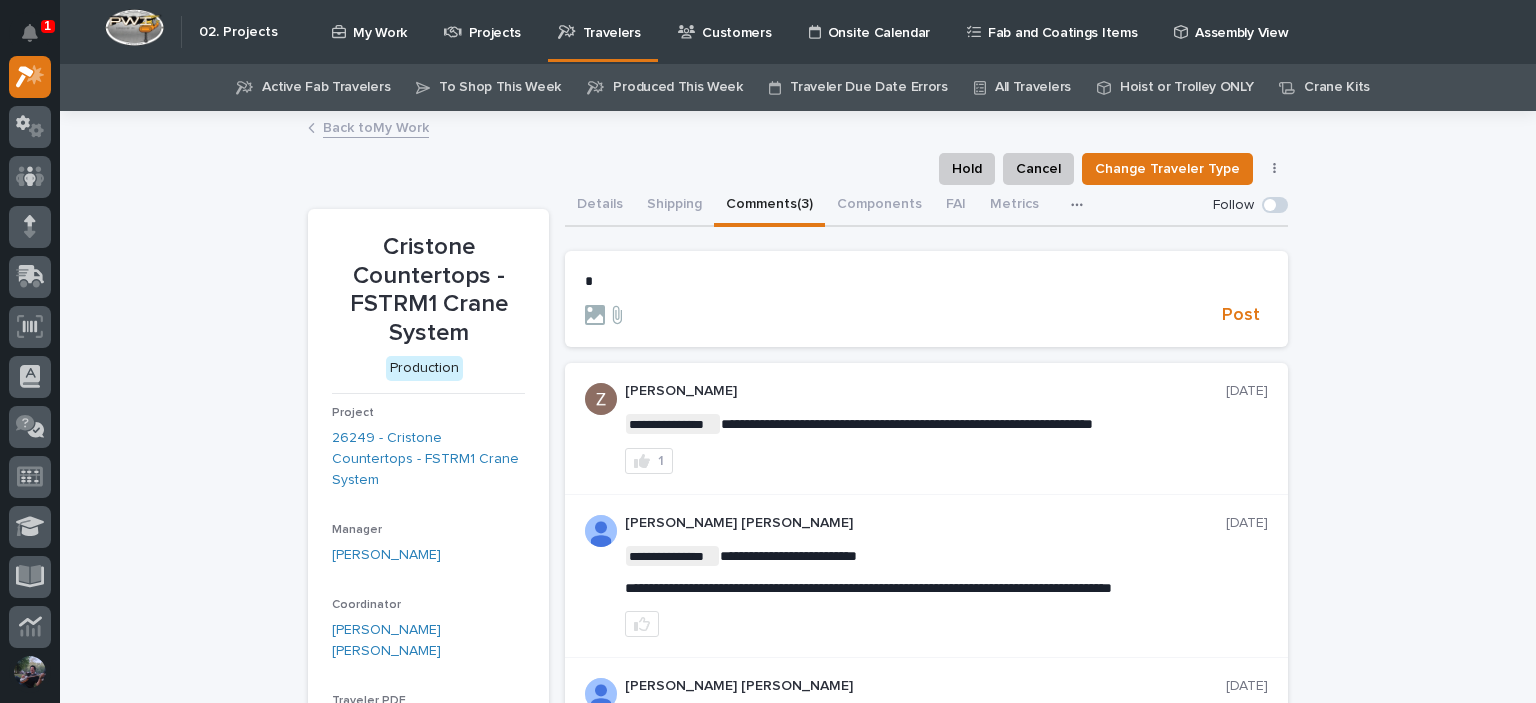 type 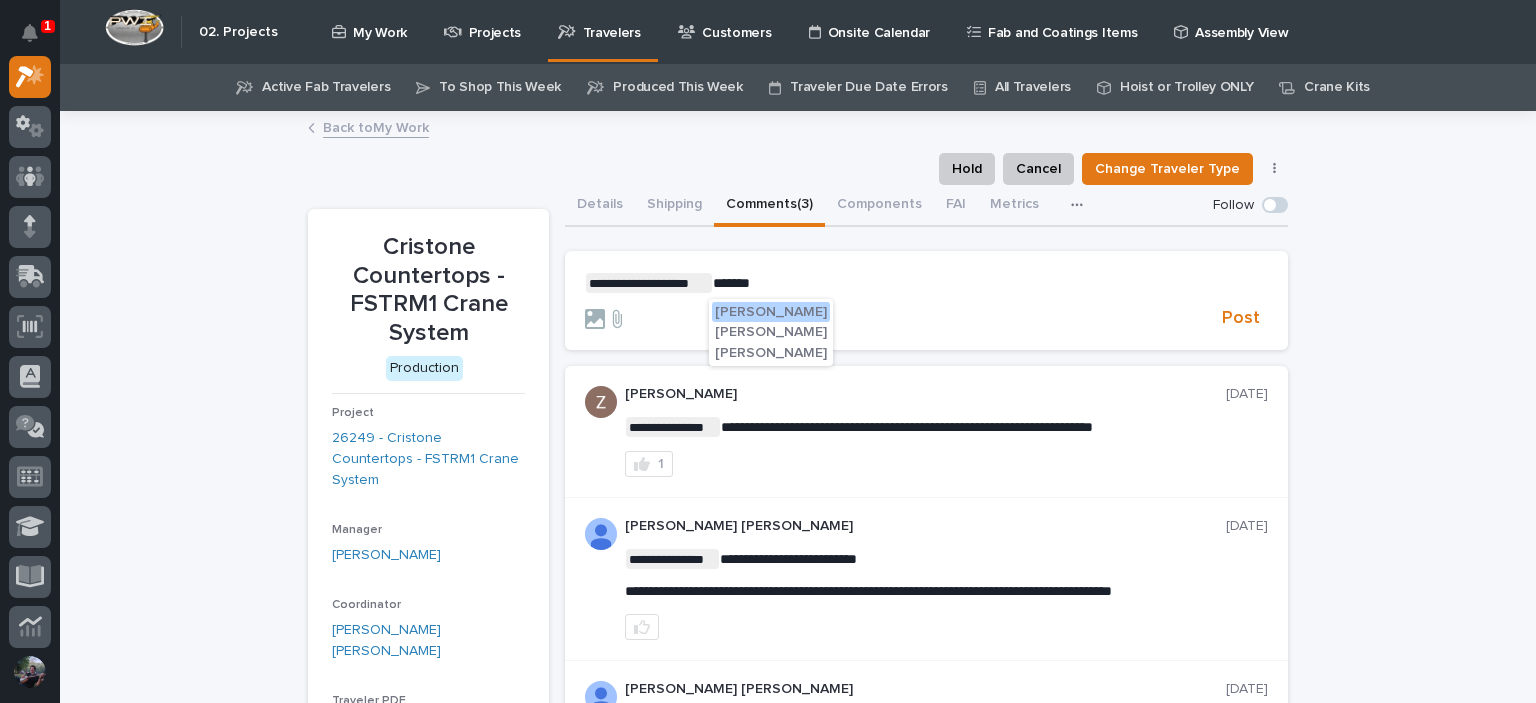 click on "Caleb Oetjen" at bounding box center [771, 353] 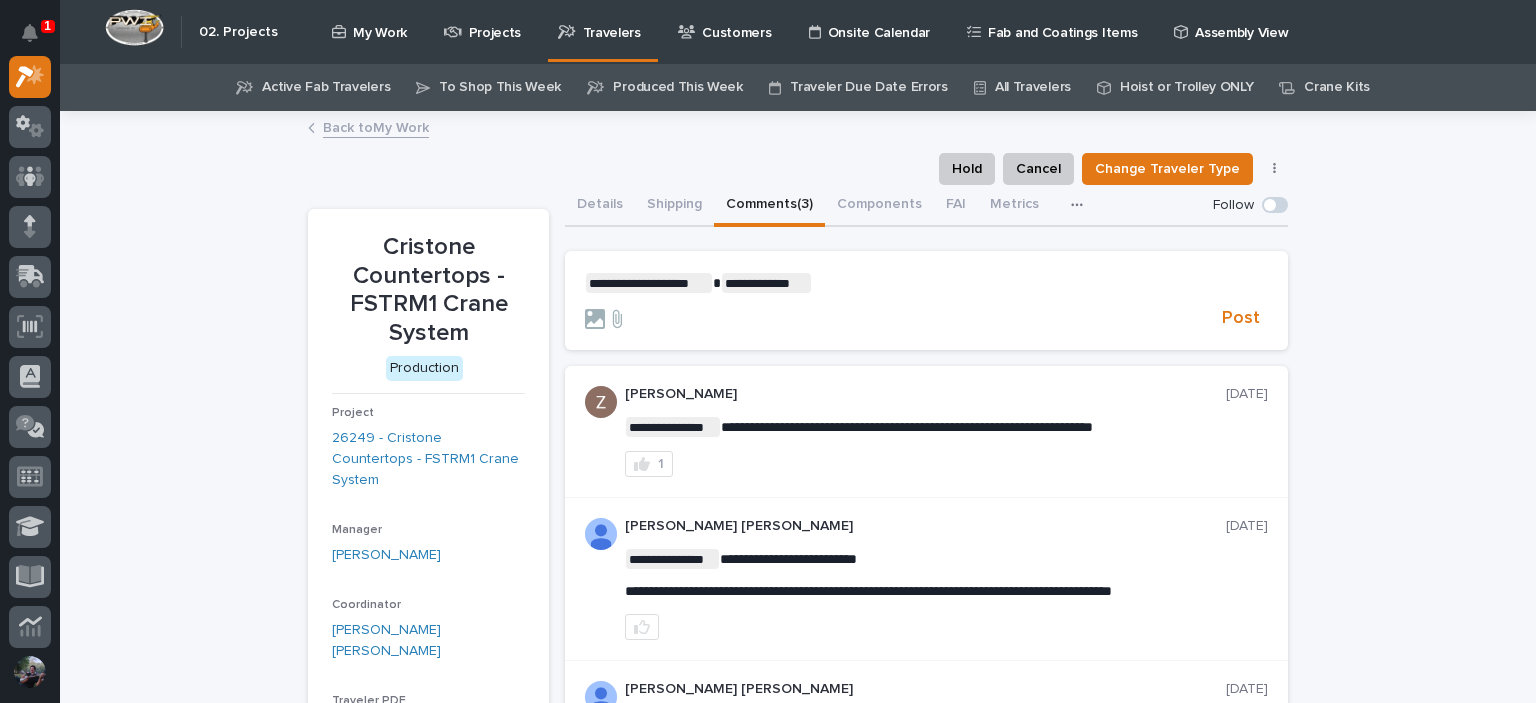 click on "**********" at bounding box center (926, 283) 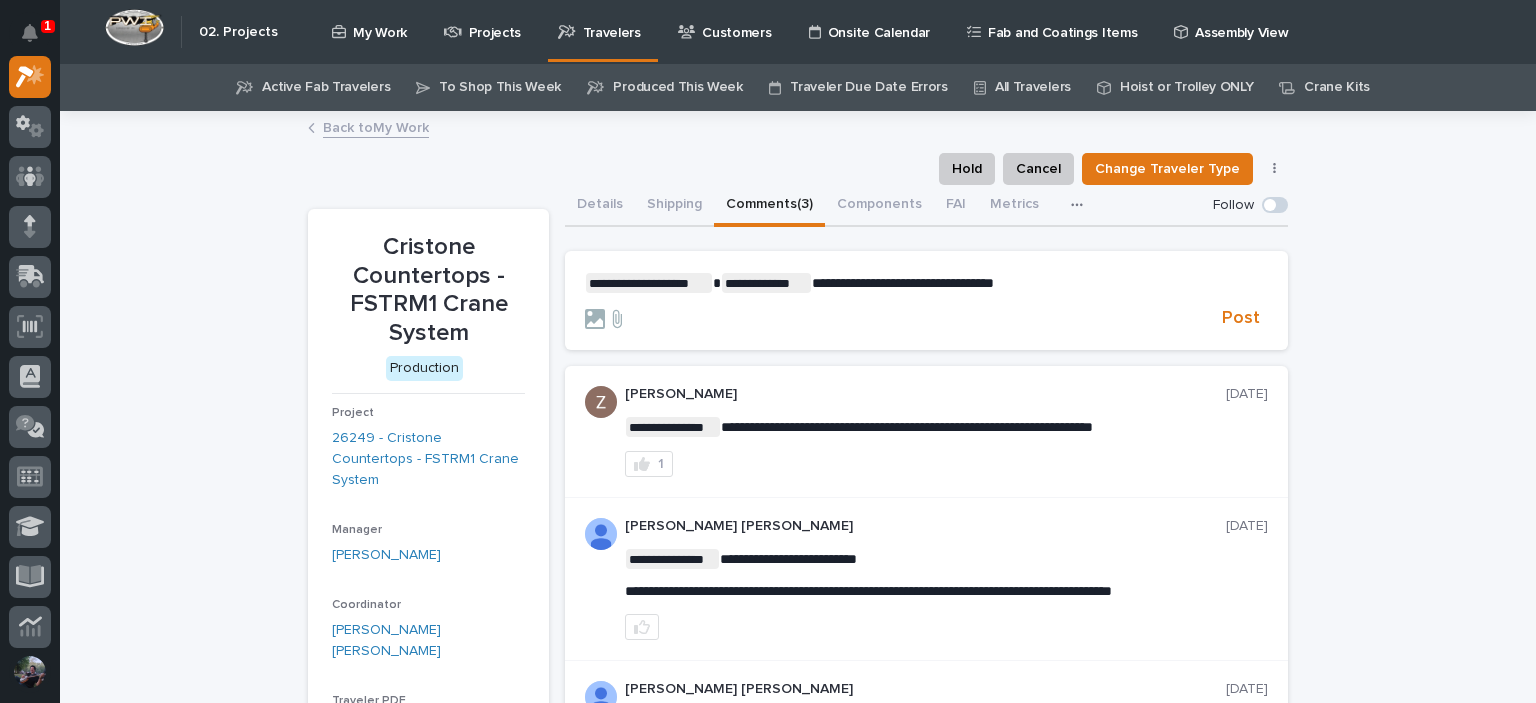 click on "**********" at bounding box center (926, 301) 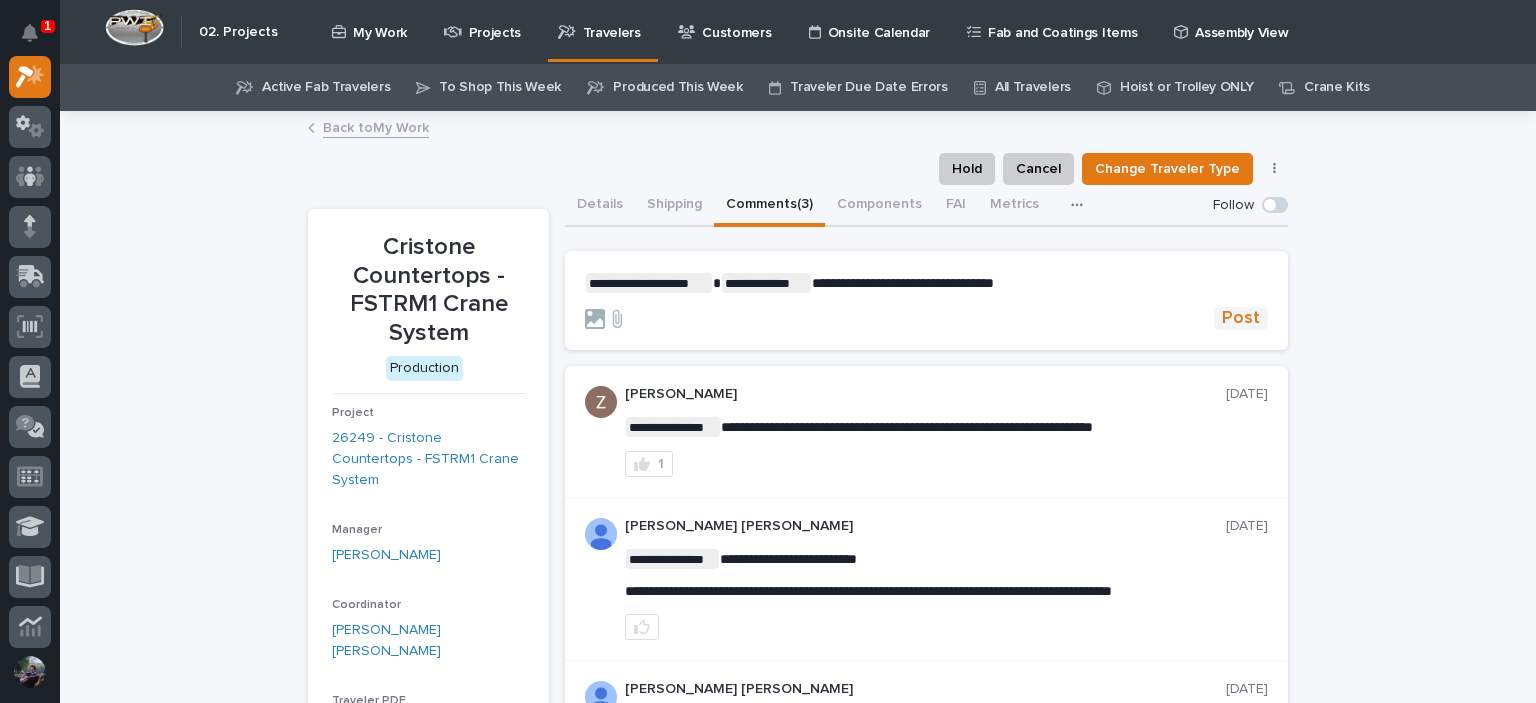 click on "Post" at bounding box center [1241, 318] 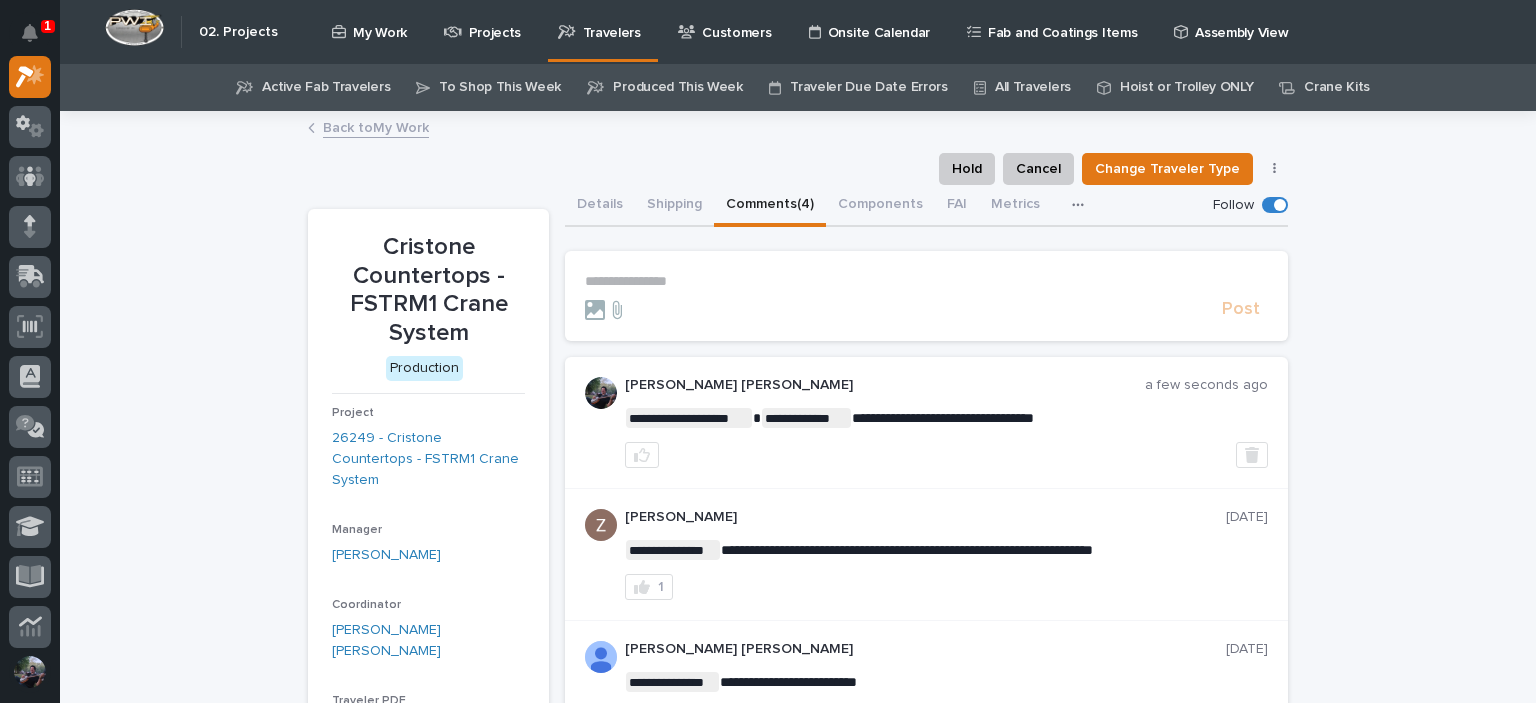 click on "Back to  My Work" at bounding box center [376, 126] 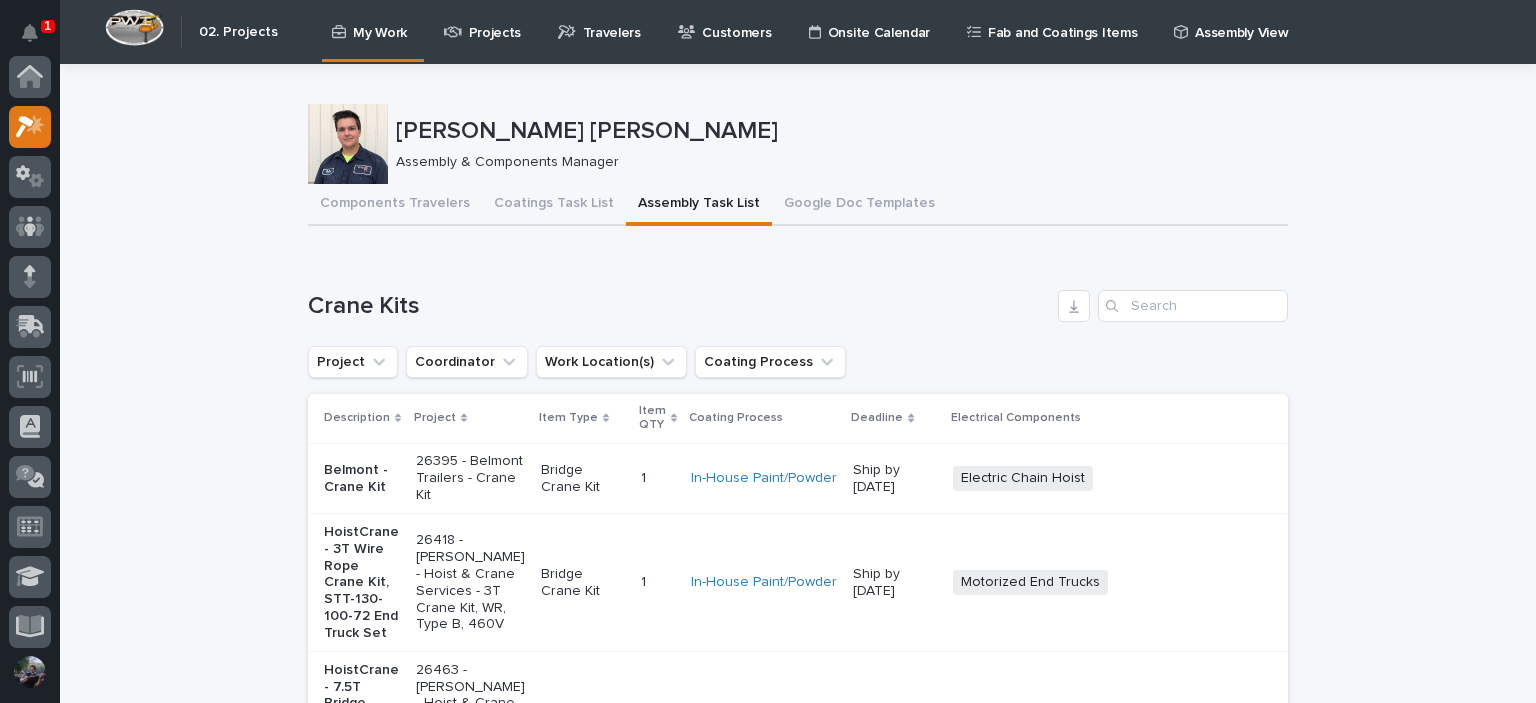 scroll, scrollTop: 50, scrollLeft: 0, axis: vertical 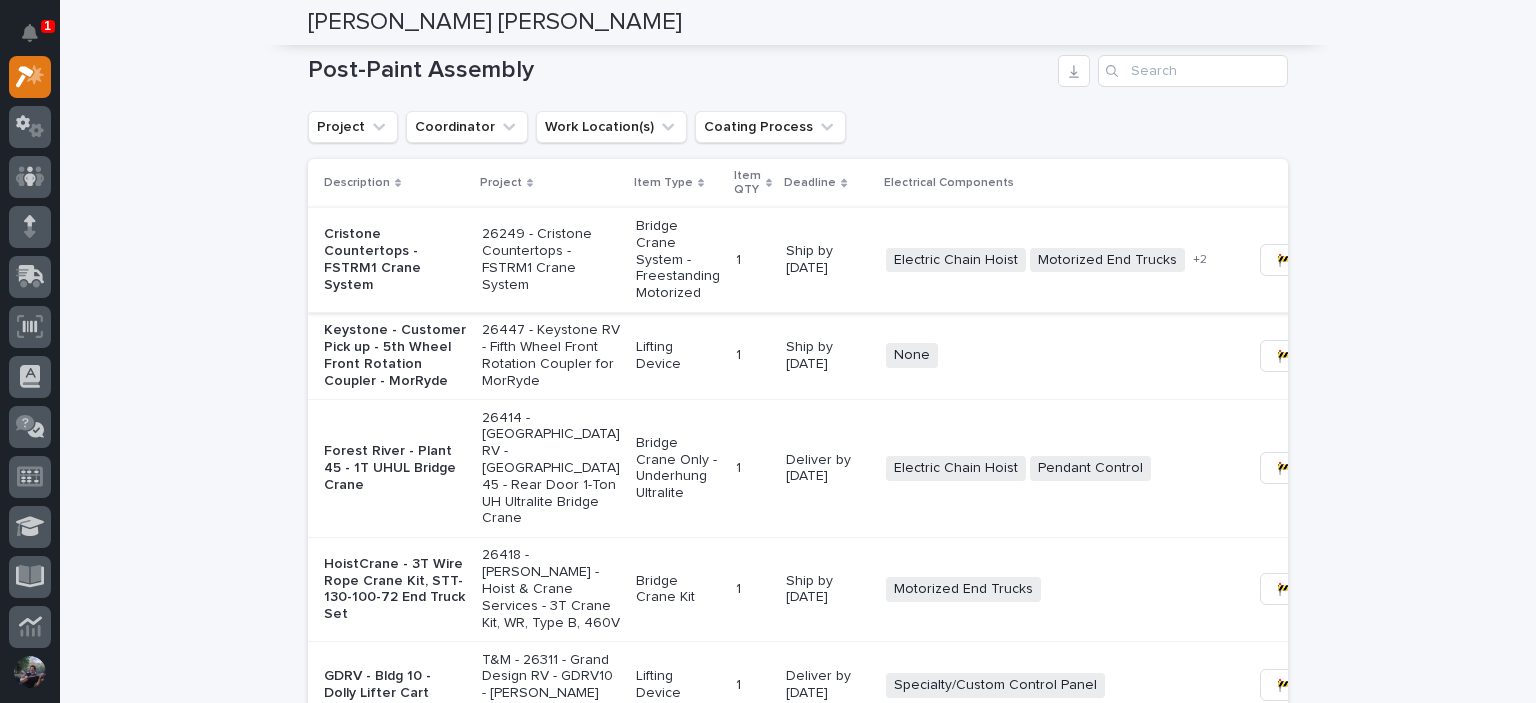 click on "🚧 Staging →" at bounding box center [1318, 260] 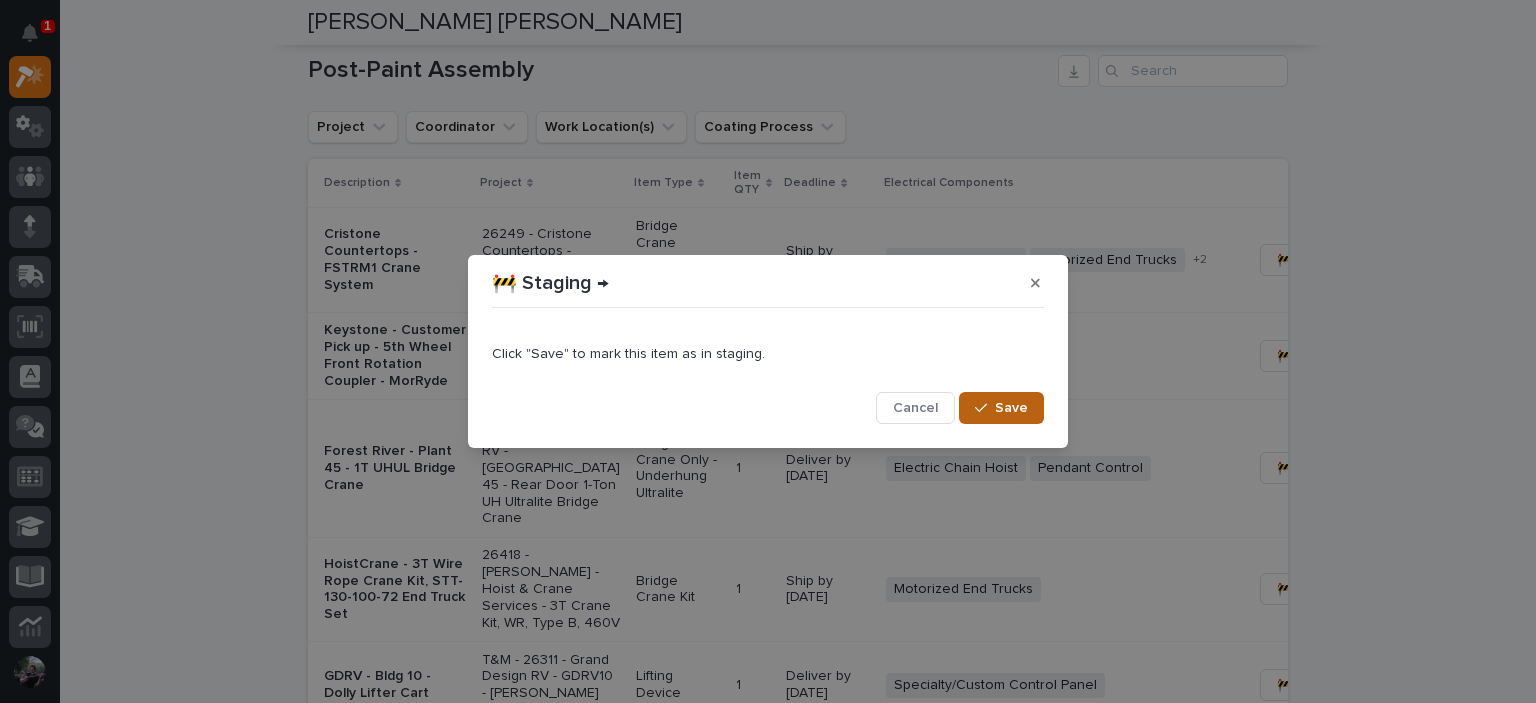 click on "Save" at bounding box center [1001, 408] 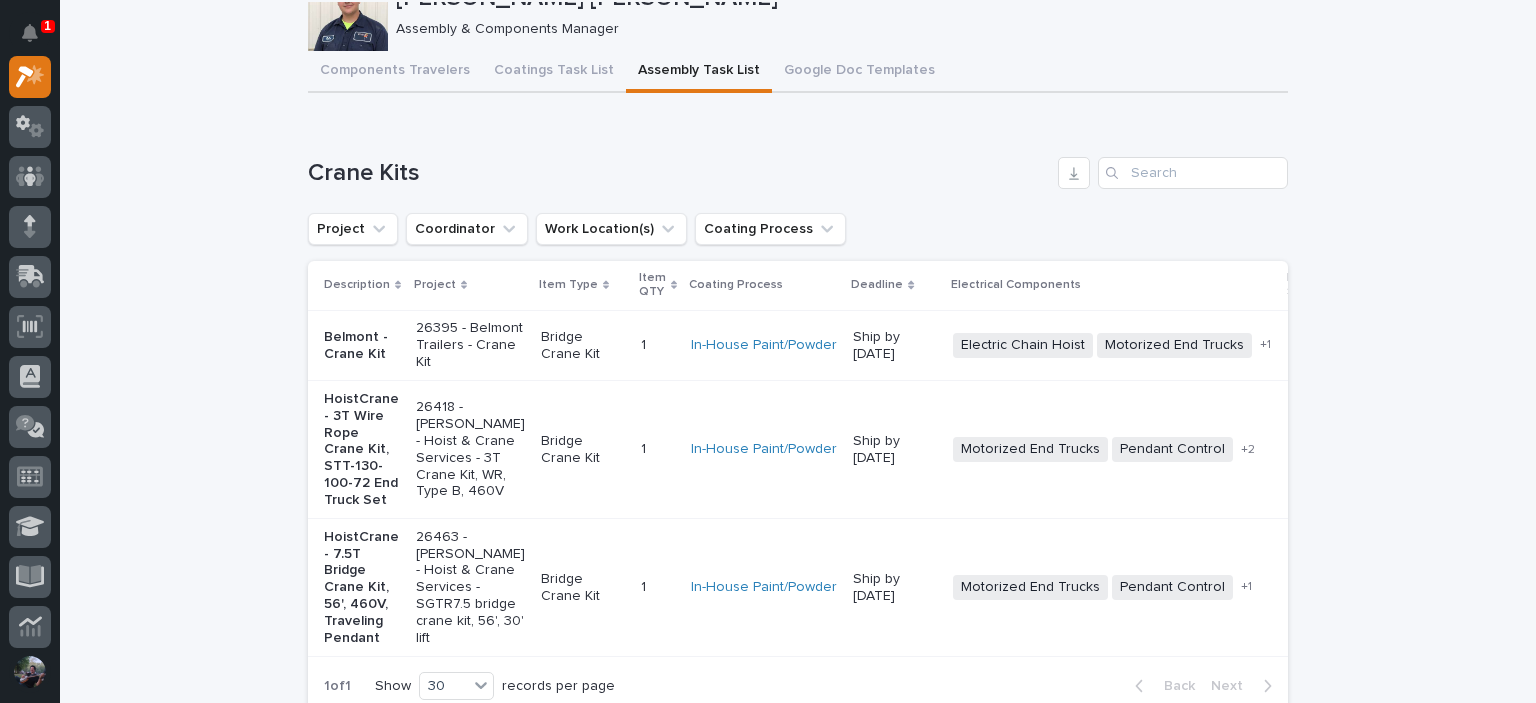 scroll, scrollTop: 0, scrollLeft: 0, axis: both 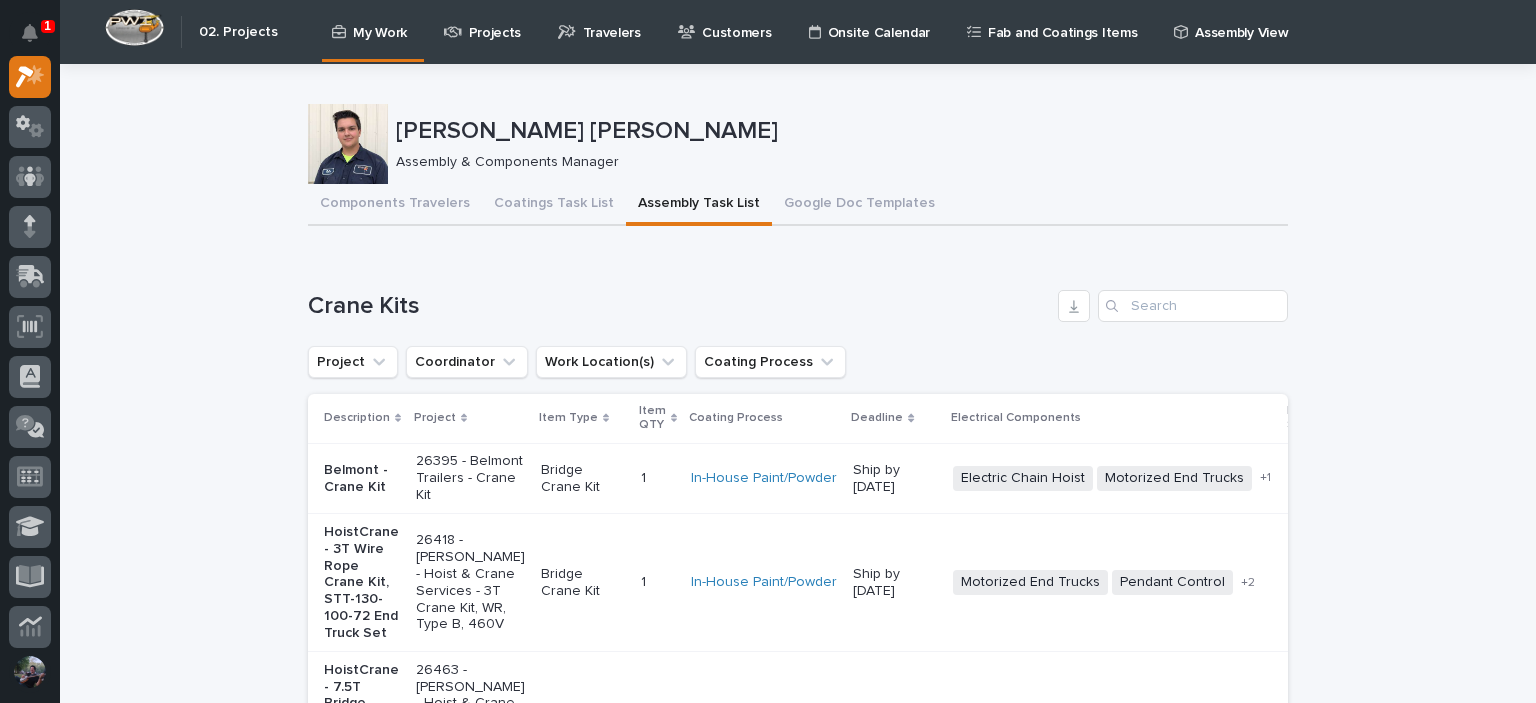 click on "Projects" at bounding box center [486, 21] 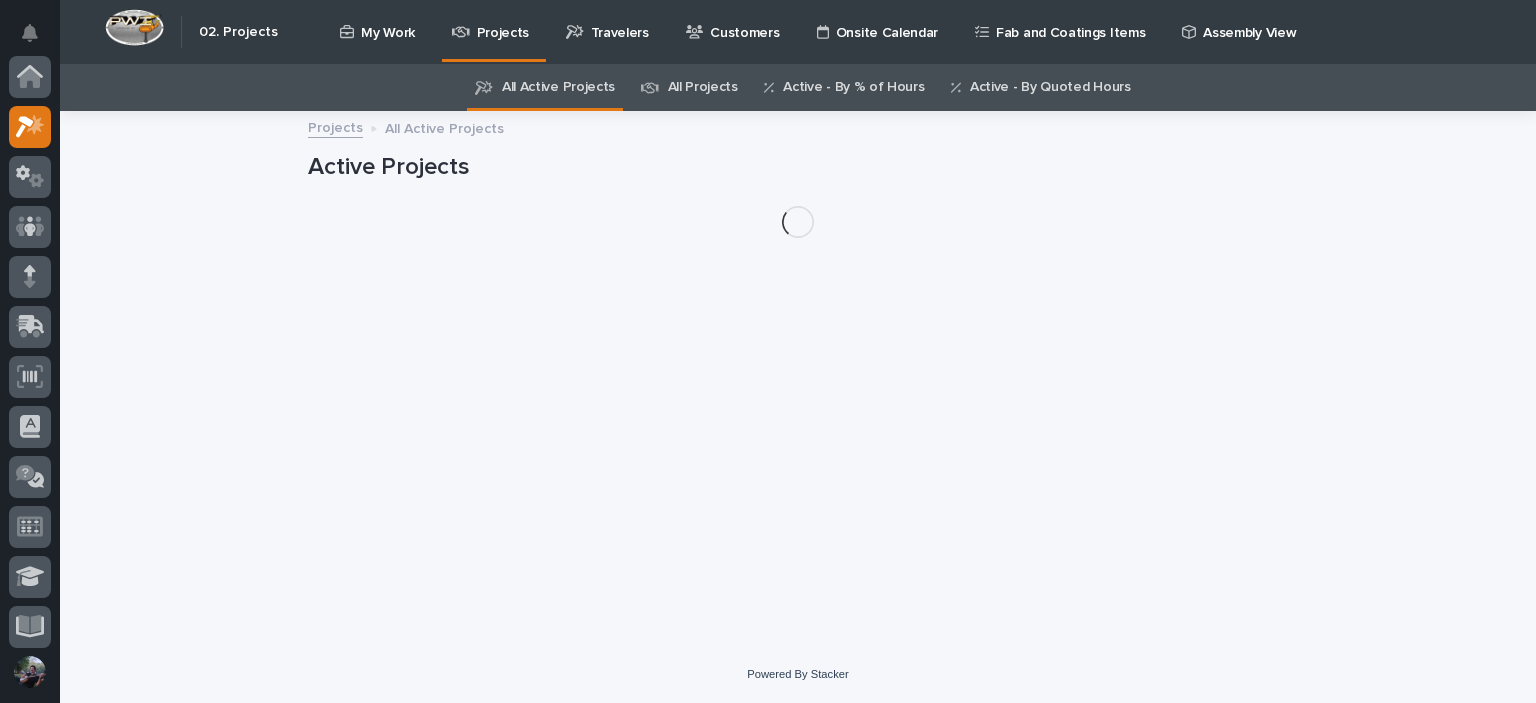 scroll, scrollTop: 50, scrollLeft: 0, axis: vertical 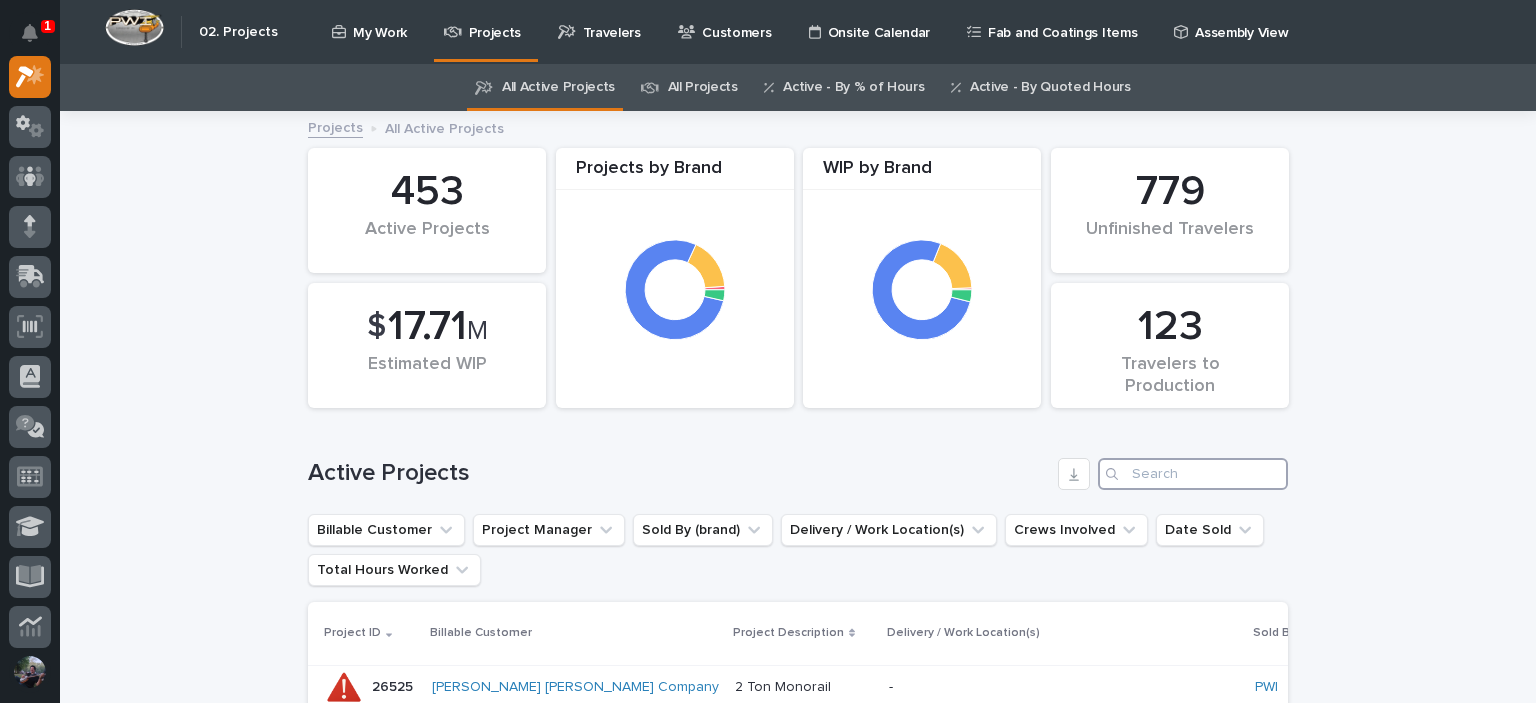 click at bounding box center (1193, 474) 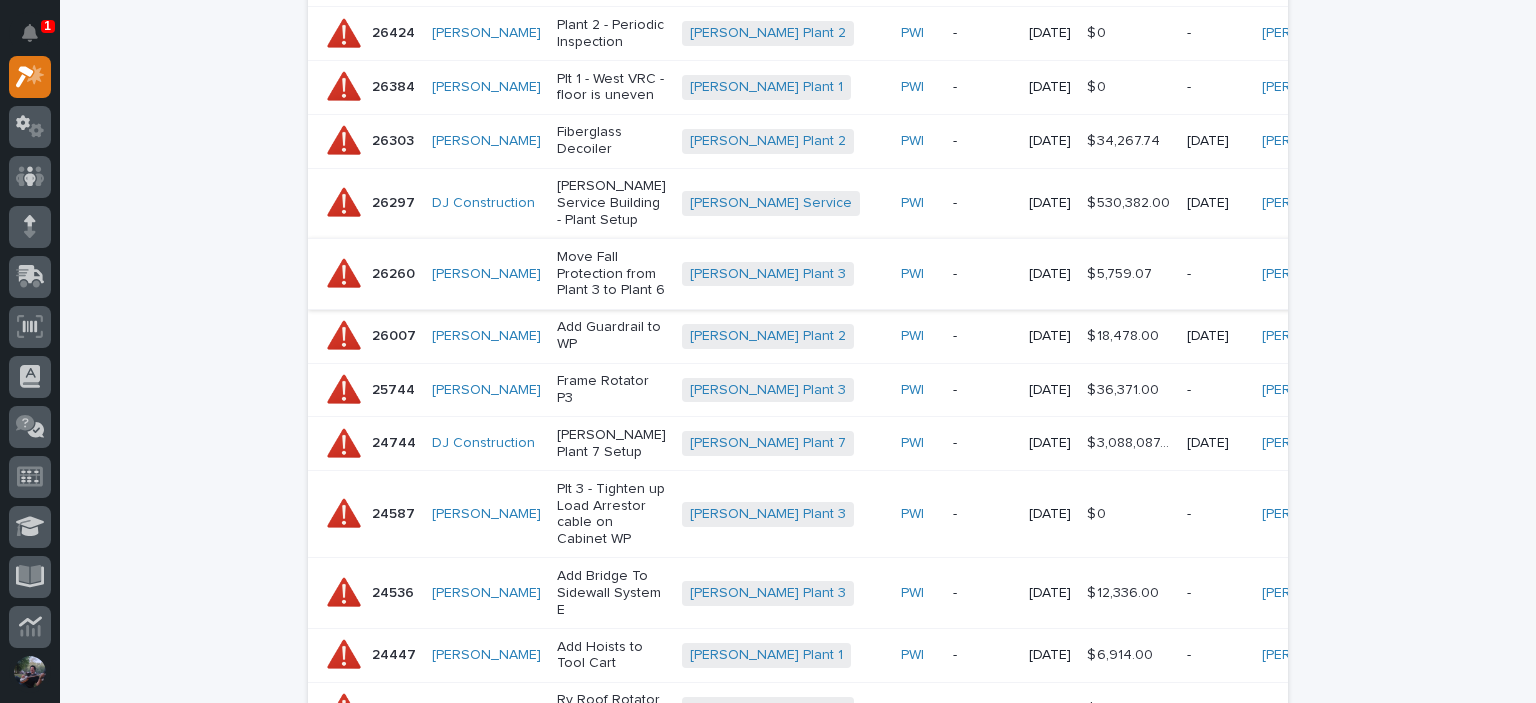 scroll, scrollTop: 1178, scrollLeft: 0, axis: vertical 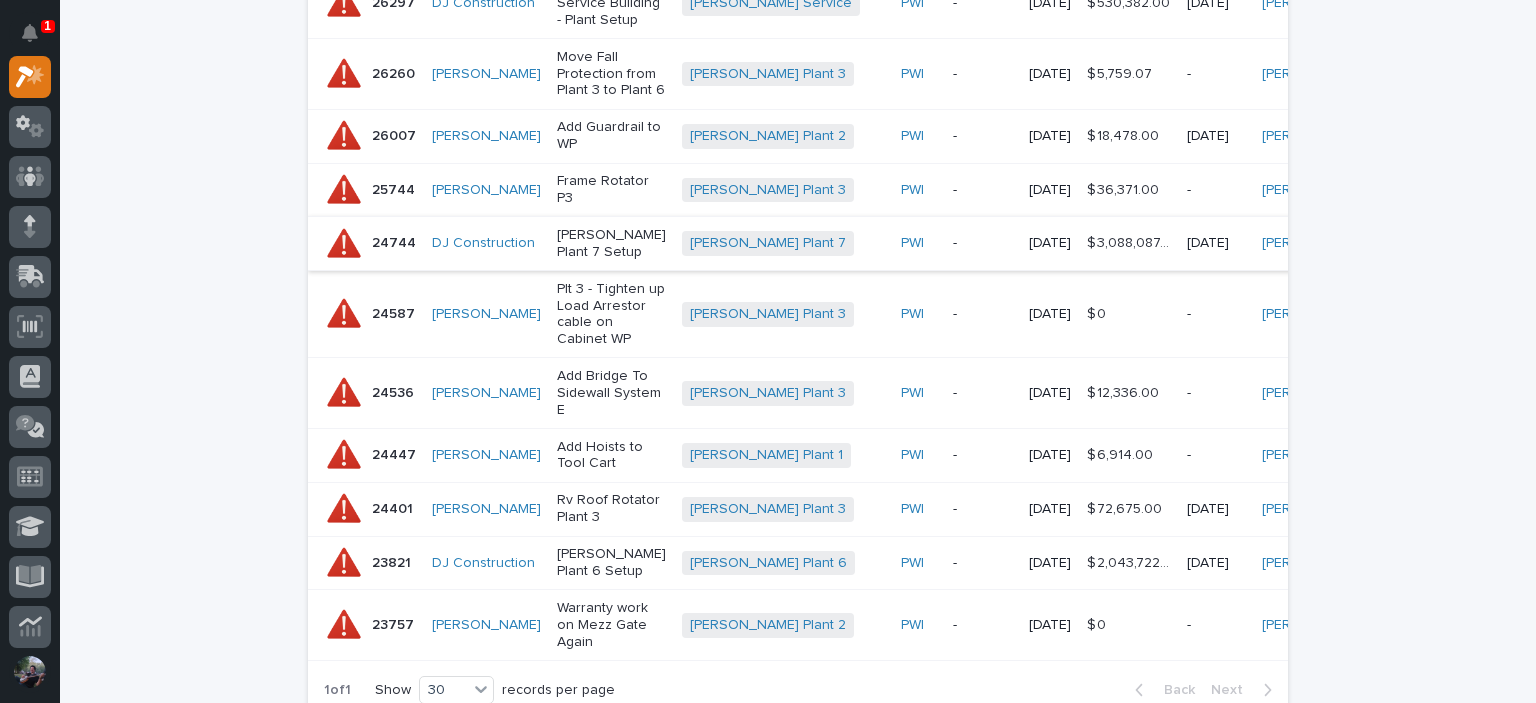 type on "brinkley" 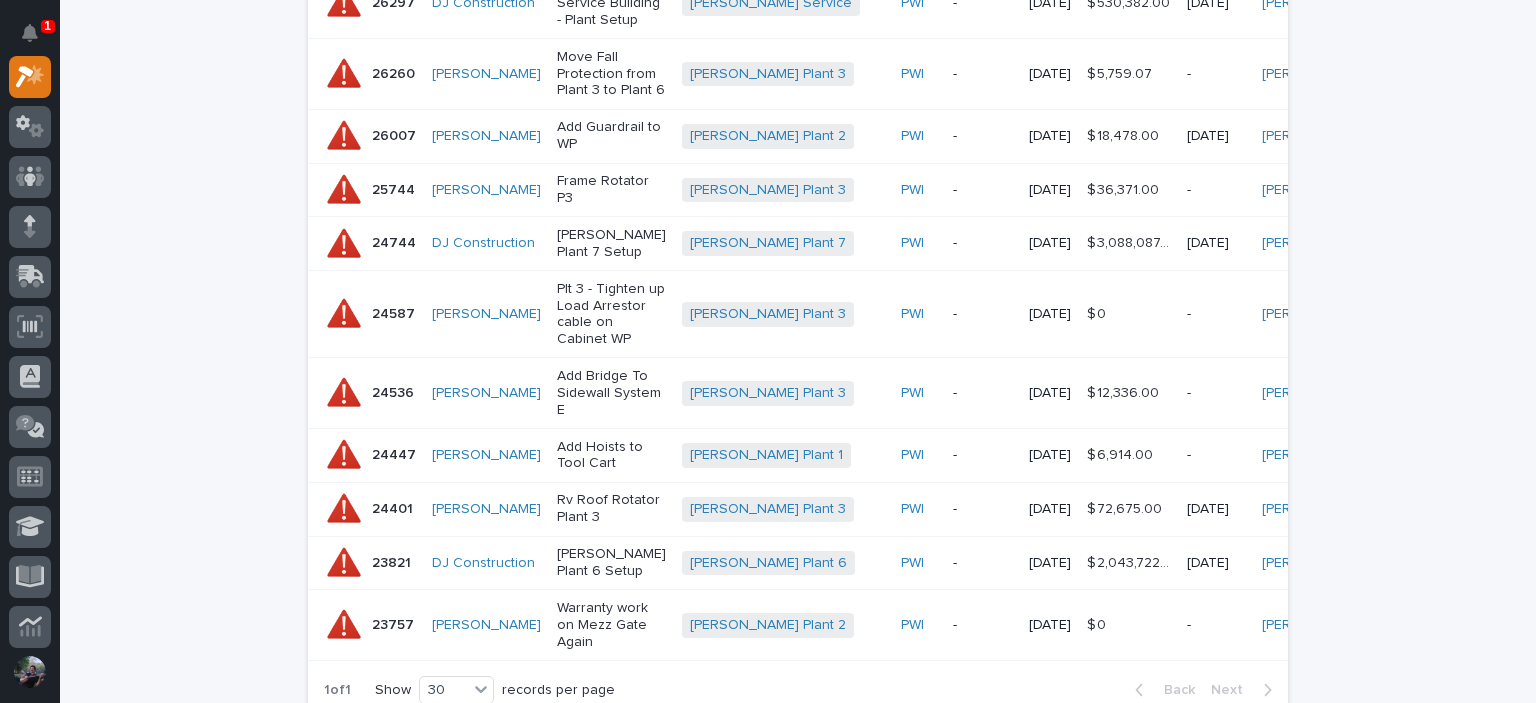 click on "Brinkley Plant 7 Setup" at bounding box center (611, 244) 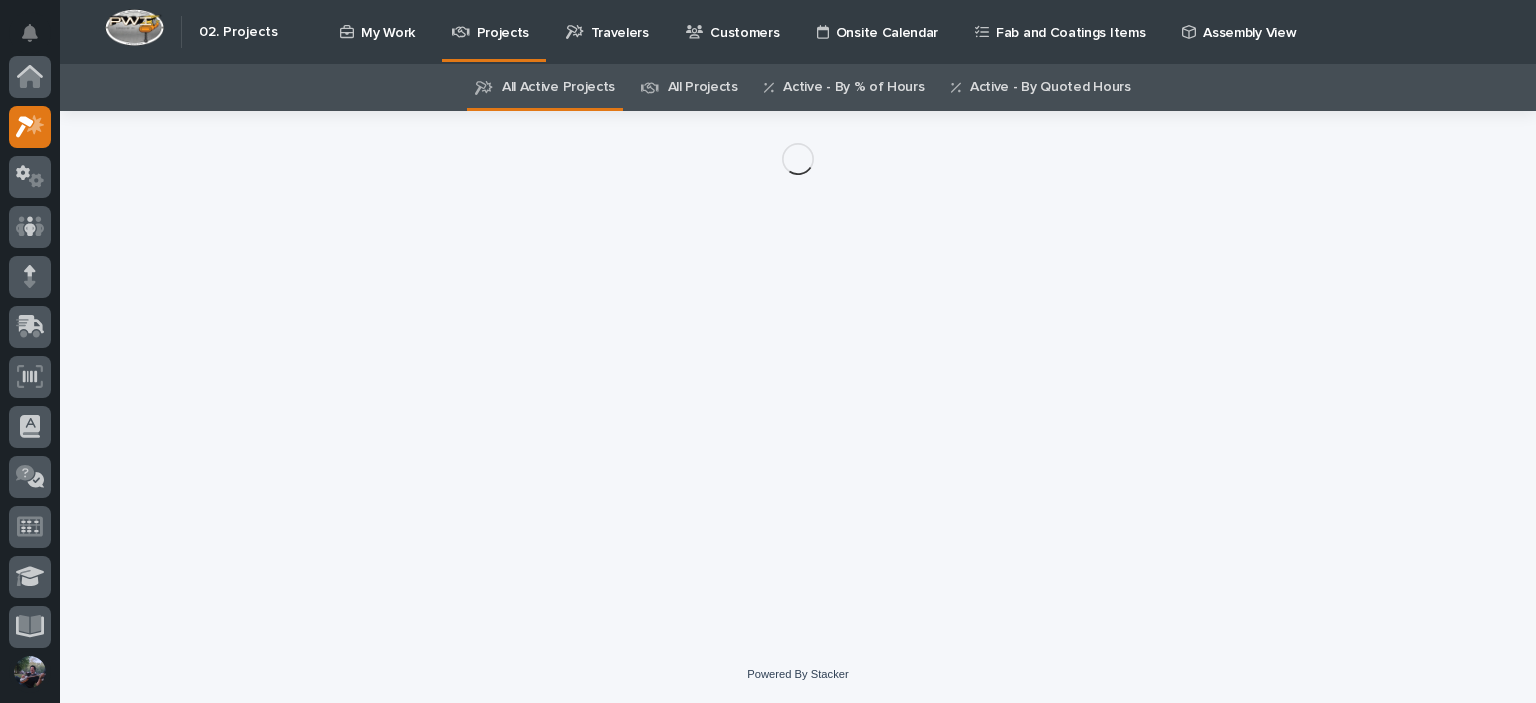 scroll, scrollTop: 0, scrollLeft: 0, axis: both 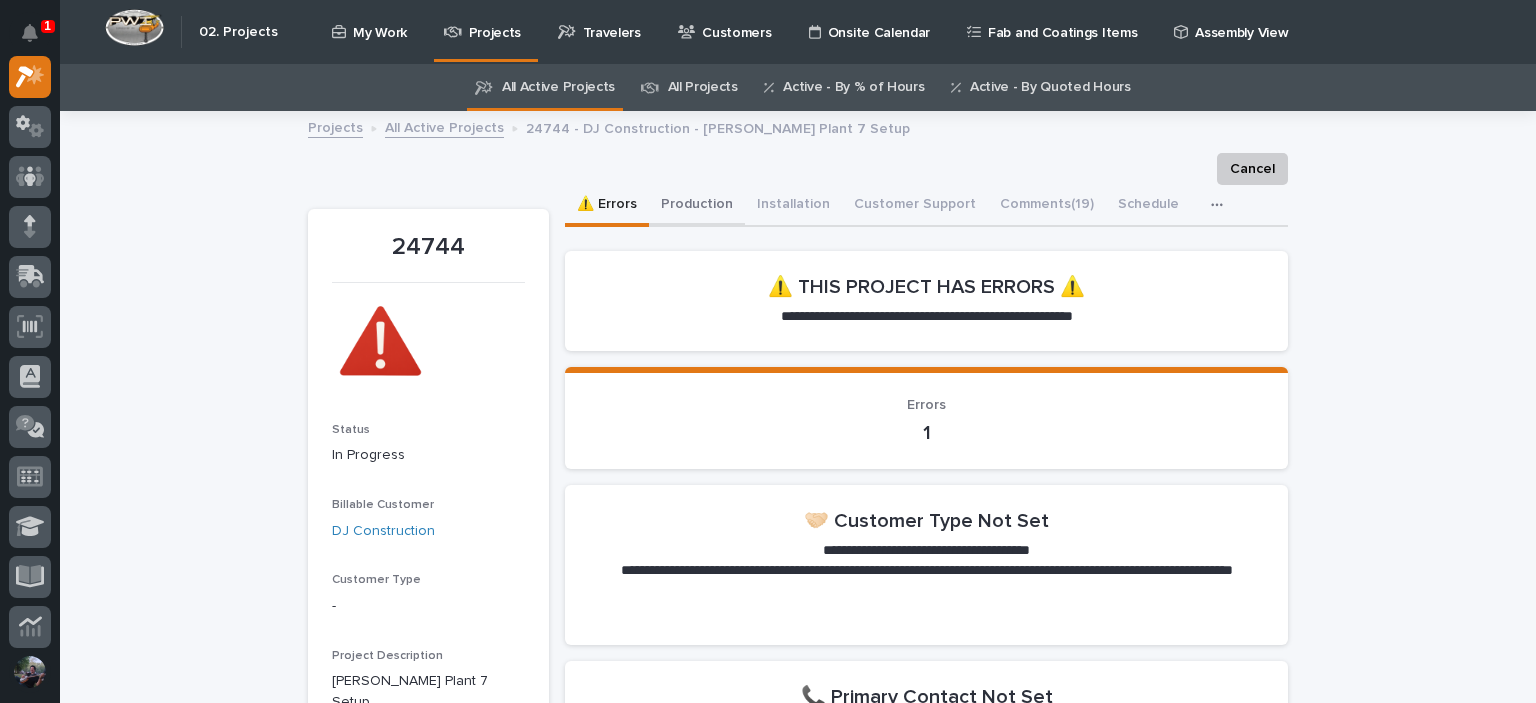 click on "Production" at bounding box center [697, 206] 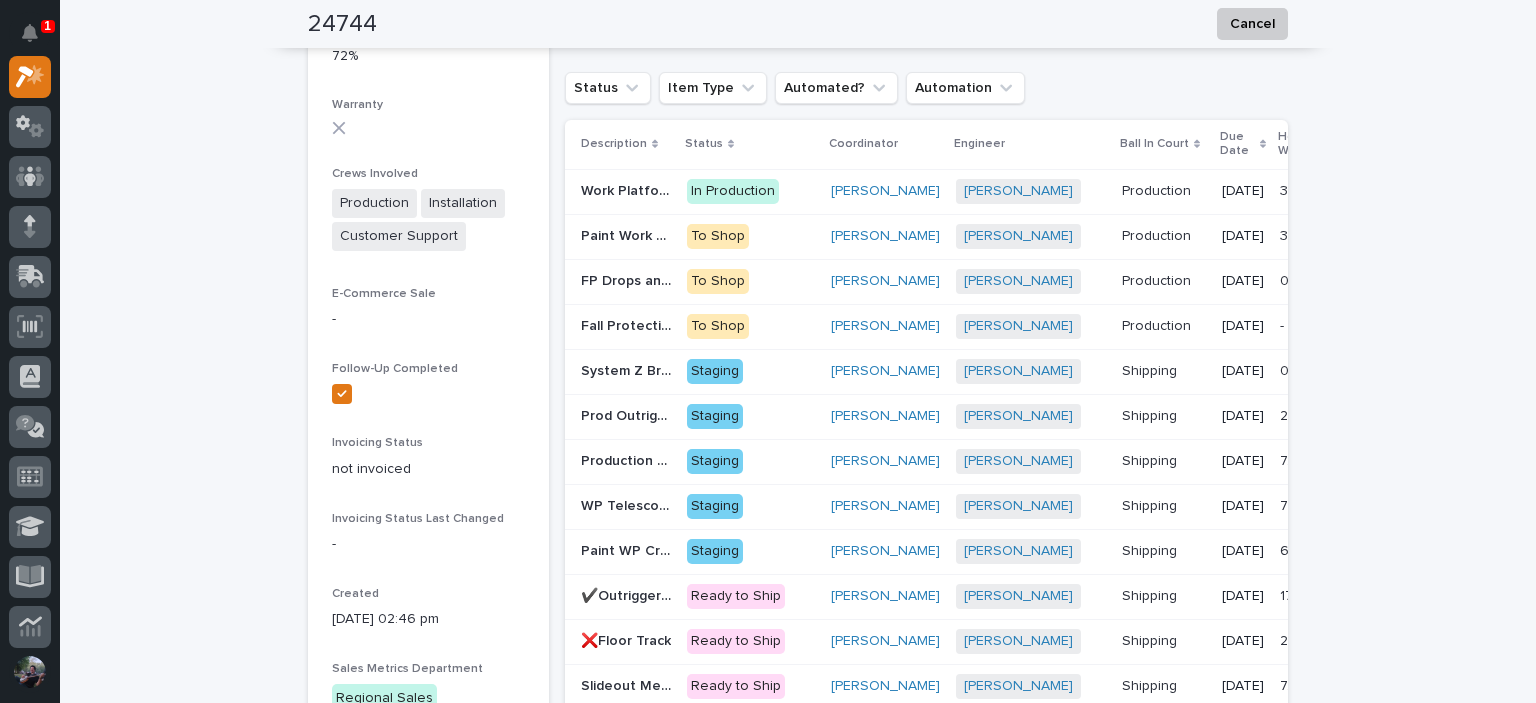 scroll, scrollTop: 2066, scrollLeft: 0, axis: vertical 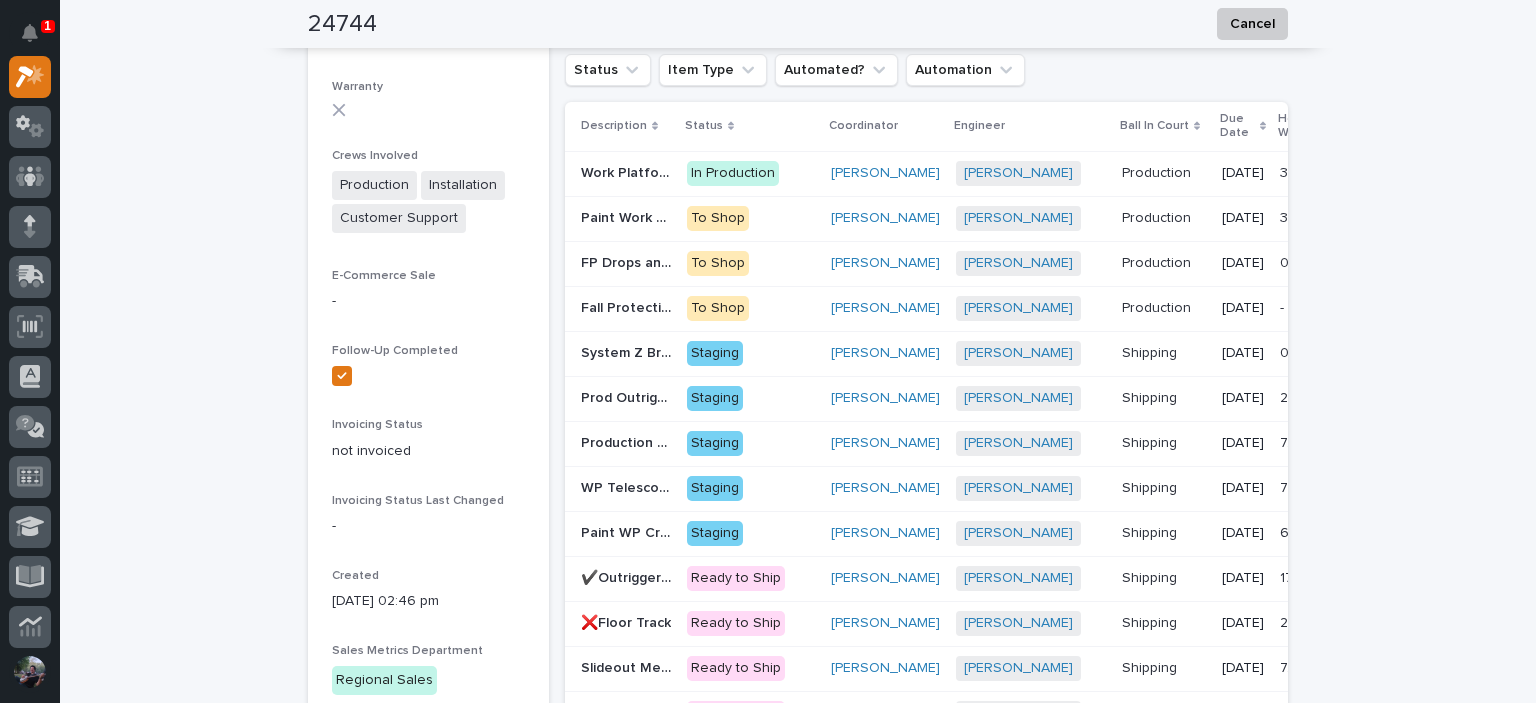 click on "Staging" at bounding box center (715, 353) 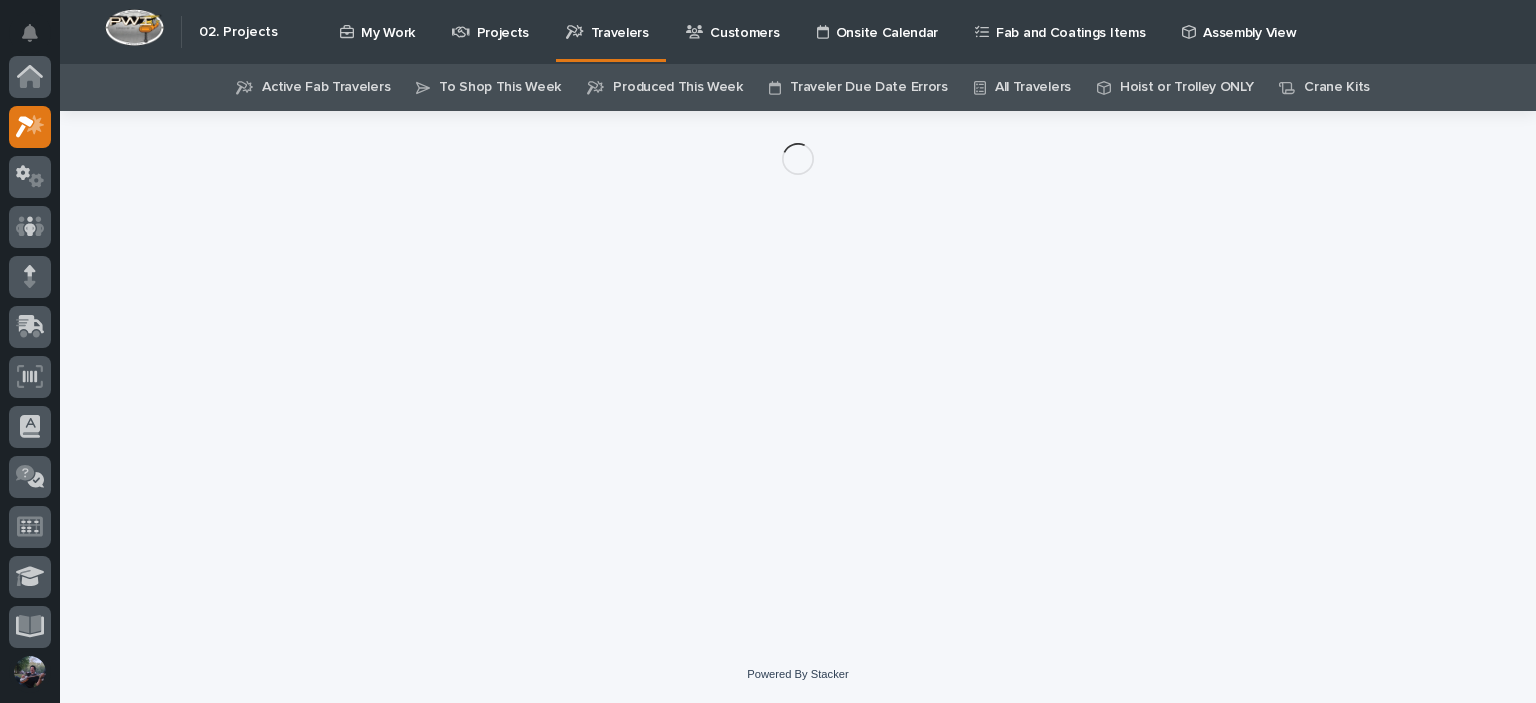 scroll, scrollTop: 0, scrollLeft: 0, axis: both 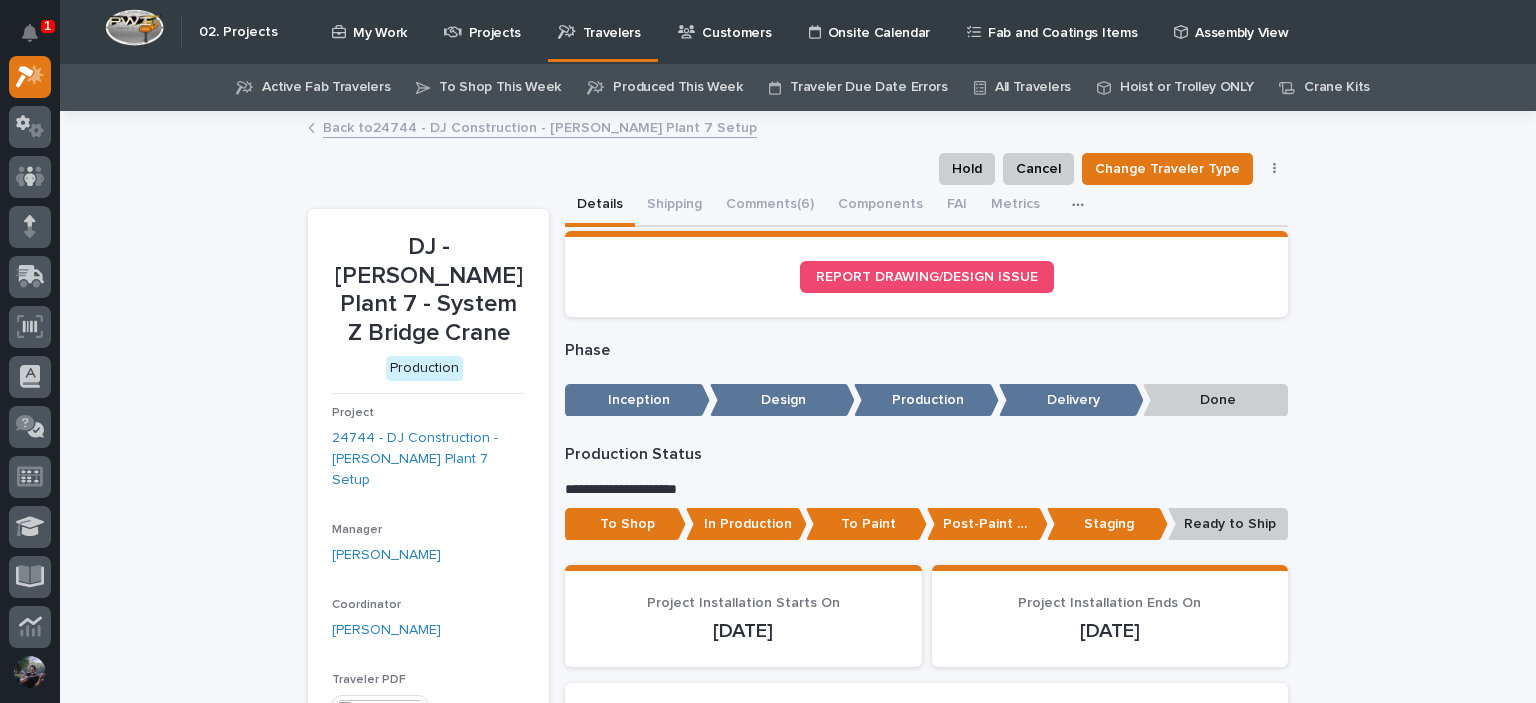 click on "**********" at bounding box center [926, 497] 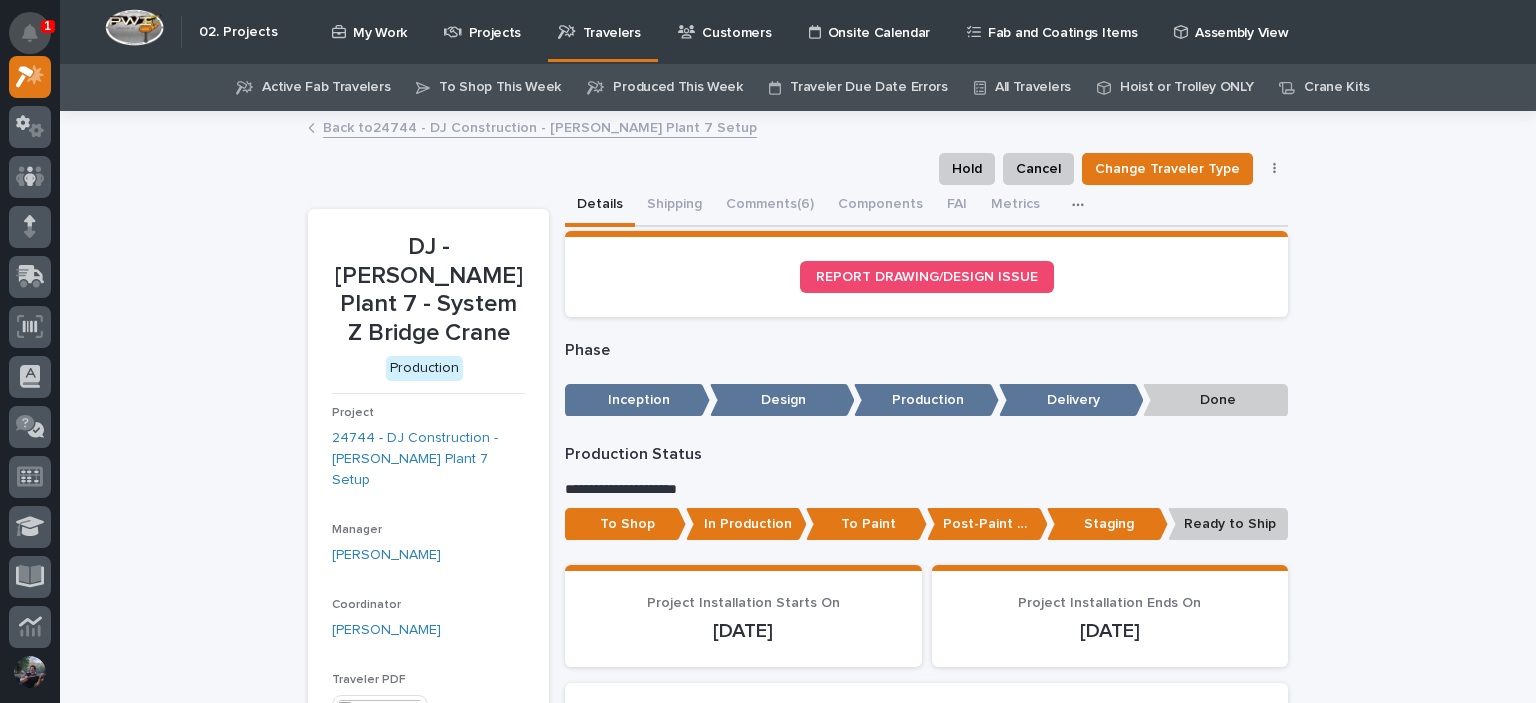 click at bounding box center (30, 33) 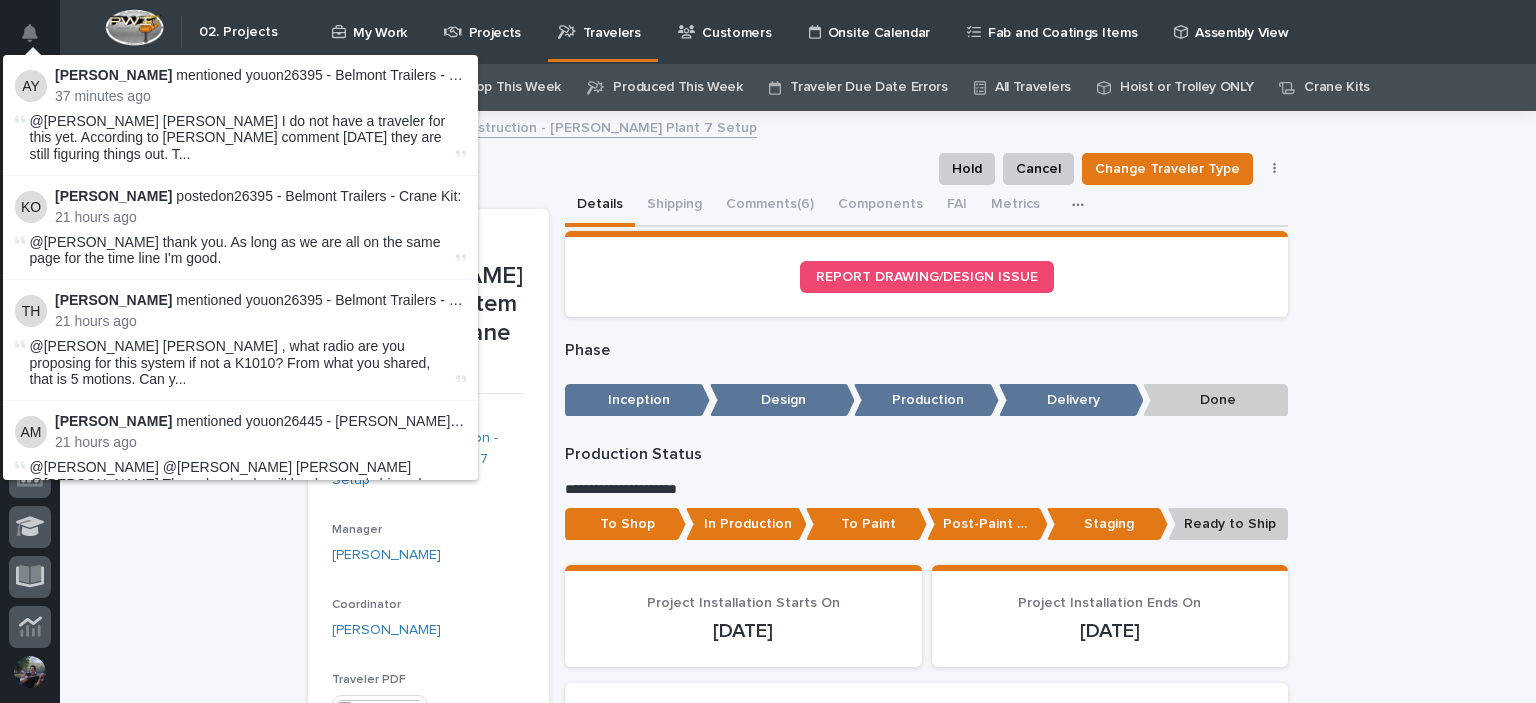 click on "Details" at bounding box center [600, 206] 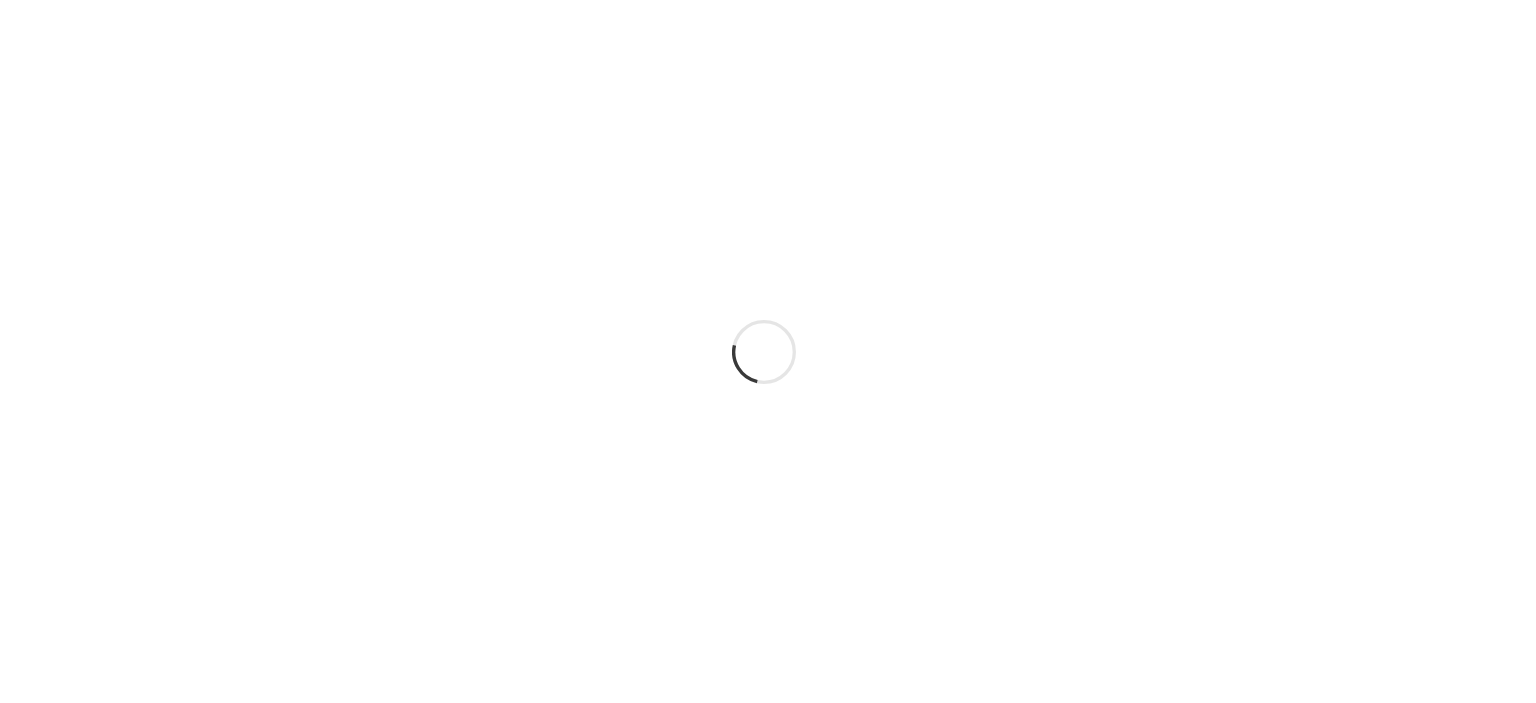scroll, scrollTop: 0, scrollLeft: 0, axis: both 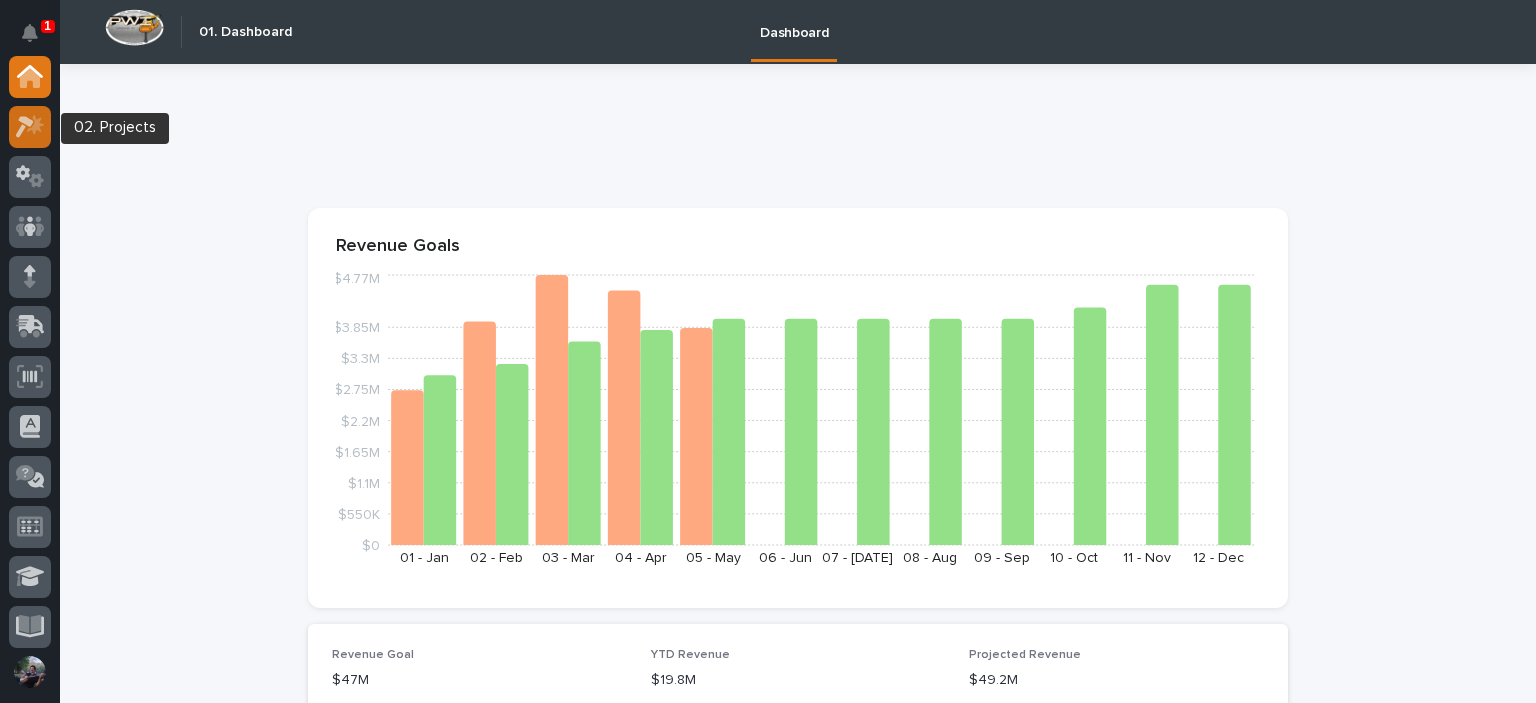 click 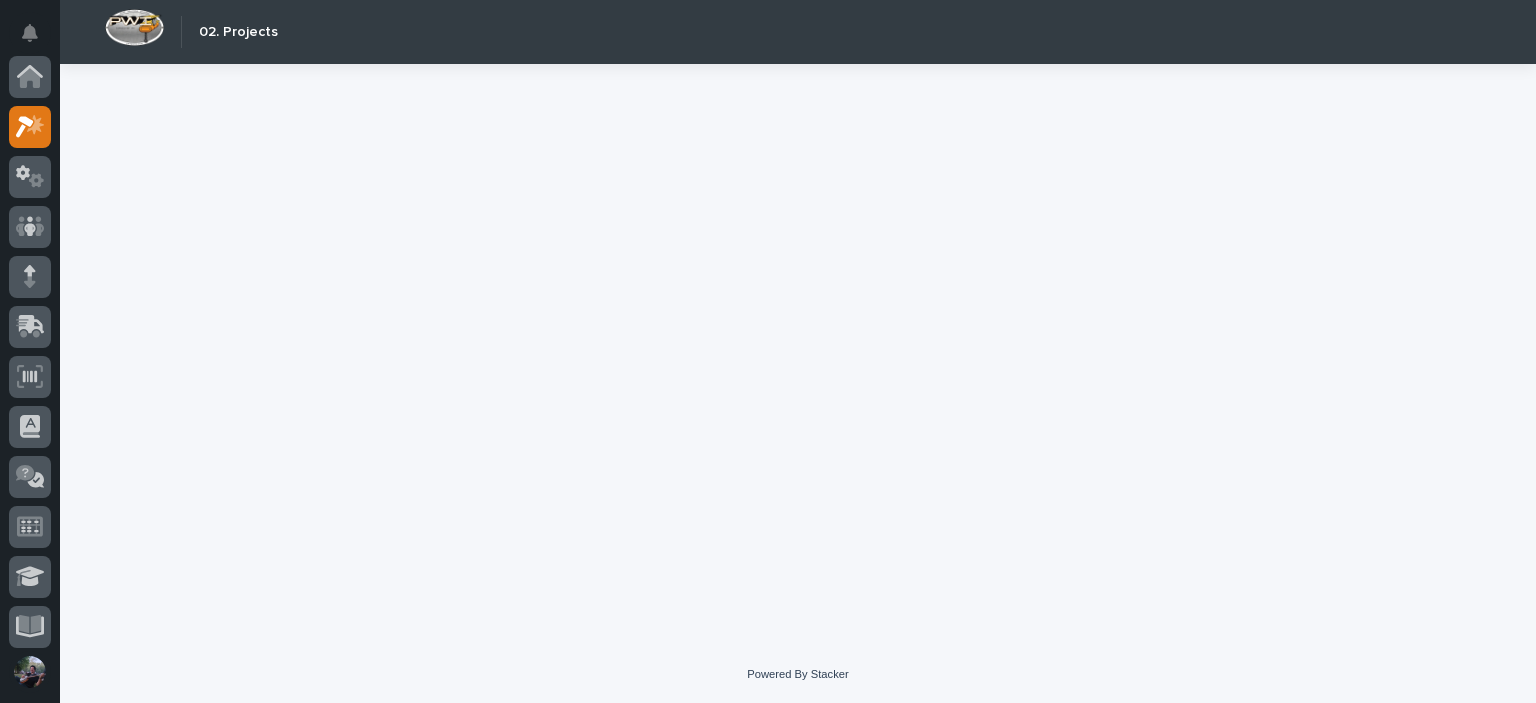 scroll, scrollTop: 50, scrollLeft: 0, axis: vertical 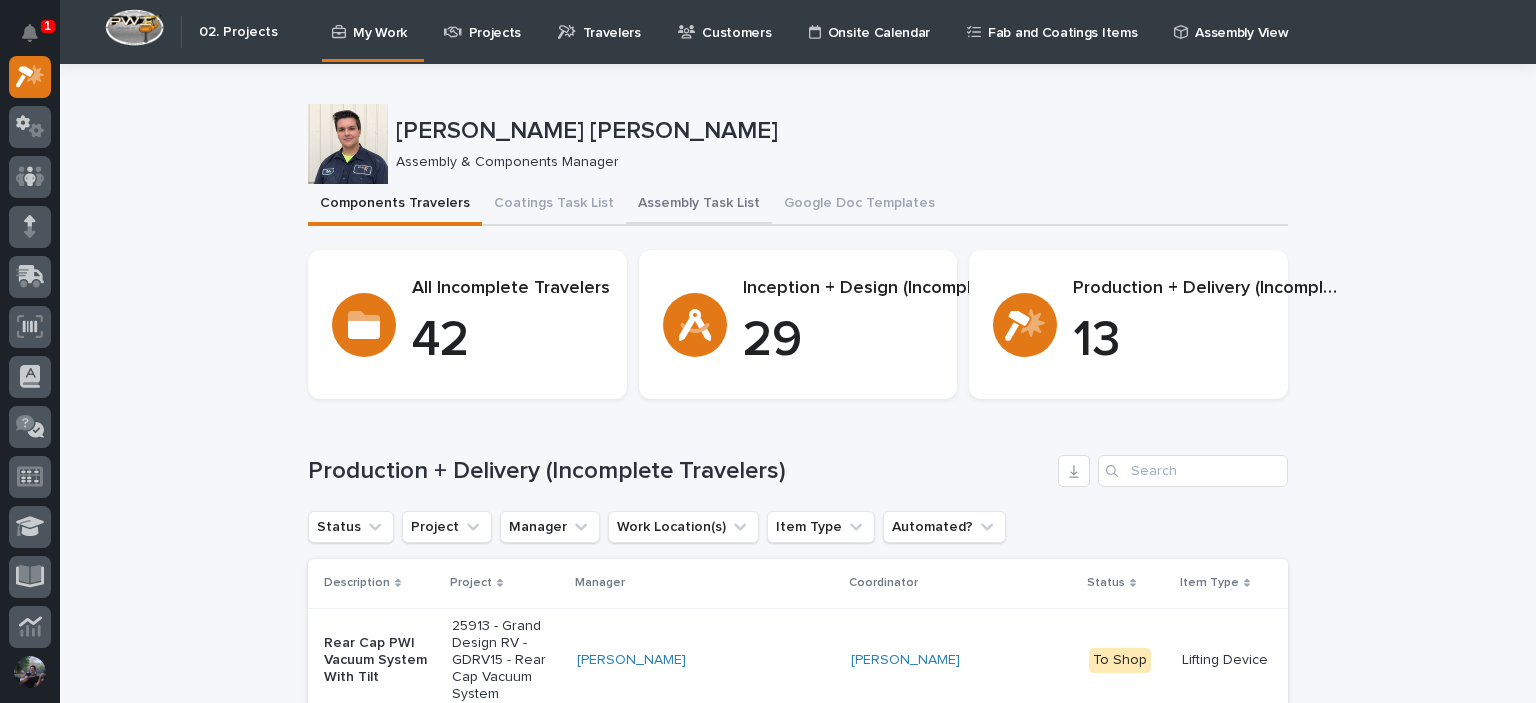 click on "Assembly Task List" at bounding box center (699, 205) 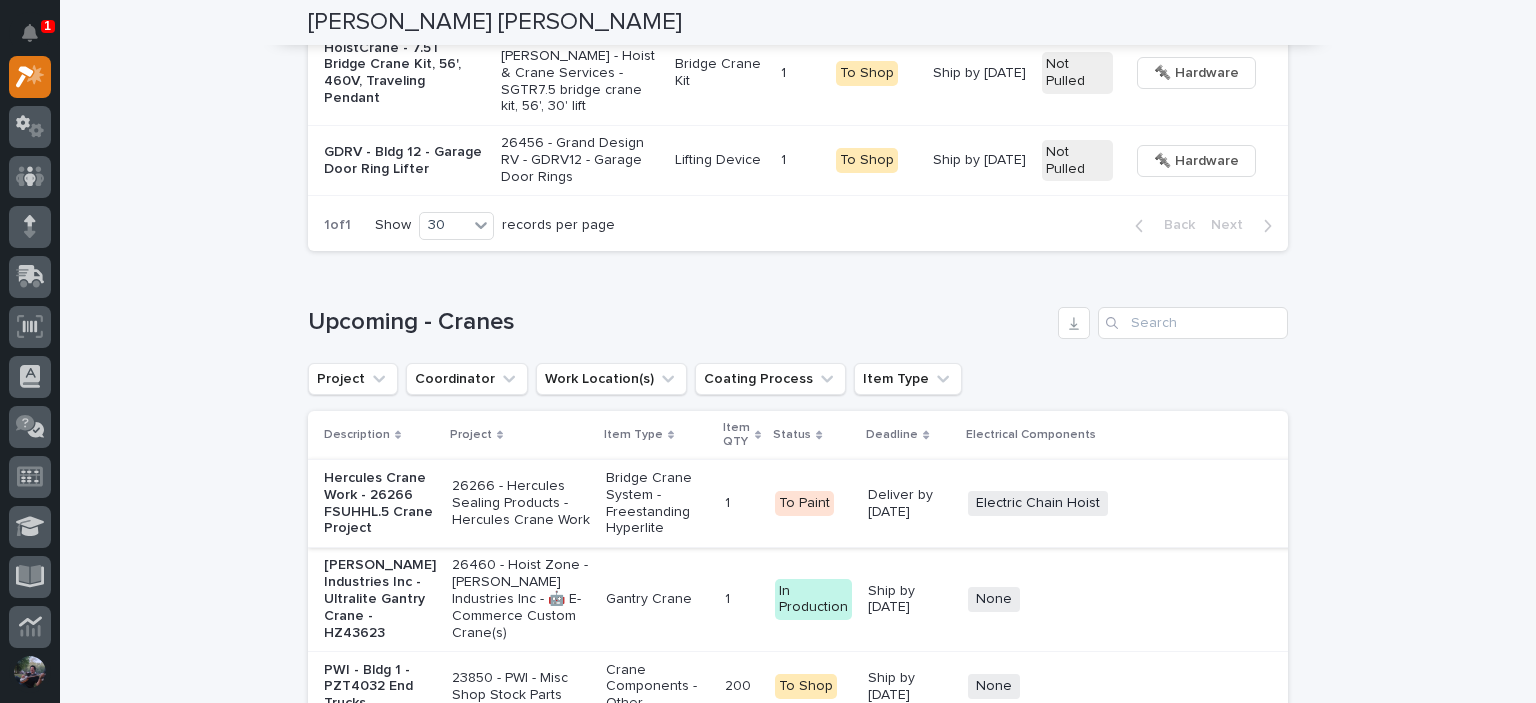 scroll, scrollTop: 3400, scrollLeft: 0, axis: vertical 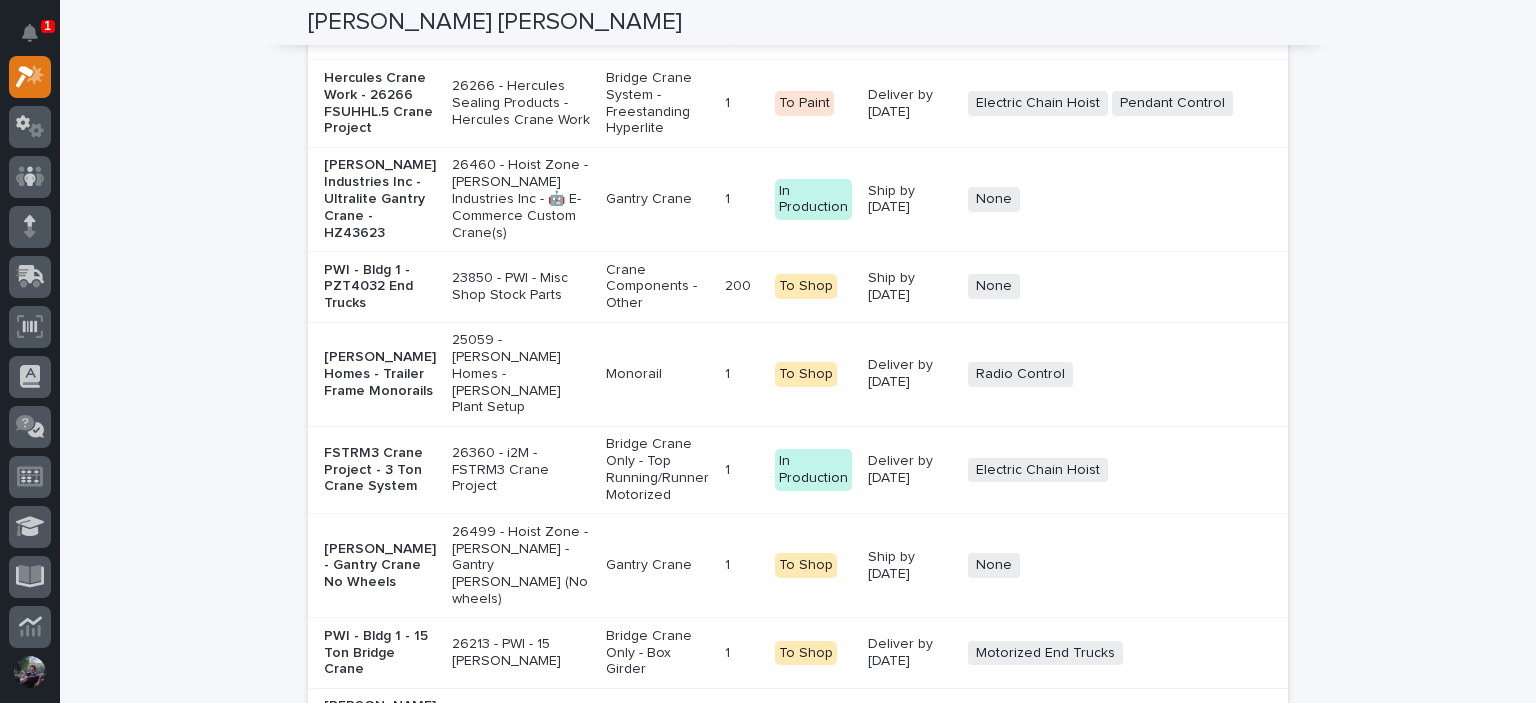 click on "Hercules Crane Work - 26266 FSUHHL.5 Crane Project" at bounding box center (380, 103) 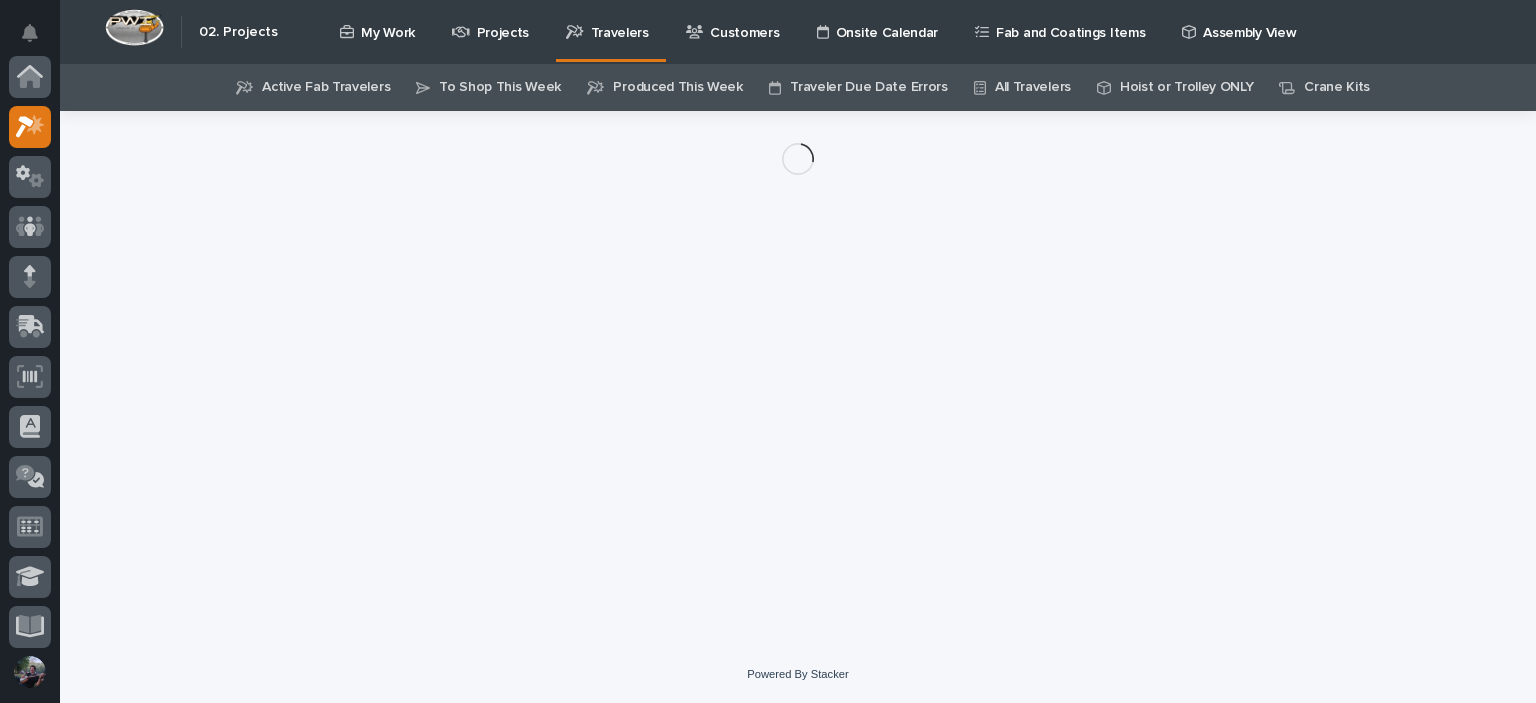 scroll, scrollTop: 0, scrollLeft: 0, axis: both 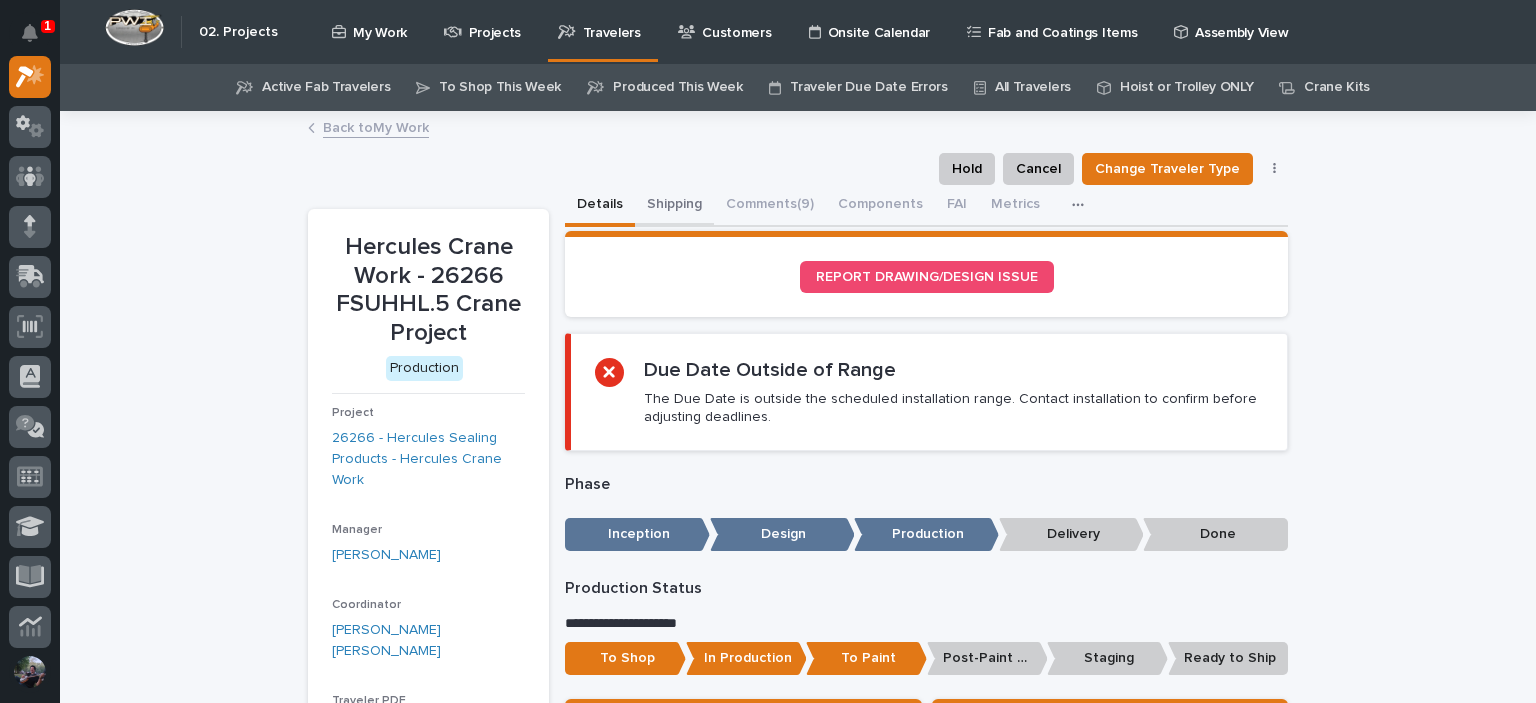 click on "Shipping" at bounding box center [674, 206] 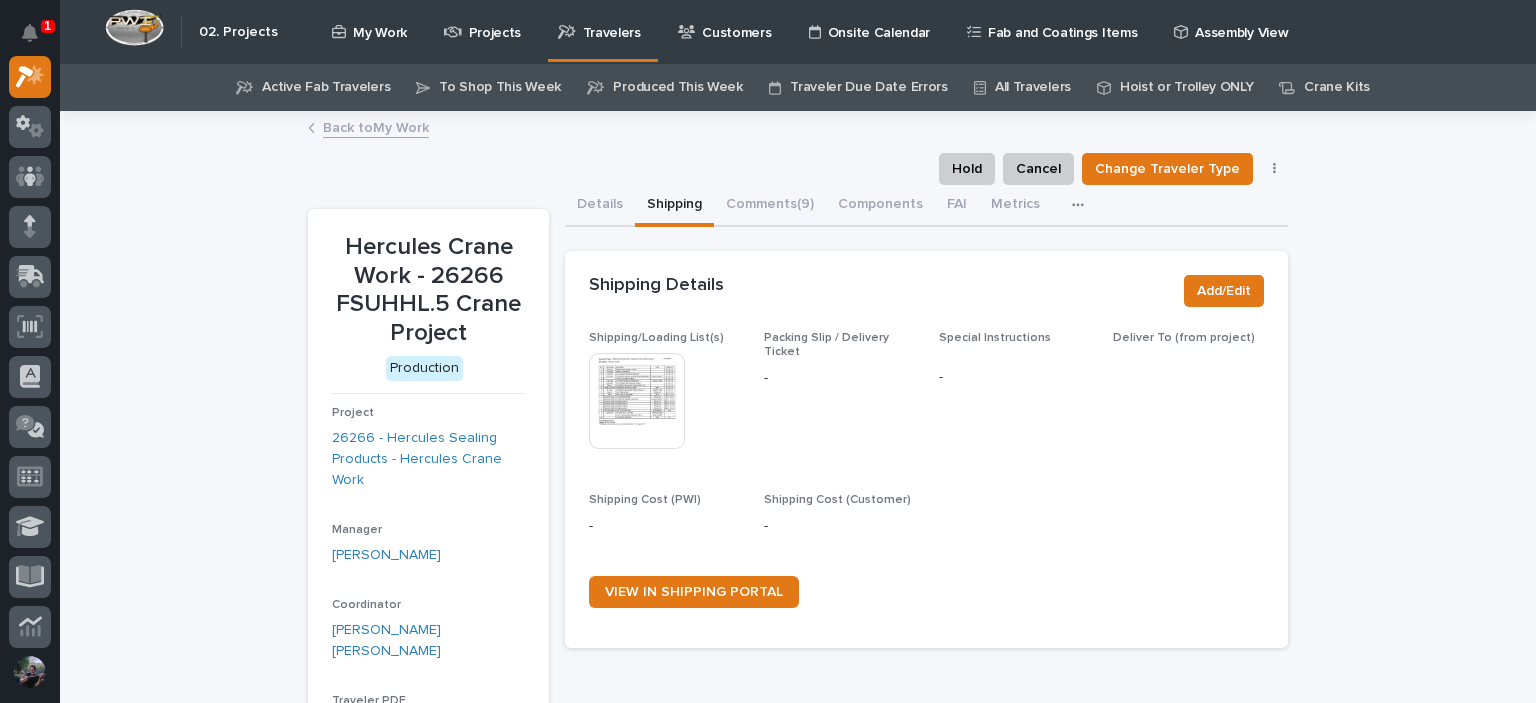 click at bounding box center (637, 401) 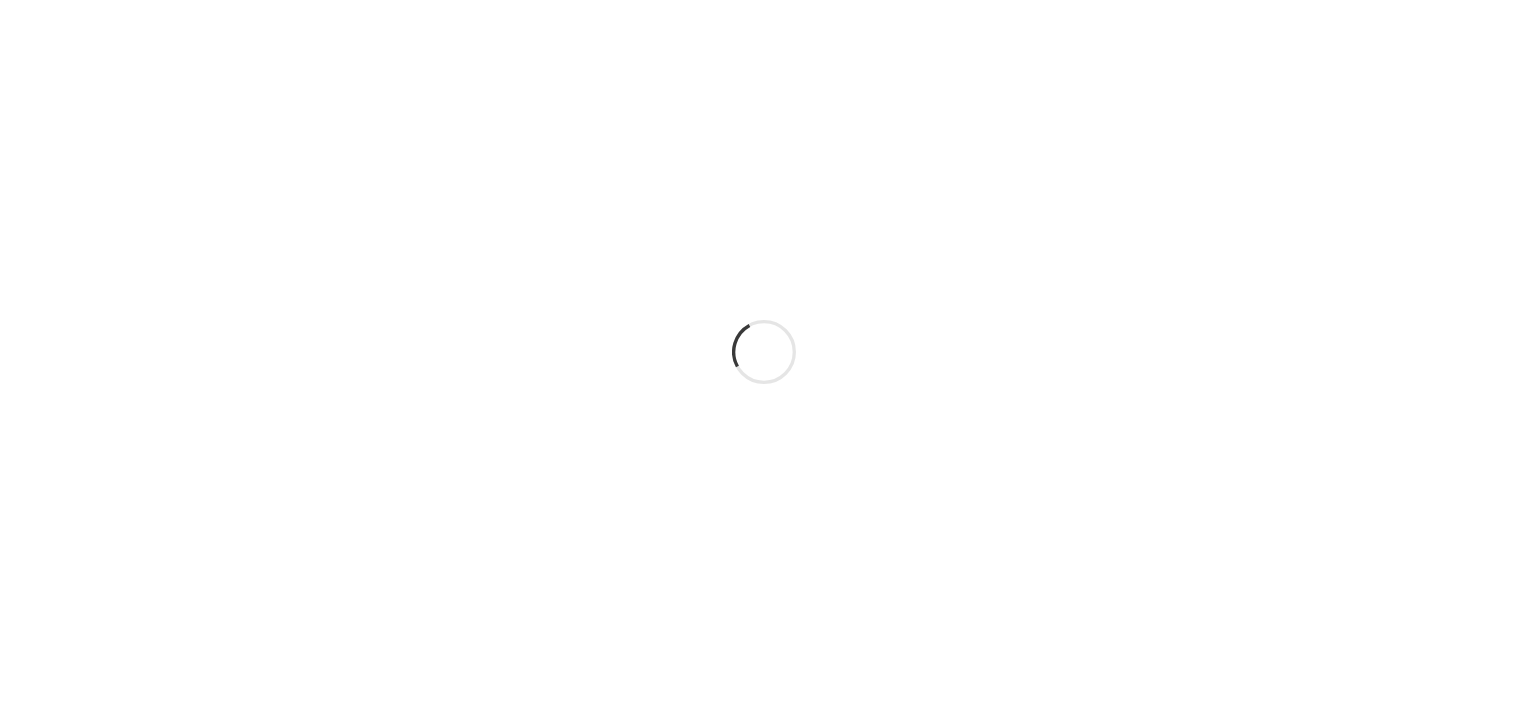 scroll, scrollTop: 0, scrollLeft: 0, axis: both 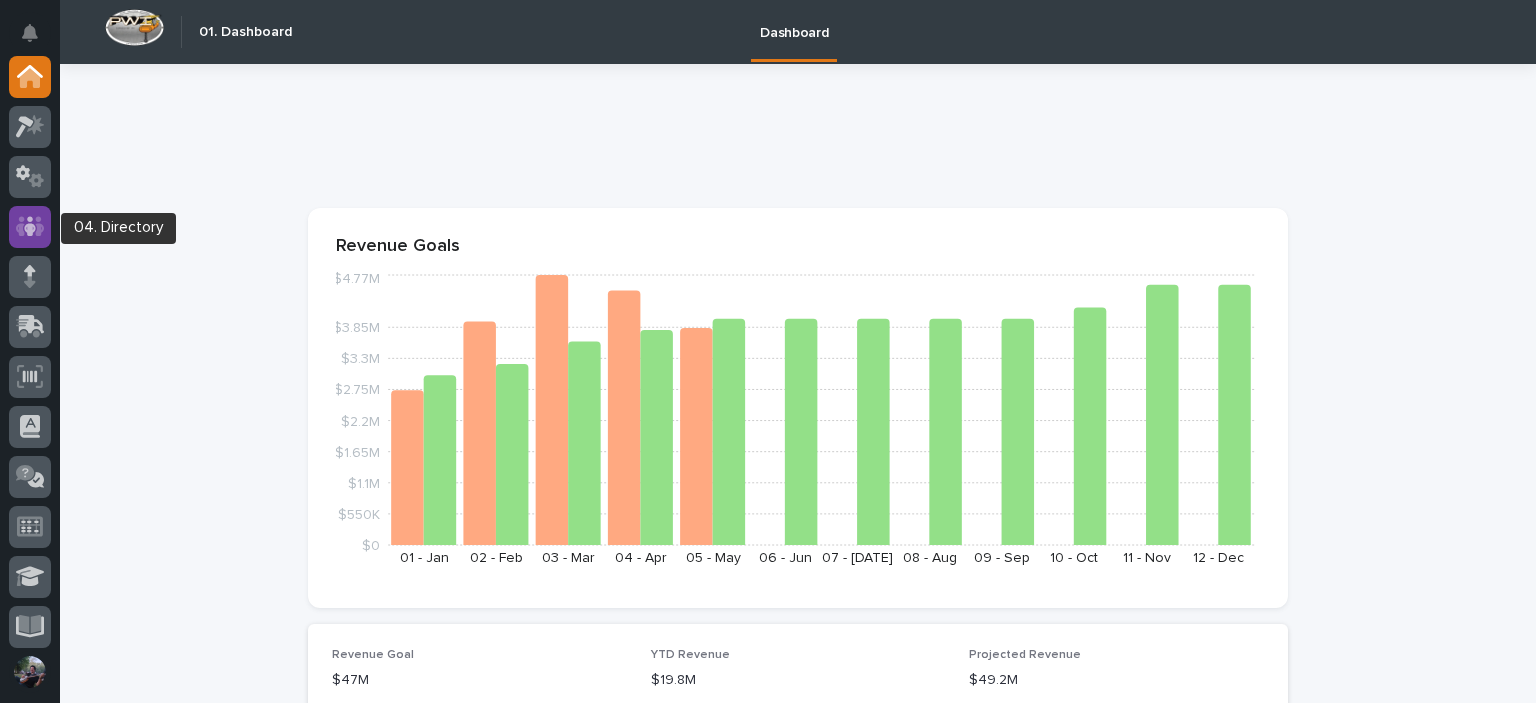 click 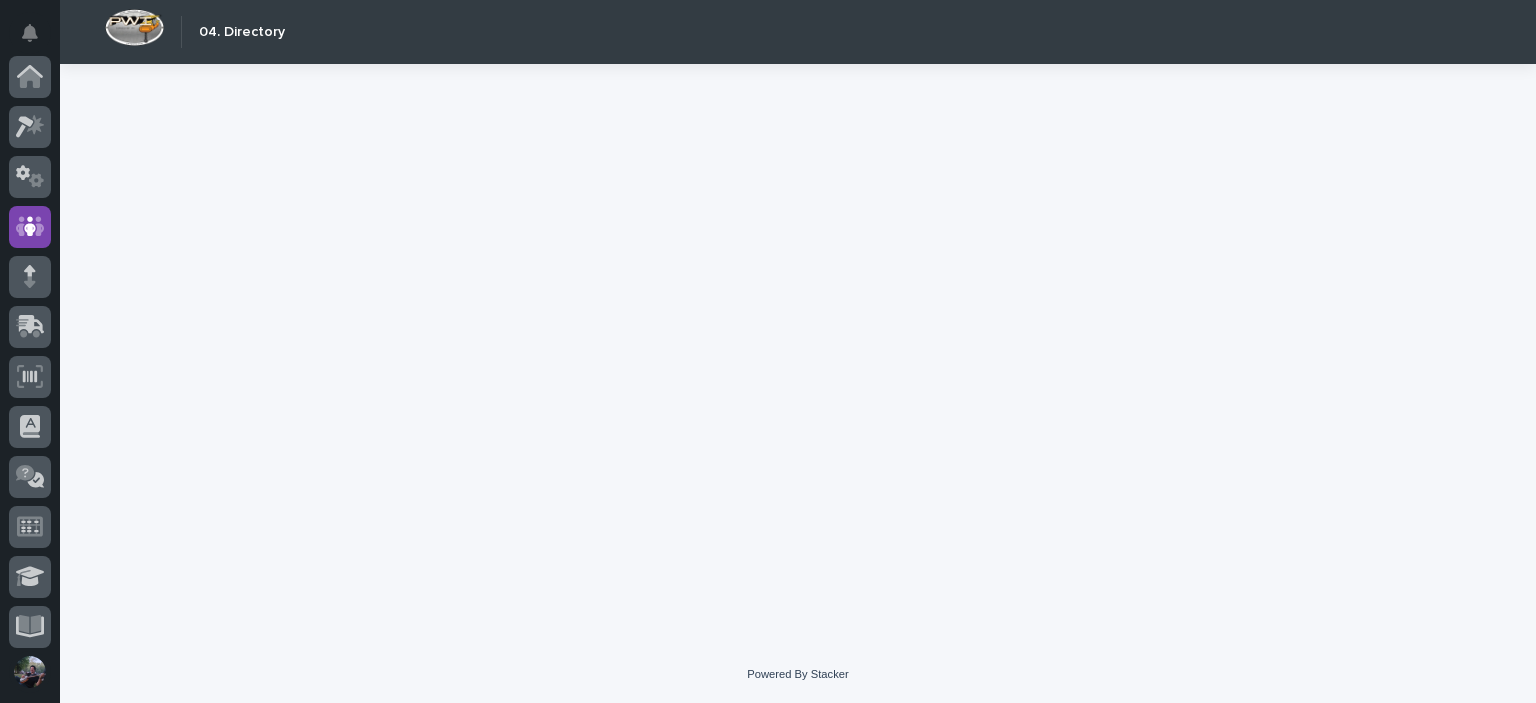scroll, scrollTop: 150, scrollLeft: 0, axis: vertical 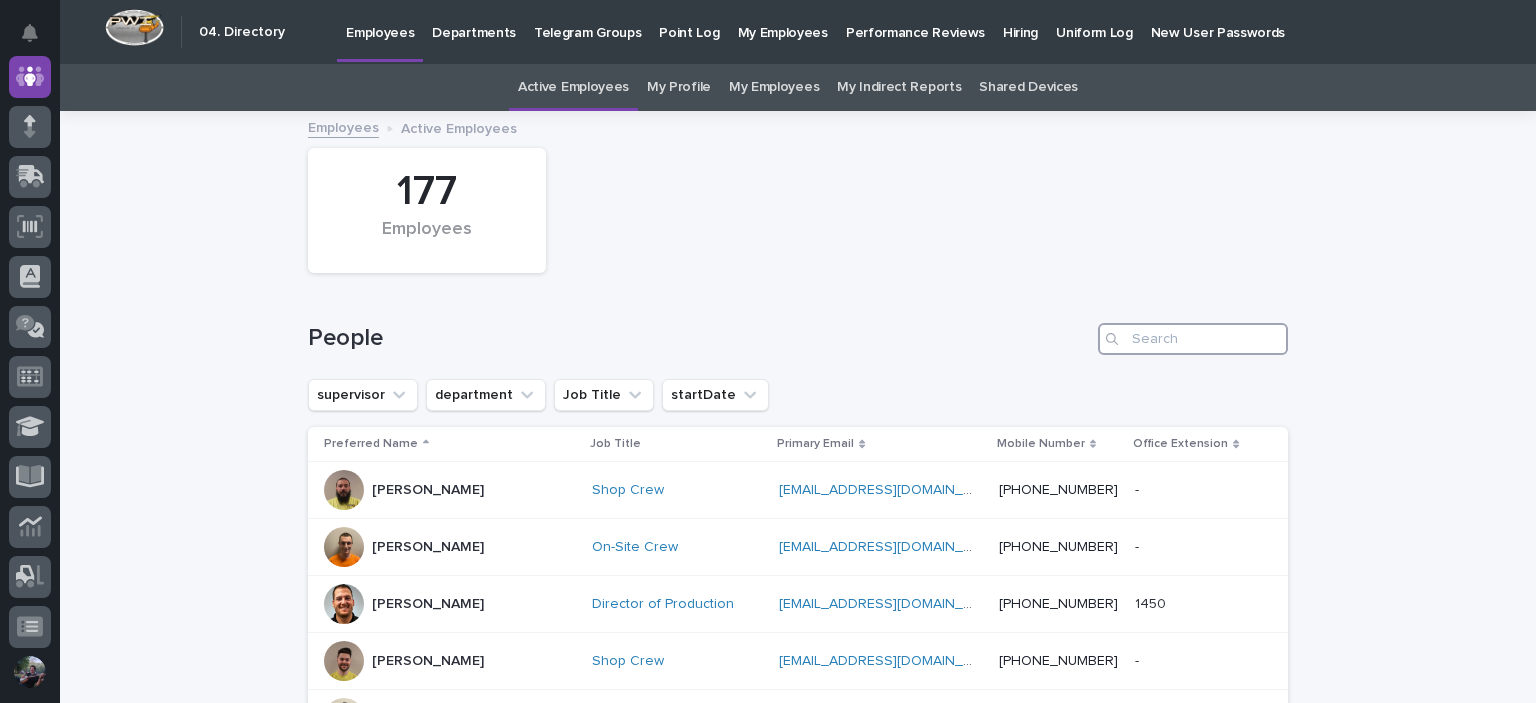 click at bounding box center (1193, 339) 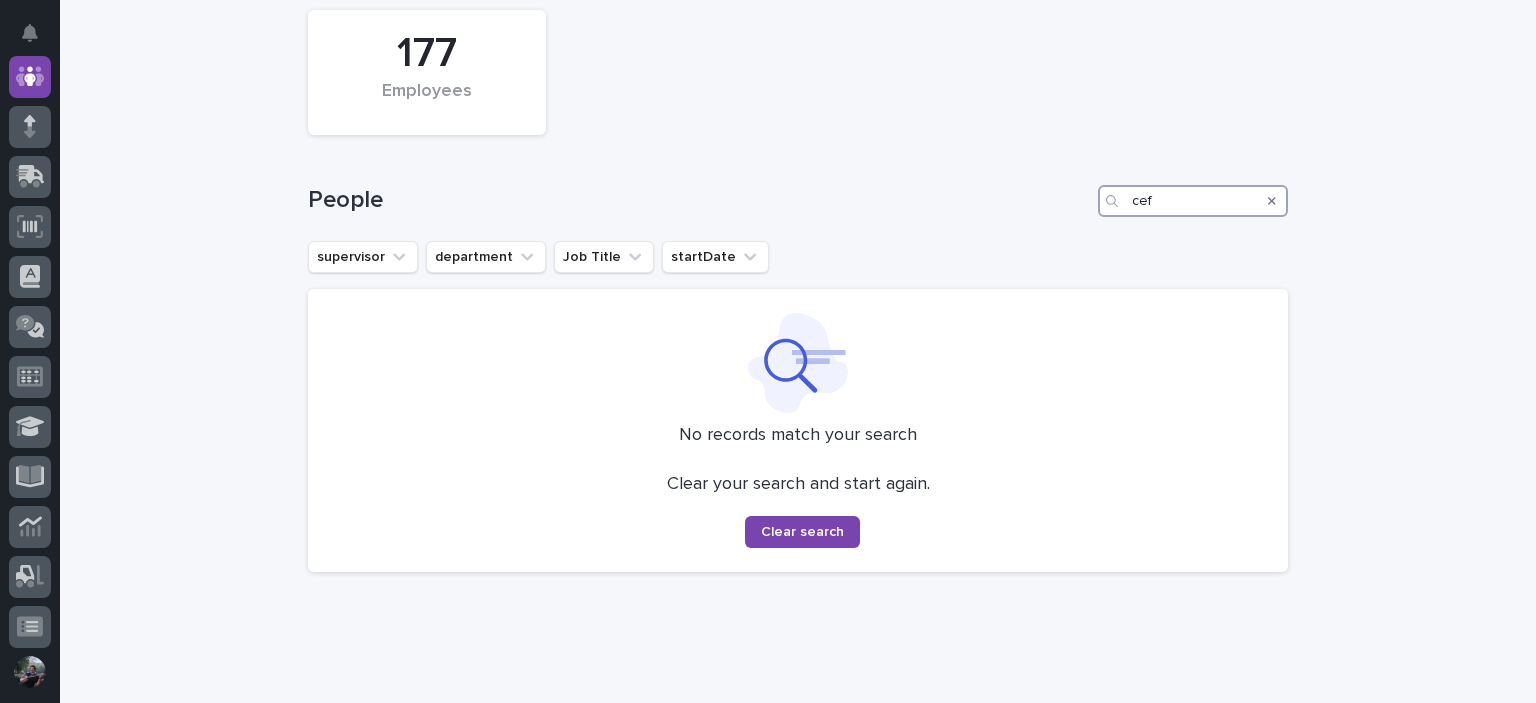 scroll, scrollTop: 0, scrollLeft: 0, axis: both 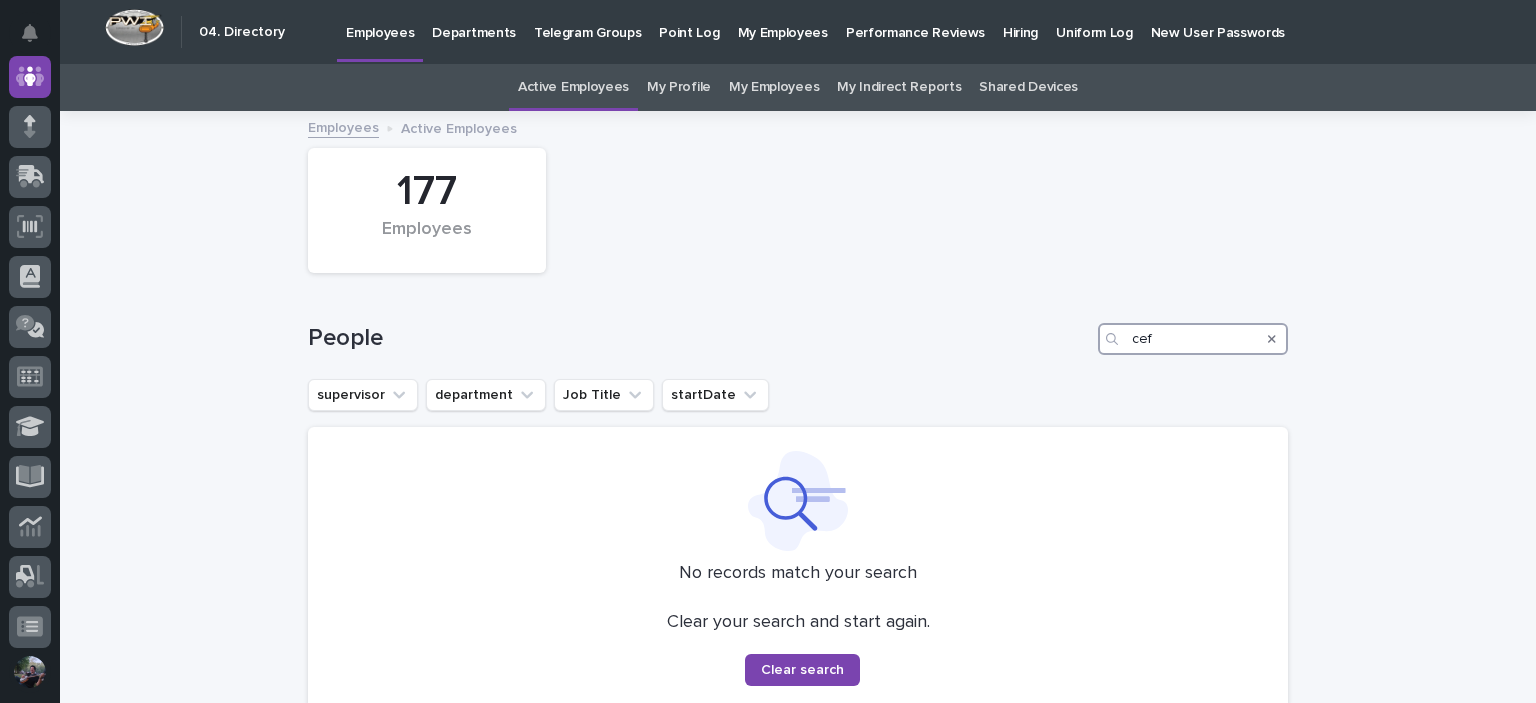 type on "cef" 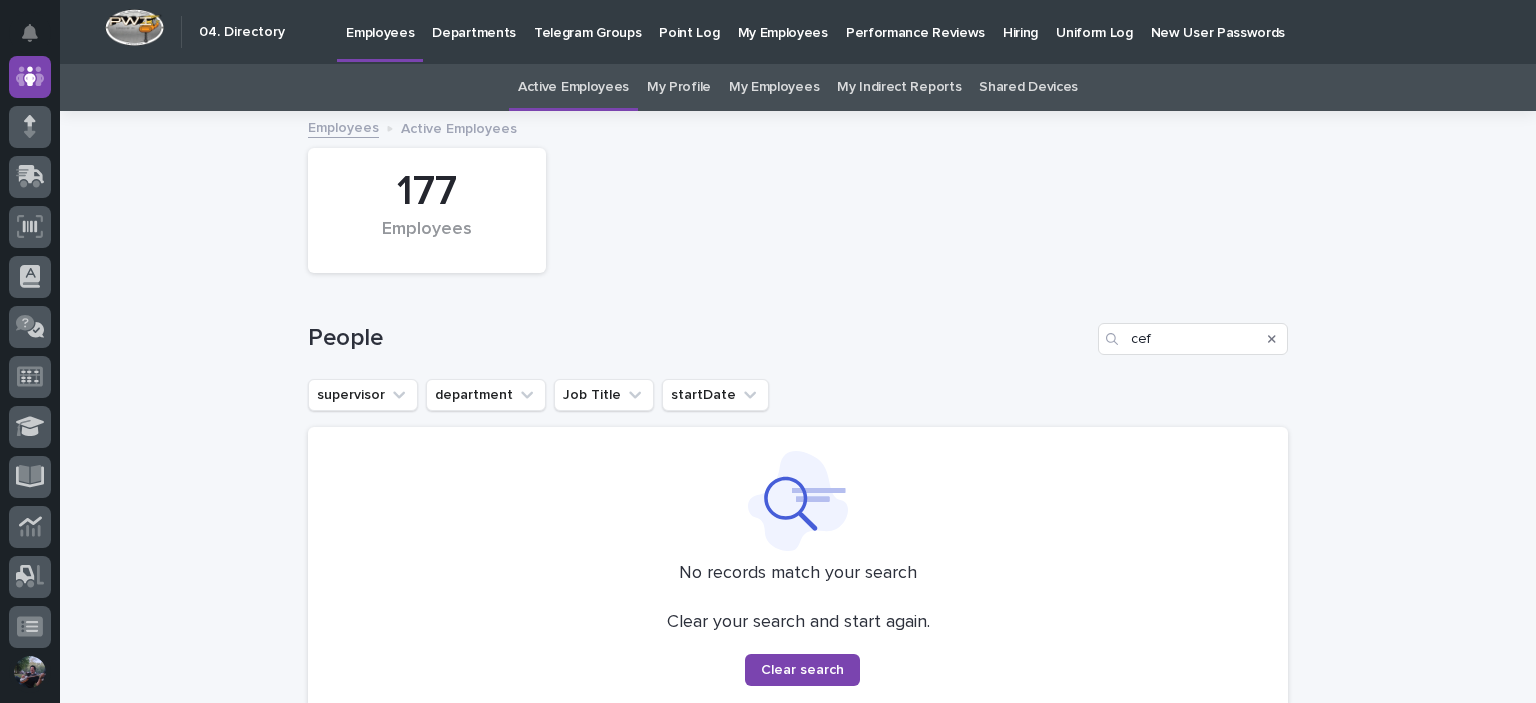 click on "Hiring" at bounding box center [1020, 21] 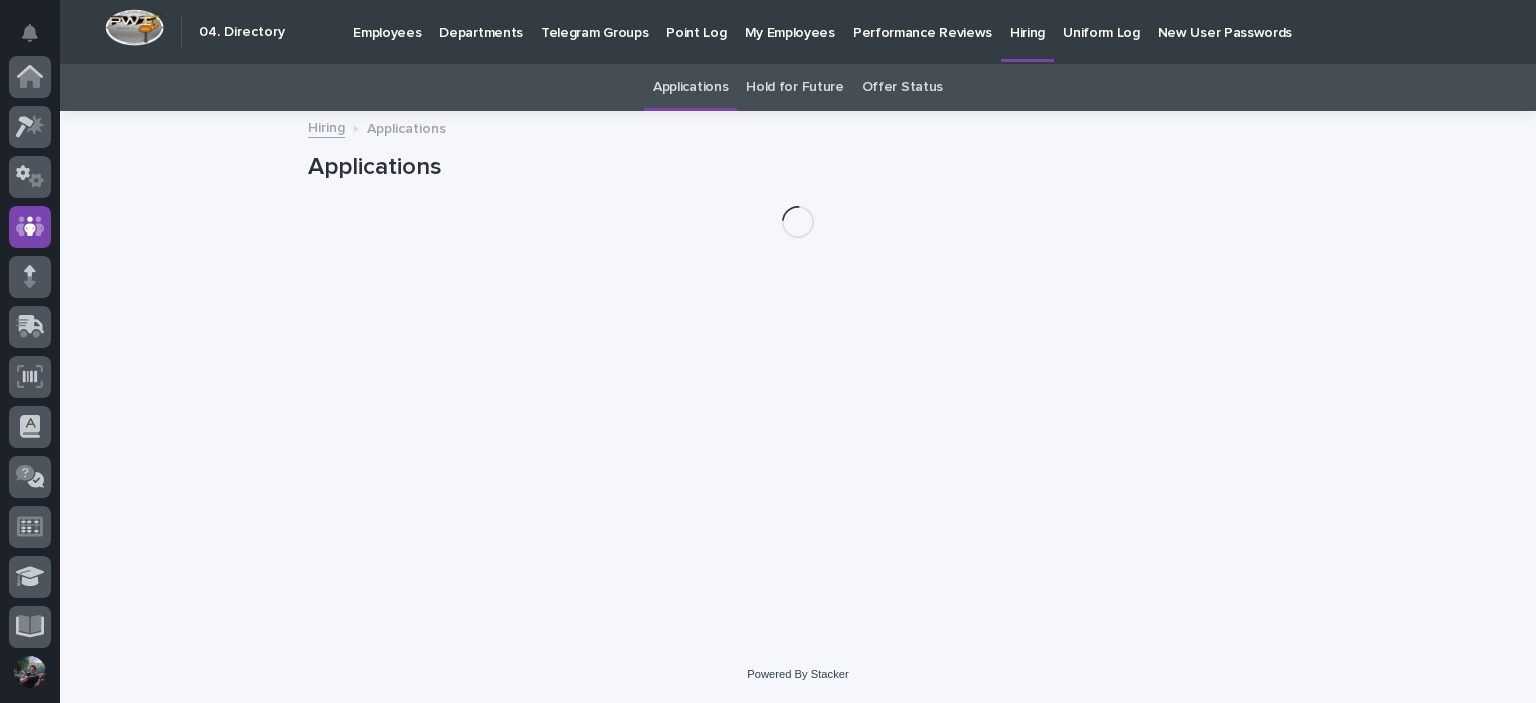 scroll, scrollTop: 150, scrollLeft: 0, axis: vertical 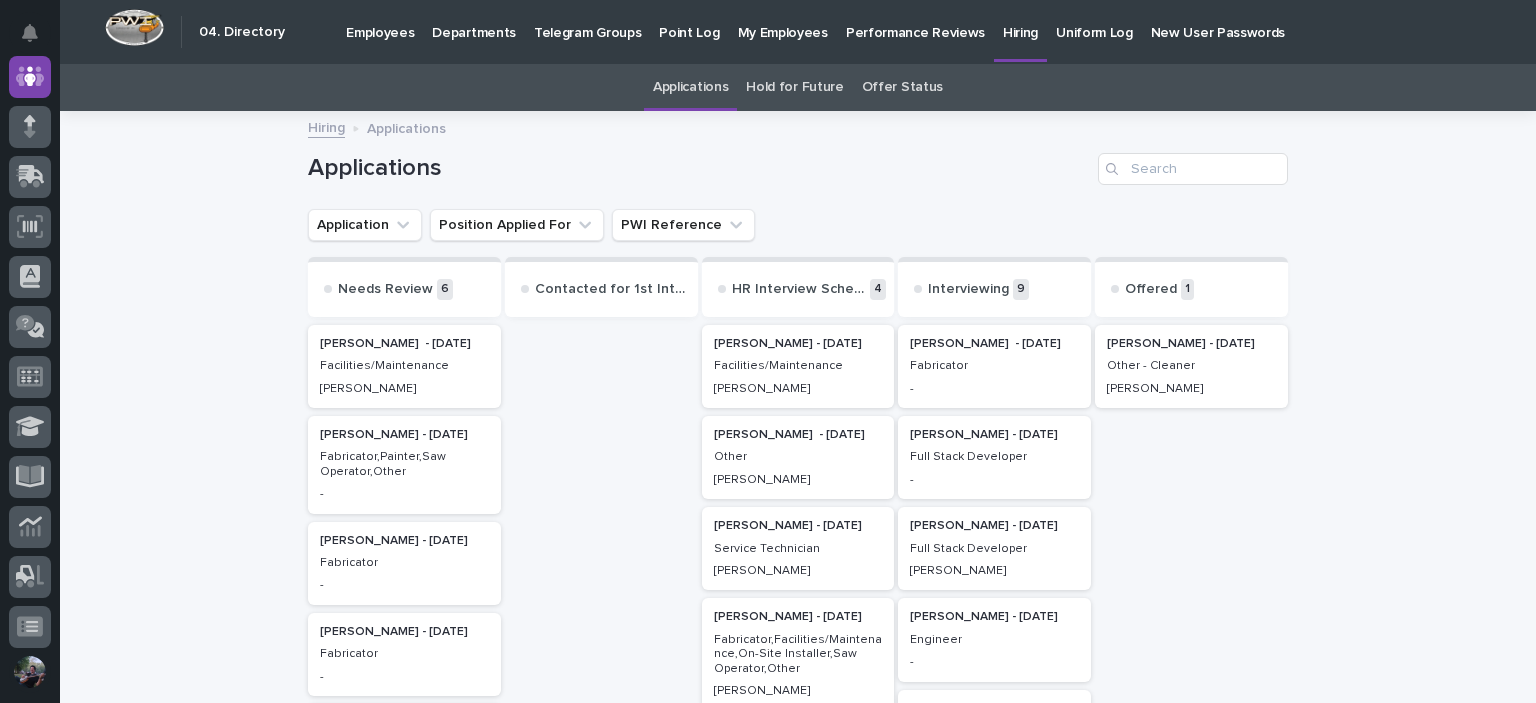 click on "New User Passwords" at bounding box center (1218, 21) 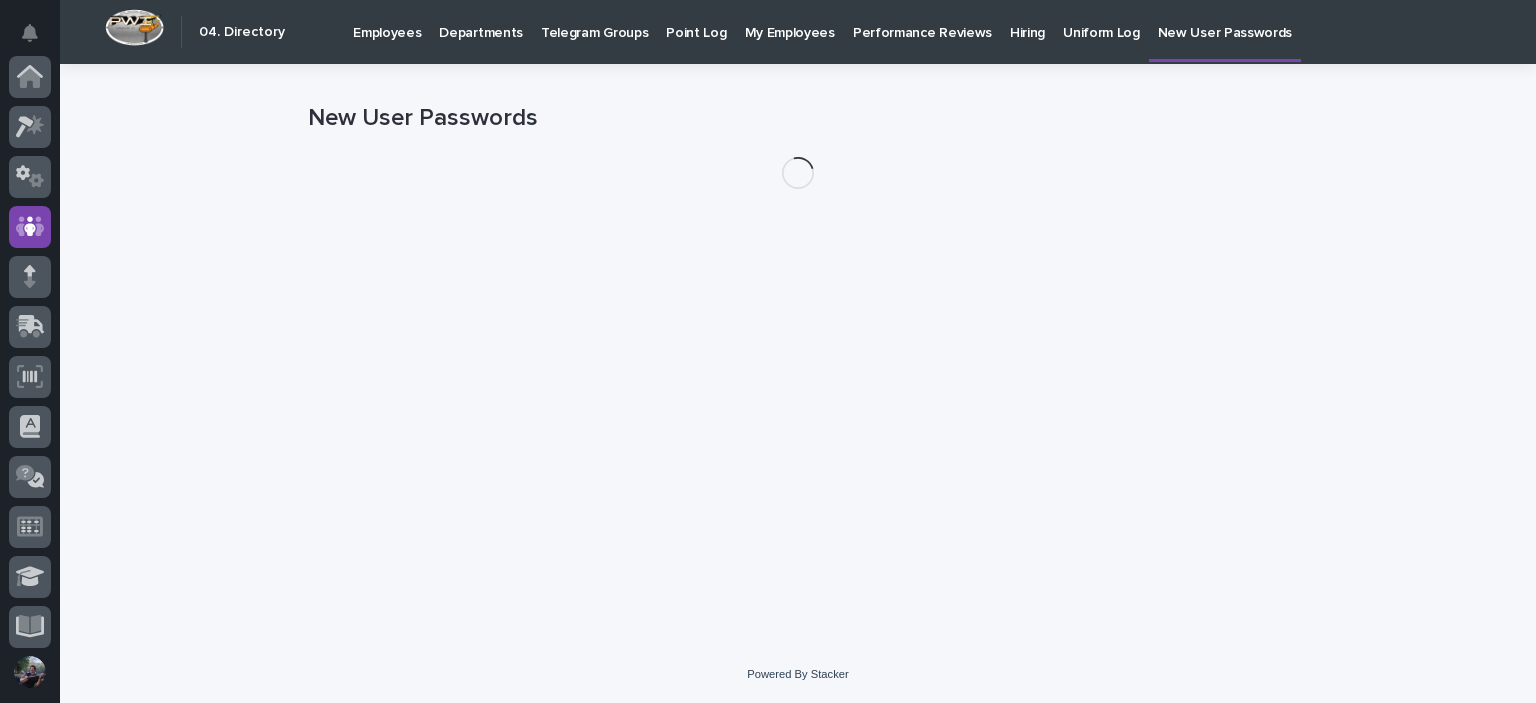 scroll, scrollTop: 150, scrollLeft: 0, axis: vertical 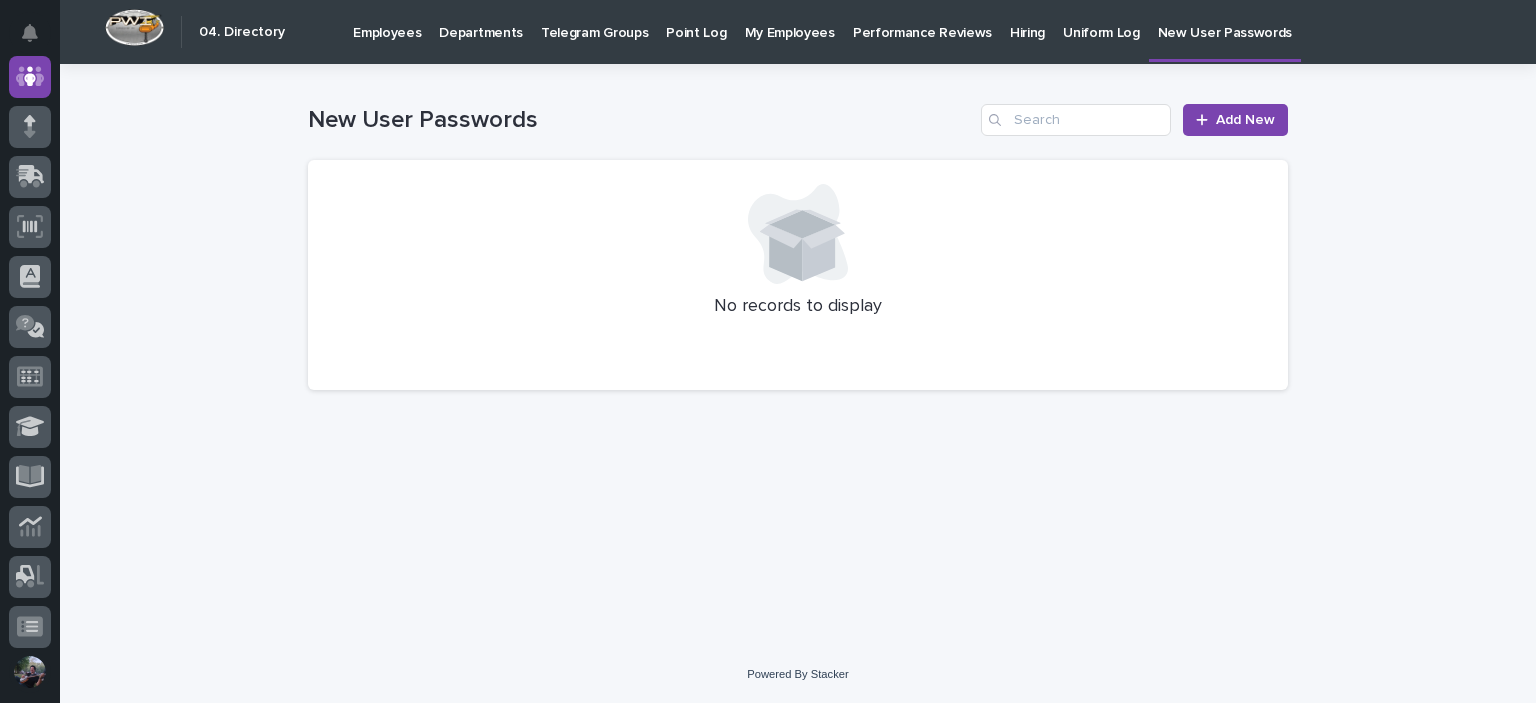 click on "Employees" at bounding box center [387, 21] 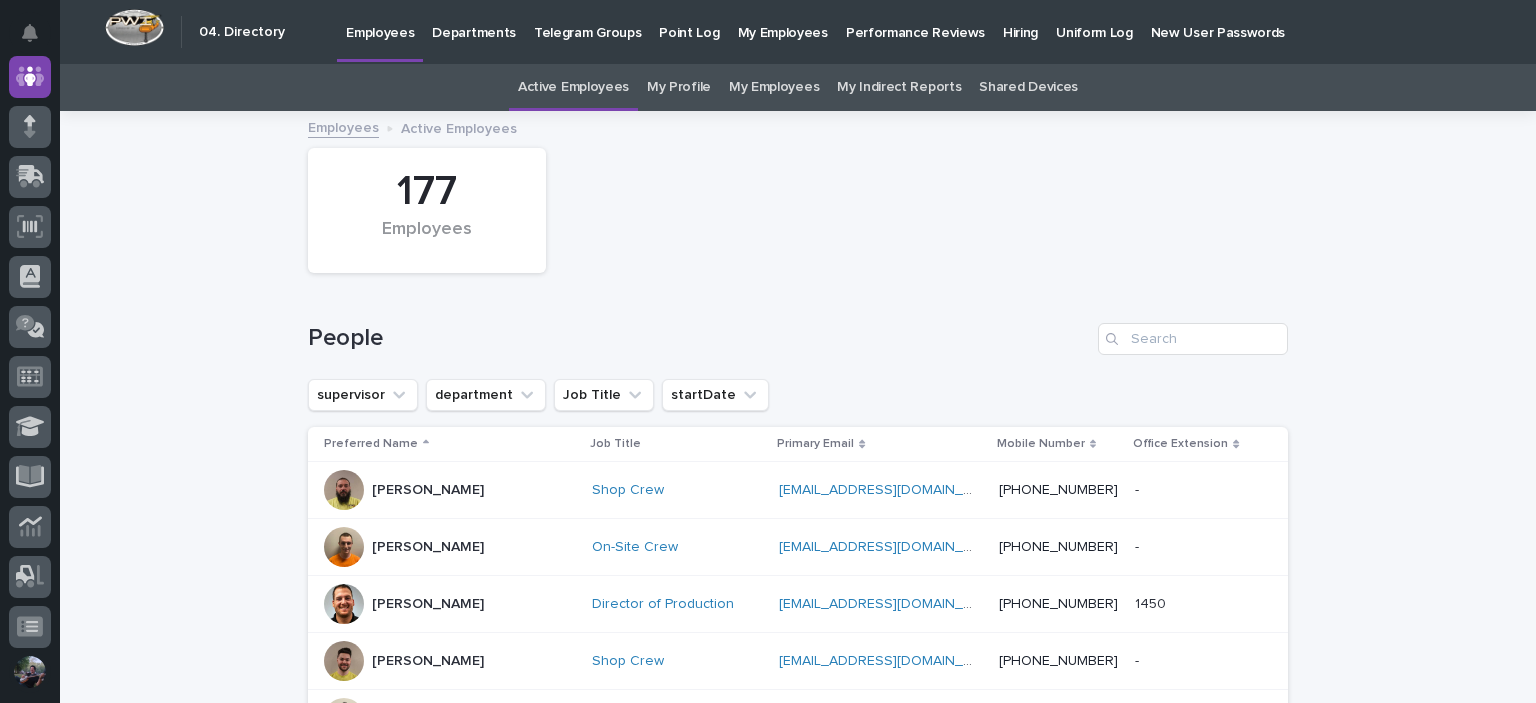 scroll, scrollTop: 0, scrollLeft: 0, axis: both 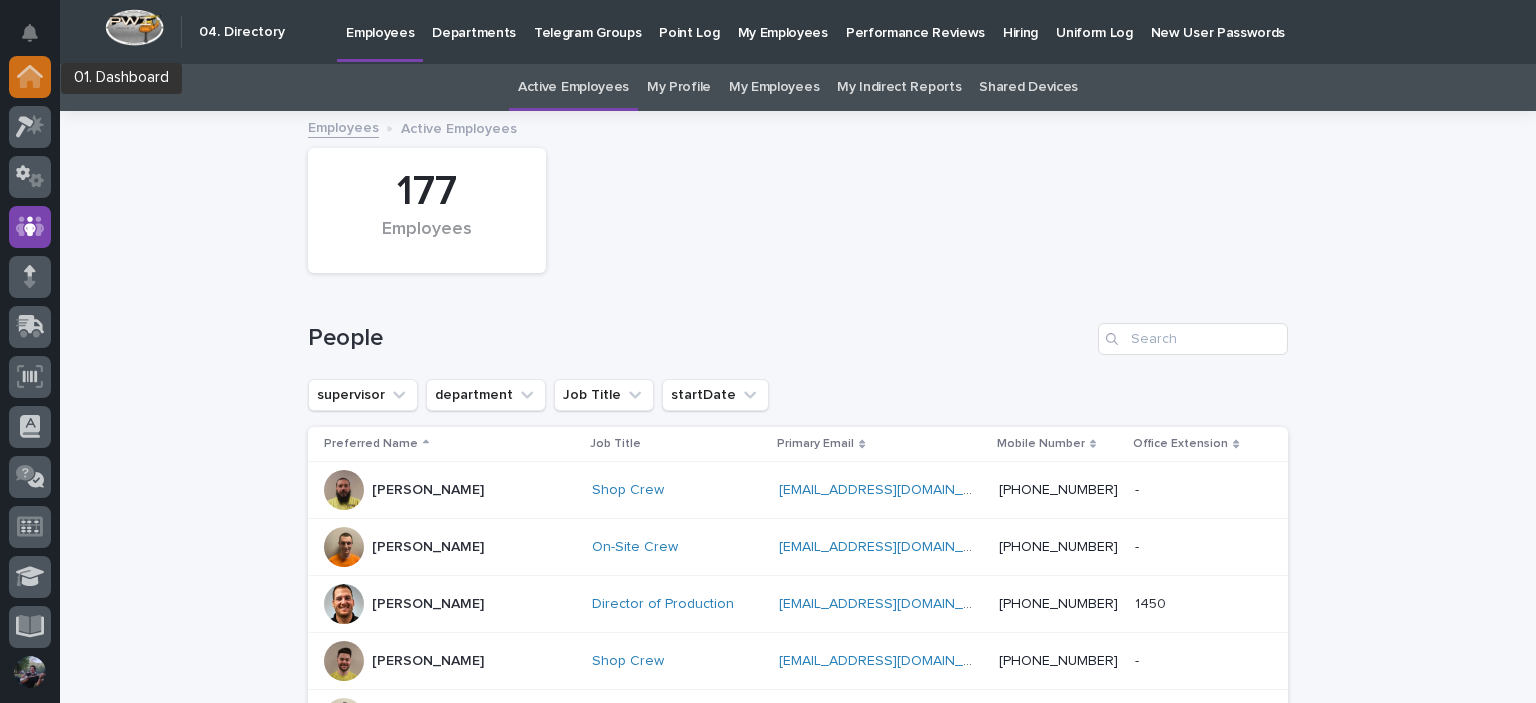 click 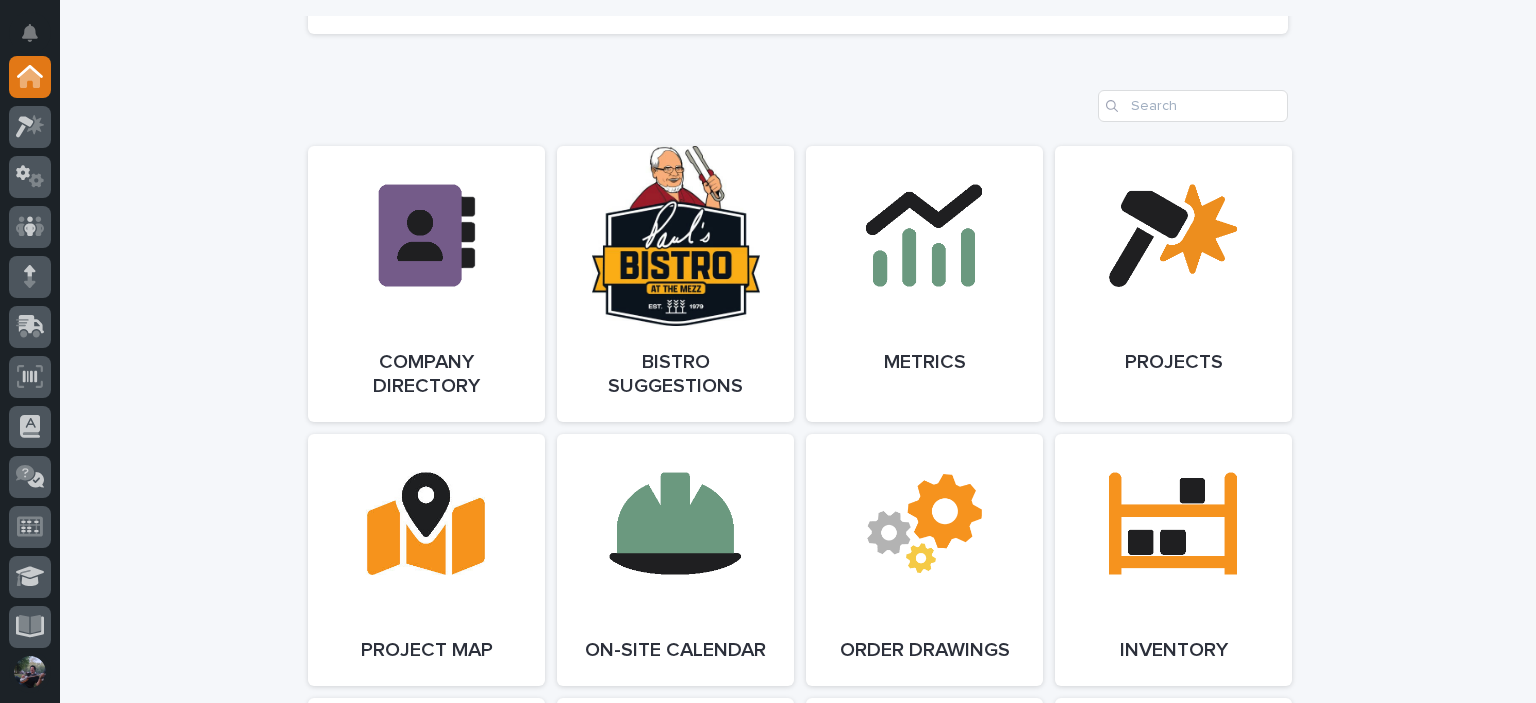 scroll, scrollTop: 1733, scrollLeft: 0, axis: vertical 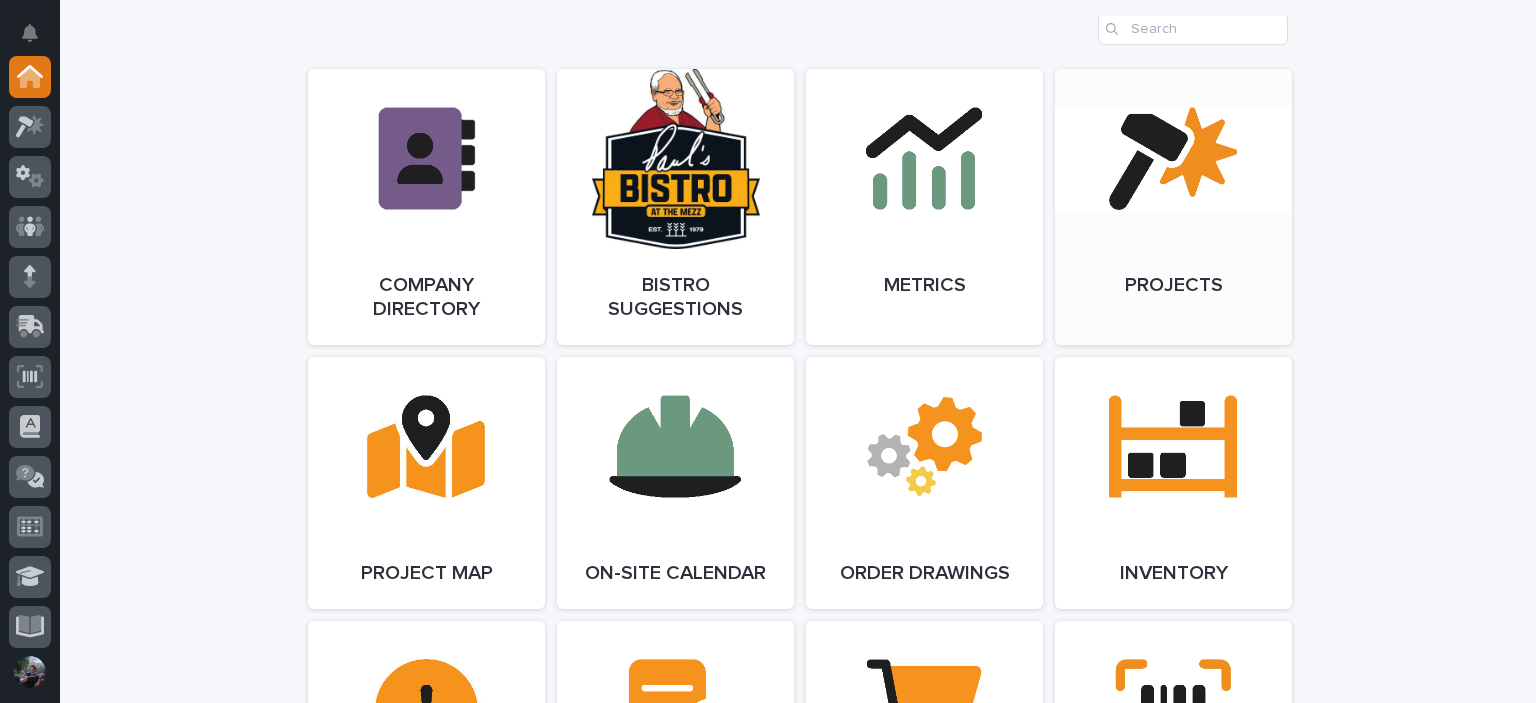 click on "Open Link" at bounding box center [1173, 207] 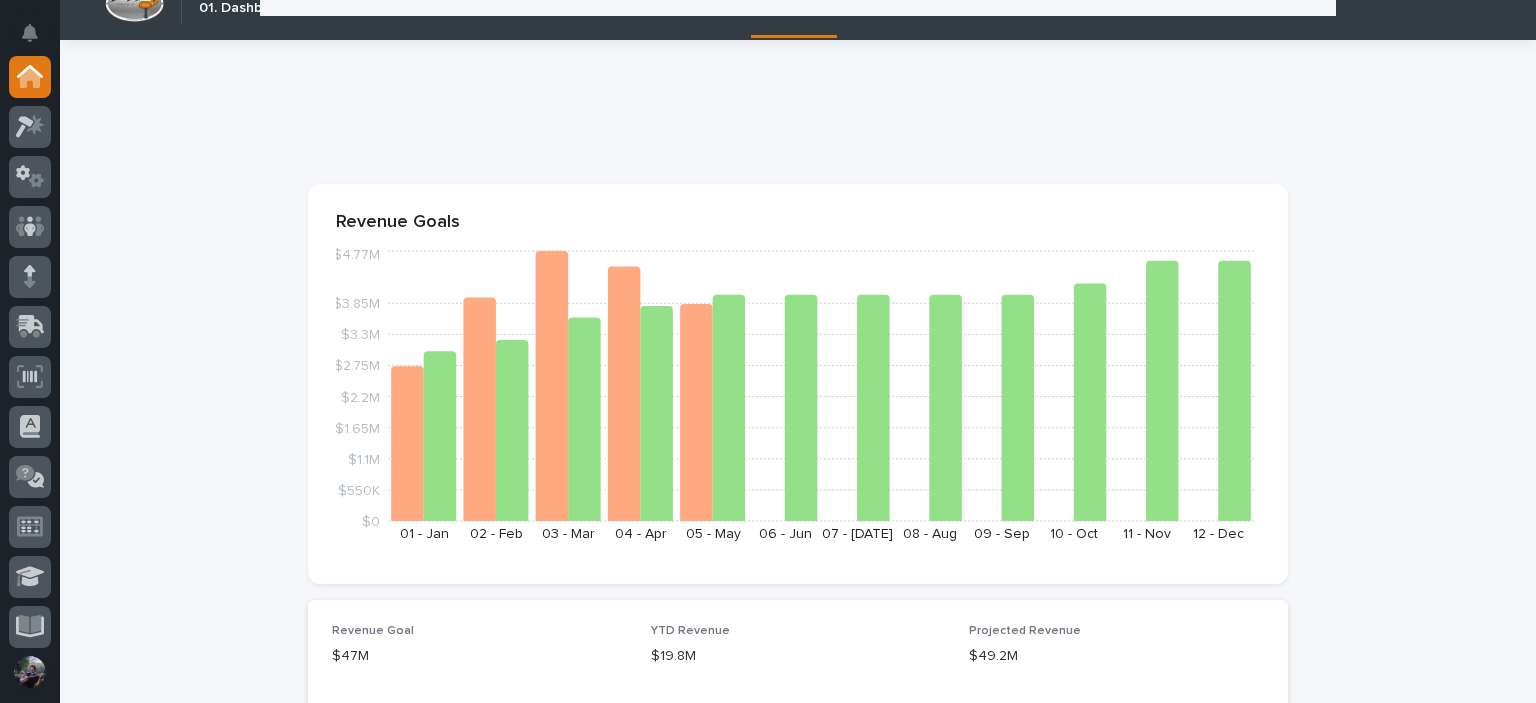 scroll, scrollTop: 0, scrollLeft: 0, axis: both 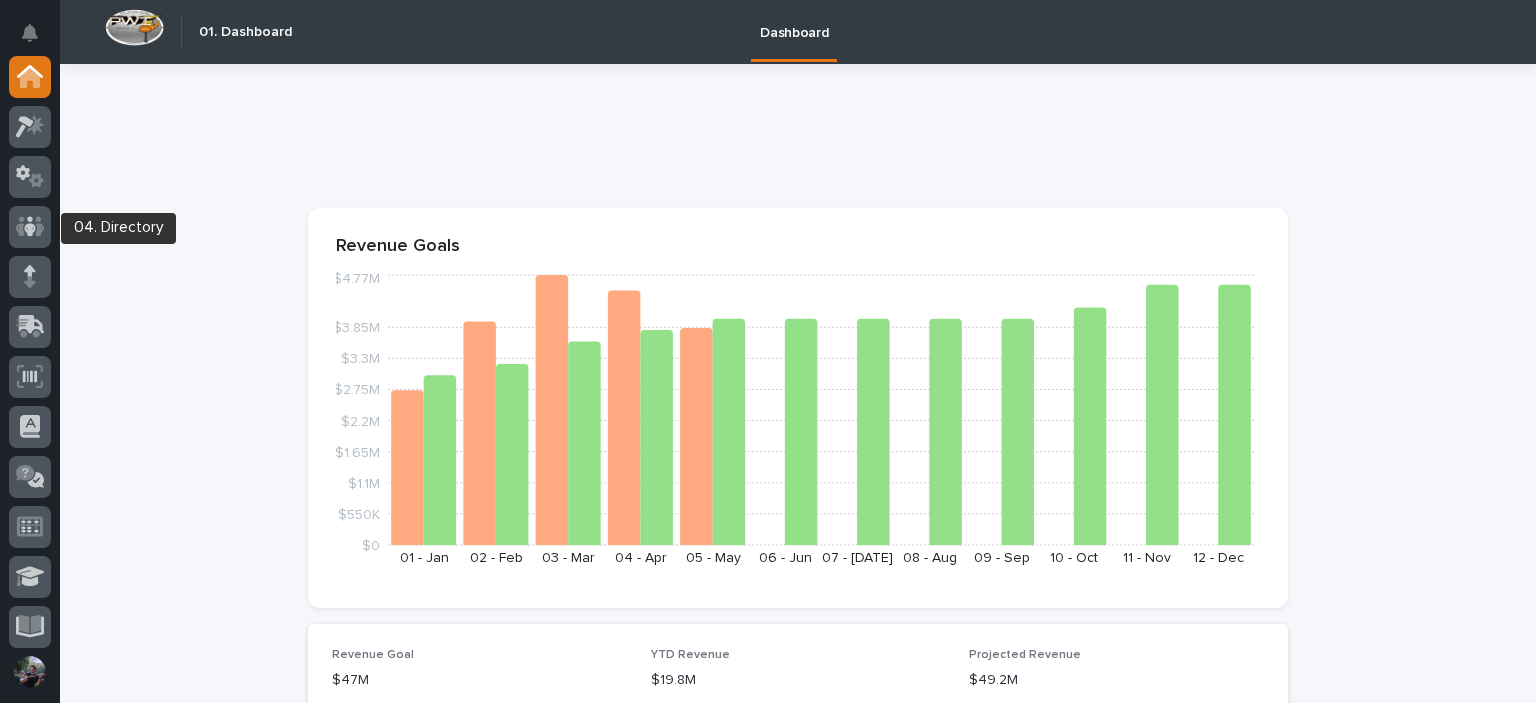 click at bounding box center (30, 81) 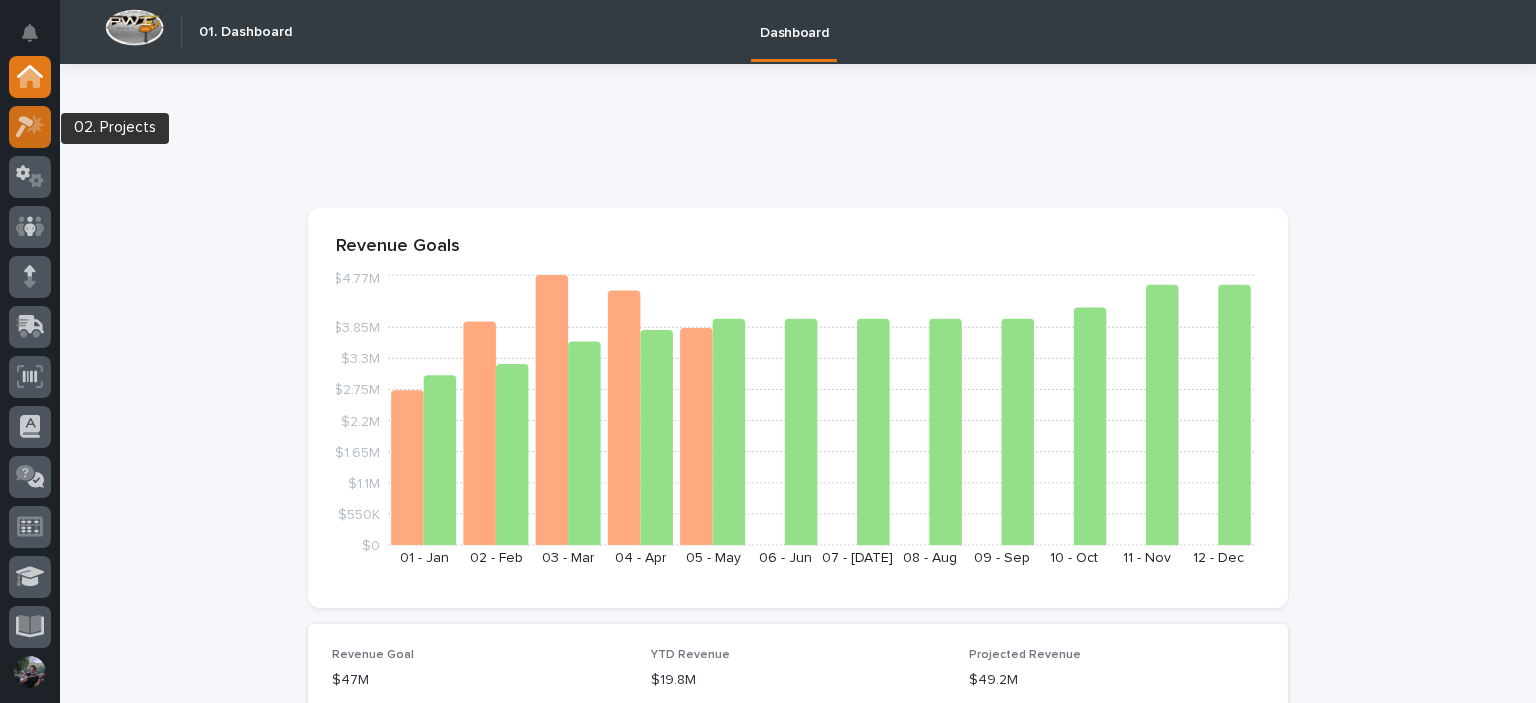 click 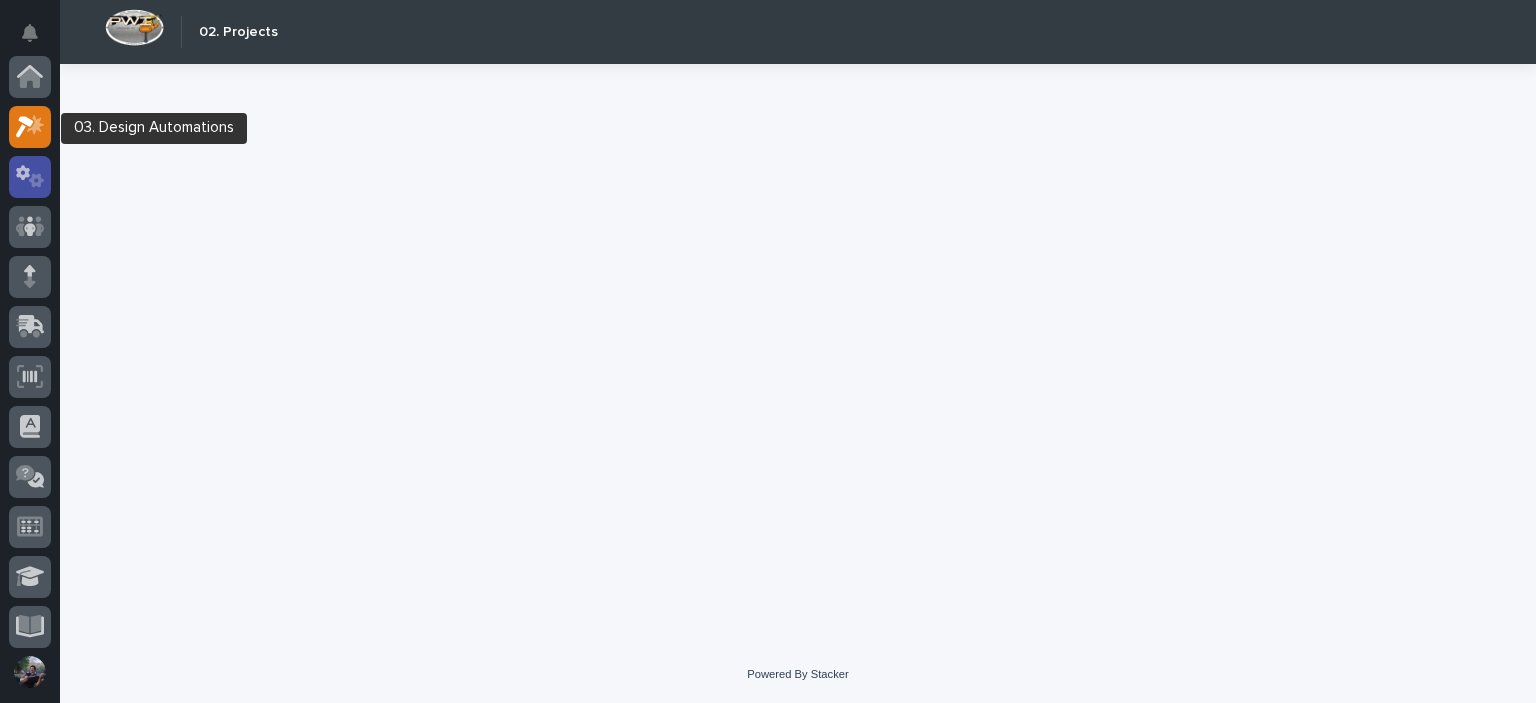 scroll, scrollTop: 50, scrollLeft: 0, axis: vertical 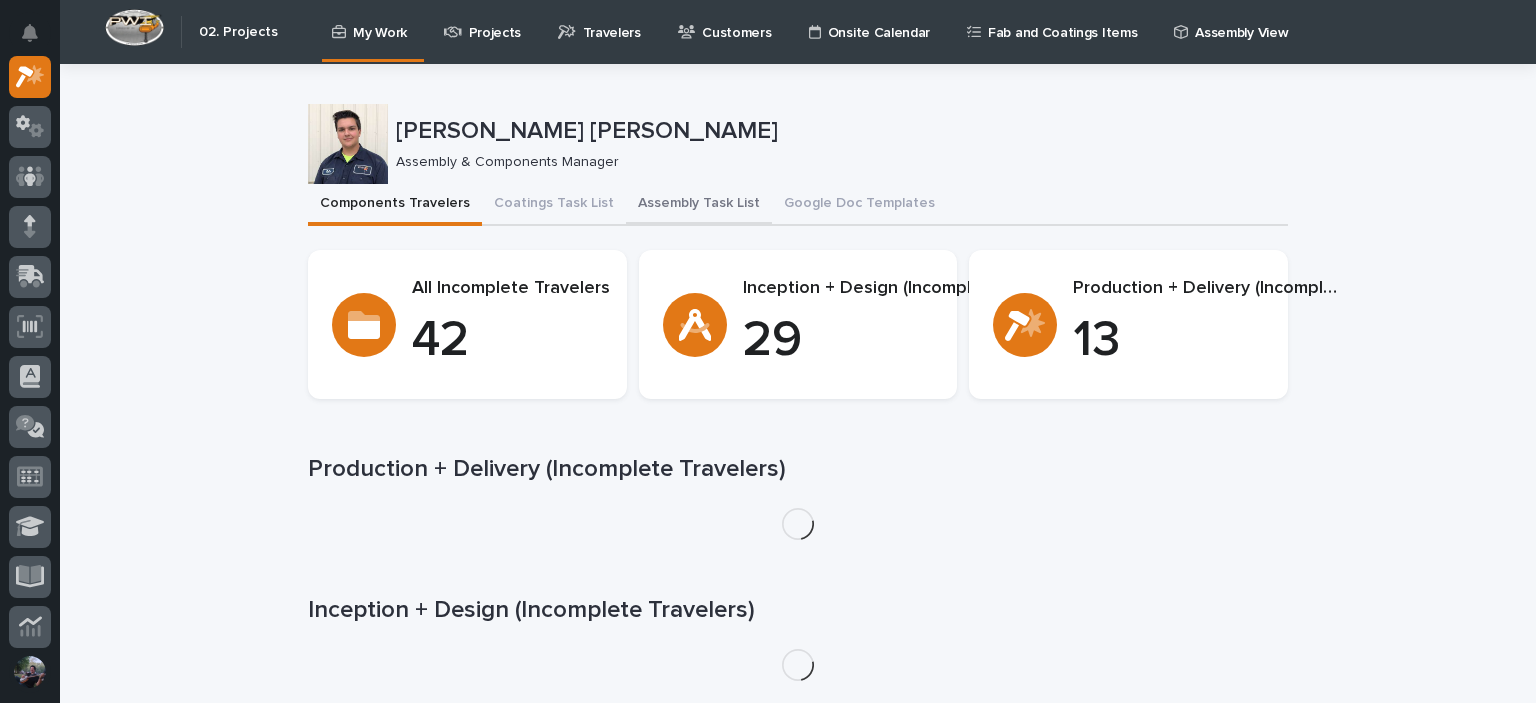 click on "Assembly Task List" at bounding box center (699, 205) 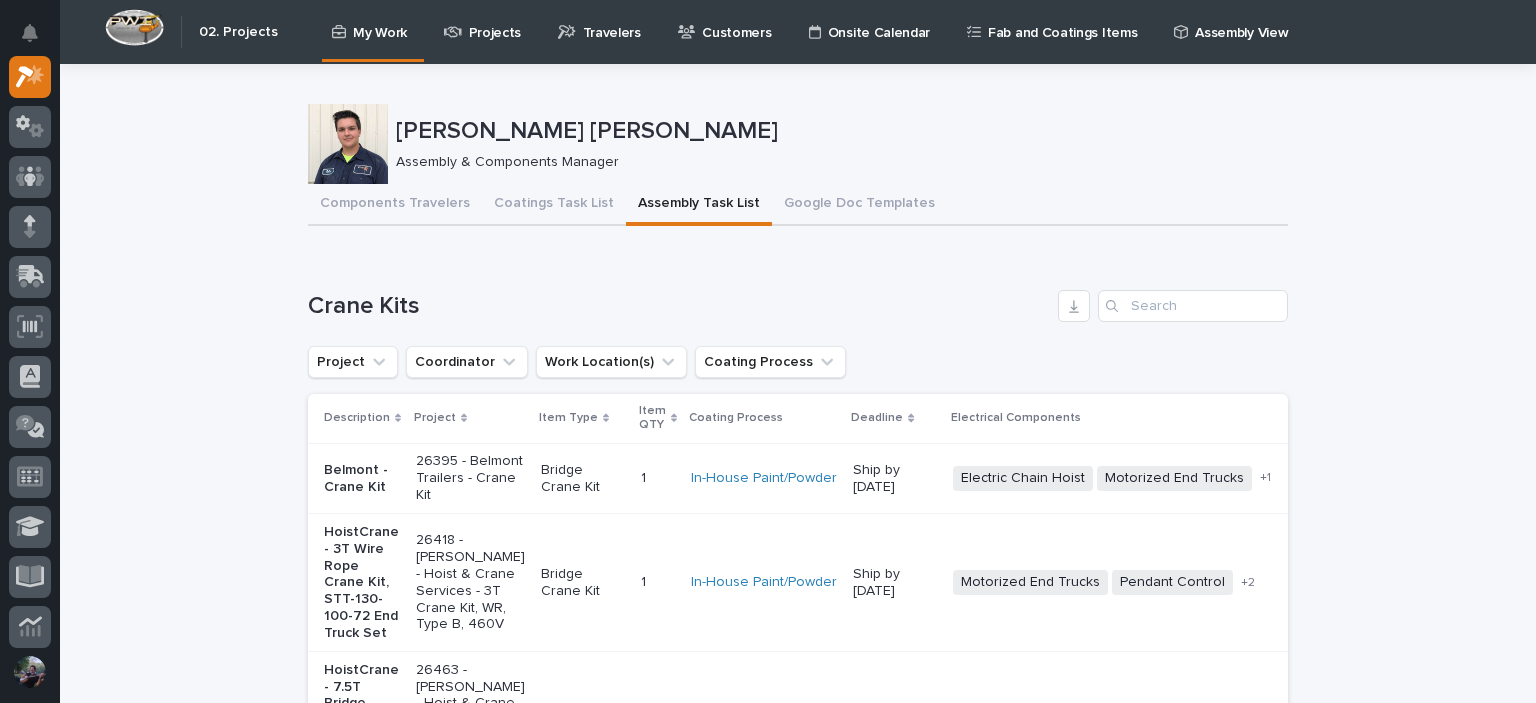 click on "Travelers" at bounding box center (612, 21) 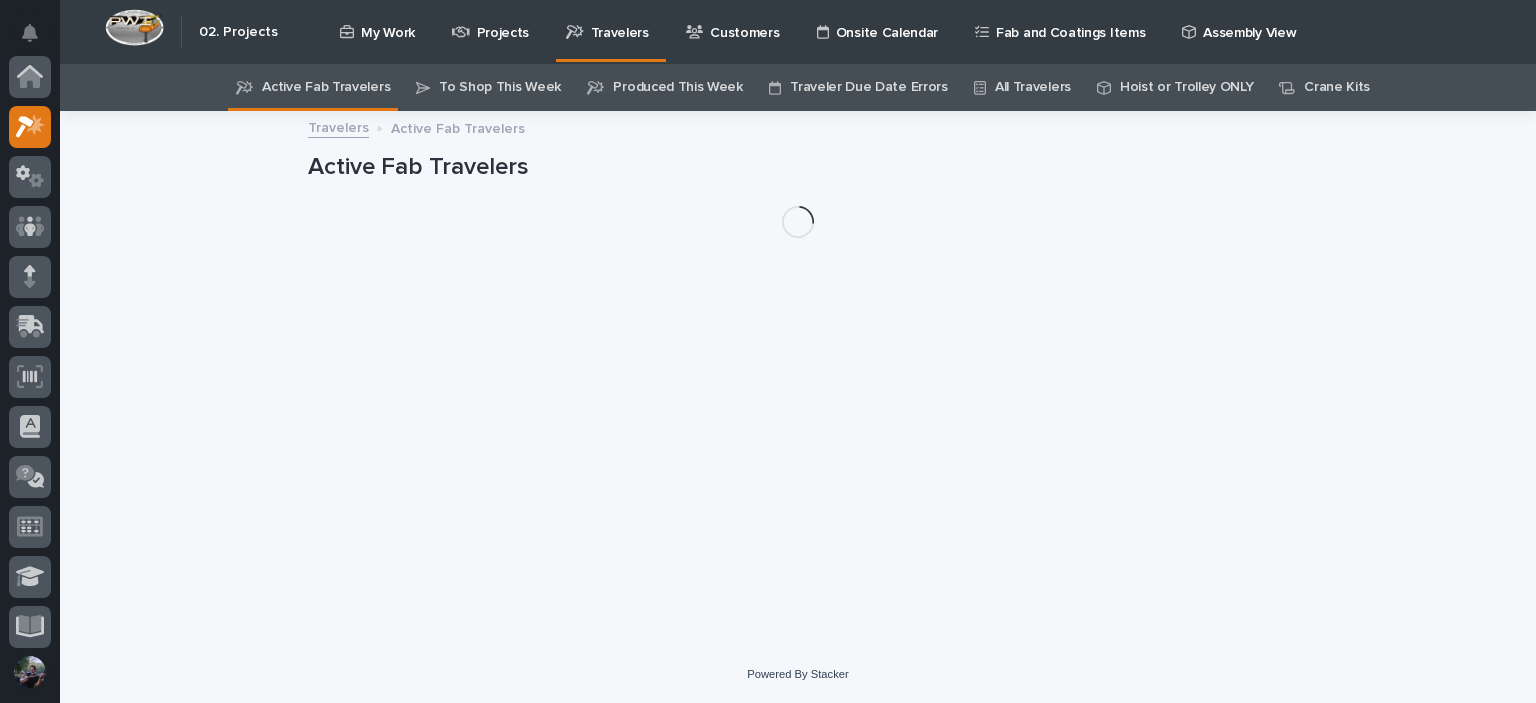 scroll, scrollTop: 50, scrollLeft: 0, axis: vertical 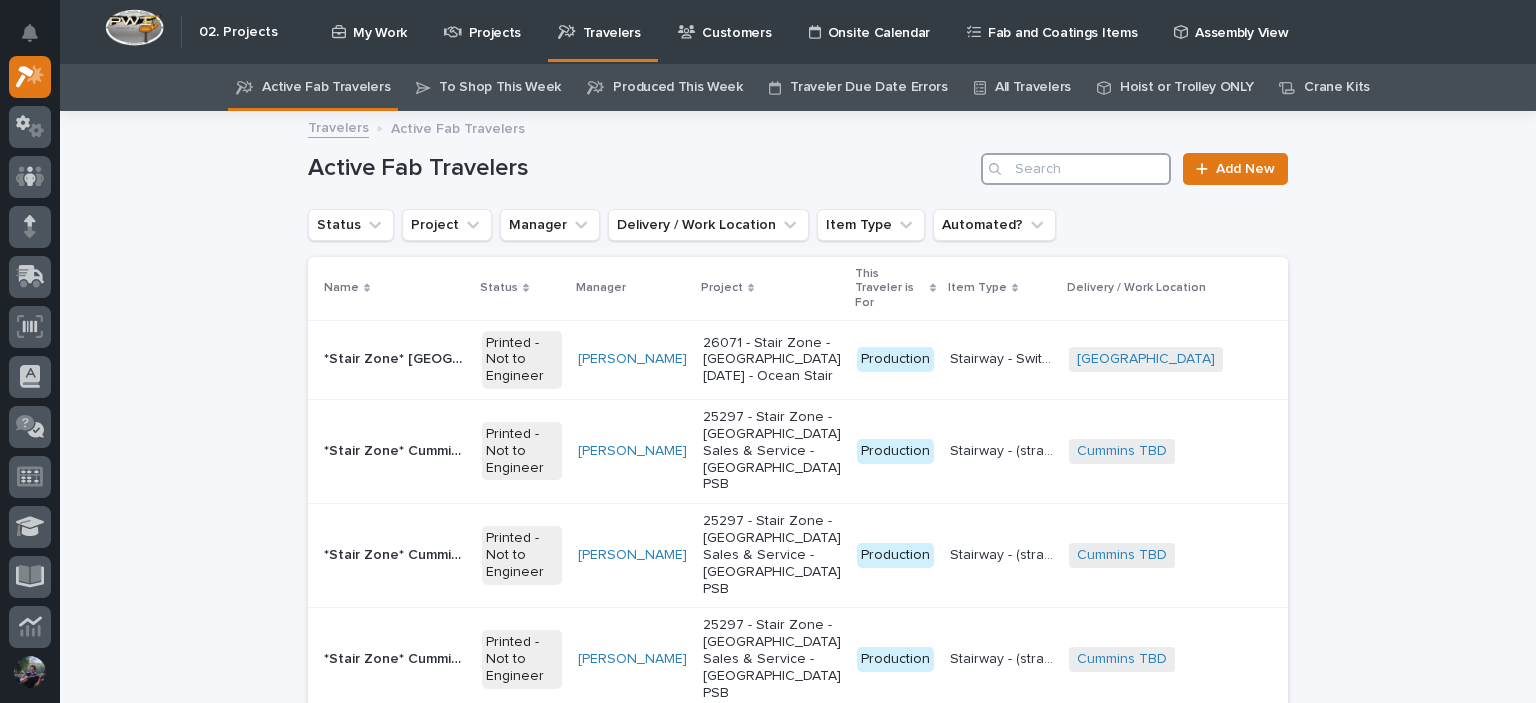 click at bounding box center (1076, 169) 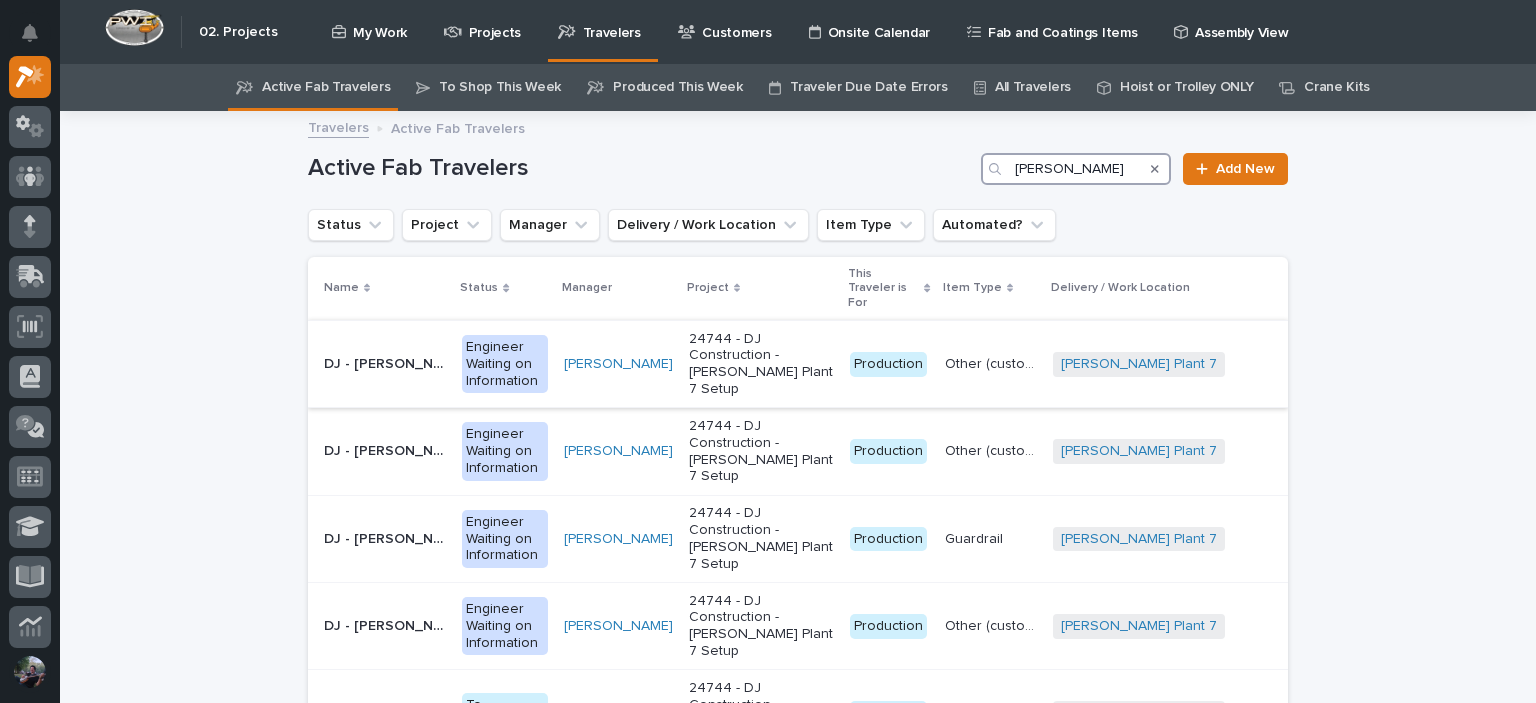 type on "brinkley" 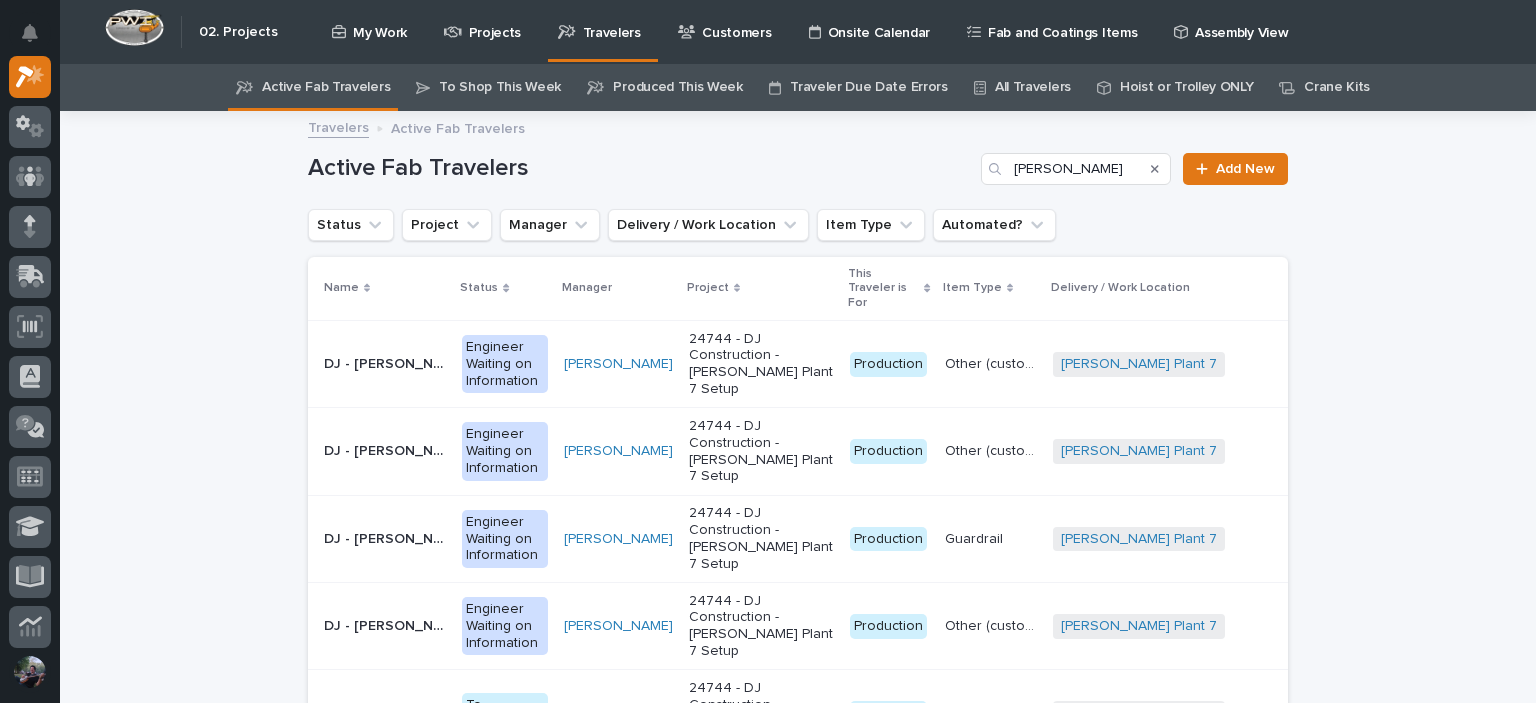 click on "DJ - Brinkley Plant 7 - Mezz Level Gate Covers" at bounding box center (387, 362) 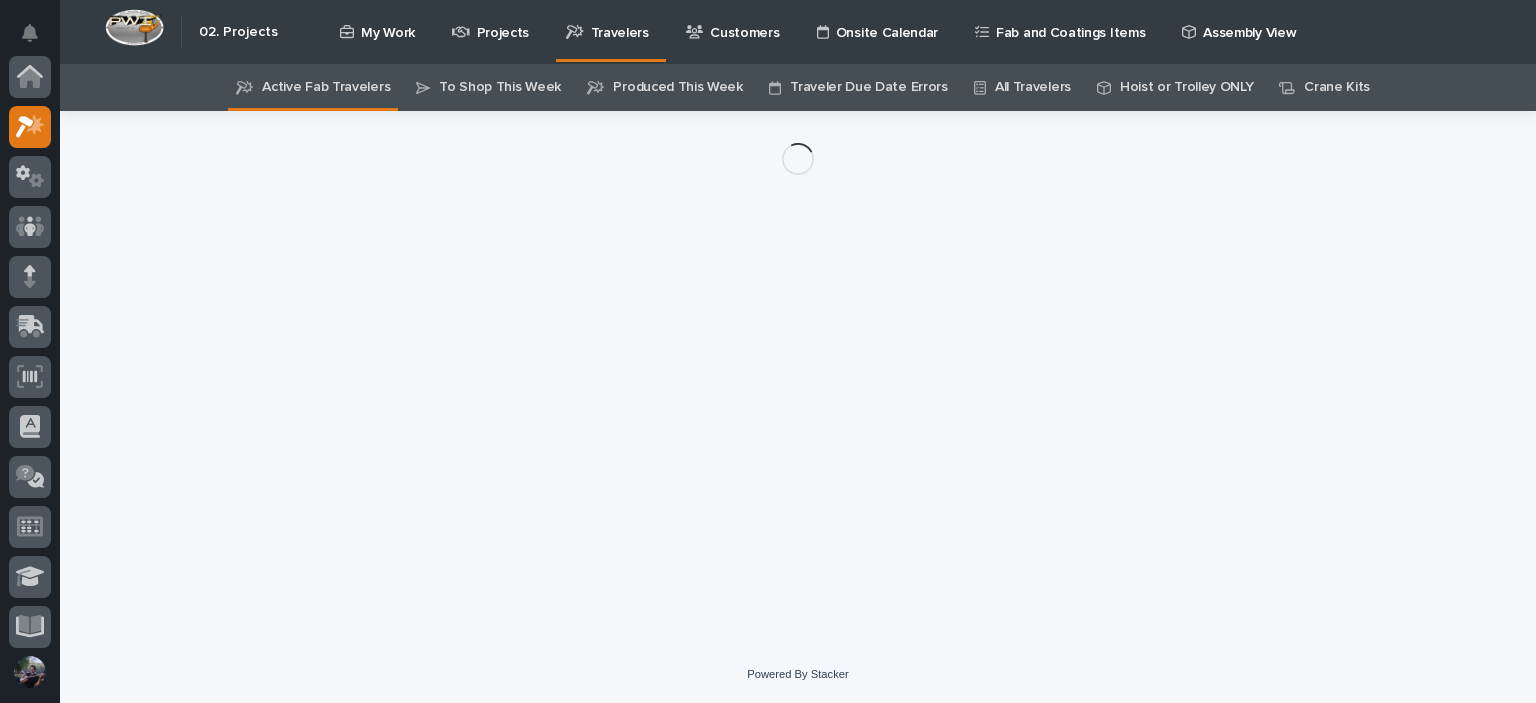 scroll, scrollTop: 50, scrollLeft: 0, axis: vertical 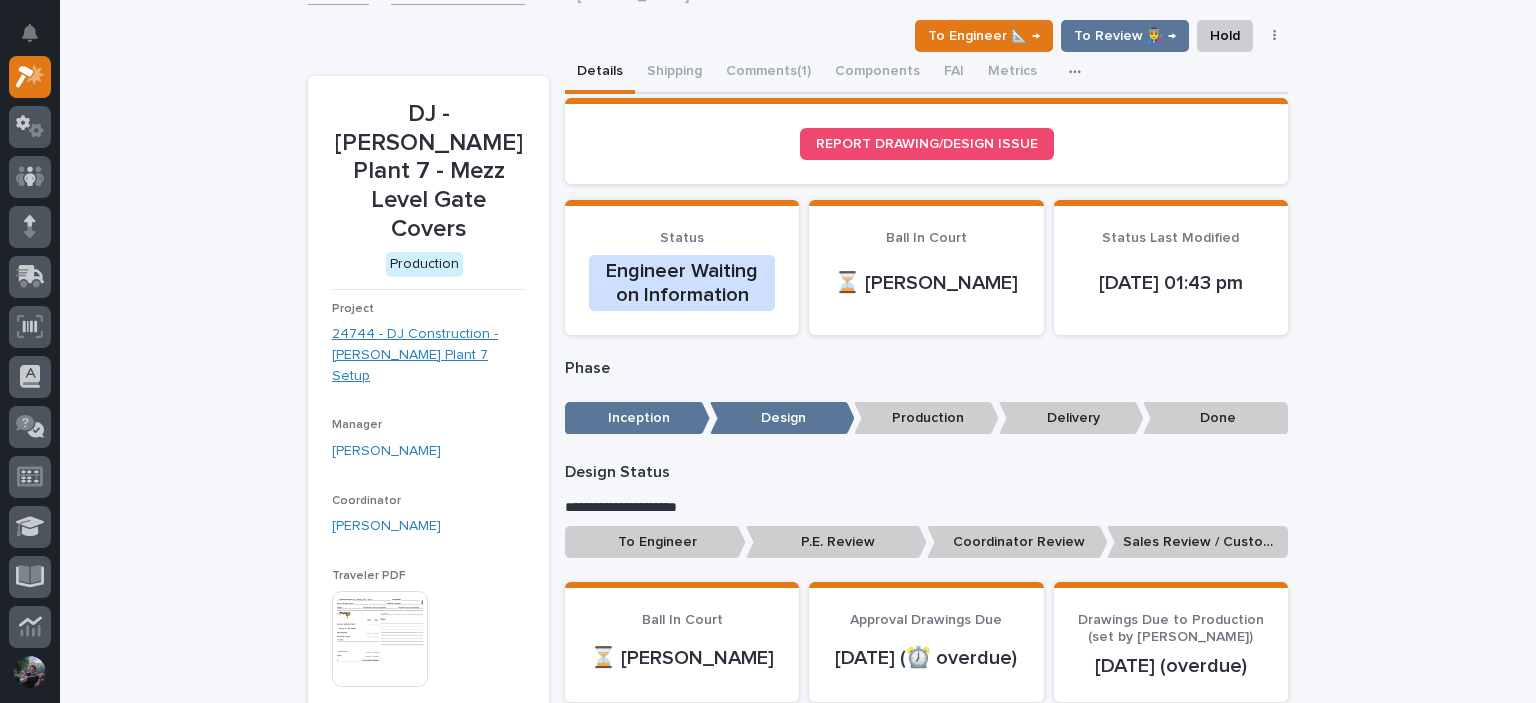click on "24744 - DJ Construction - Brinkley Plant 7 Setup" at bounding box center (428, 355) 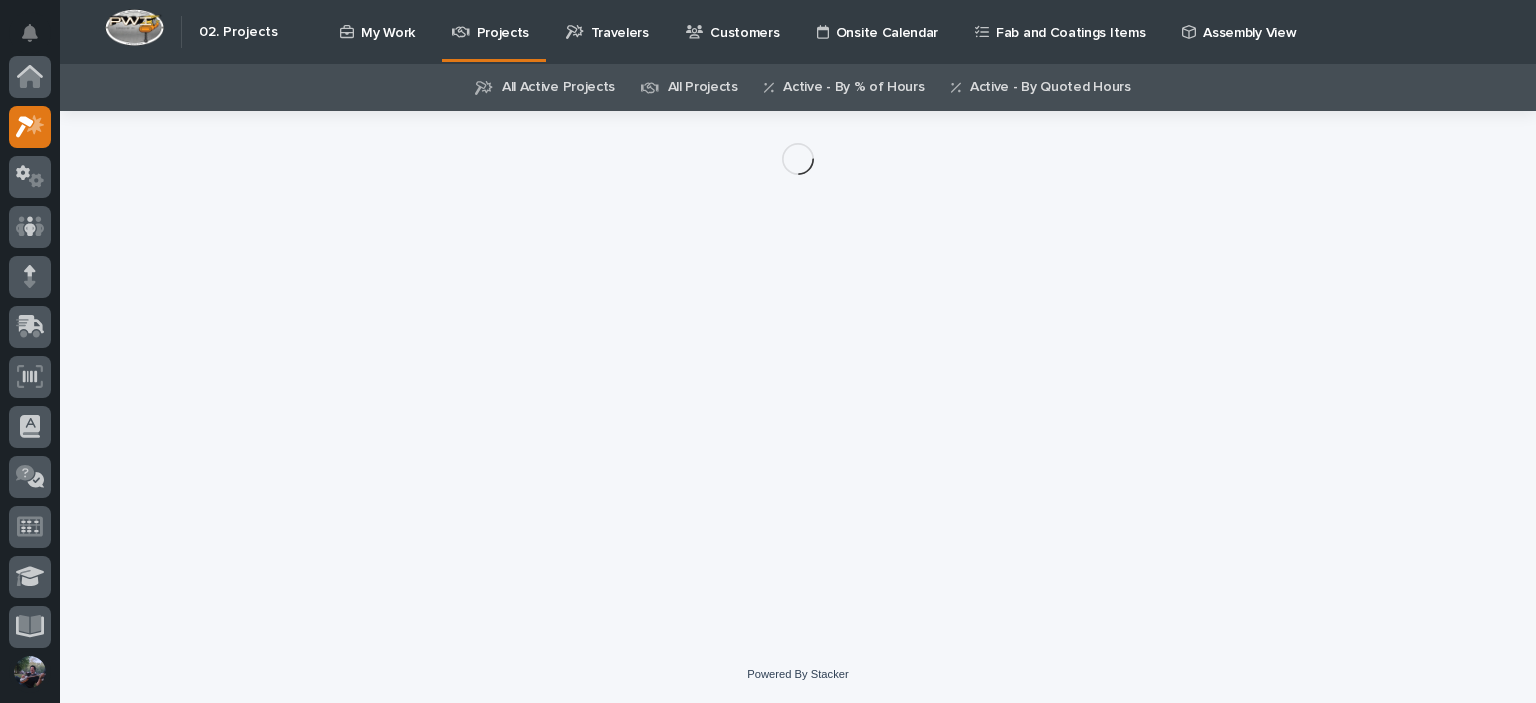 scroll, scrollTop: 0, scrollLeft: 0, axis: both 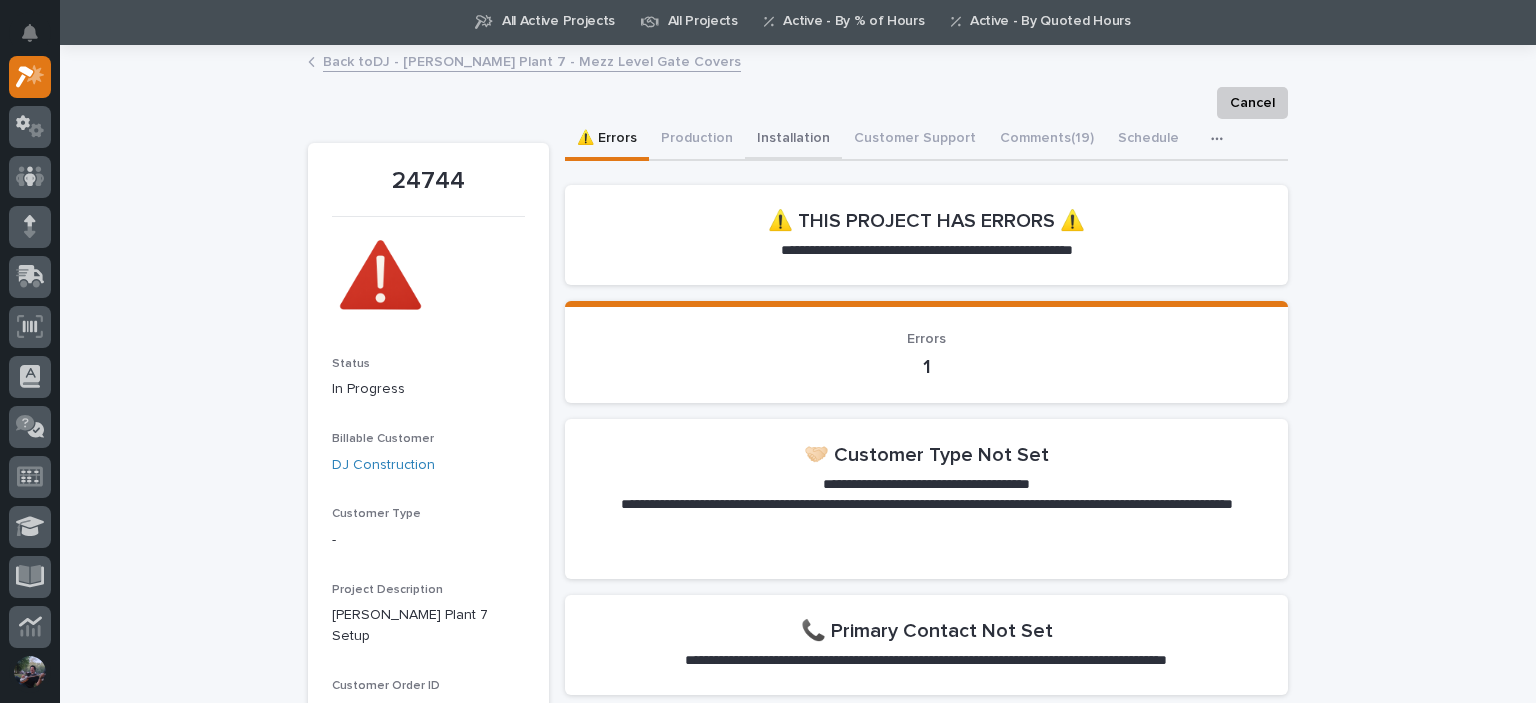 click on "Installation" at bounding box center (793, 140) 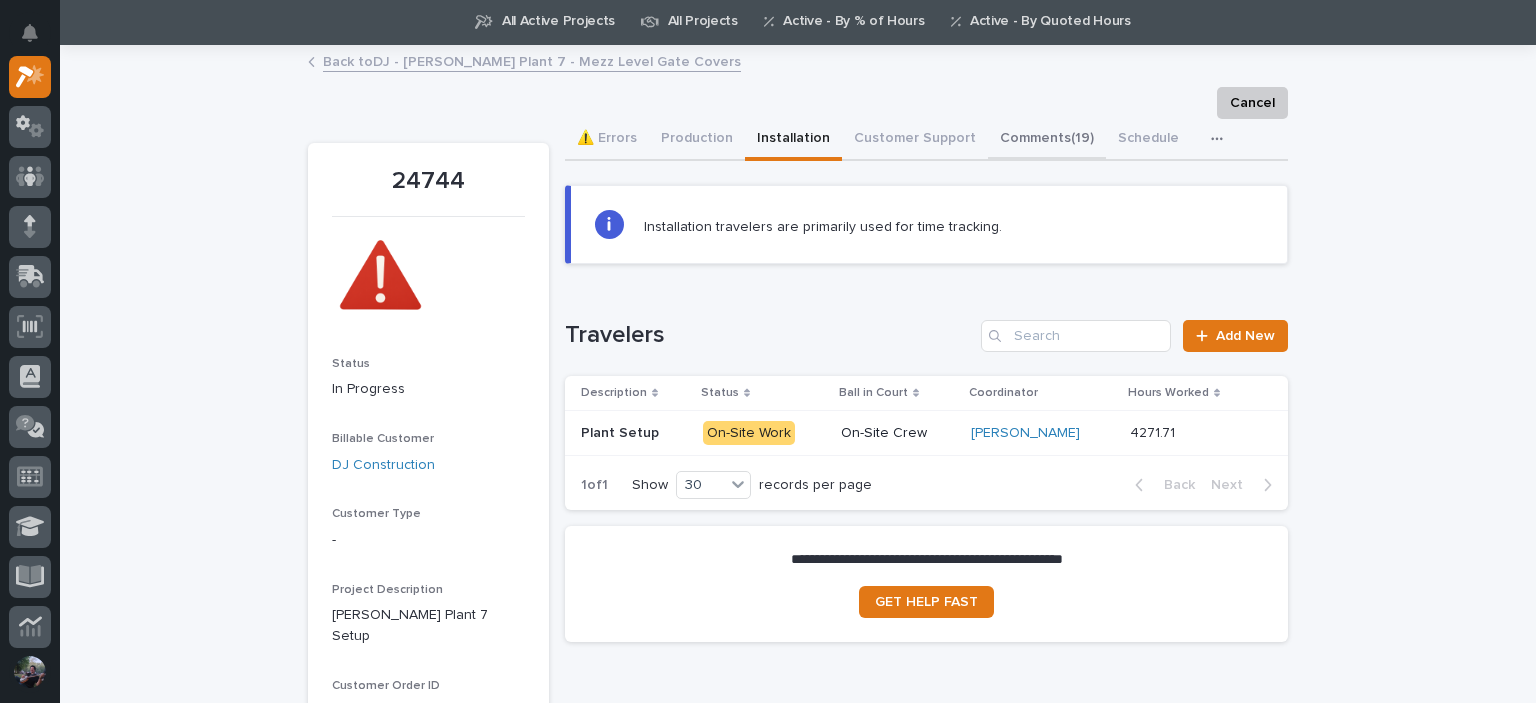 click on "Comments  (19)" at bounding box center (1047, 140) 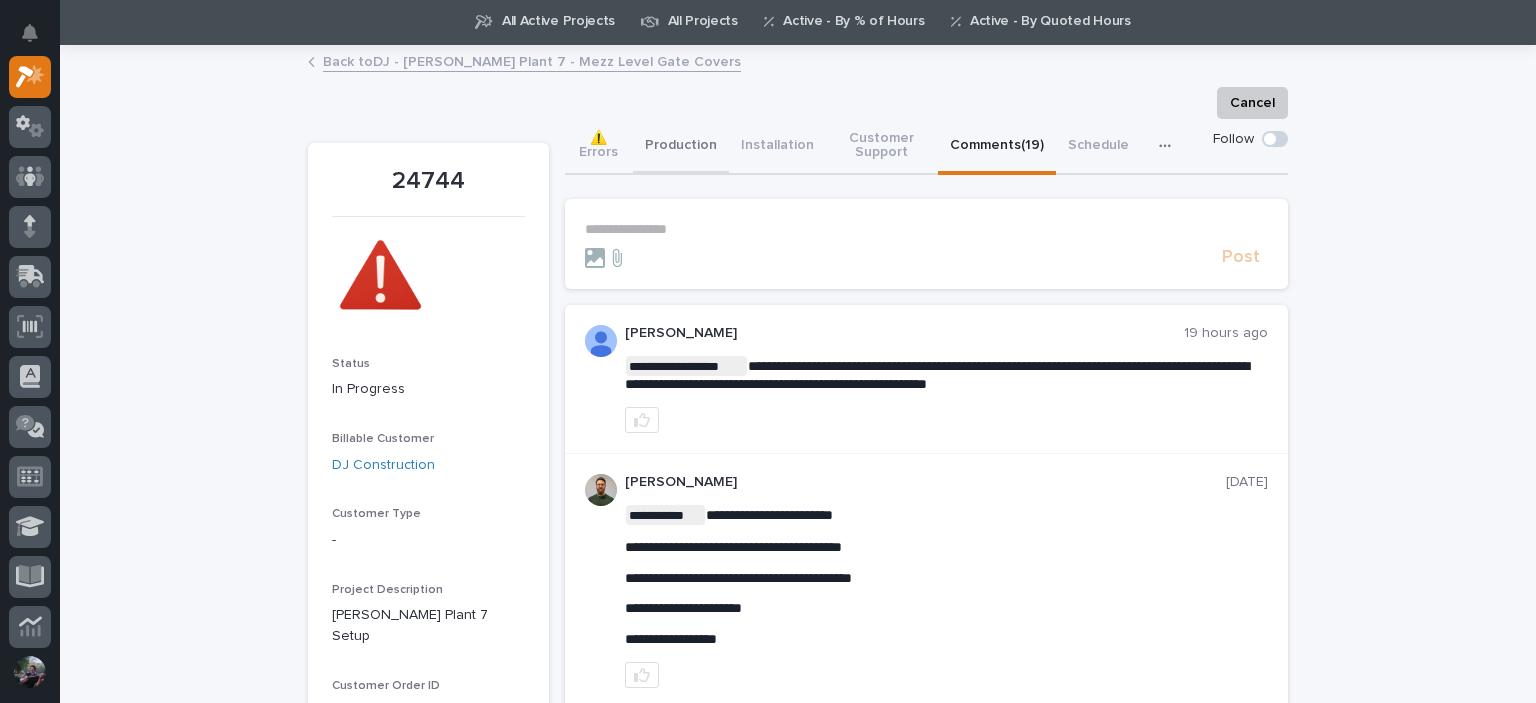 click on "Production" at bounding box center [681, 147] 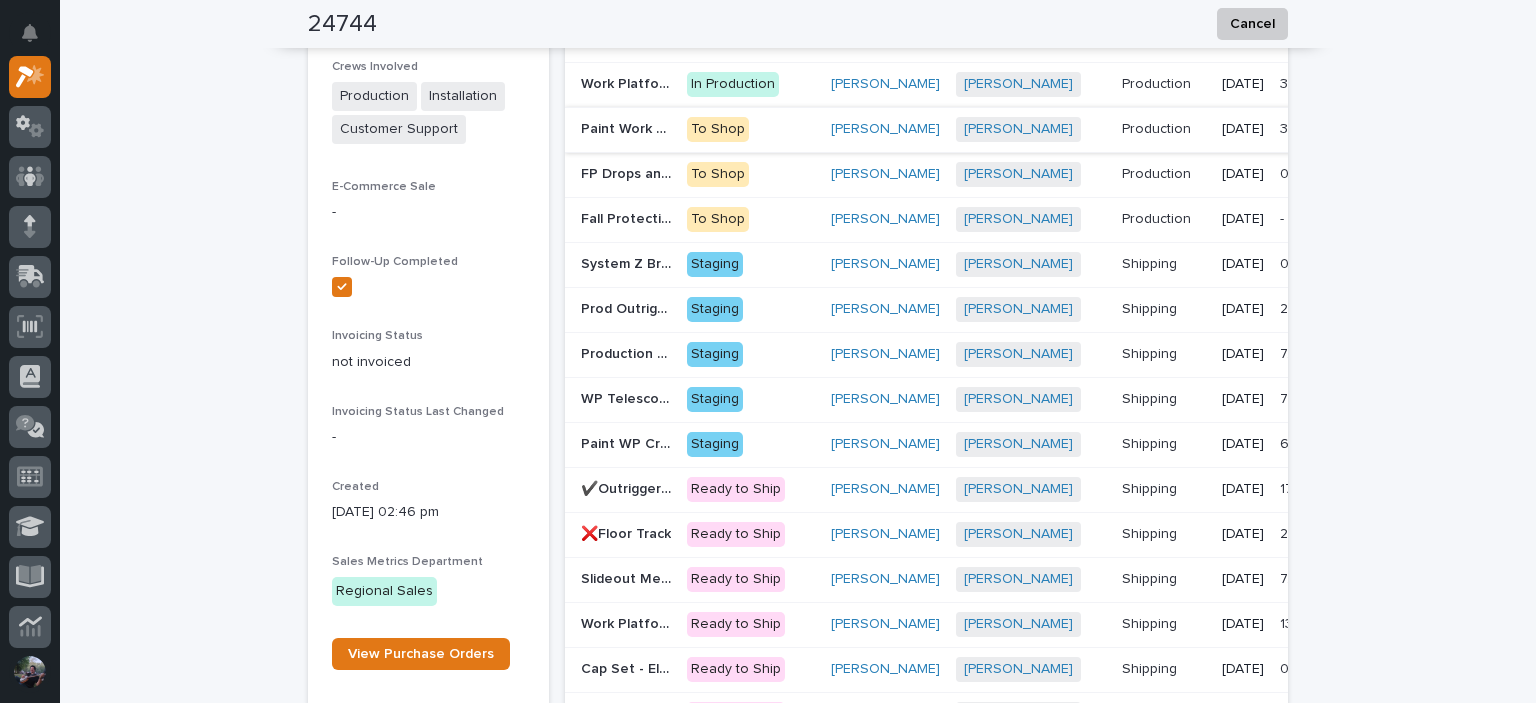 scroll, scrollTop: 2025, scrollLeft: 0, axis: vertical 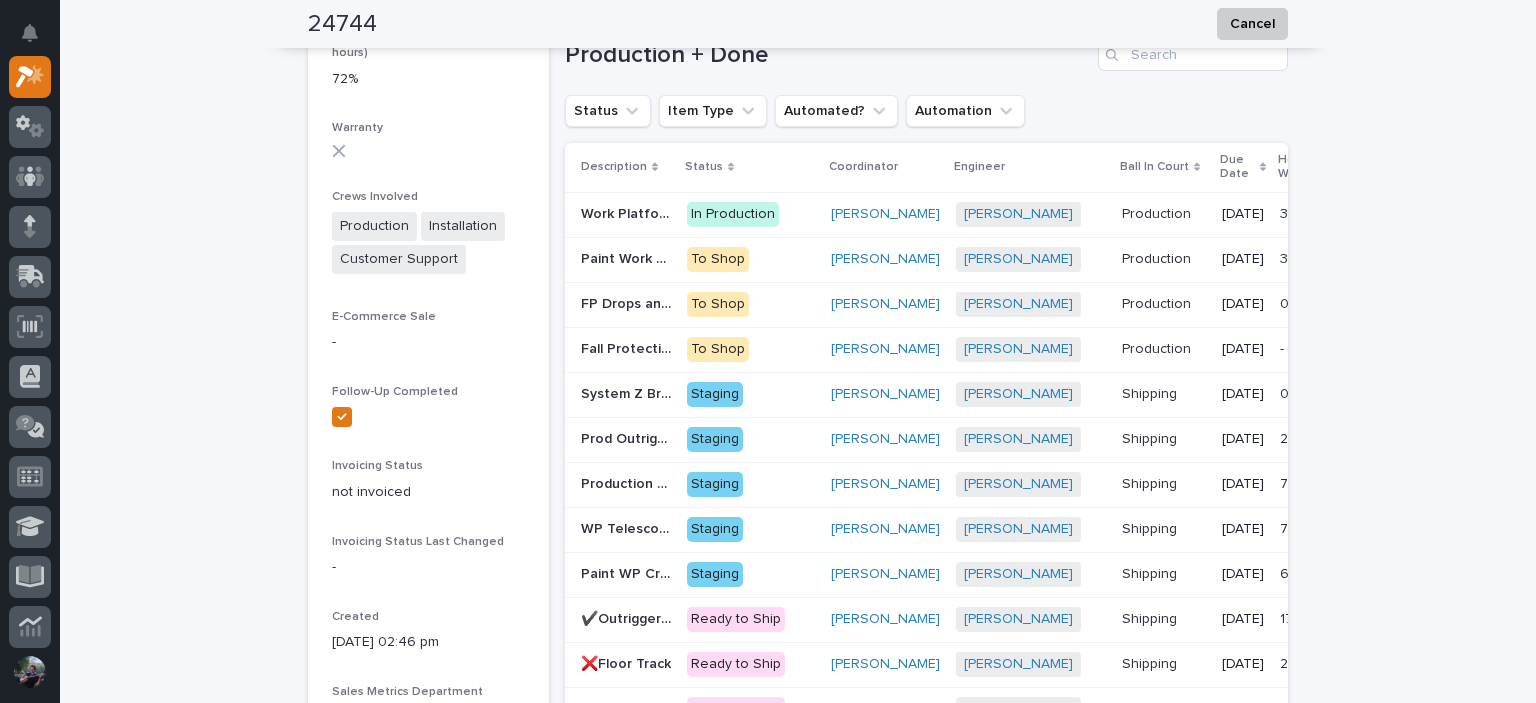click on "System Z Bridge Crane" at bounding box center (628, 392) 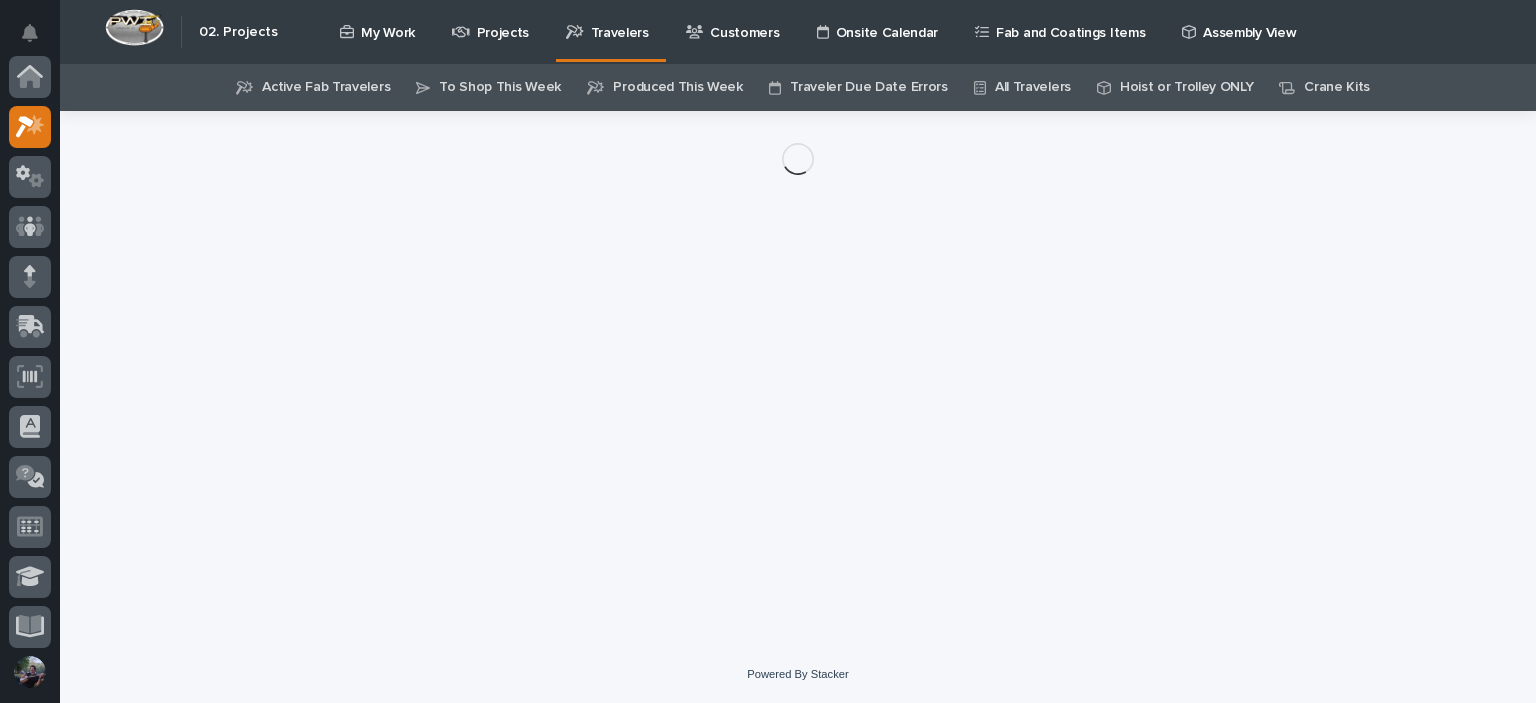 scroll, scrollTop: 0, scrollLeft: 0, axis: both 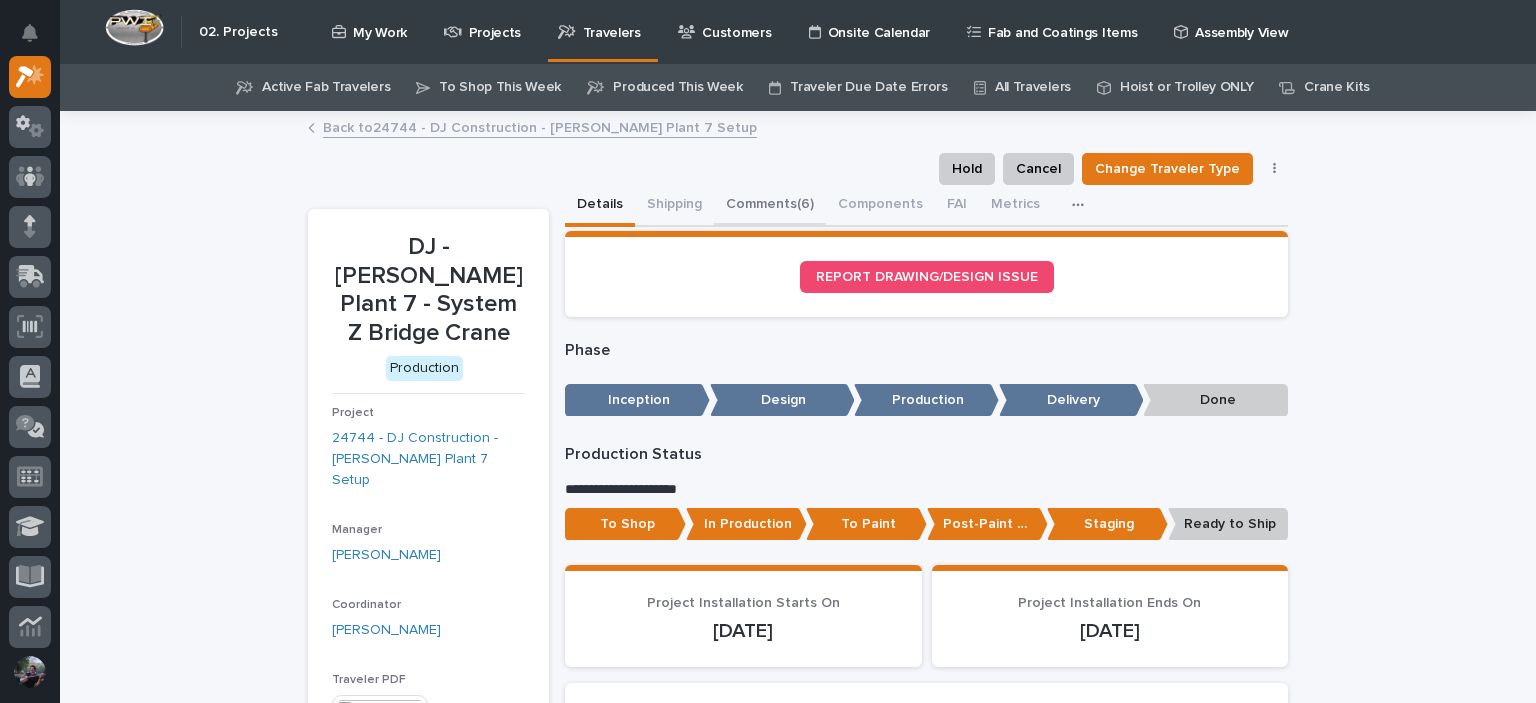 click on "Comments  (6)" at bounding box center (770, 206) 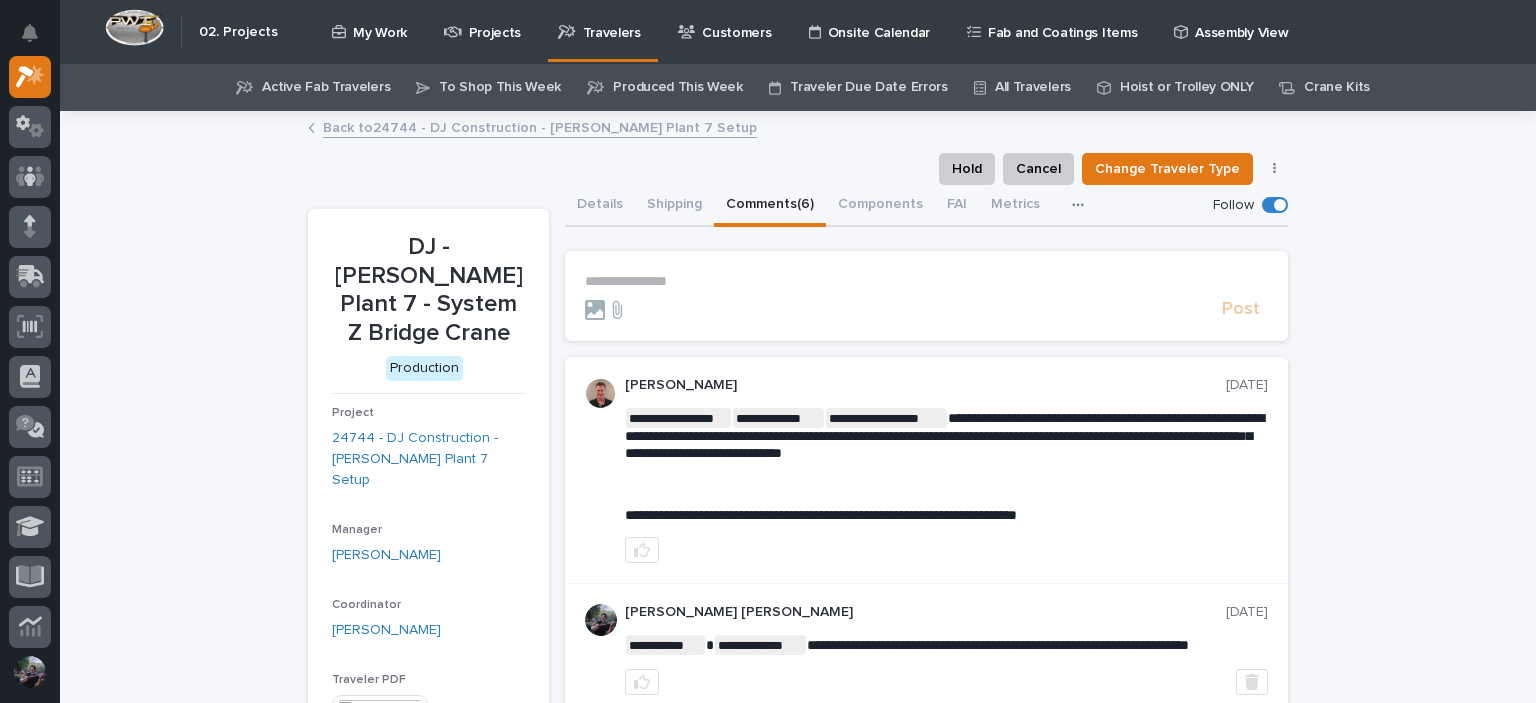 click on "**********" at bounding box center [926, 281] 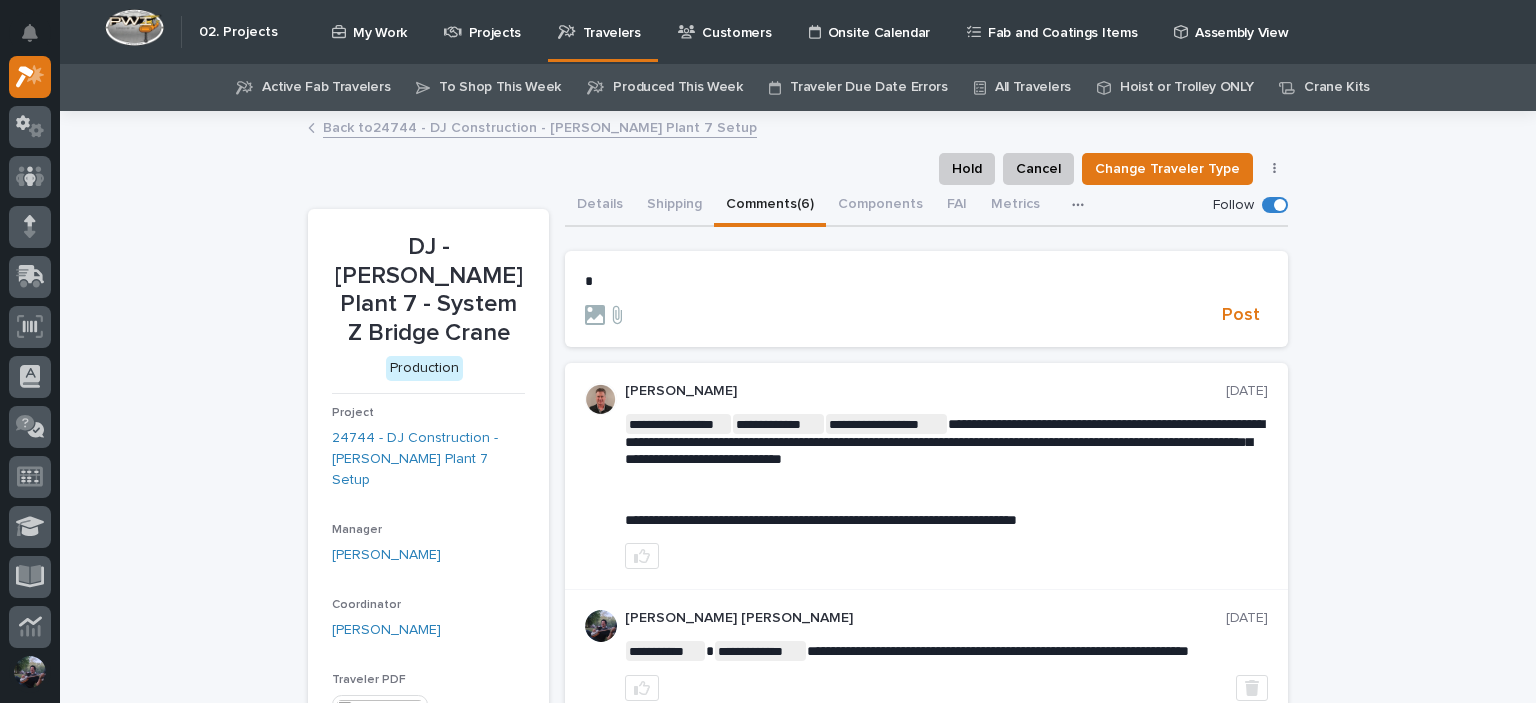 type 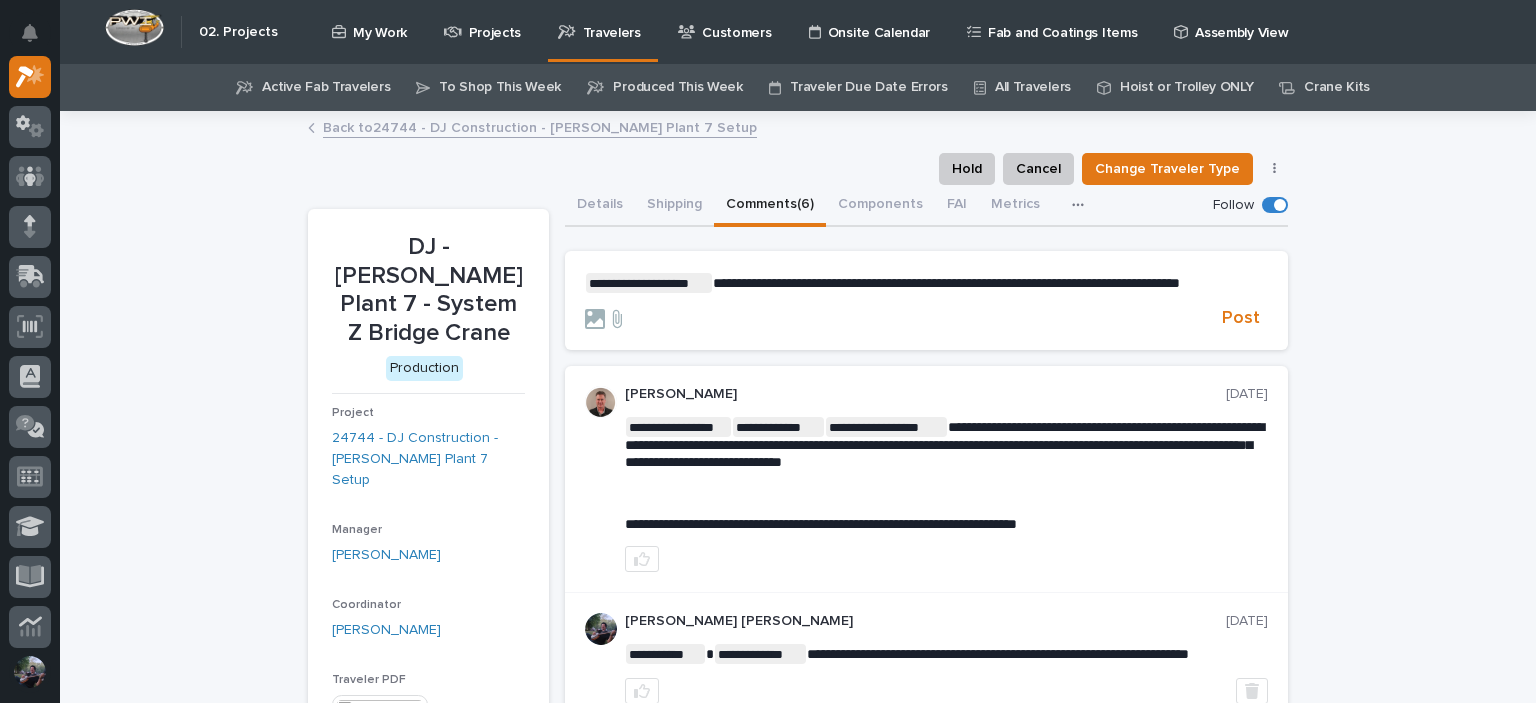click on "**********" at bounding box center (946, 283) 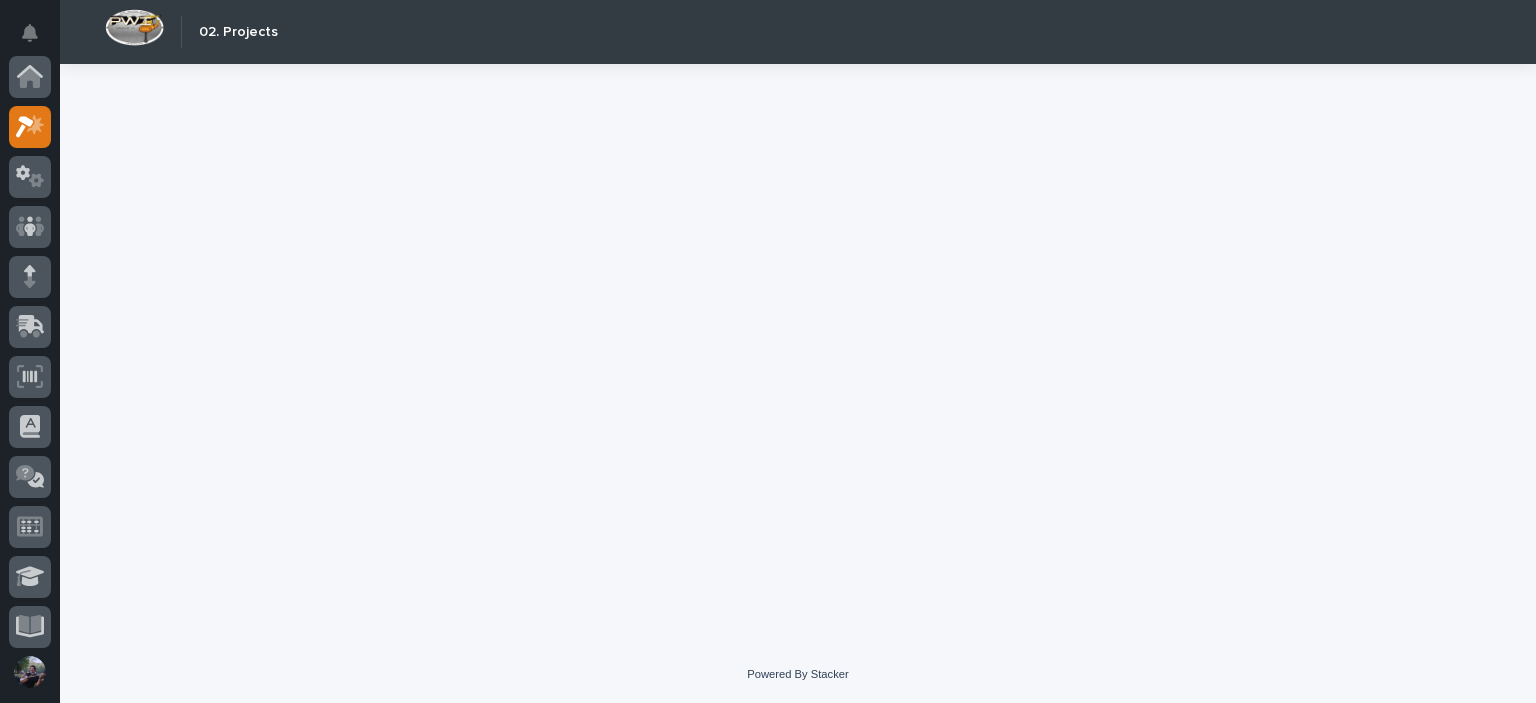scroll, scrollTop: 0, scrollLeft: 0, axis: both 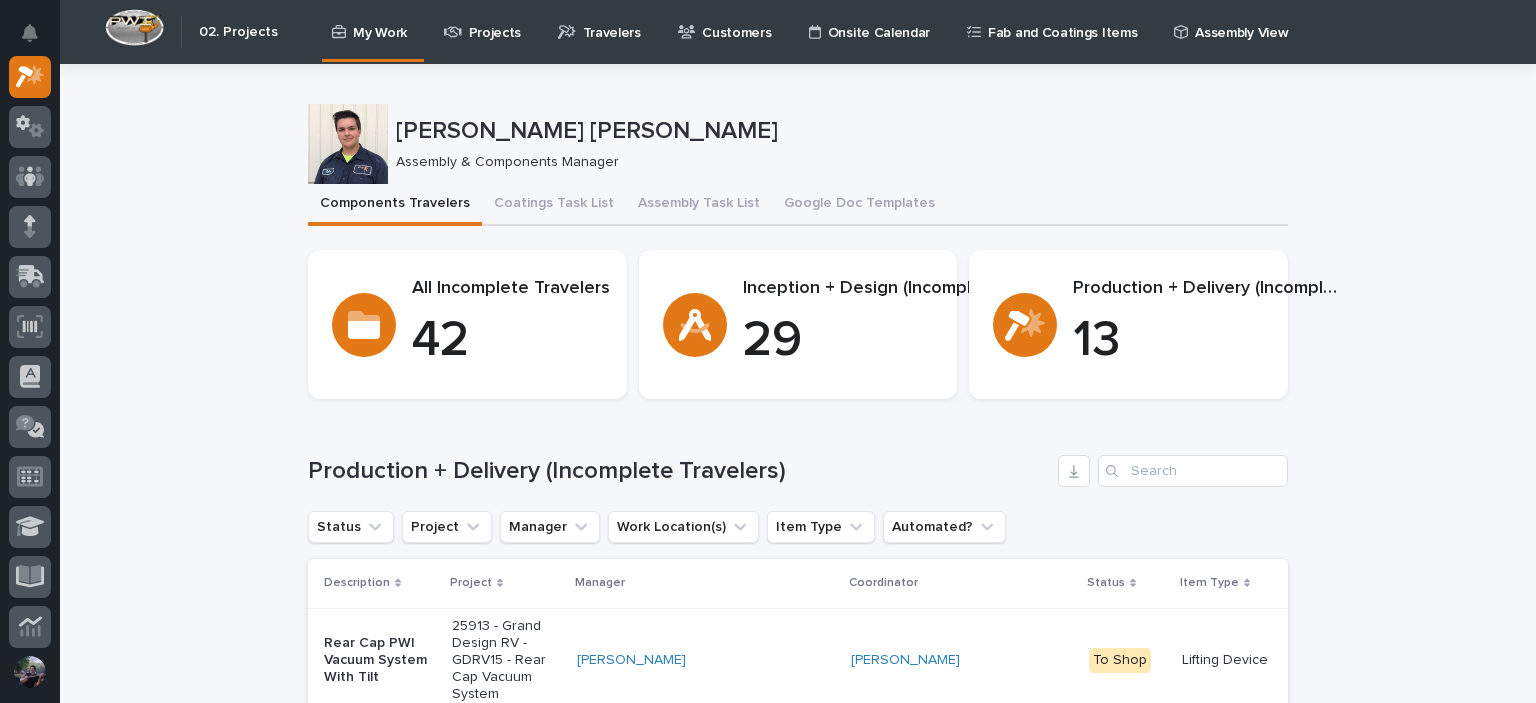 click on "Assembly Task List" at bounding box center [699, 205] 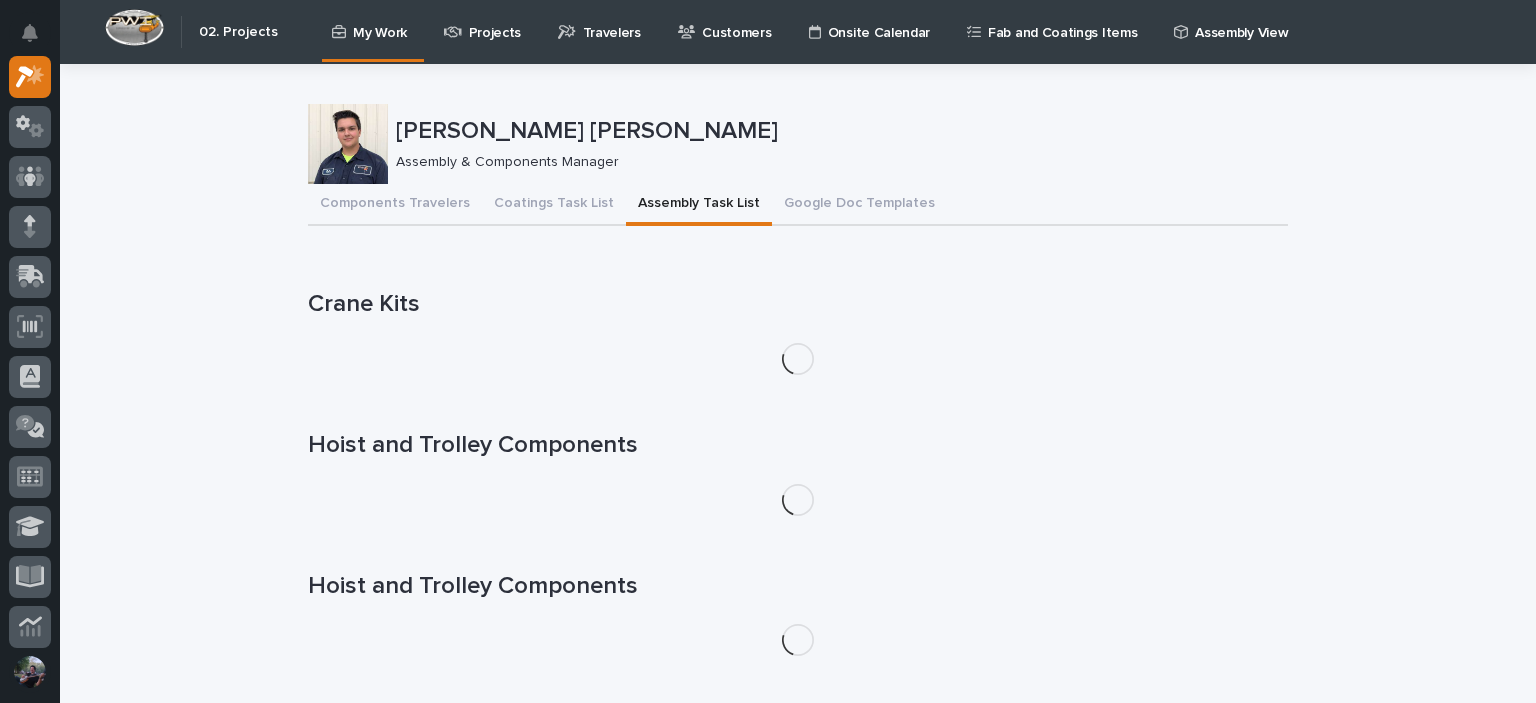 click on "[PERSON_NAME] [PERSON_NAME]" at bounding box center [838, 131] 